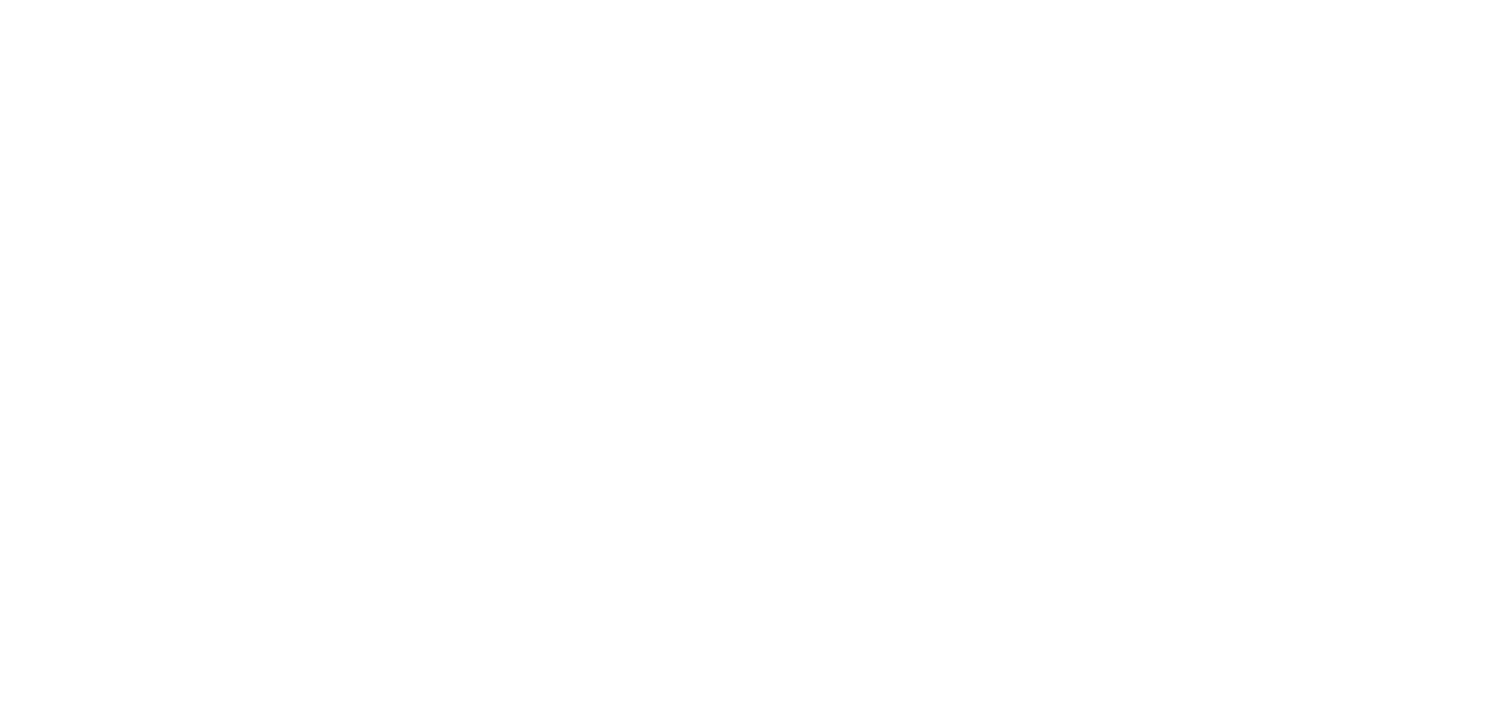 scroll, scrollTop: 0, scrollLeft: 0, axis: both 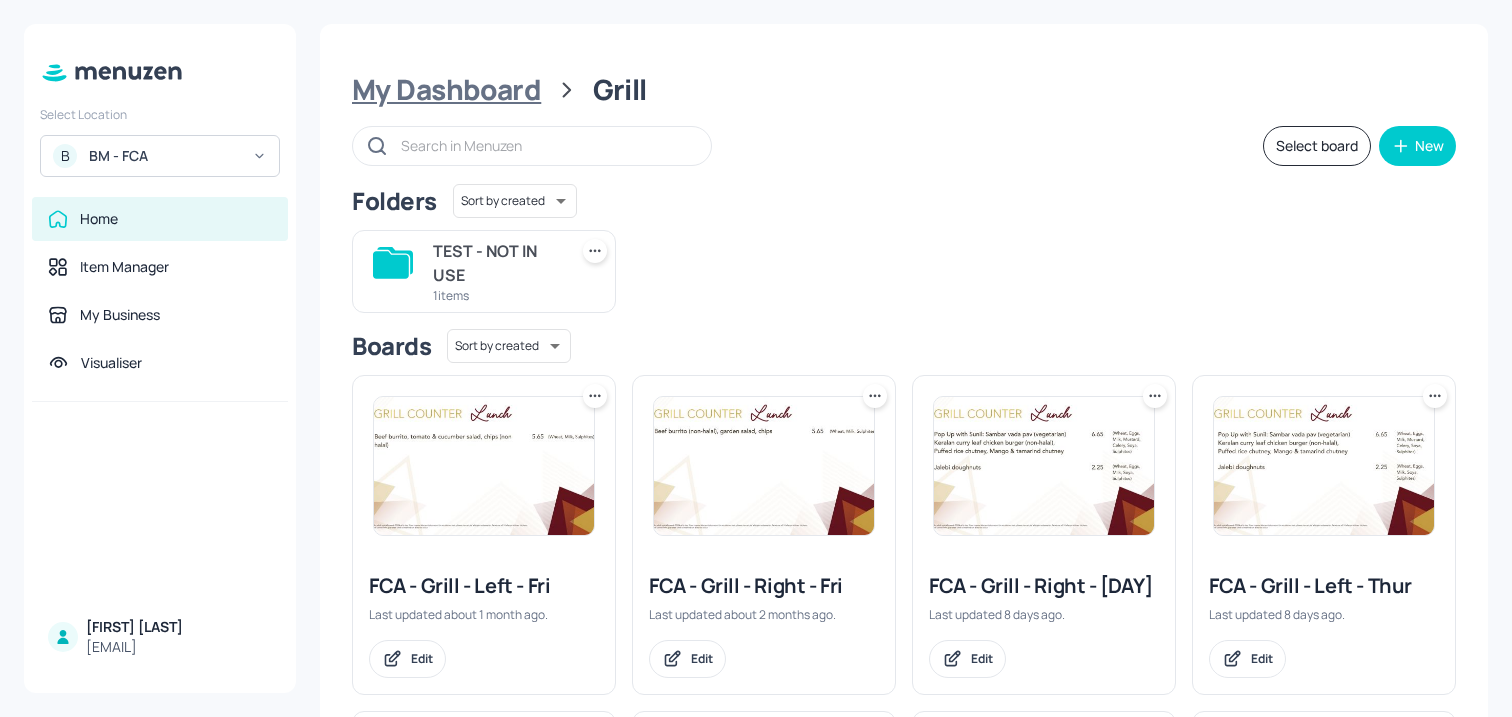 click on "My Dashboard" at bounding box center (446, 90) 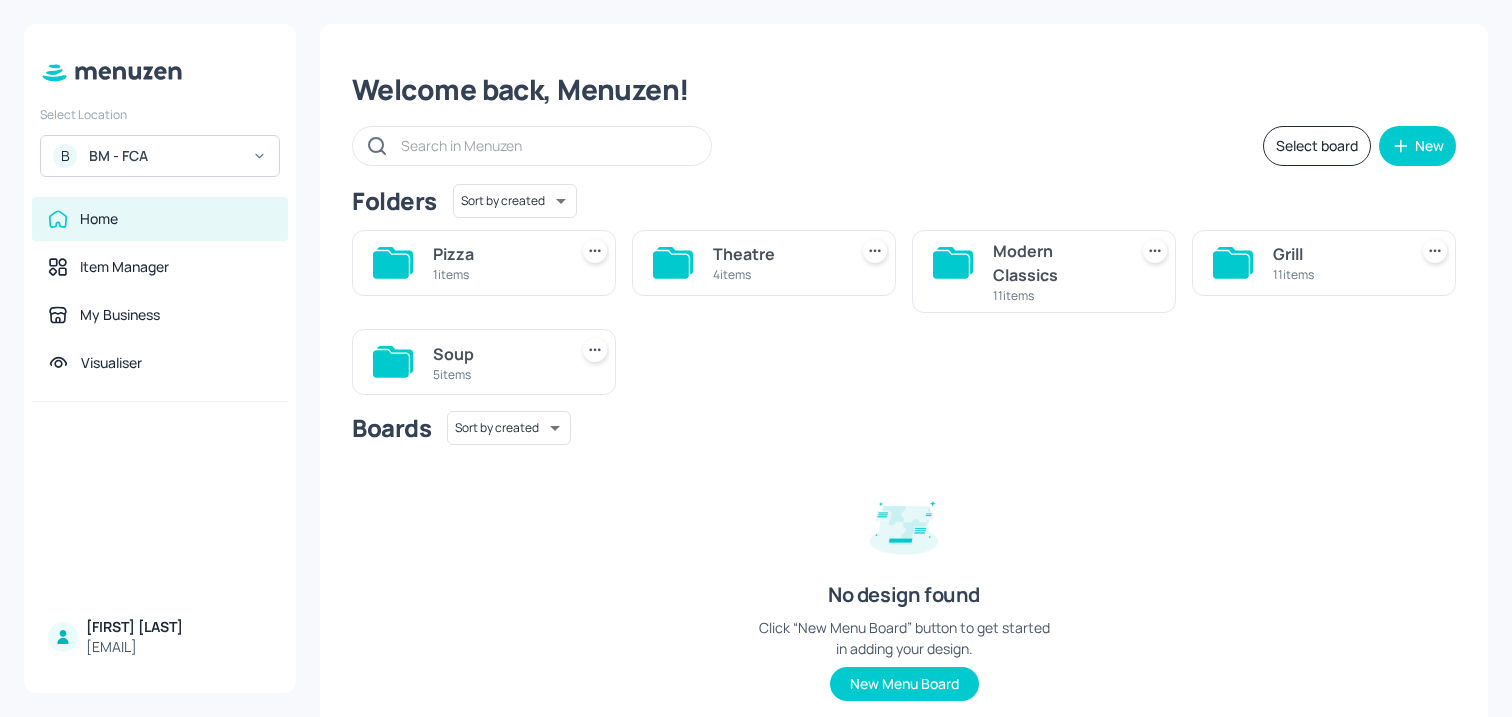 click on "5  items" at bounding box center [496, 374] 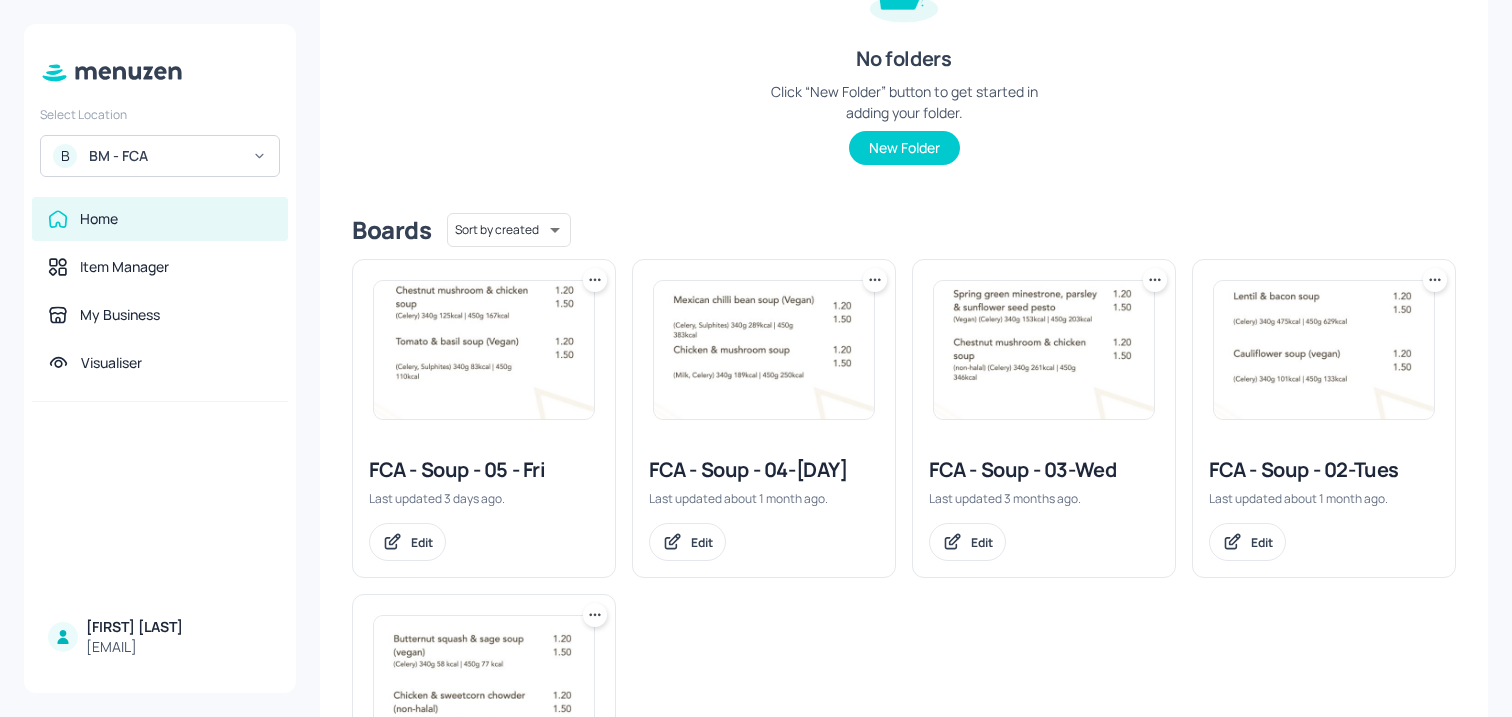 scroll, scrollTop: 427, scrollLeft: 0, axis: vertical 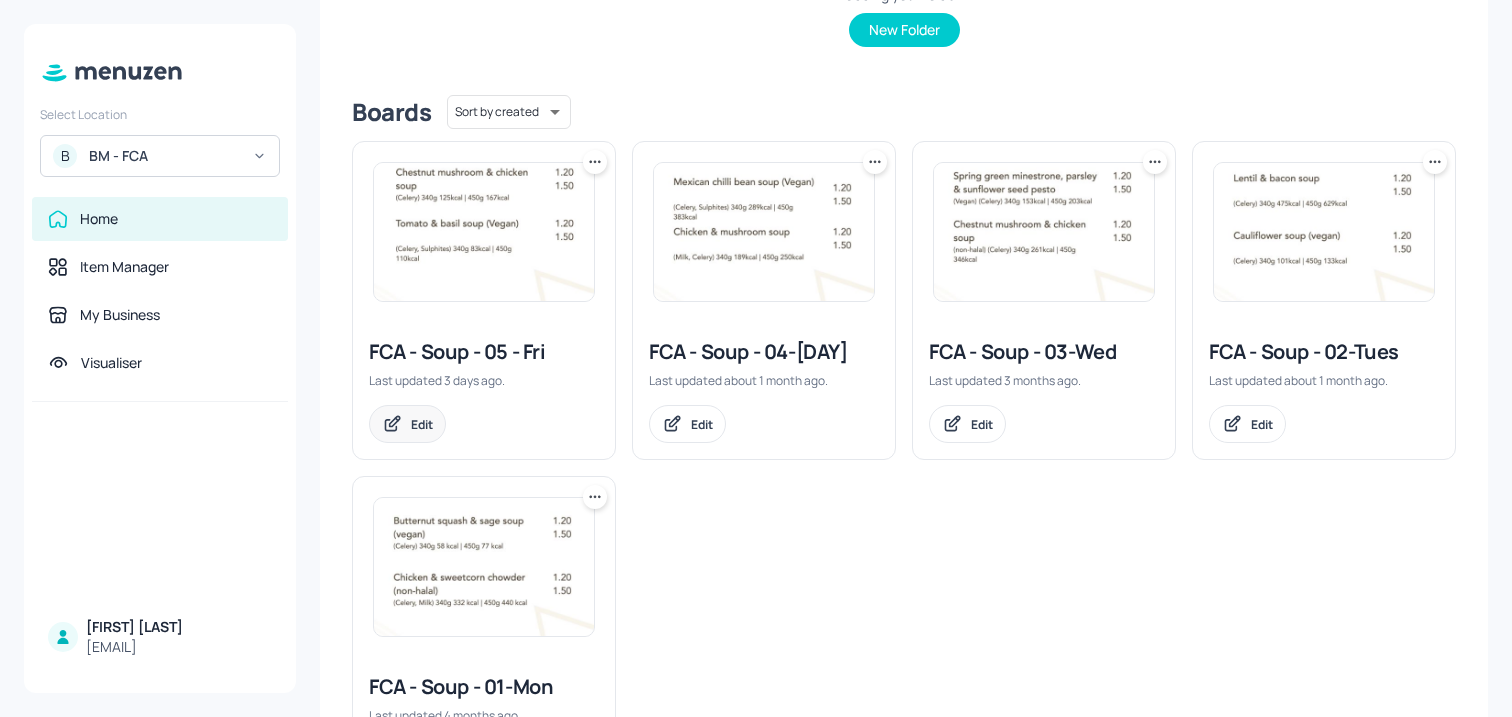 click on "Edit" at bounding box center [407, 424] 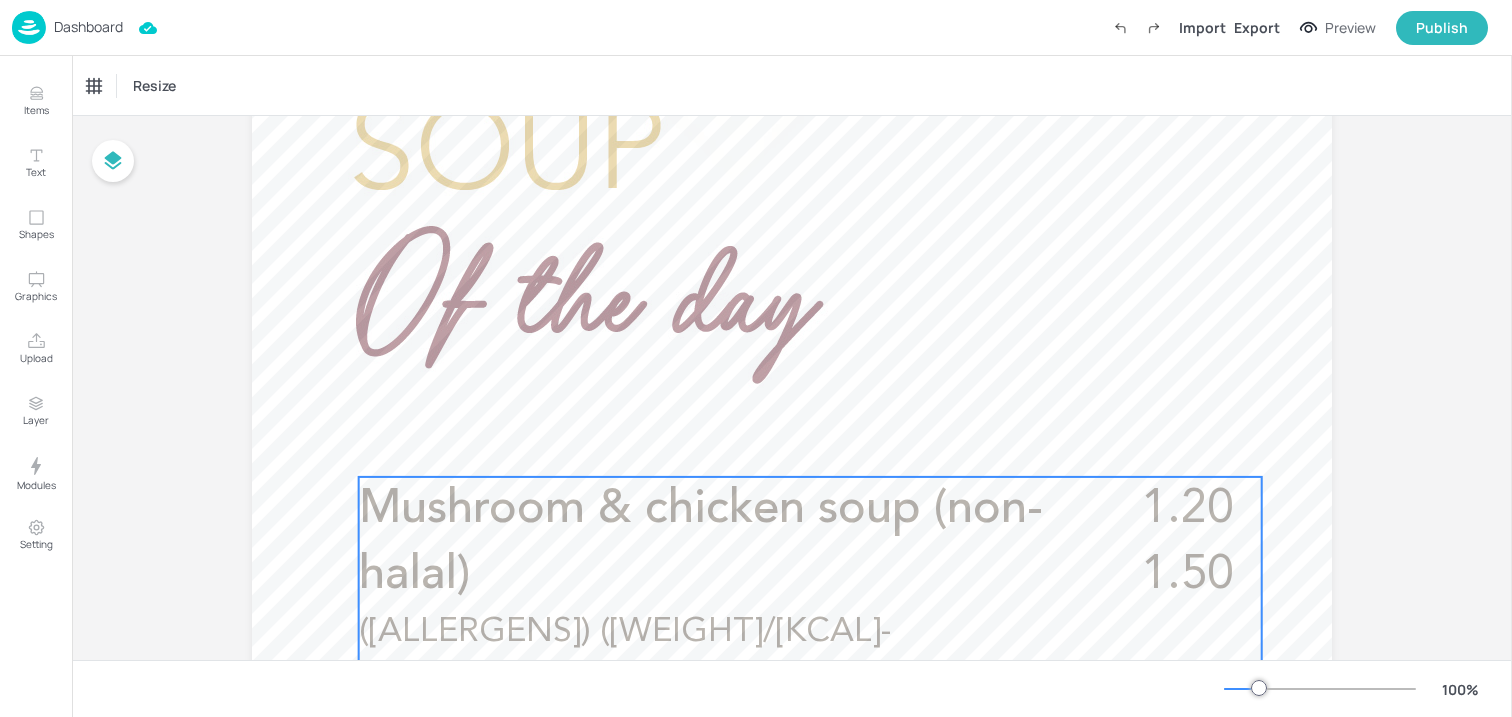 scroll, scrollTop: 442, scrollLeft: 0, axis: vertical 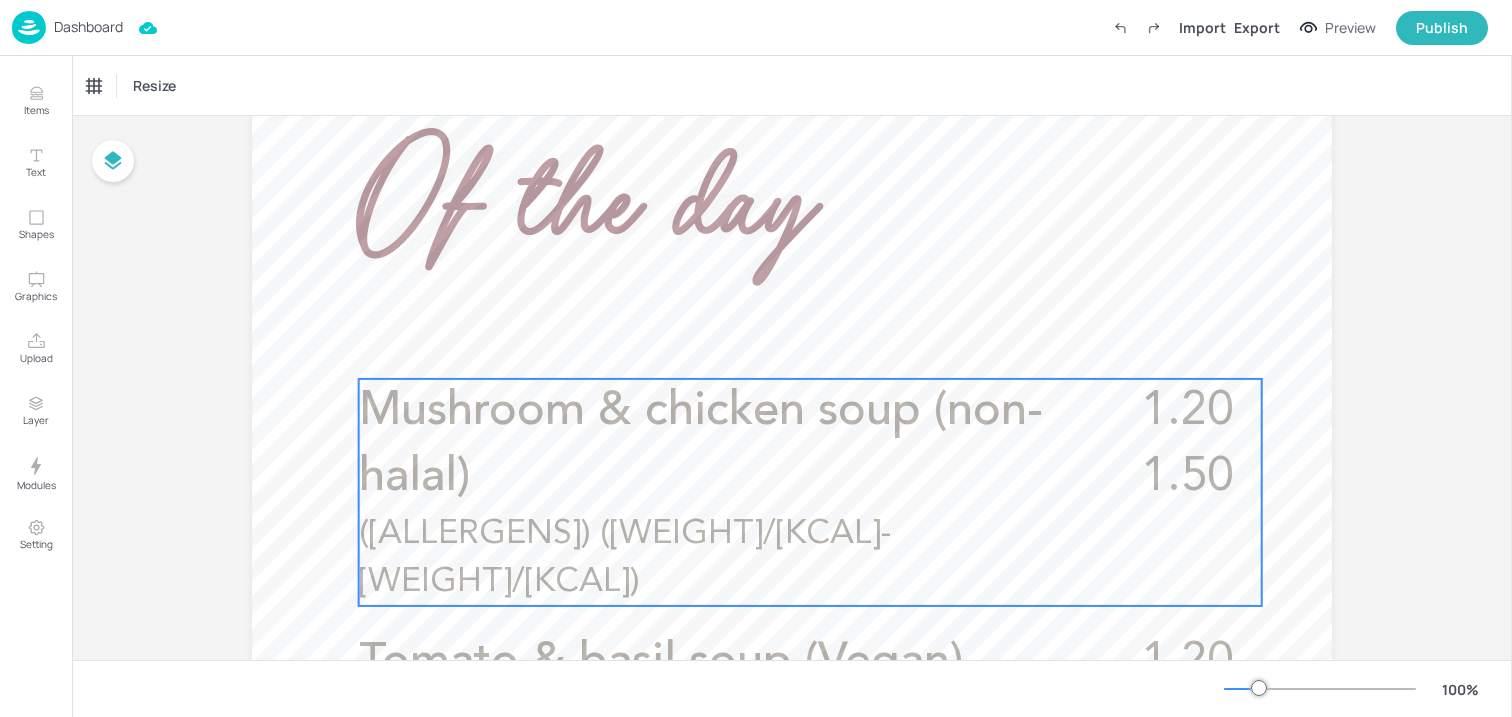 click on "Mushroom & chicken soup (non-halal)" at bounding box center [712, 445] 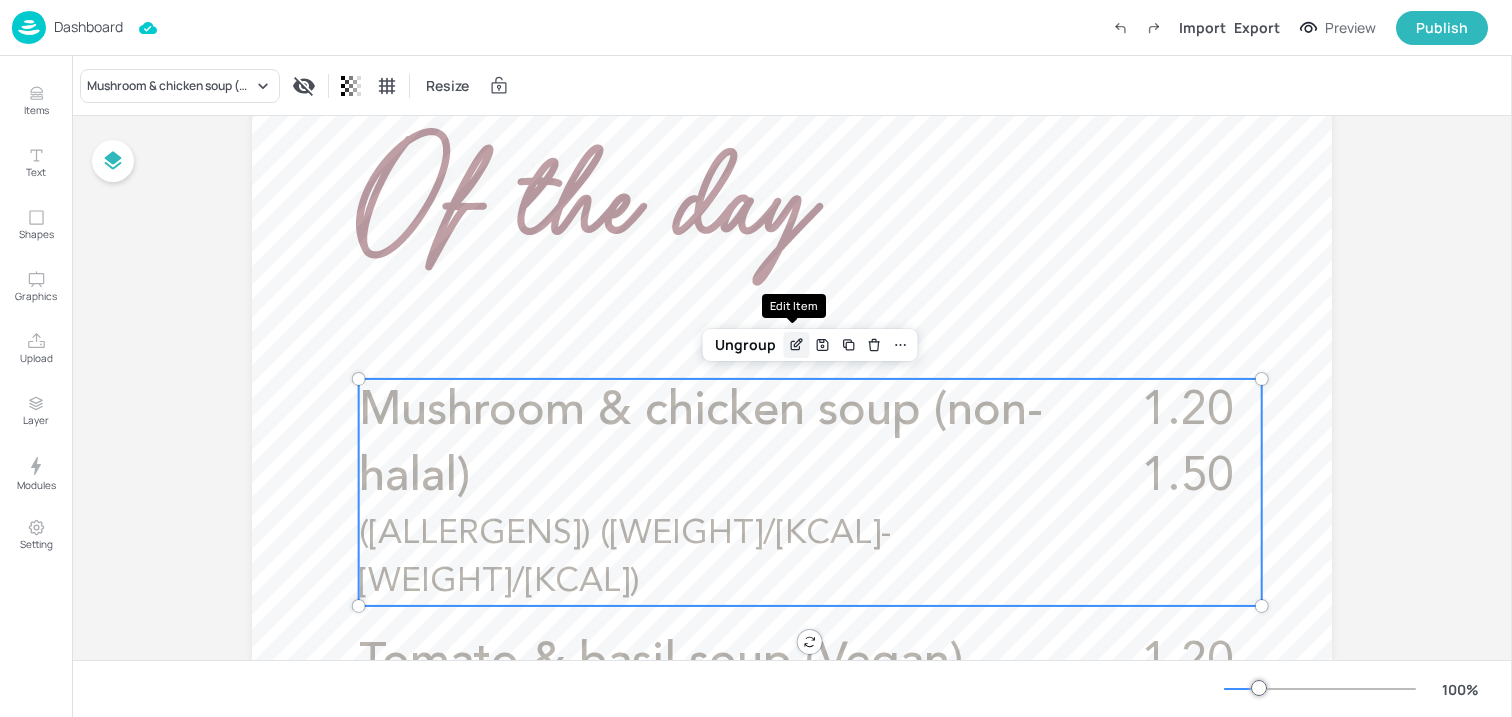 click at bounding box center (797, 345) 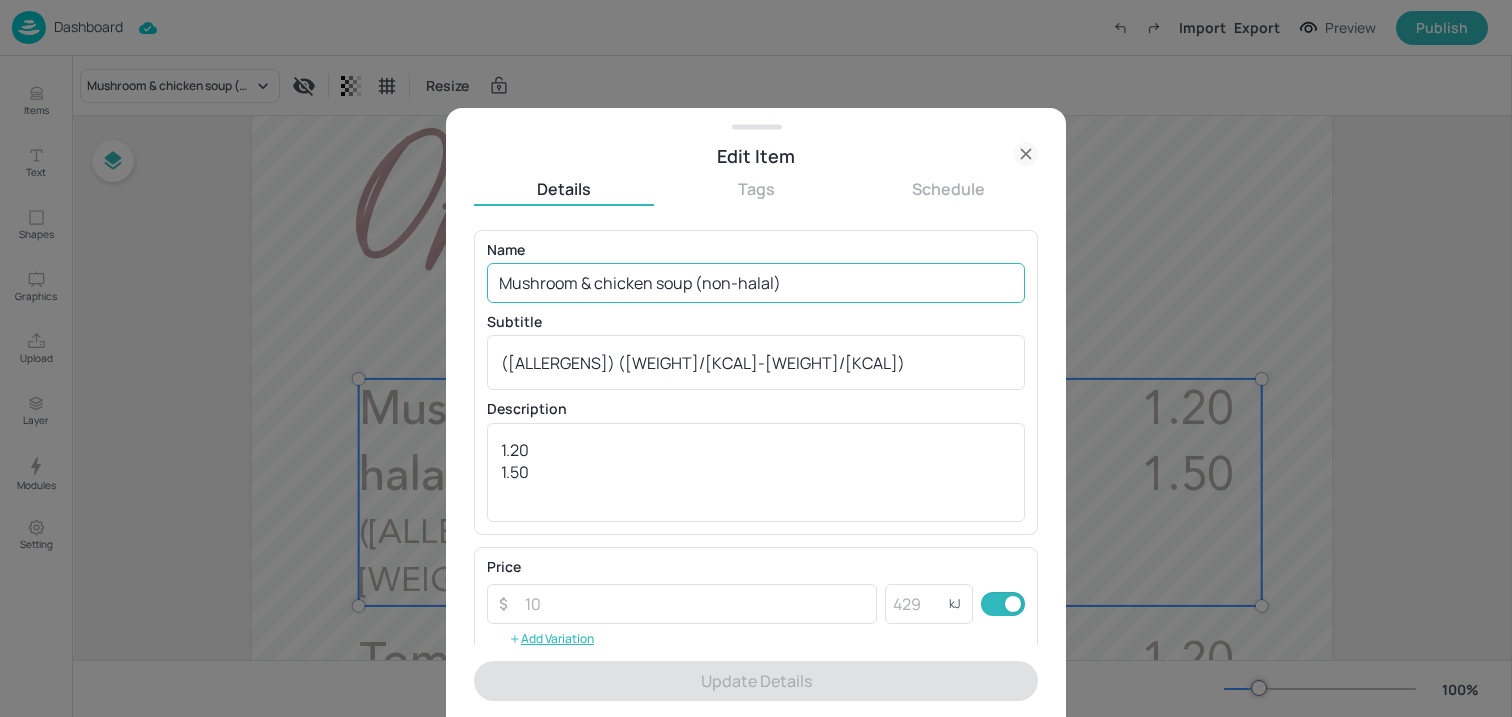 click on "Mushroom & chicken soup (non-halal)" at bounding box center [756, 283] 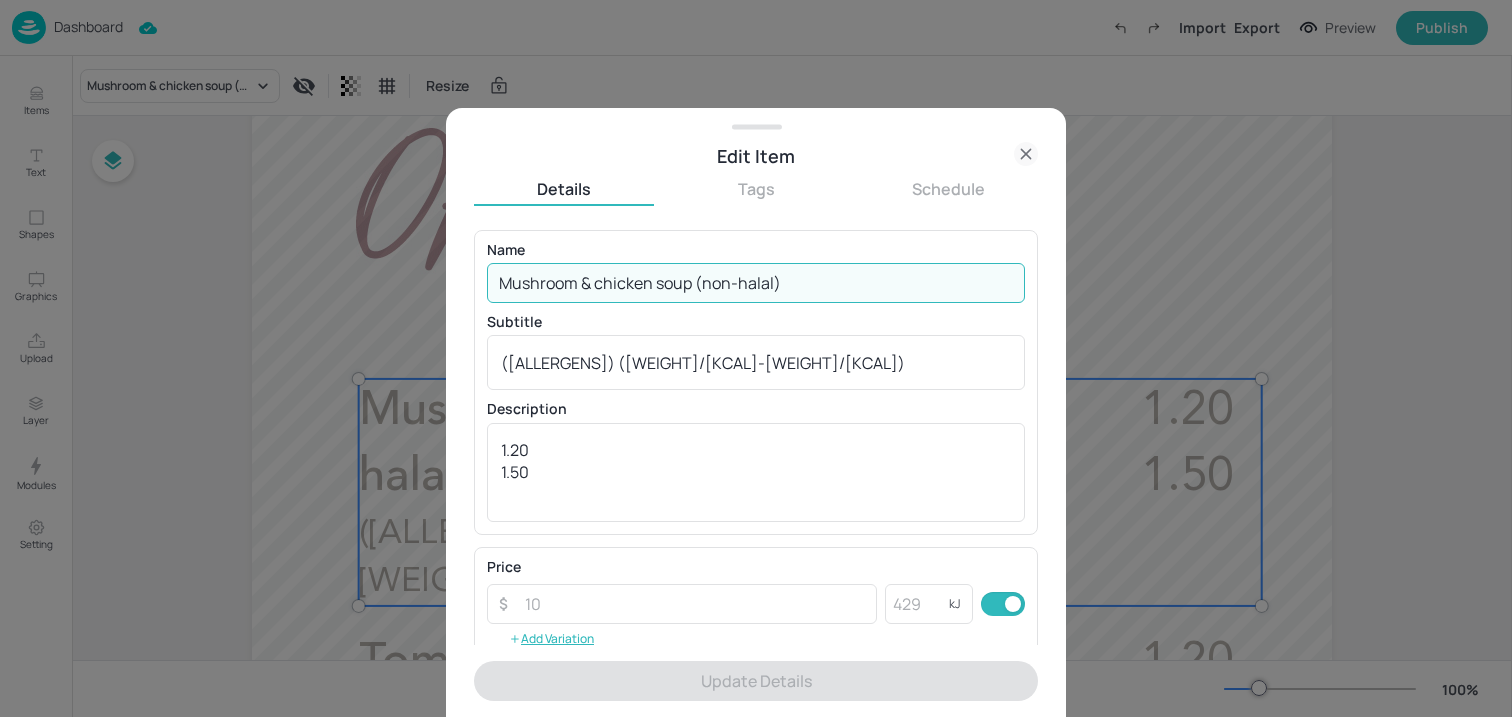 click on "Mushroom & chicken soup (non-halal)" at bounding box center [756, 283] 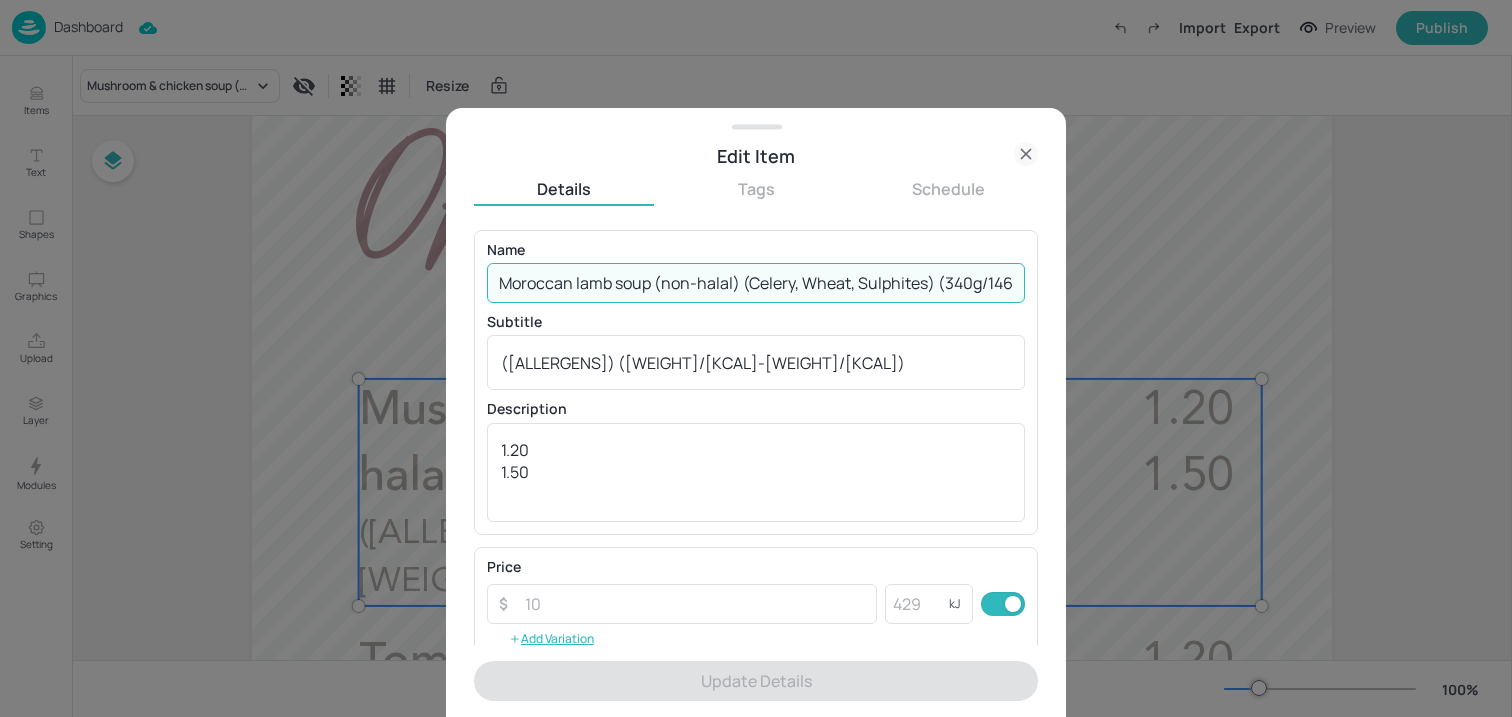 scroll, scrollTop: 0, scrollLeft: 148, axis: horizontal 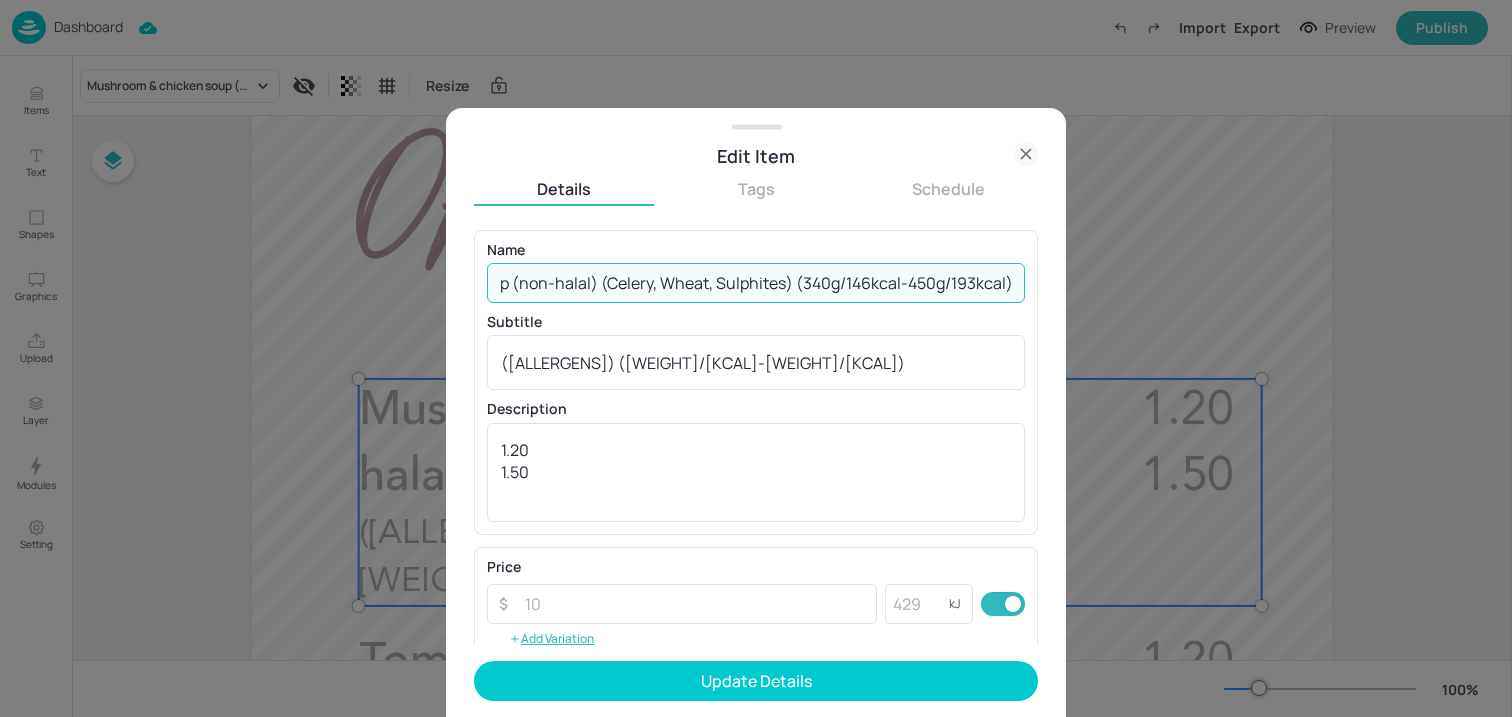 drag, startPoint x: 595, startPoint y: 286, endPoint x: 1375, endPoint y: 314, distance: 780.5024 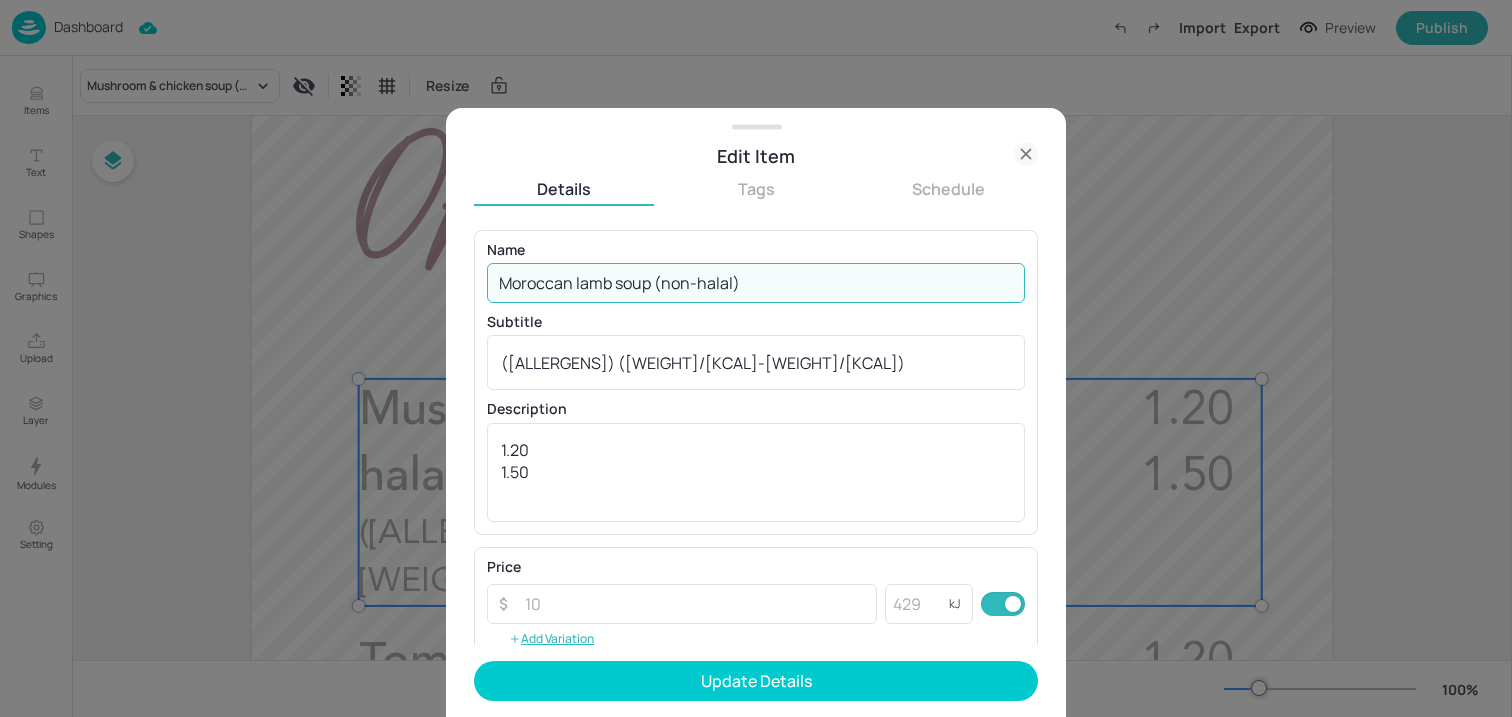 scroll, scrollTop: 0, scrollLeft: 0, axis: both 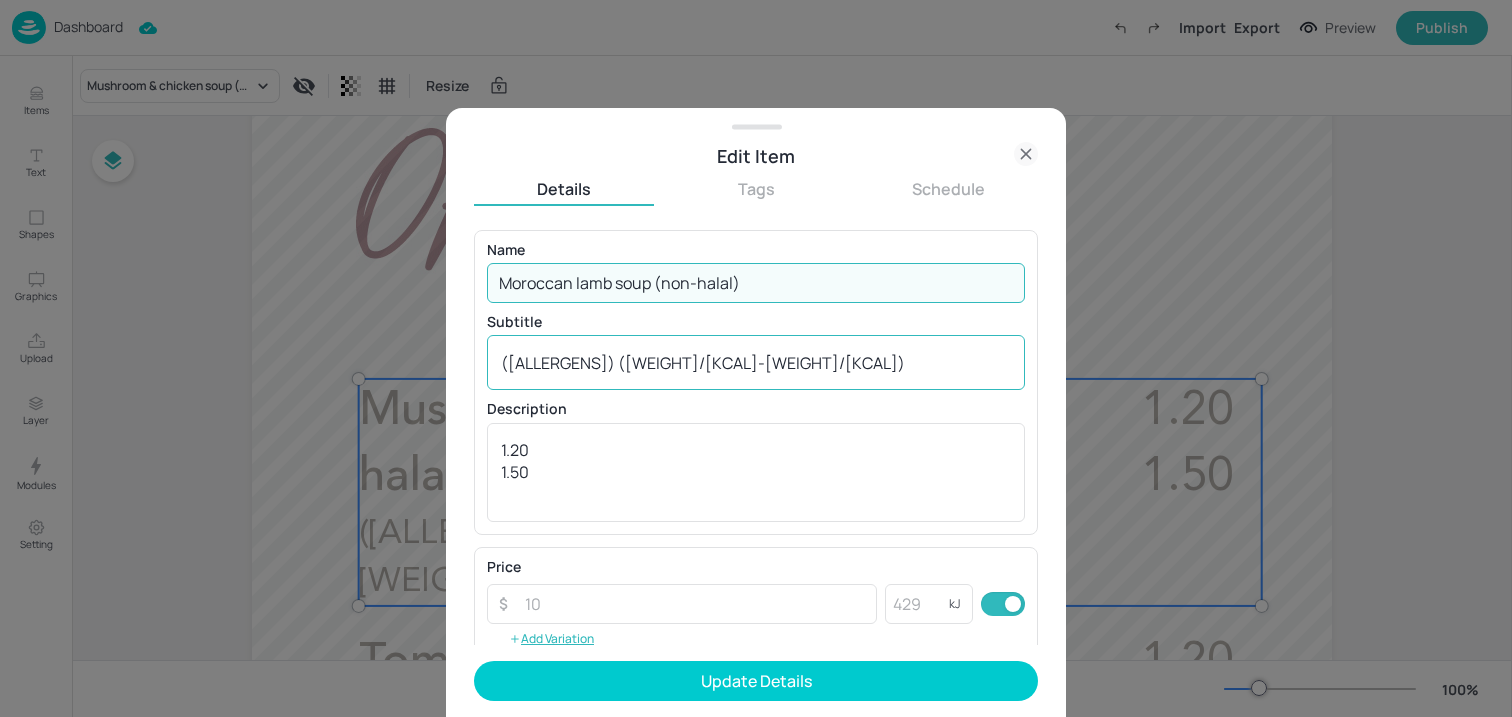 type on "Moroccan lamb soup (non-halal)" 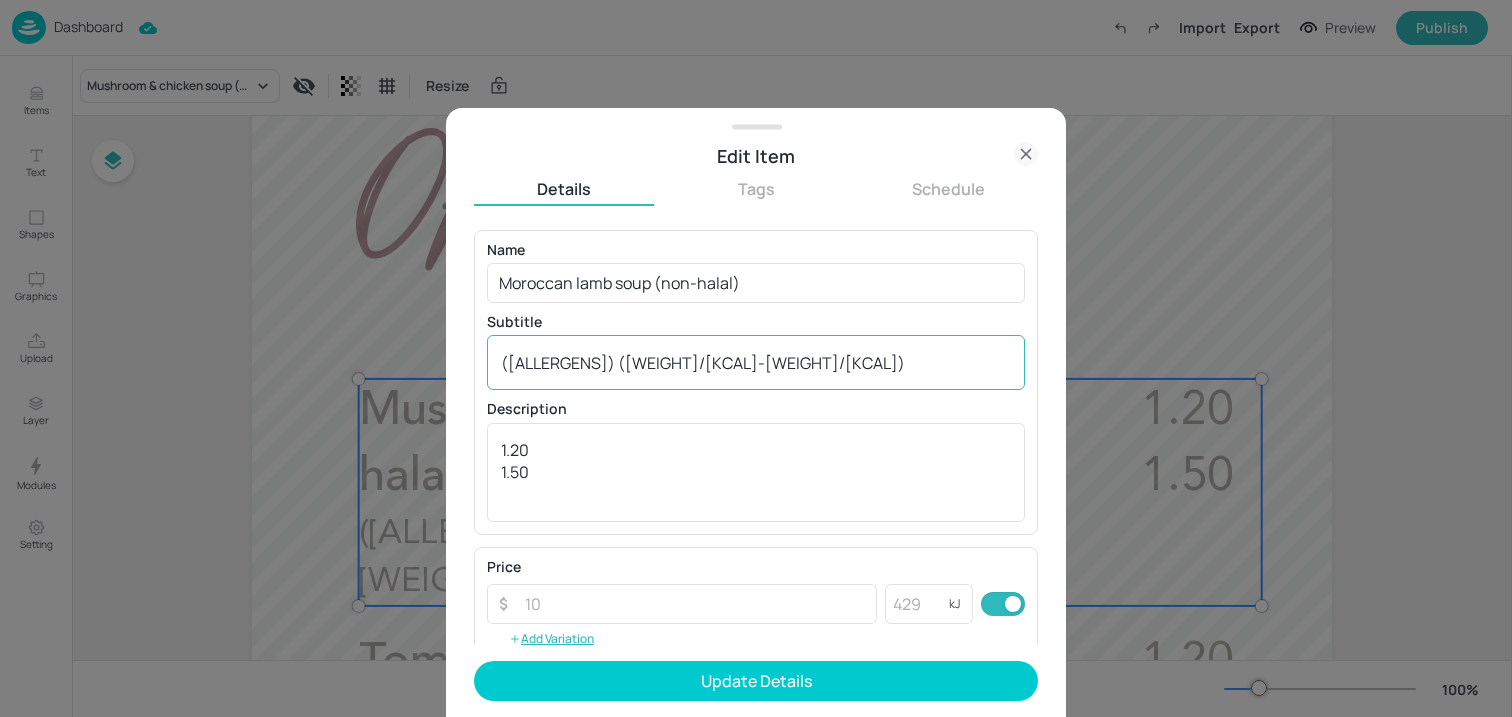 click on "(Celery, Milk) (340g/125kcal-450g/167kcal) x ​" at bounding box center (756, 362) 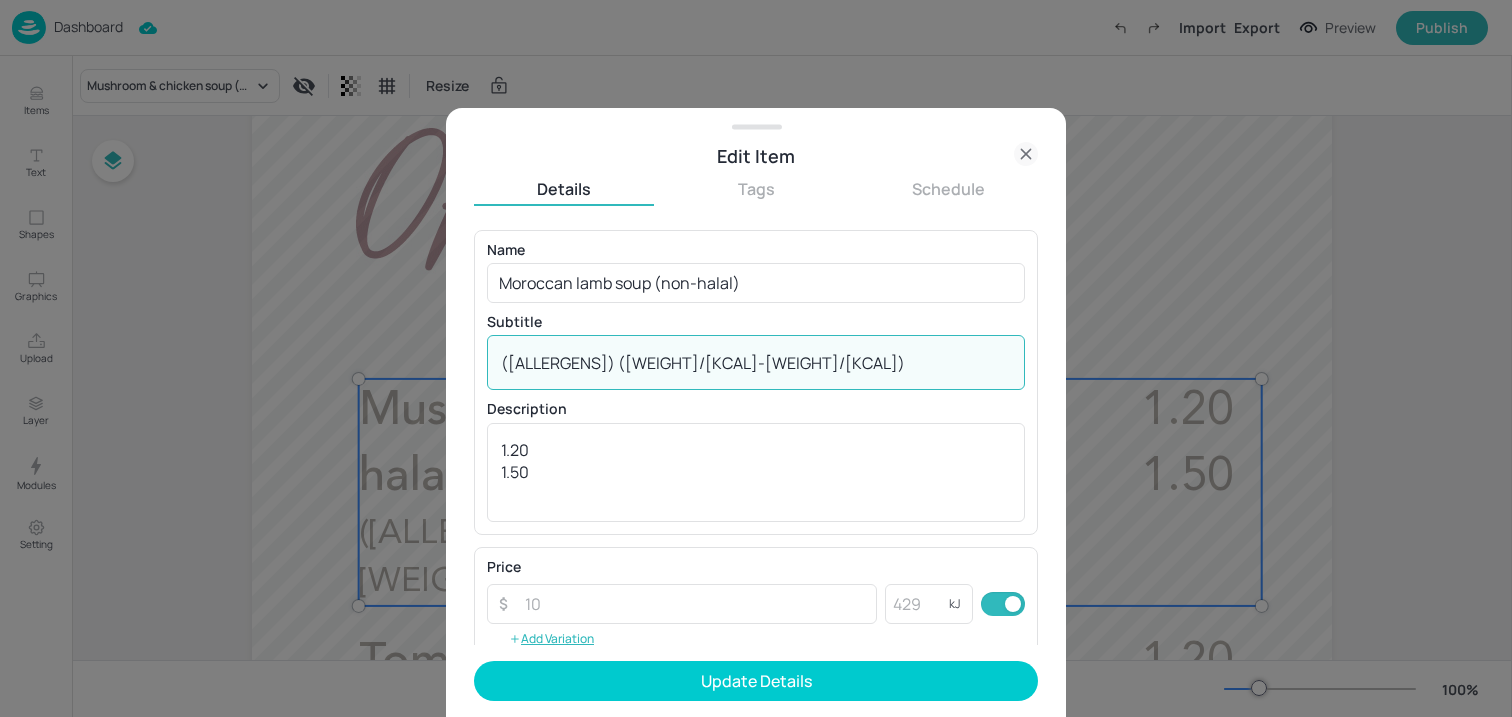 click on "([ALLERGENS]) ([WEIGHT]/[KCAL]-[WEIGHT]/[KCAL])" at bounding box center (756, 363) 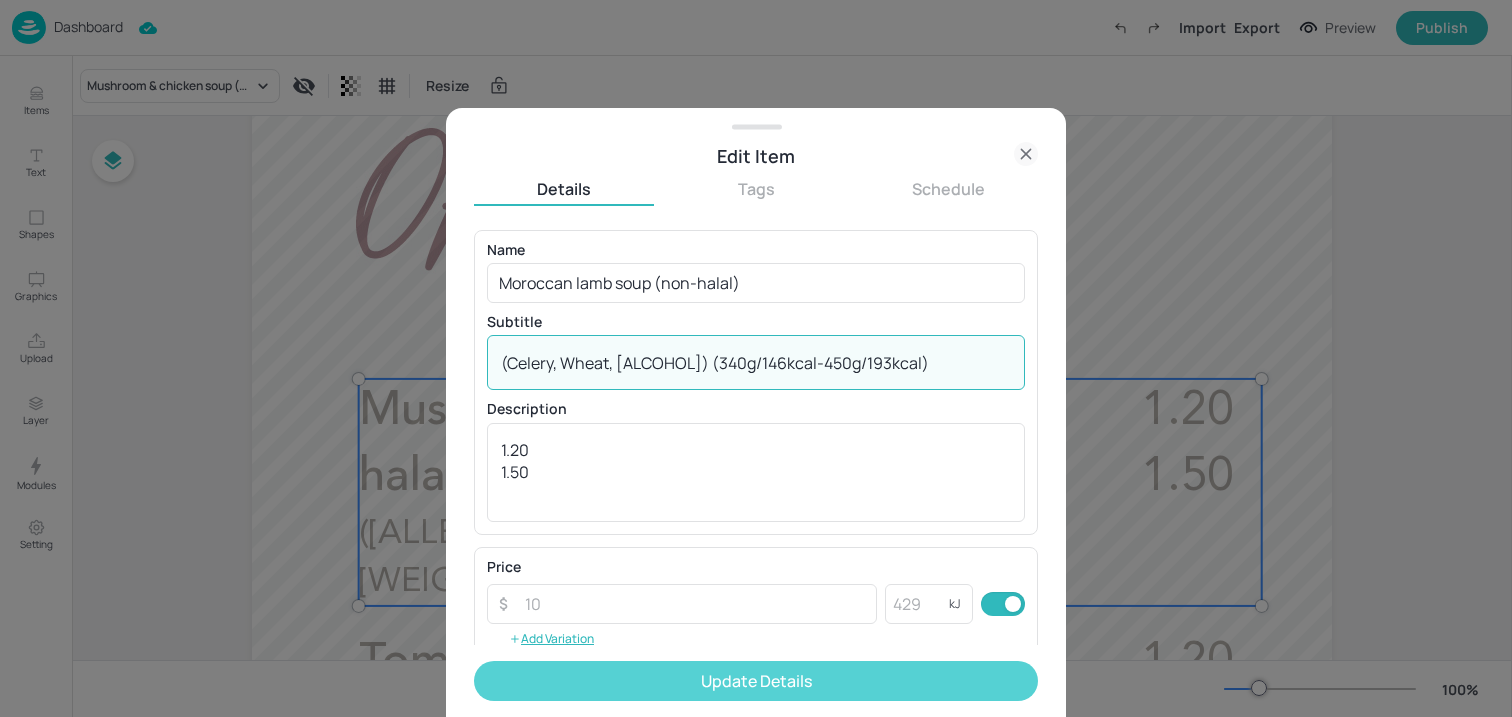 type on "(Celery, Wheat, [ALCOHOL]) (340g/146kcal-450g/193kcal)" 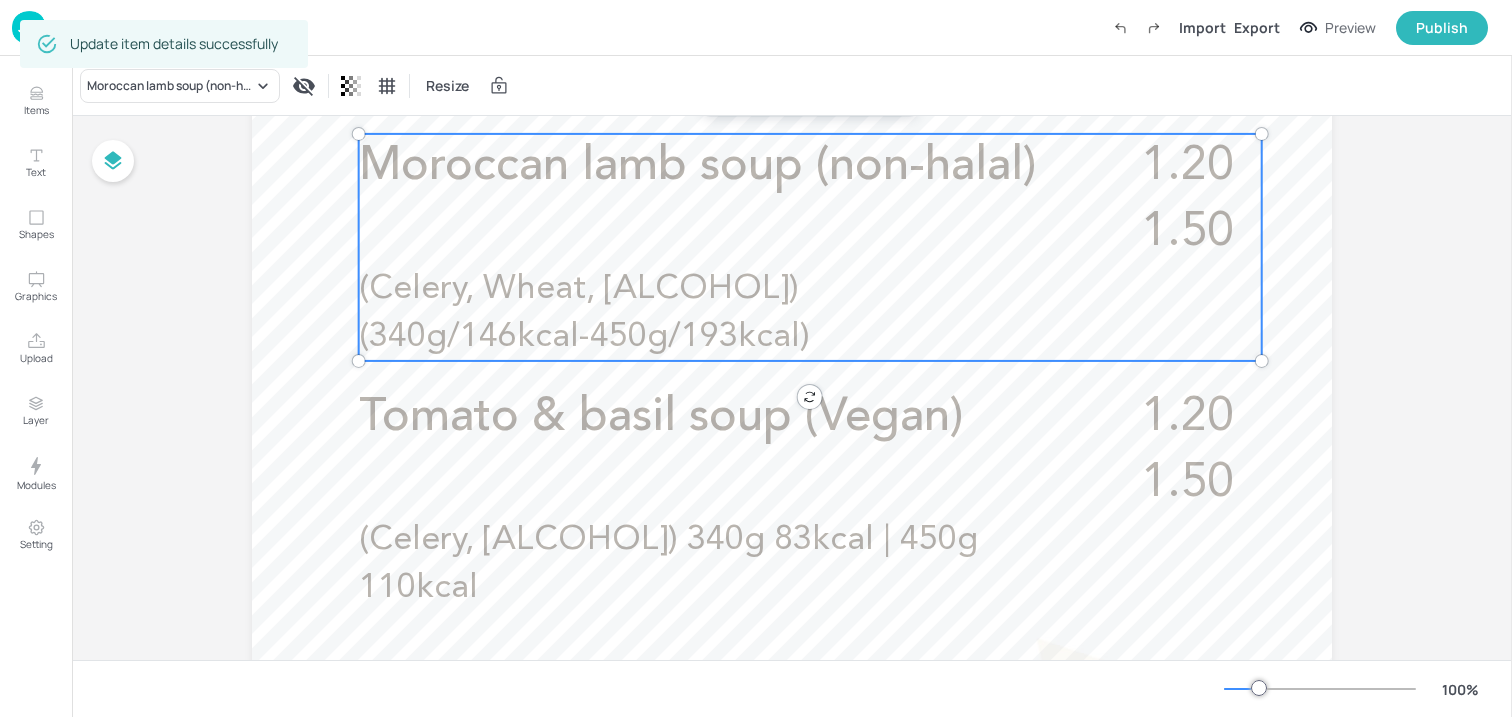 scroll, scrollTop: 842, scrollLeft: 0, axis: vertical 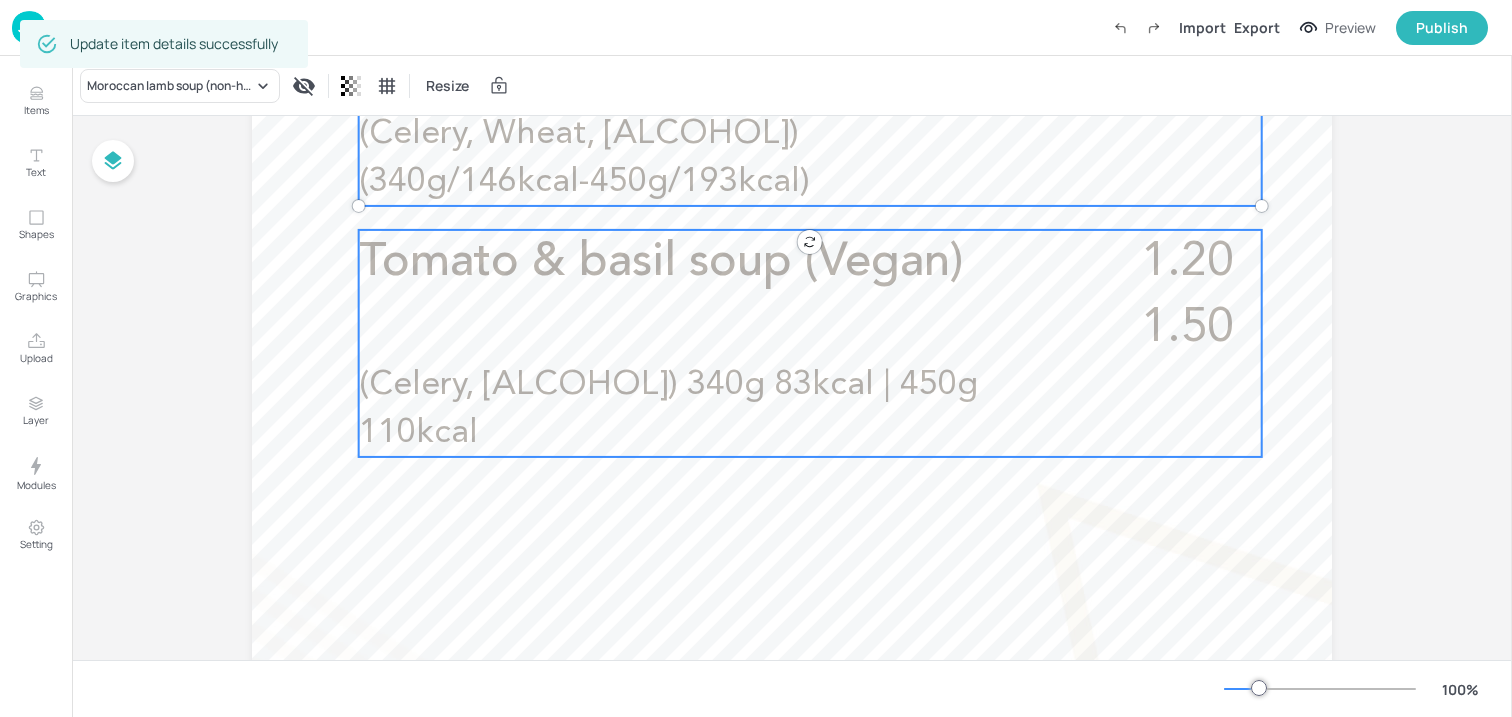 click on "(Celery, [ALCOHOL]) 340g 83kcal | 450g 110kcal" at bounding box center [668, 409] 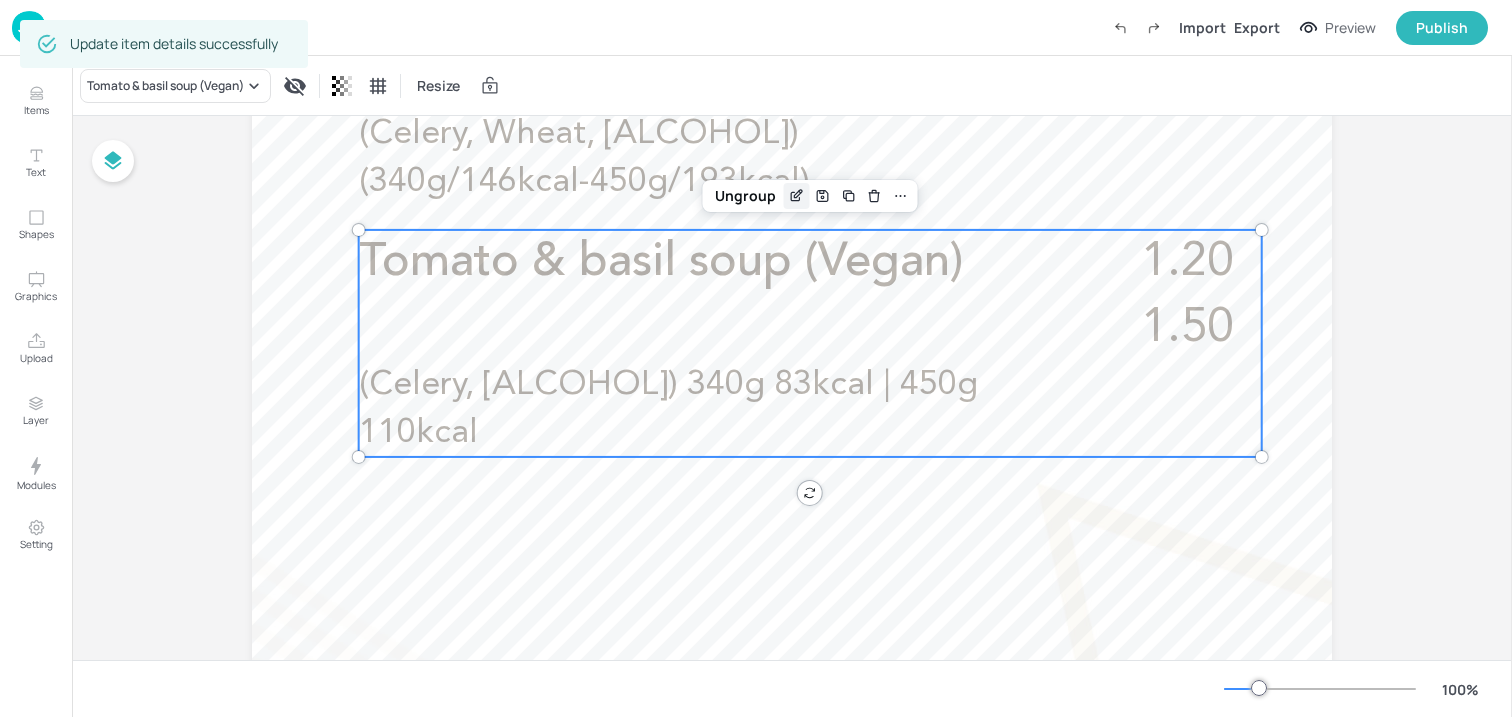 click 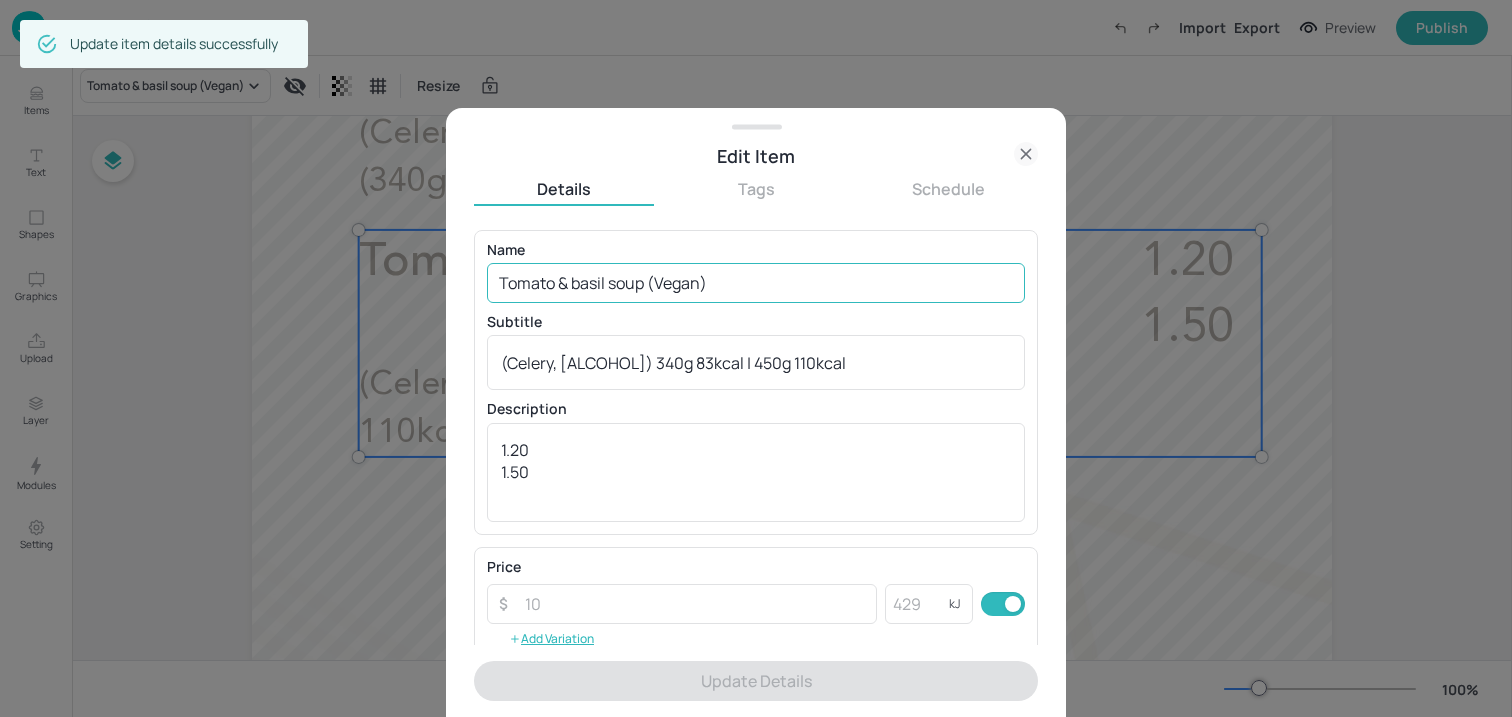 click on "Tomato & basil soup (Vegan)" at bounding box center [756, 283] 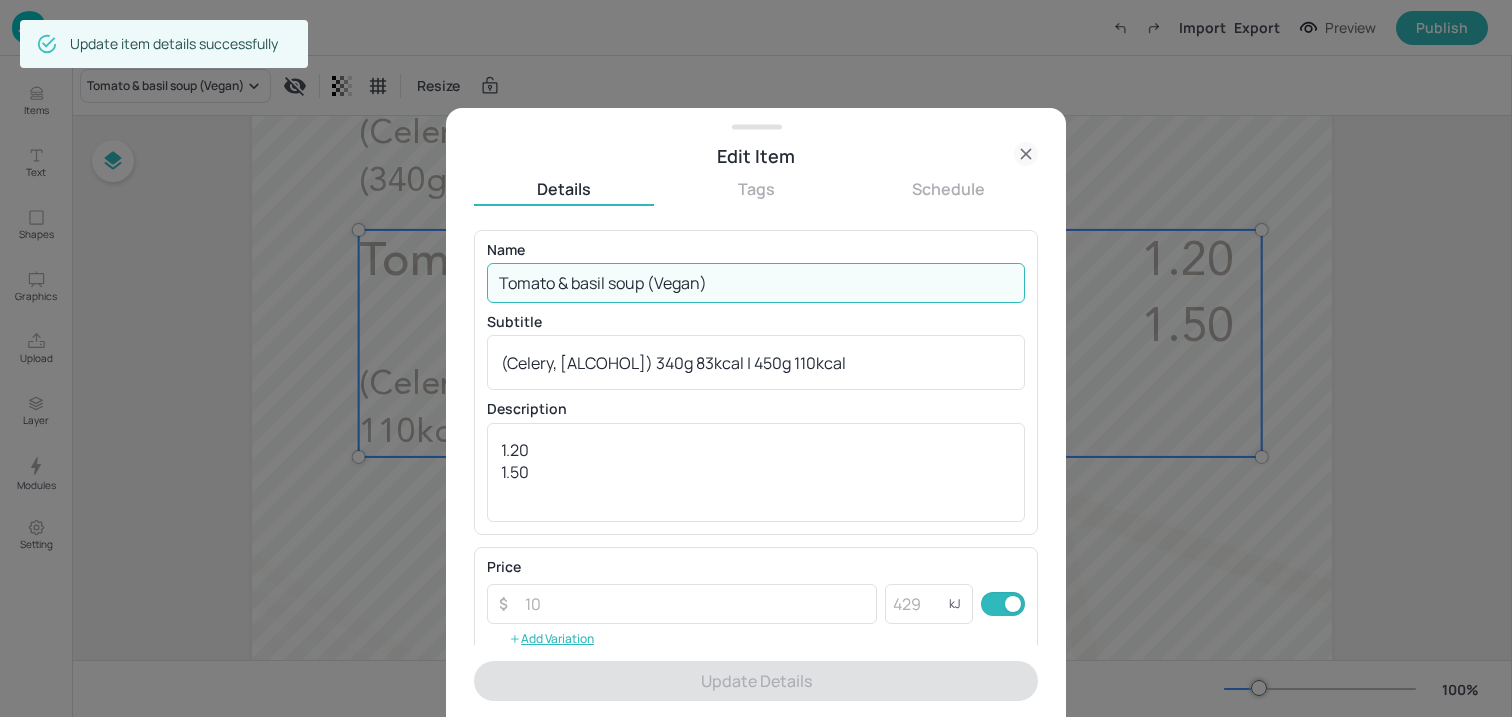 click on "Tomato & basil soup (Vegan)" at bounding box center [756, 283] 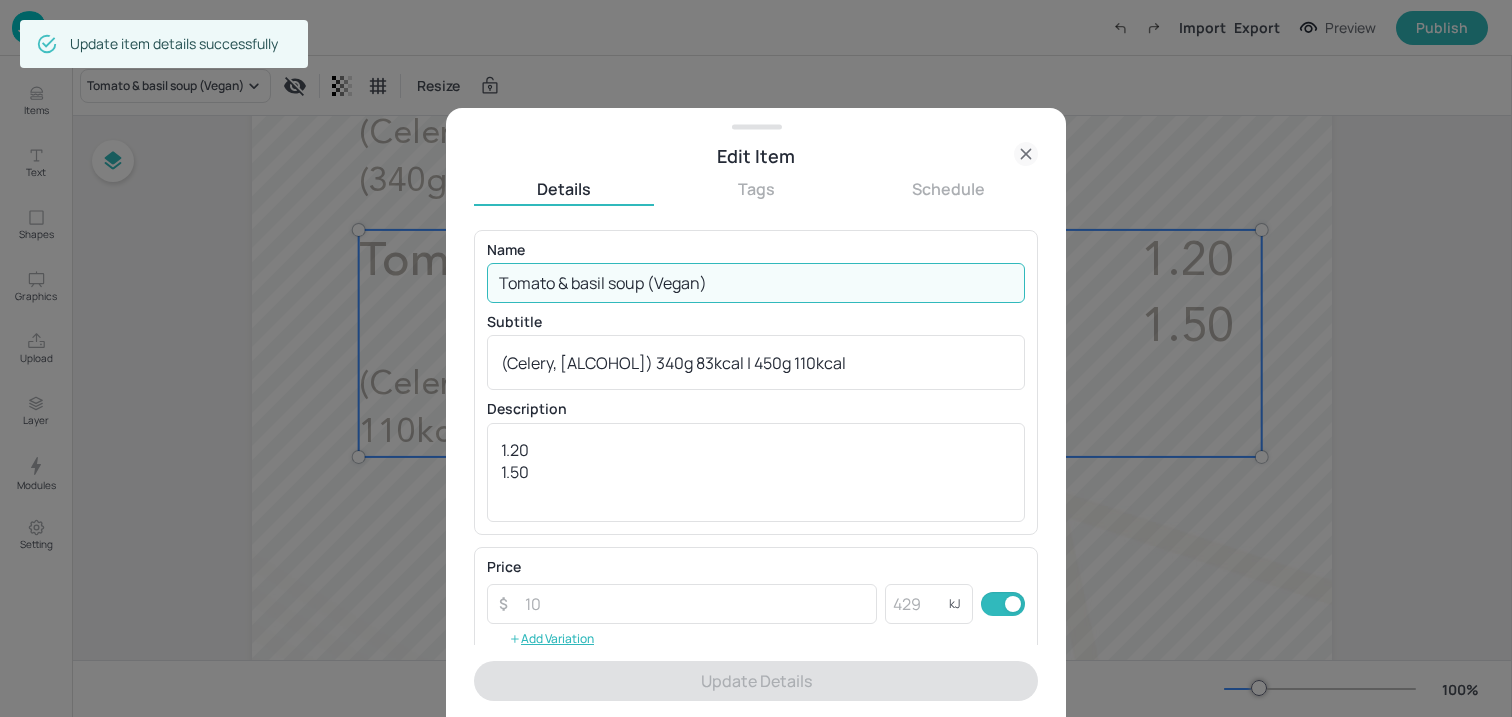 click on "Tomato & basil soup (Vegan)" at bounding box center [756, 283] 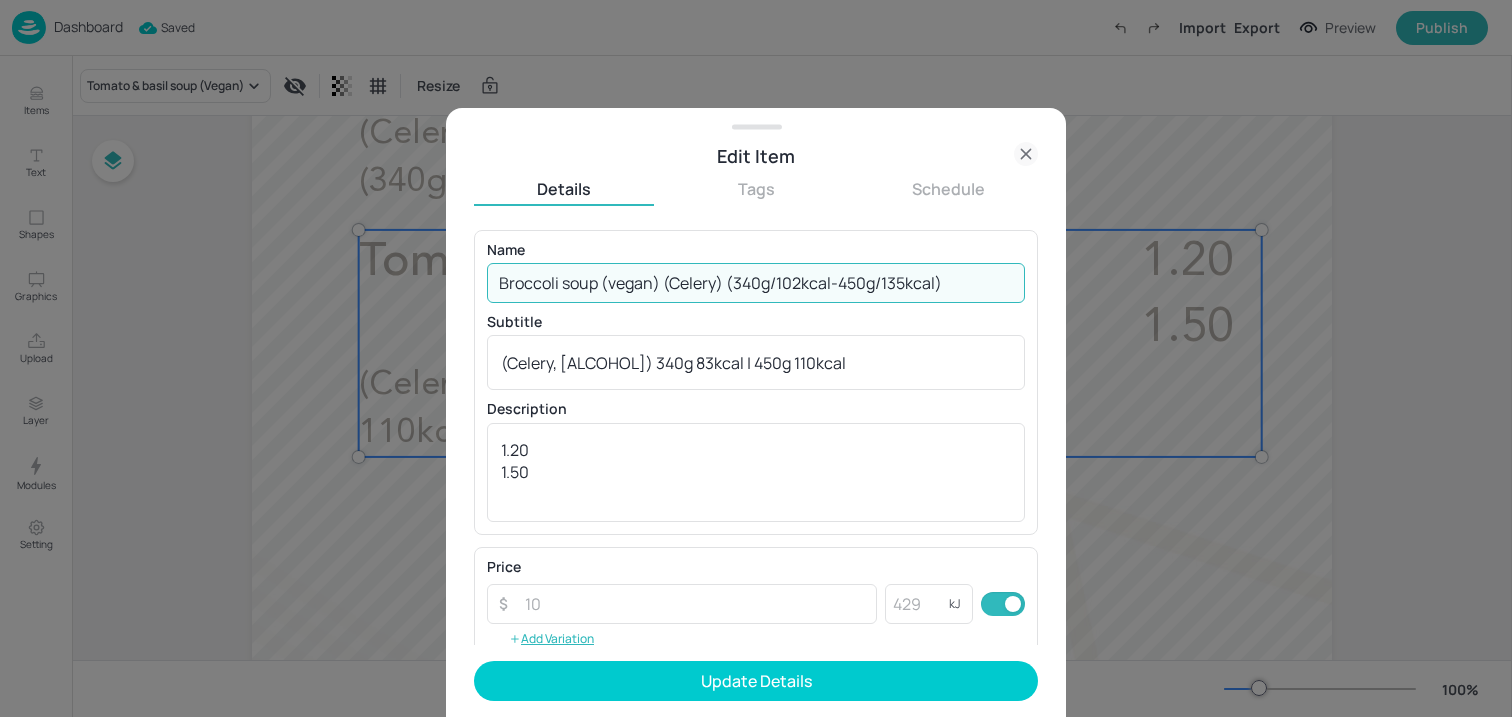drag, startPoint x: 729, startPoint y: 282, endPoint x: 1083, endPoint y: 283, distance: 354.0014 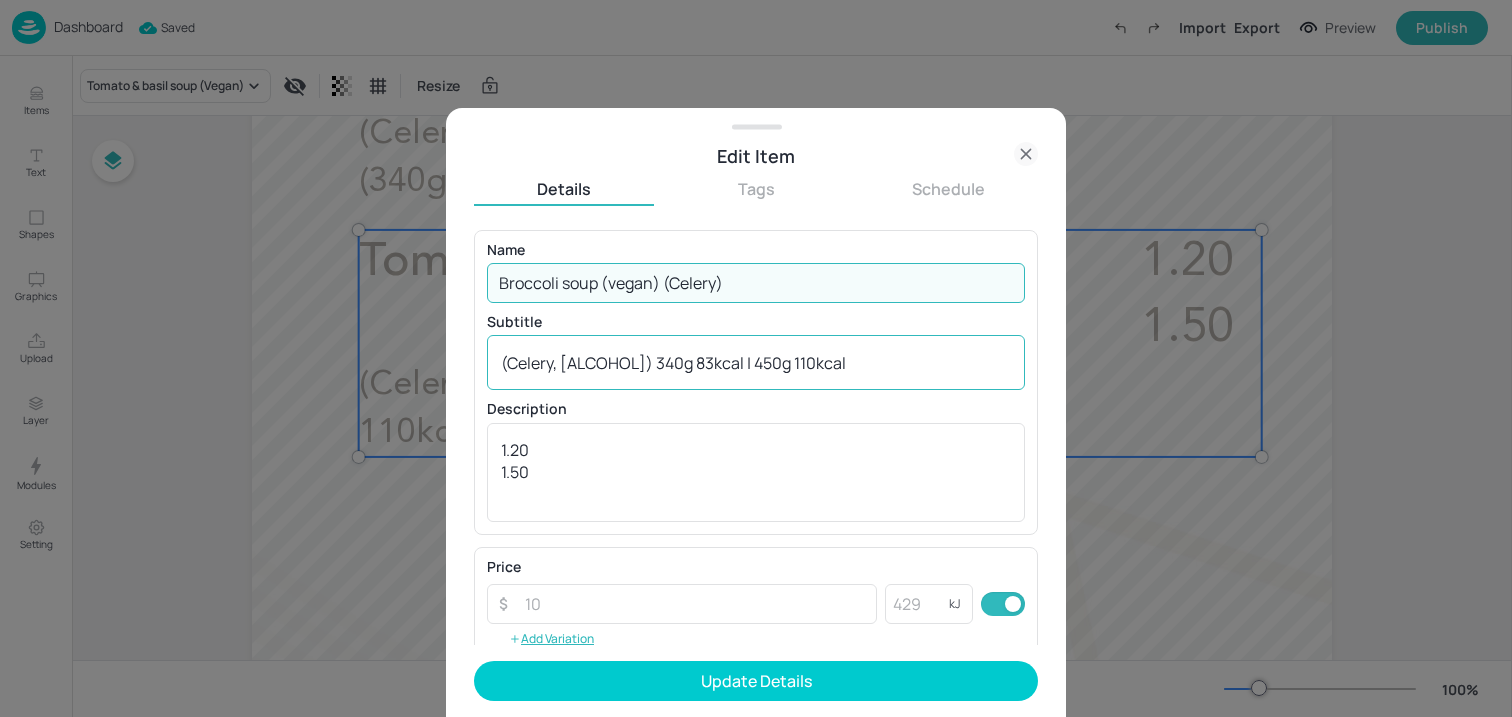 type on "Broccoli soup (vegan) (Celery)" 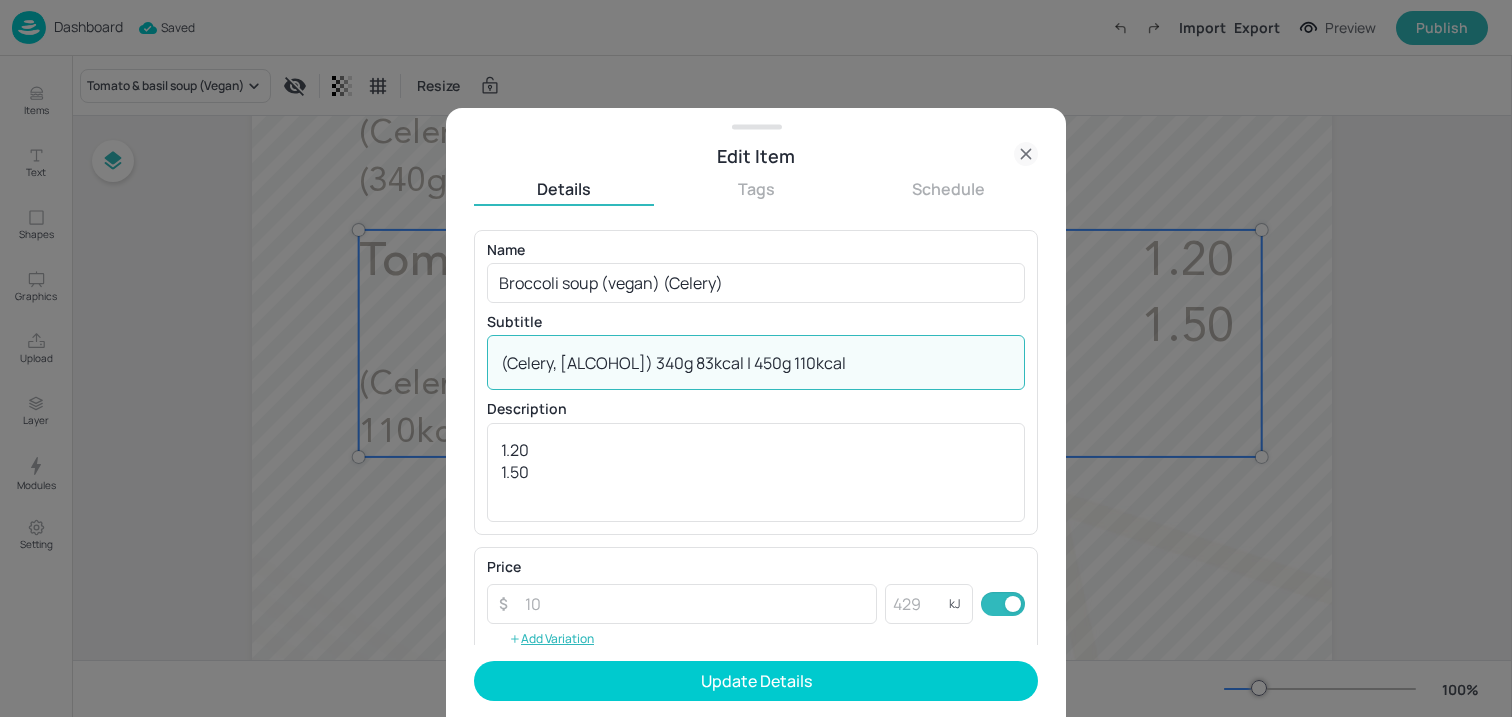click on "(Celery, [ALCOHOL]) 340g 83kcal | 450g 110kcal" at bounding box center [756, 363] 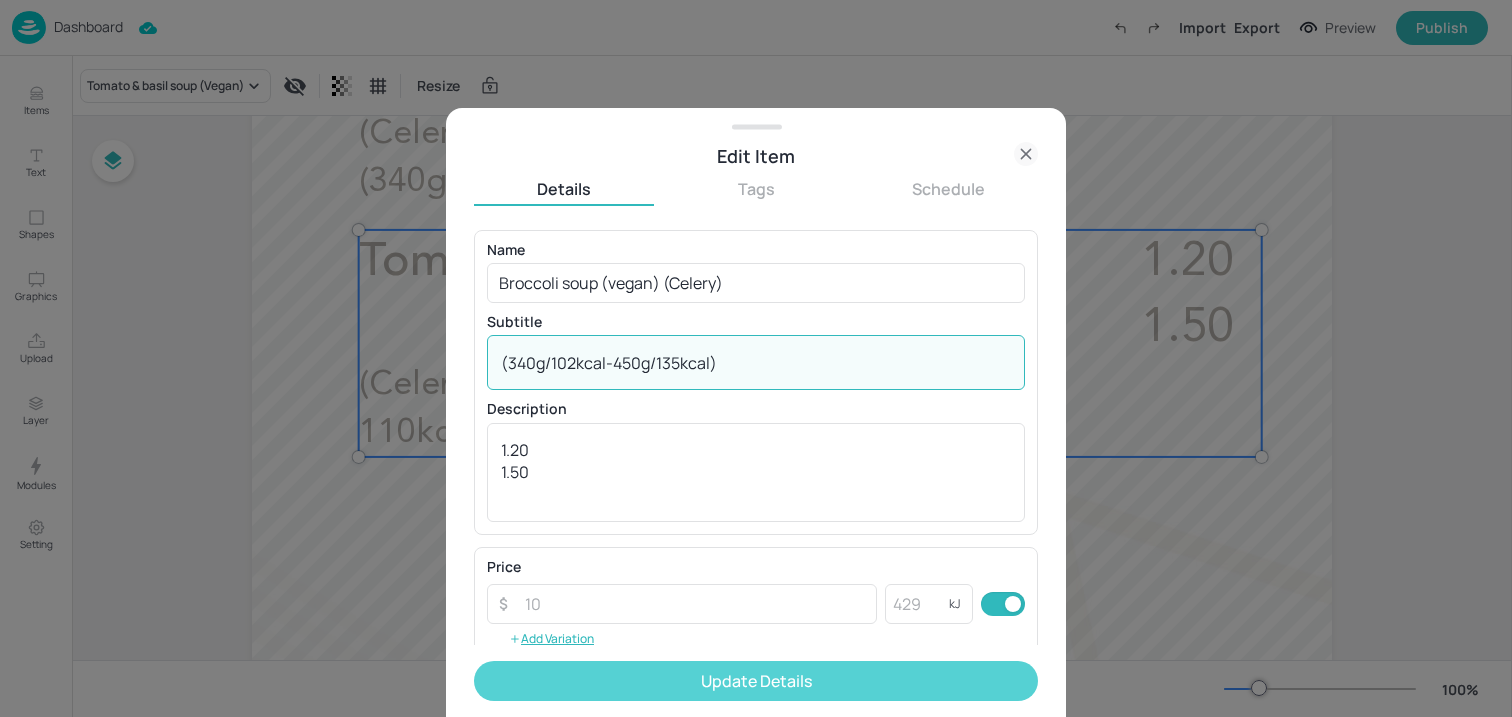 type on "(340g/102kcal-450g/135kcal)" 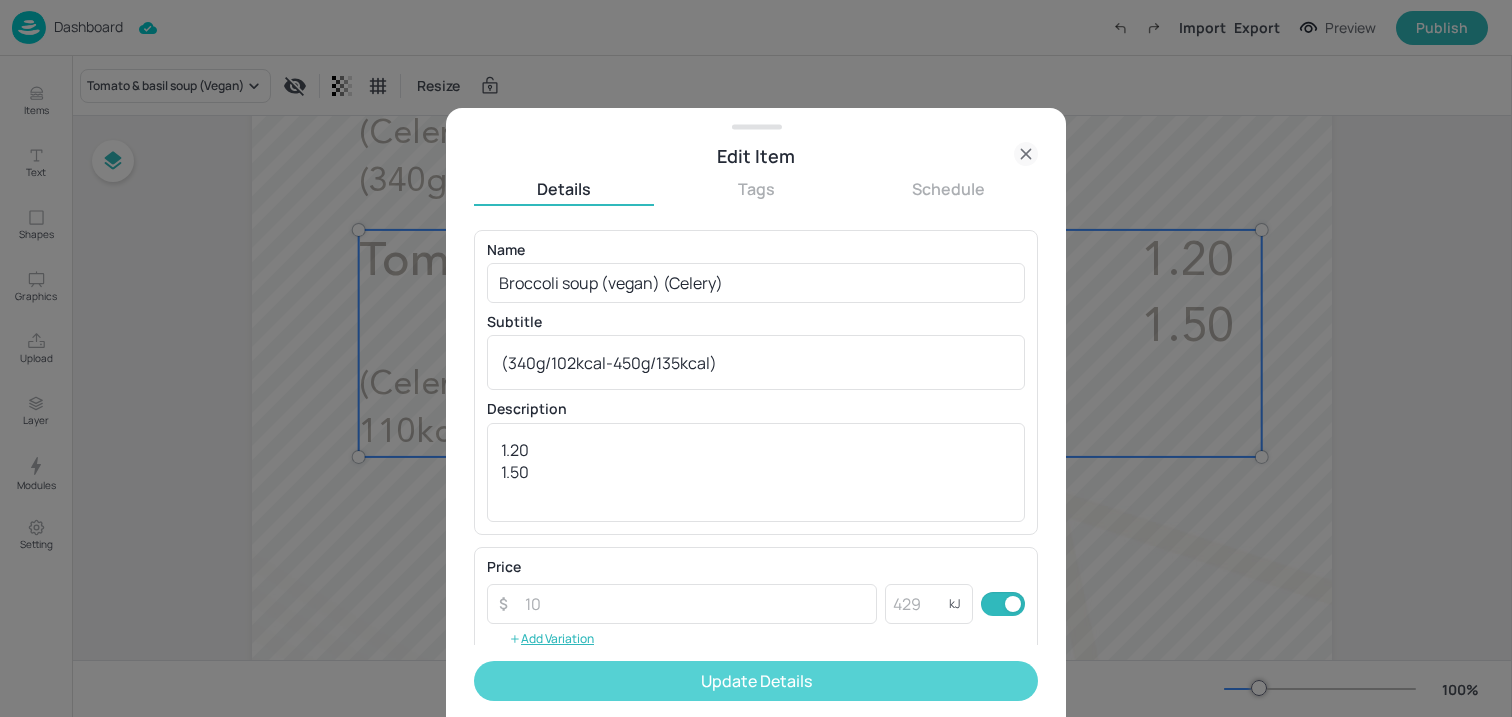 click on "Update Details" at bounding box center [756, 681] 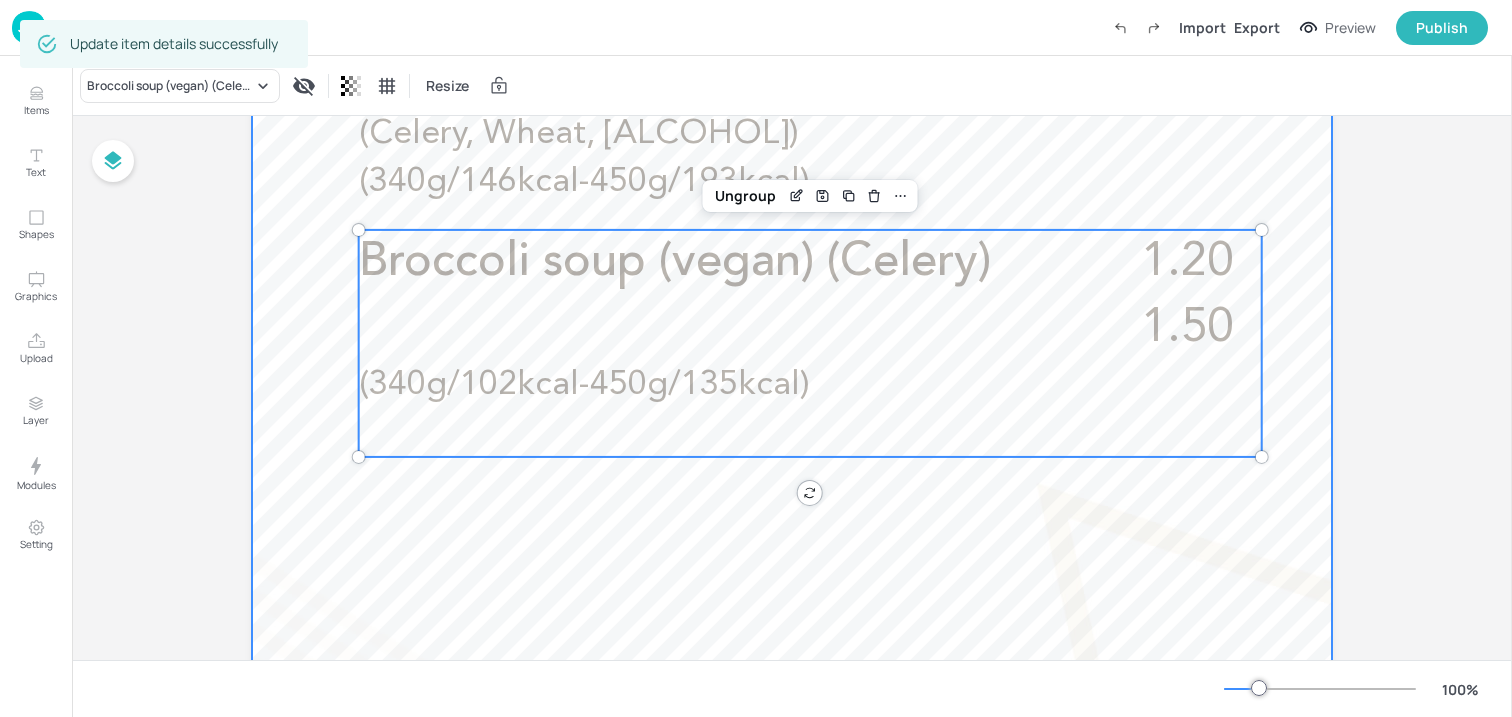 click at bounding box center (792, 298) 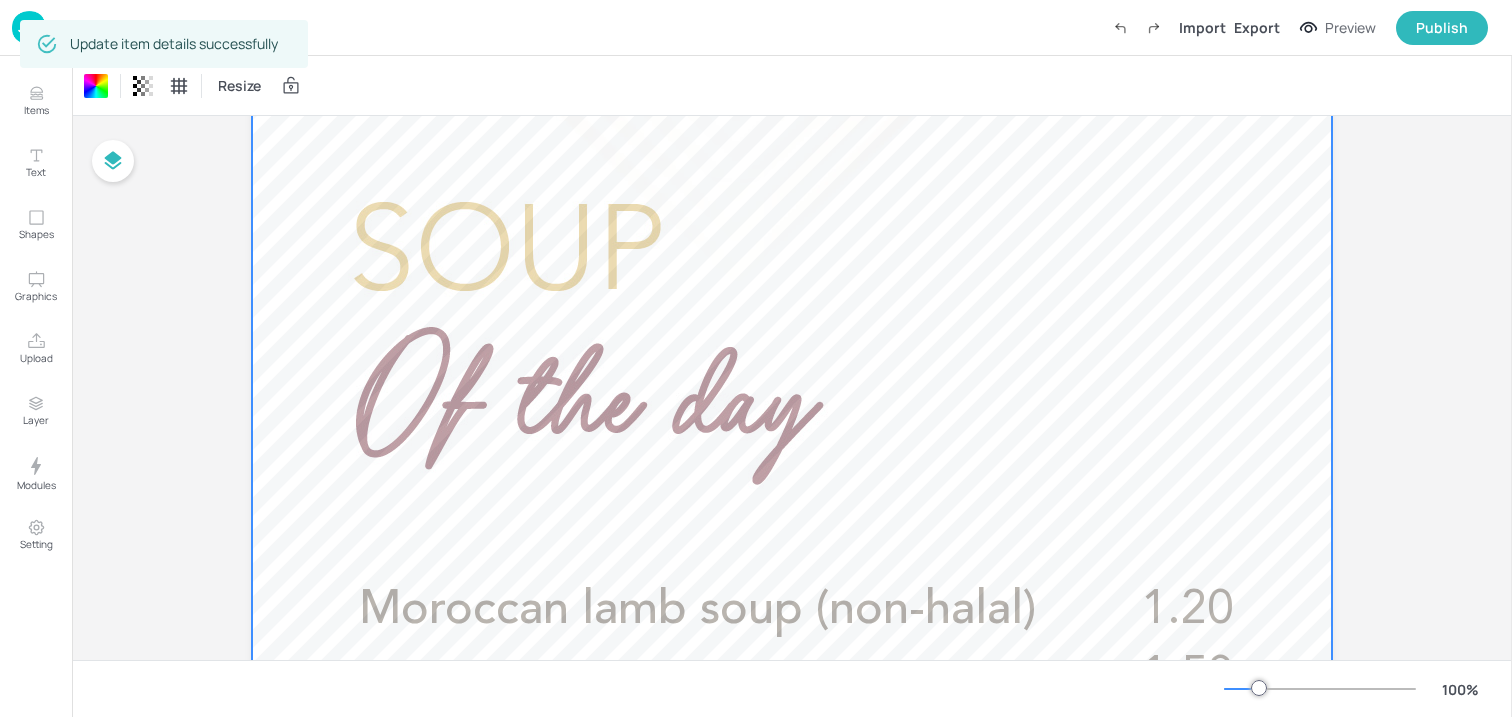 scroll, scrollTop: 0, scrollLeft: 0, axis: both 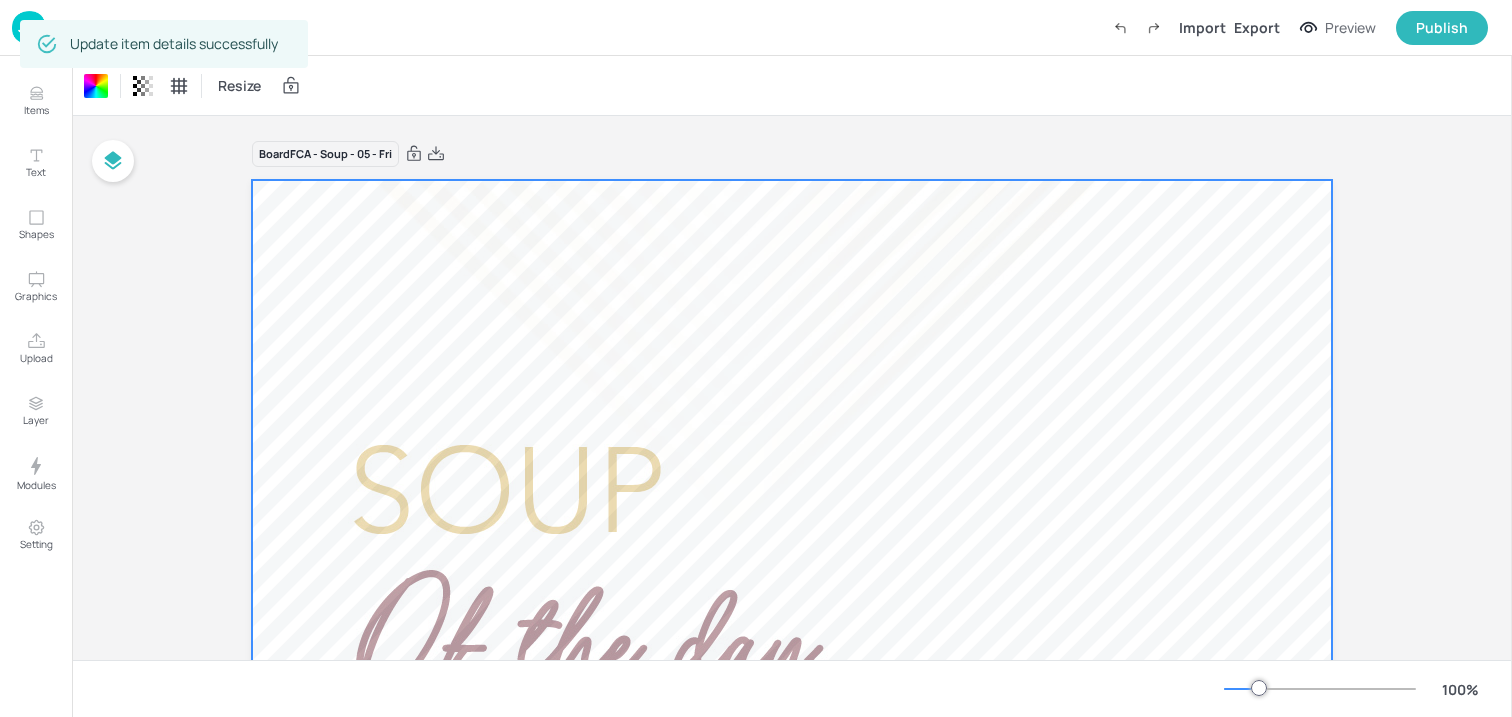 click at bounding box center (792, 1140) 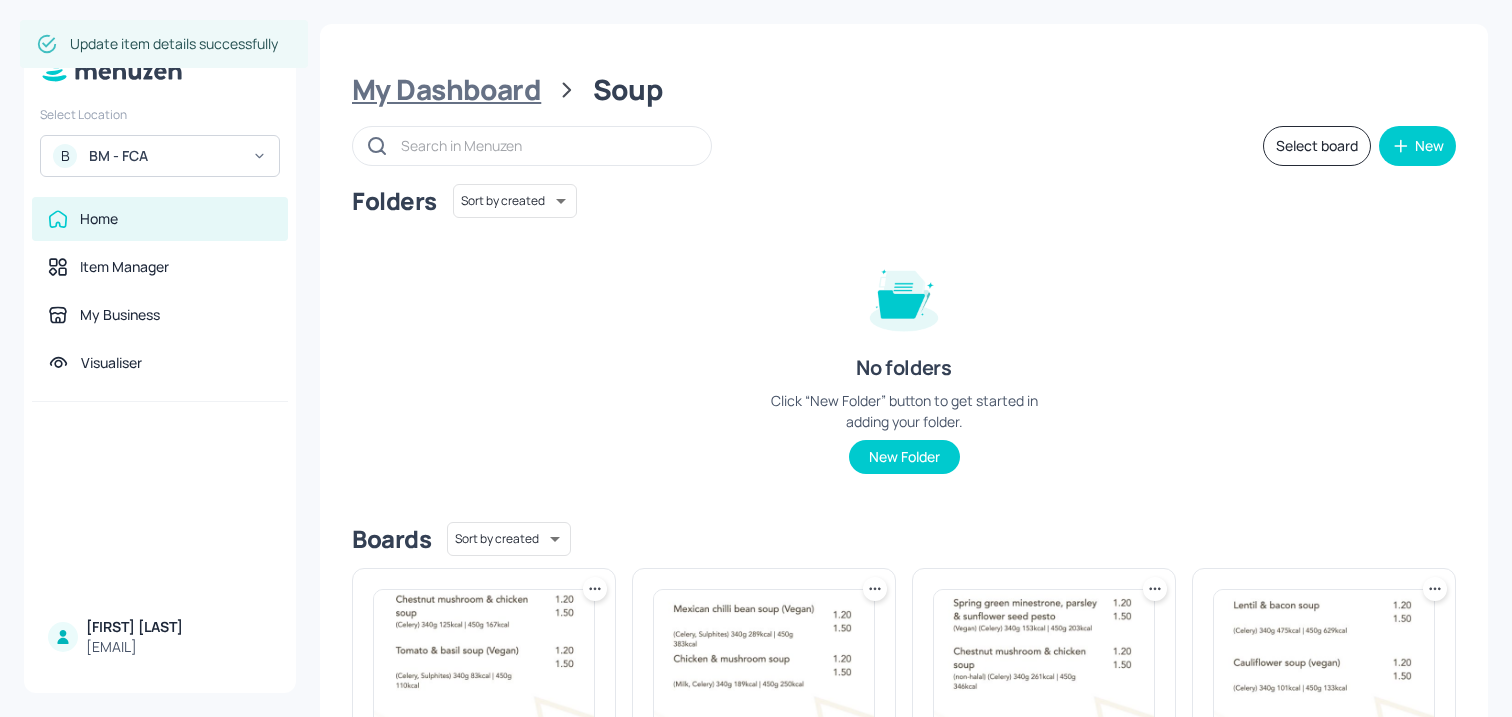 click on "My Dashboard" at bounding box center [446, 90] 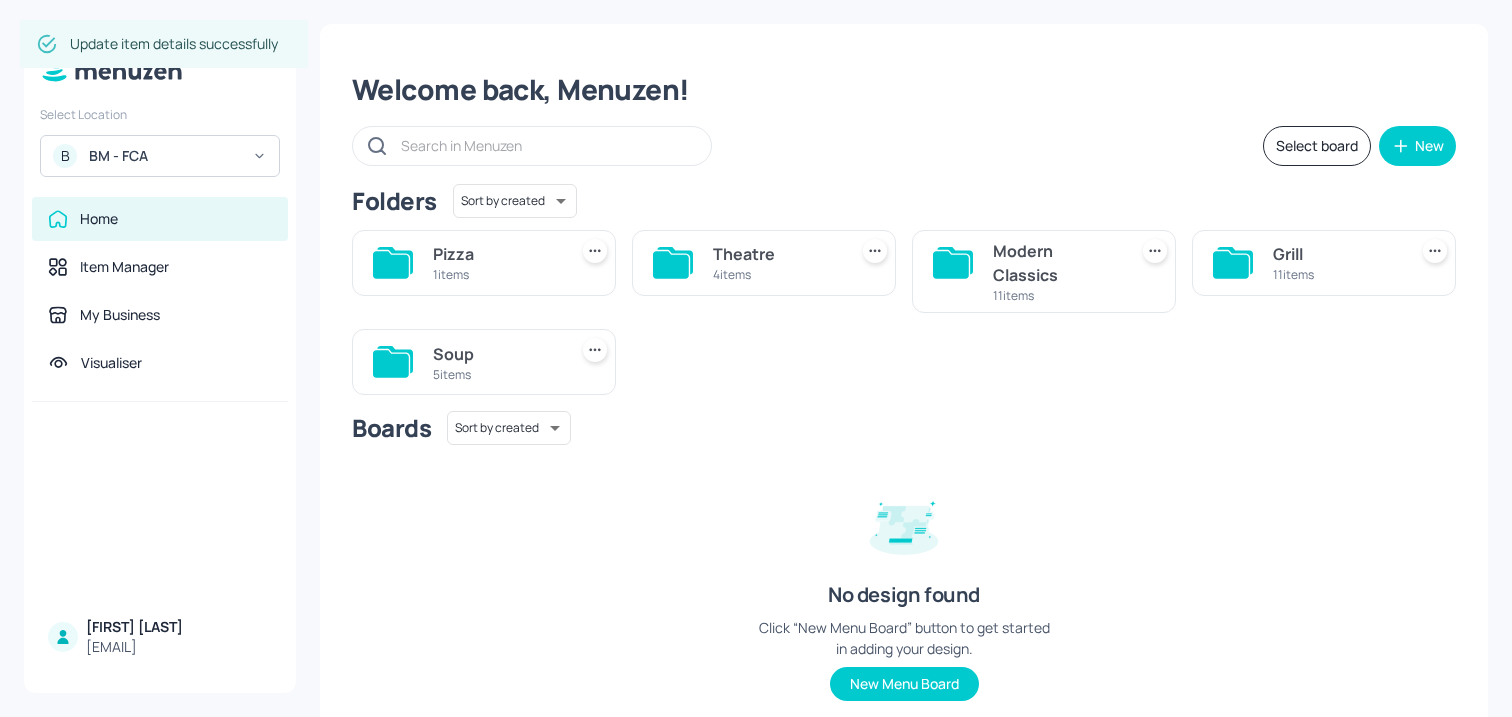 click on "Theatre" at bounding box center [776, 254] 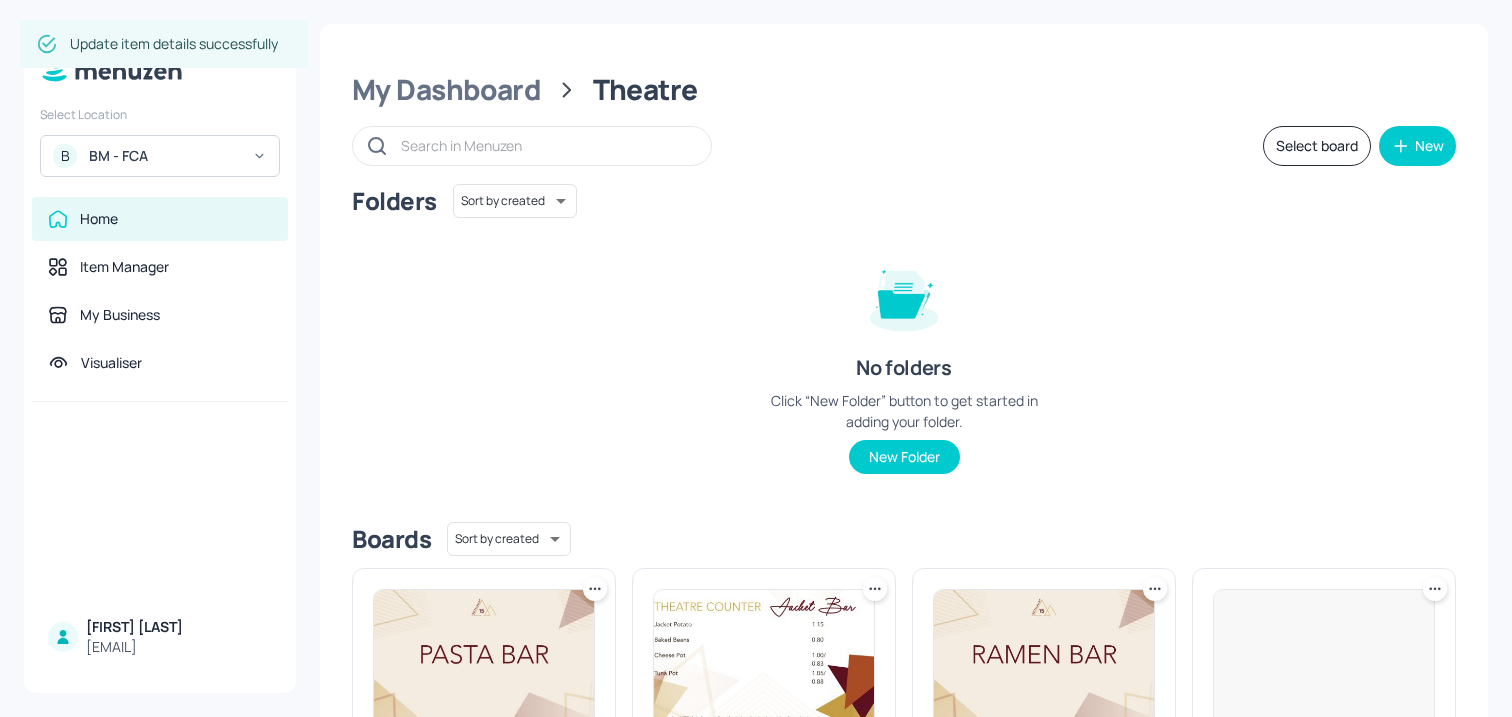 scroll, scrollTop: 246, scrollLeft: 0, axis: vertical 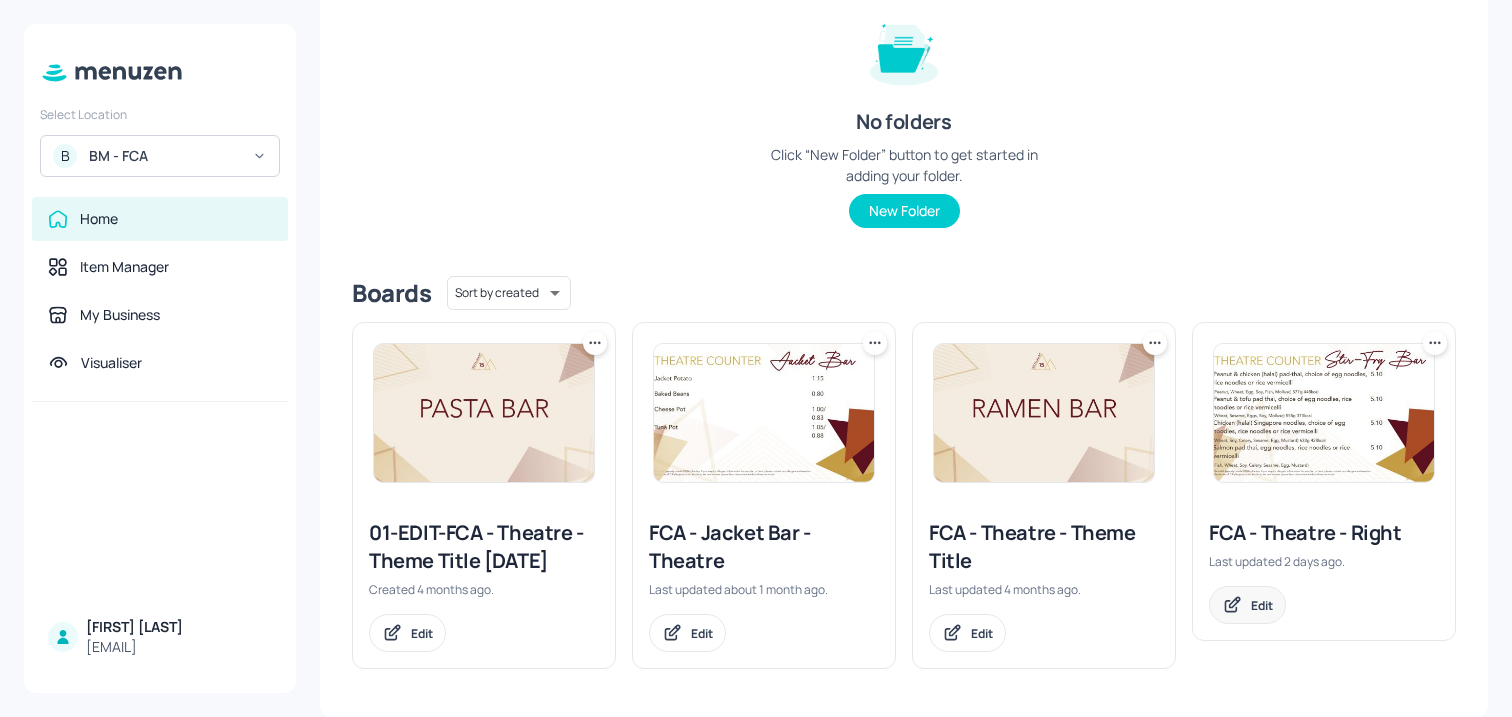 click on "Edit" at bounding box center [1262, 605] 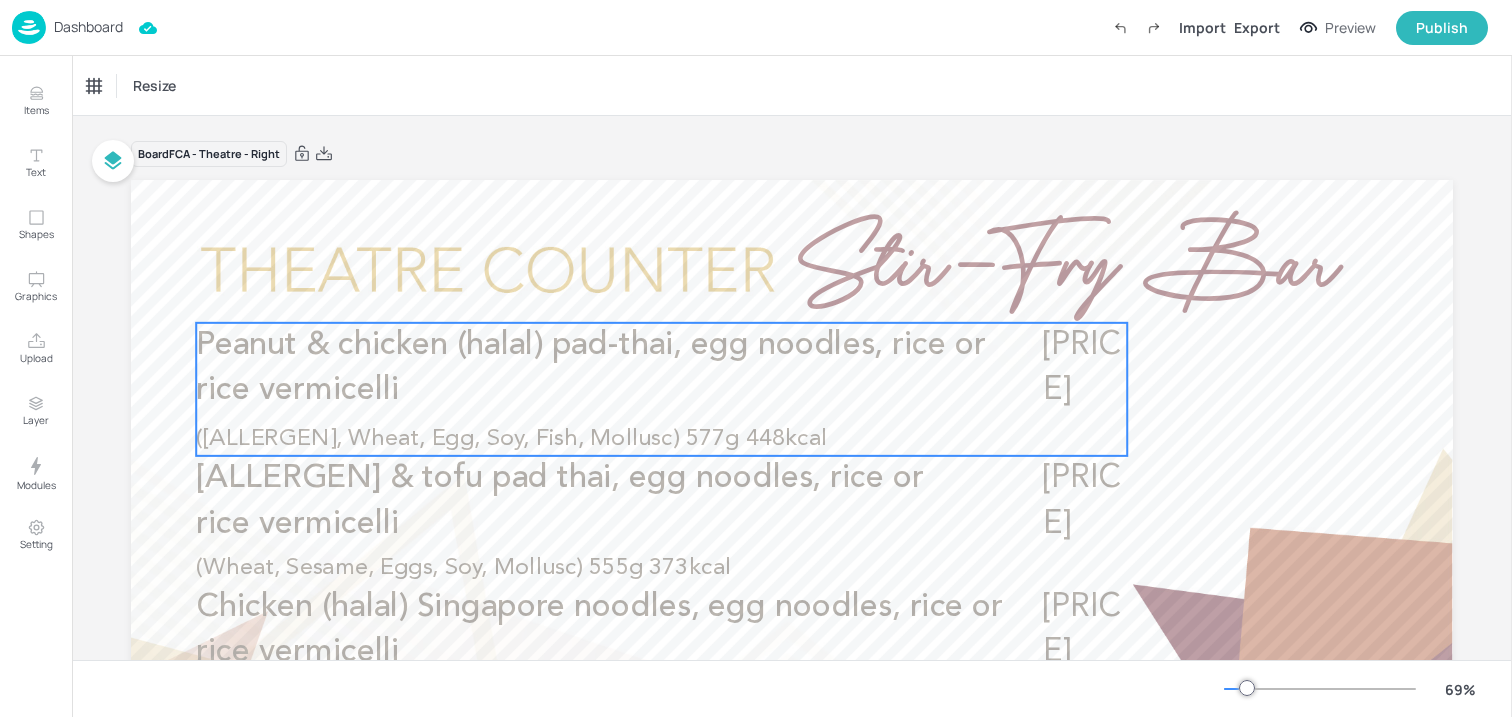 click on "Peanut & chicken (halal) pad-thai, egg noodles, rice or rice vermicelli" at bounding box center [615, 368] 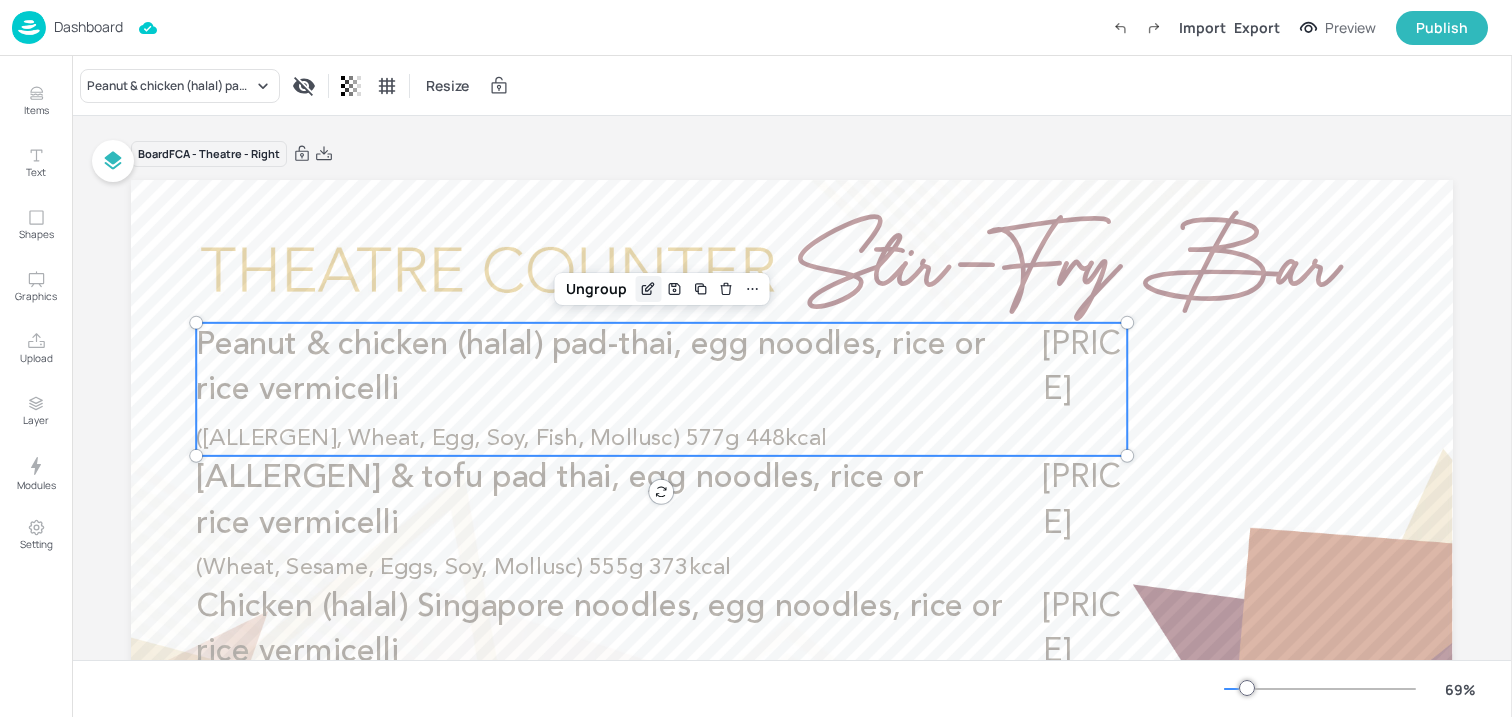 click 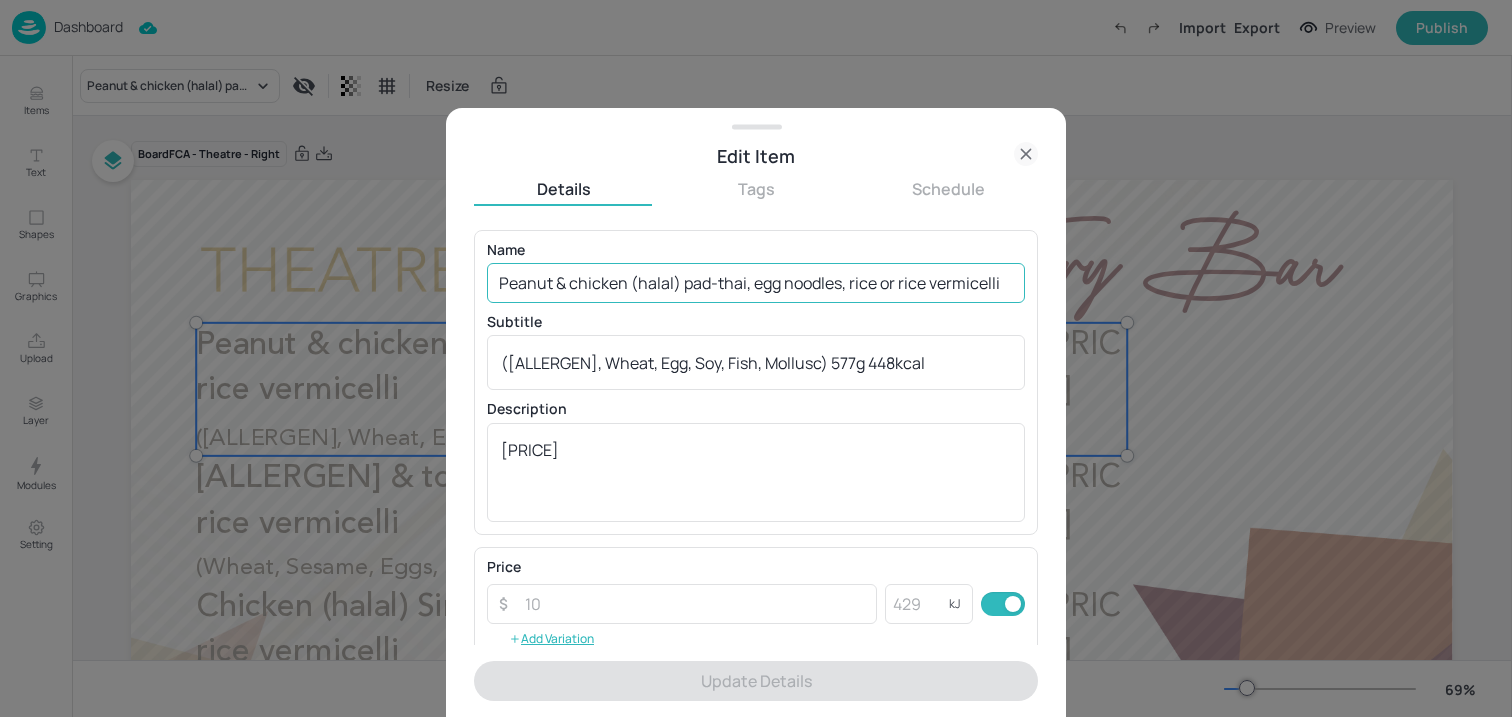 click on "Peanut & chicken (halal) pad-thai, egg noodles, rice or rice vermicelli" at bounding box center (756, 283) 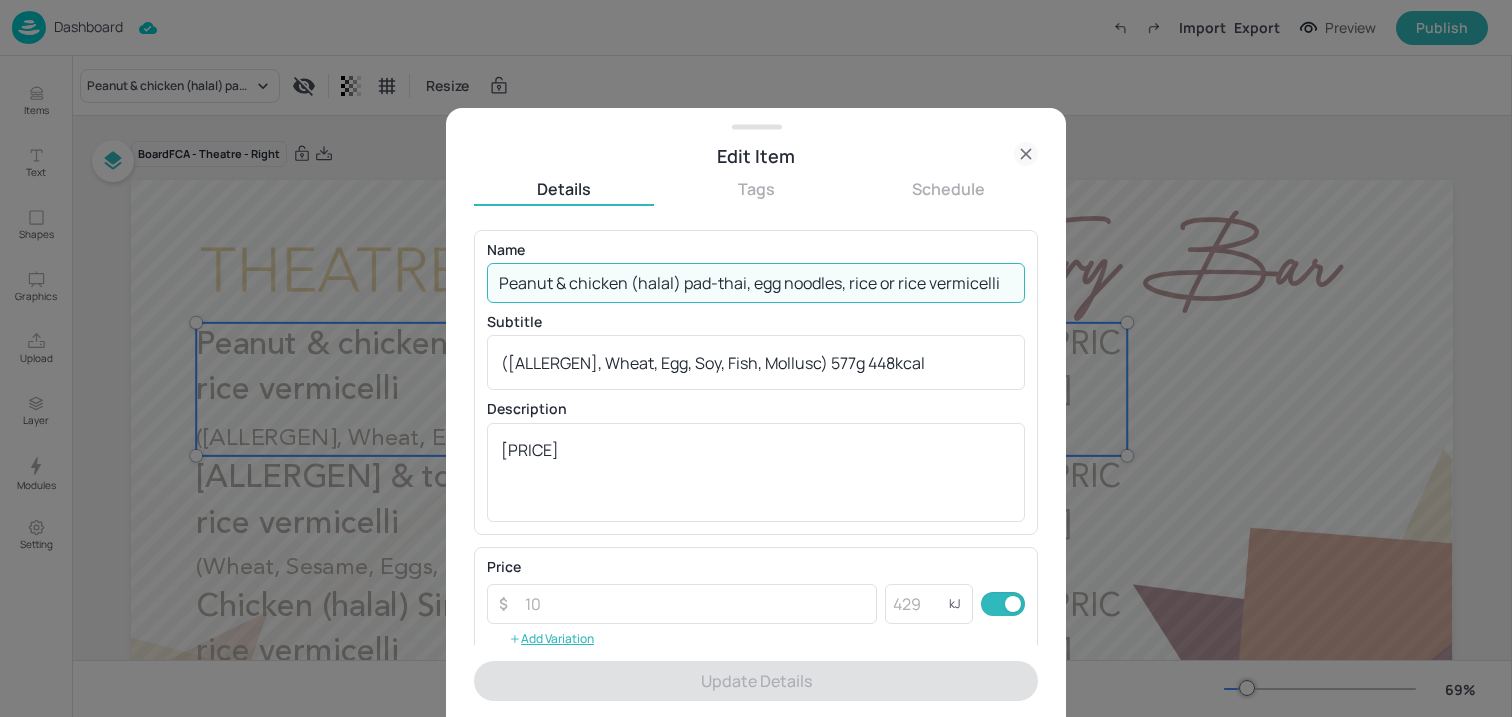 click on "Peanut & chicken (halal) pad-thai, egg noodles, rice or rice vermicelli" at bounding box center [756, 283] 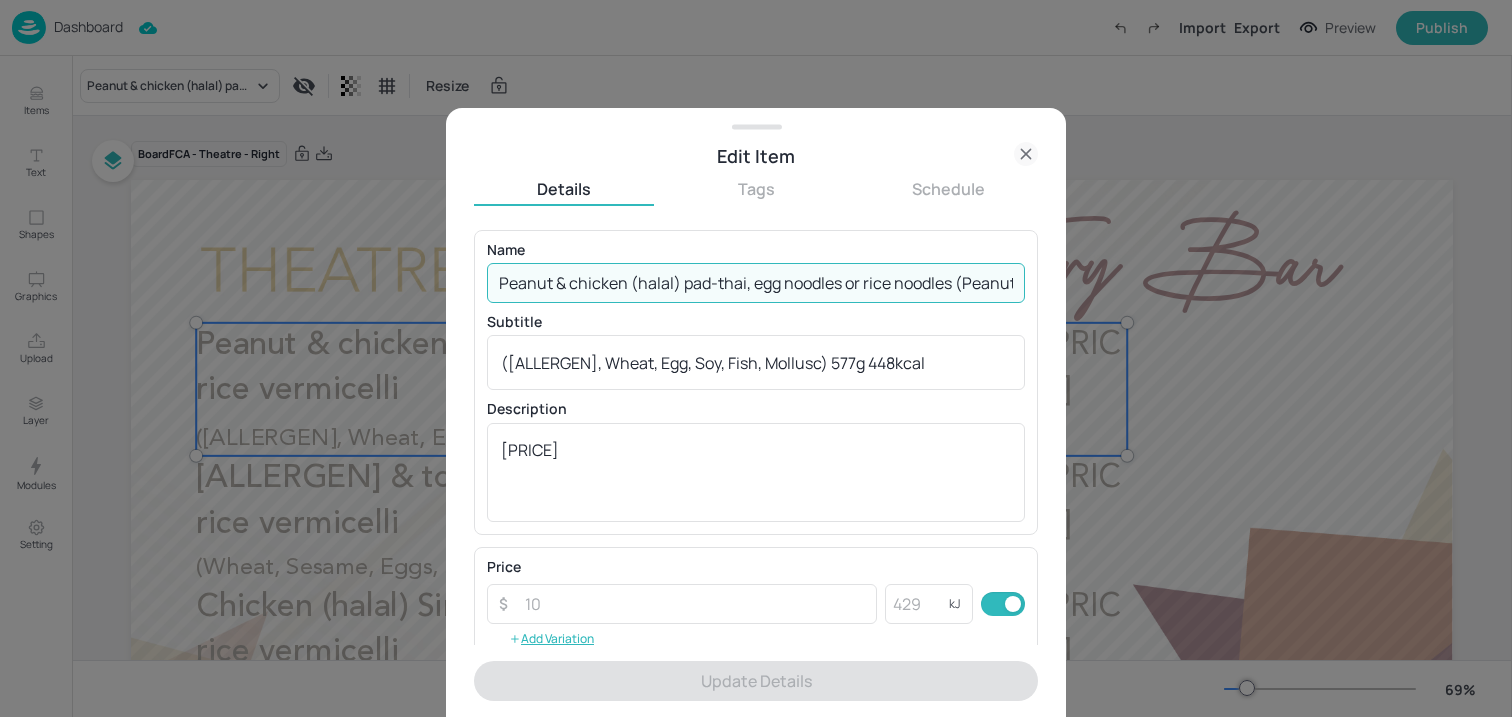 scroll, scrollTop: 0, scrollLeft: 360, axis: horizontal 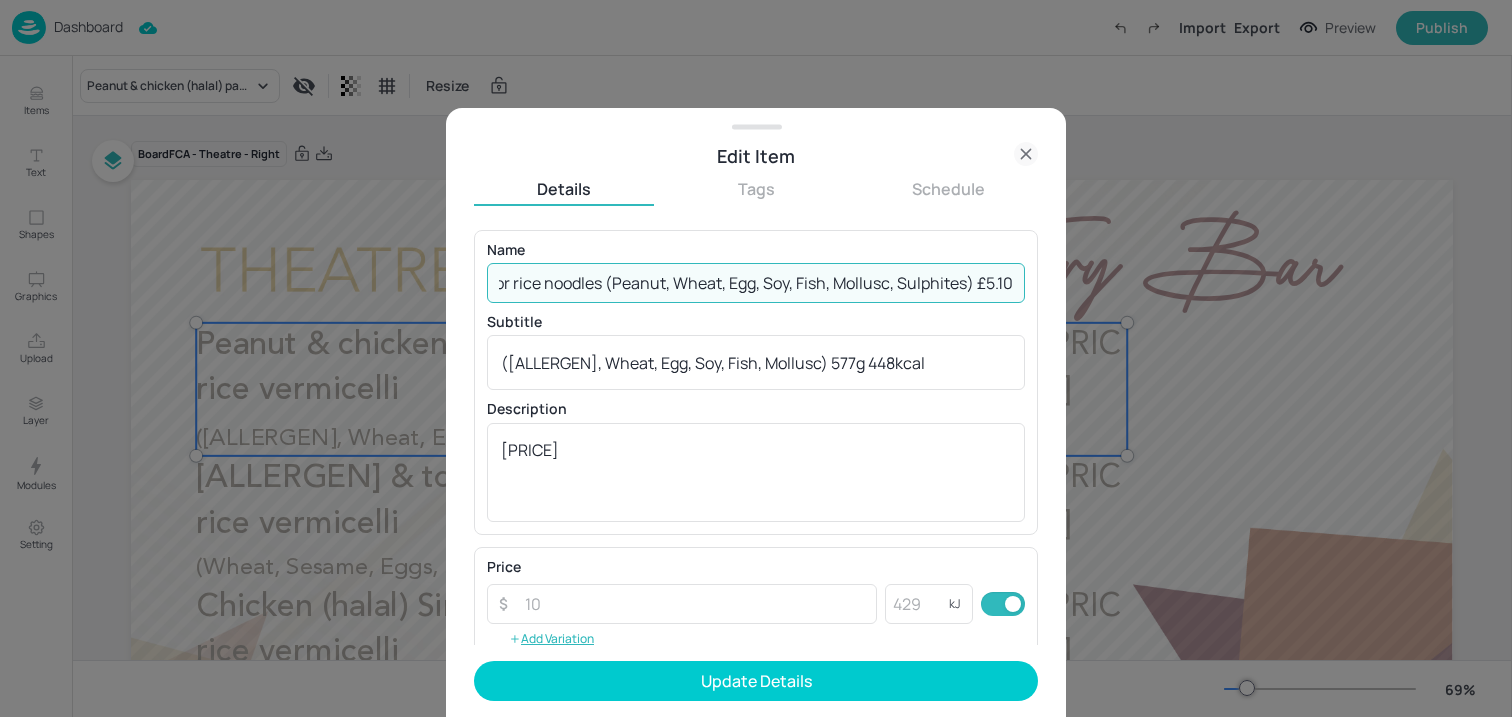 drag, startPoint x: 968, startPoint y: 280, endPoint x: 1060, endPoint y: 280, distance: 92 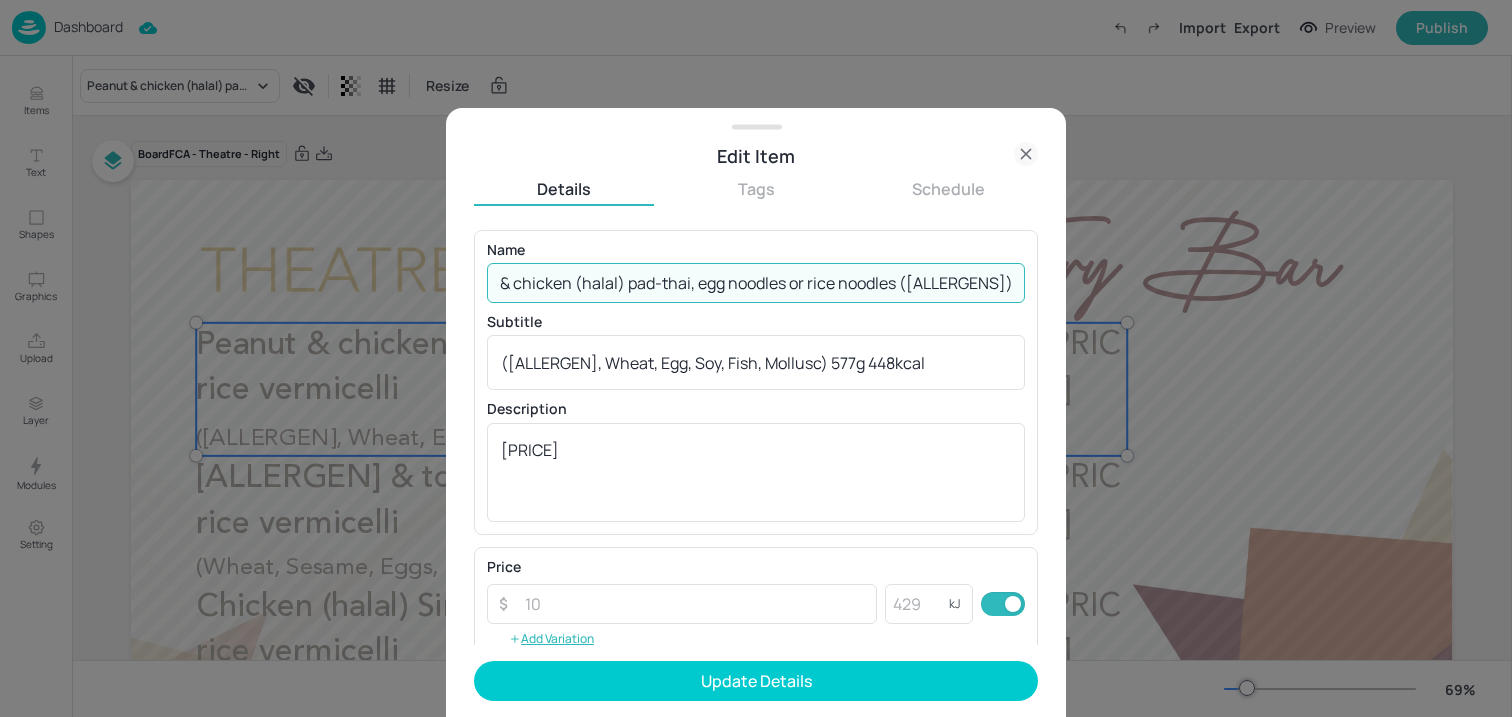 scroll, scrollTop: 0, scrollLeft: 320, axis: horizontal 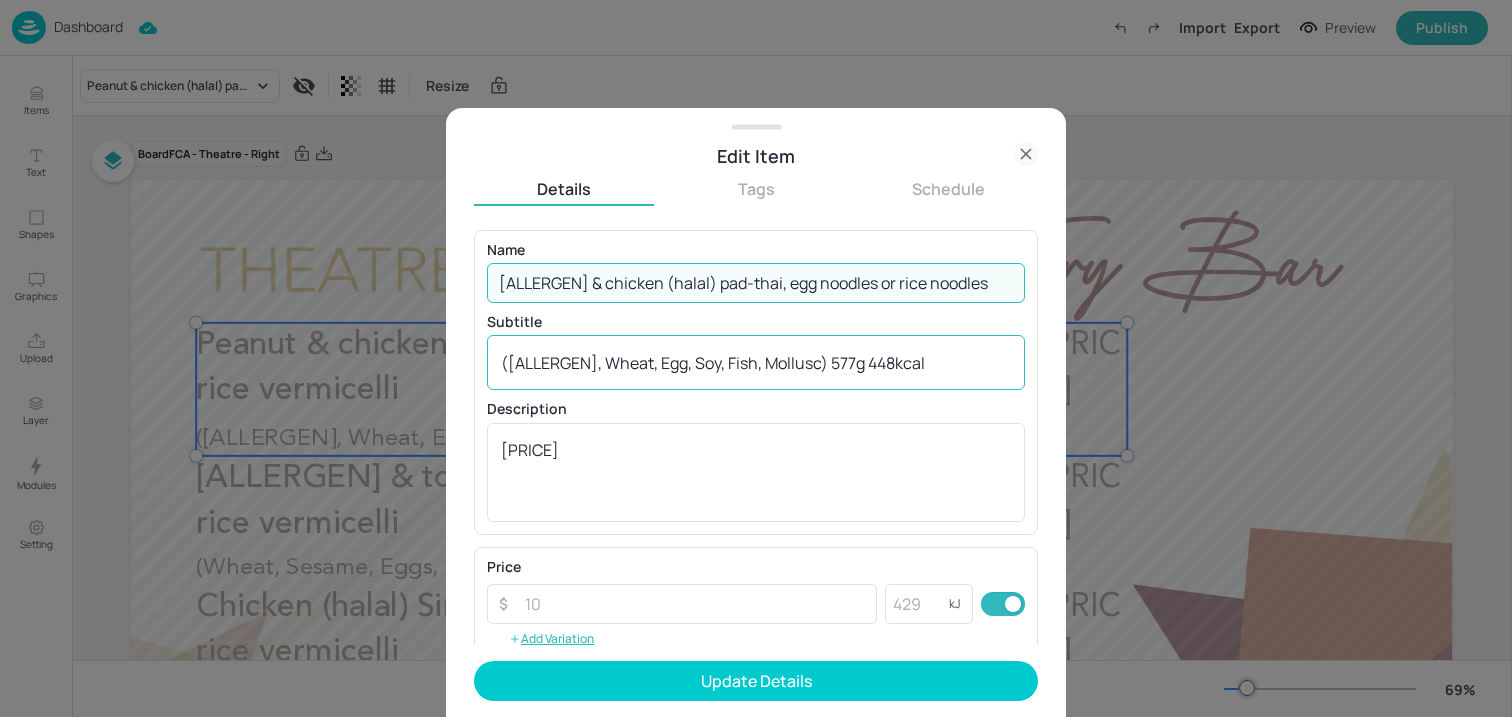 type on "[ALLERGEN] & chicken (halal) pad-thai, egg noodles or rice noodles" 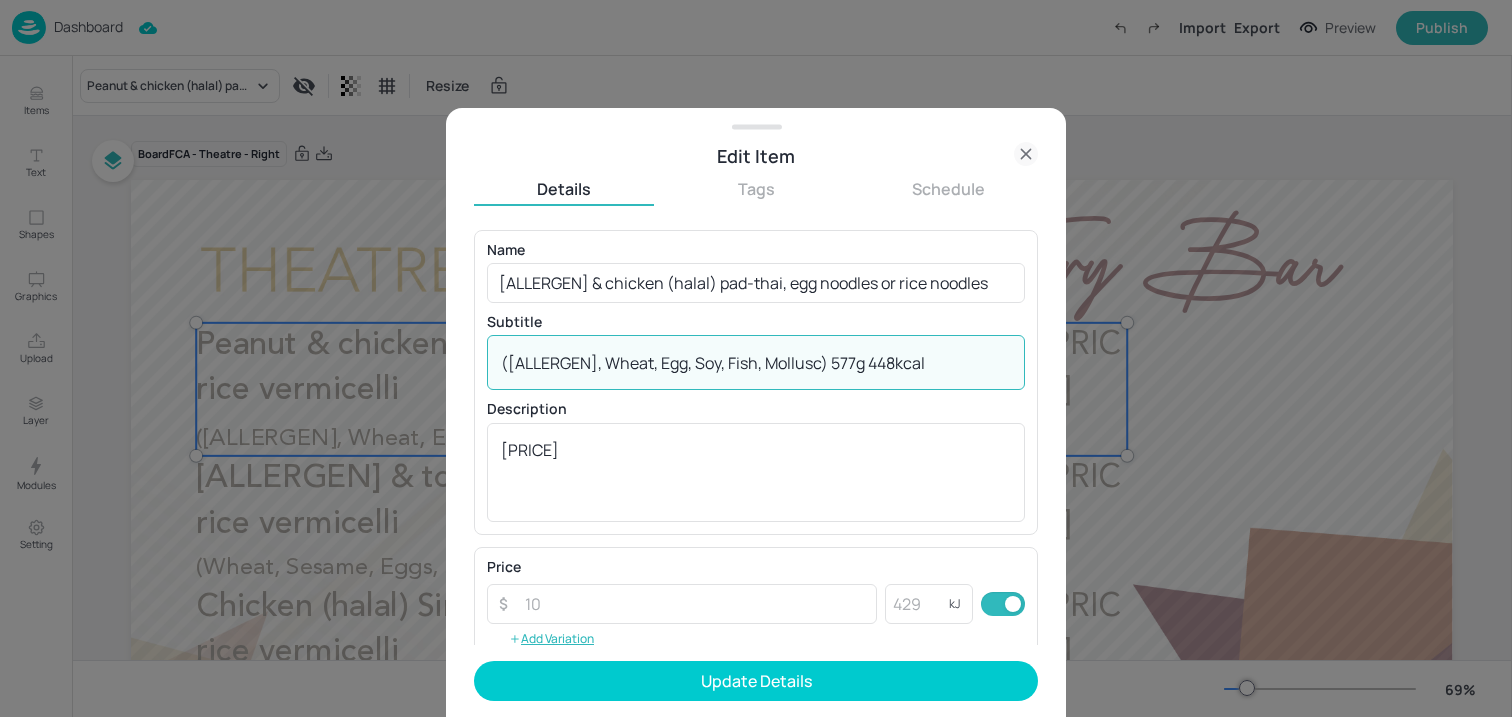 click on "([ALLERGEN], Wheat, Egg, Soy, Fish, Mollusc) 577g 448kcal" at bounding box center [756, 363] 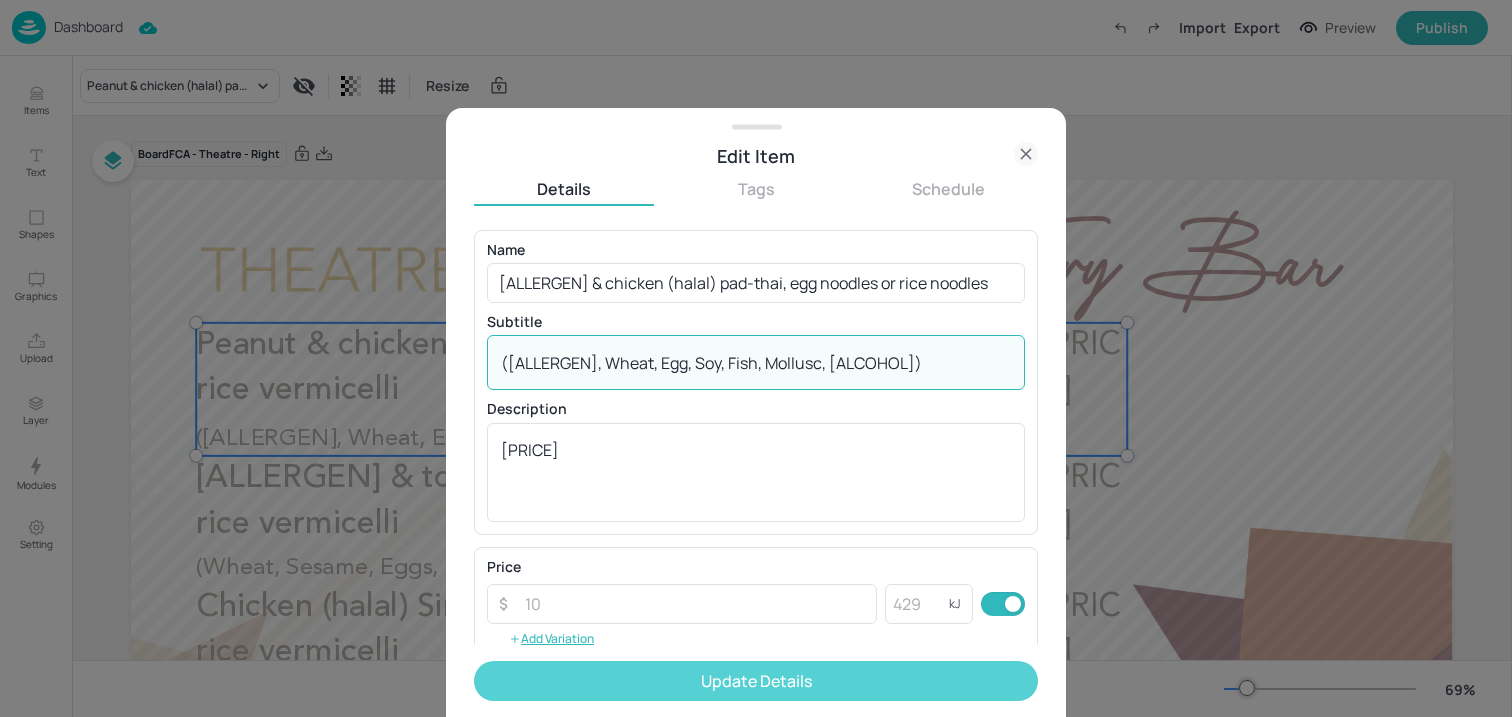 type on "([ALLERGEN], Wheat, Egg, Soy, Fish, Mollusc, [ALCOHOL])" 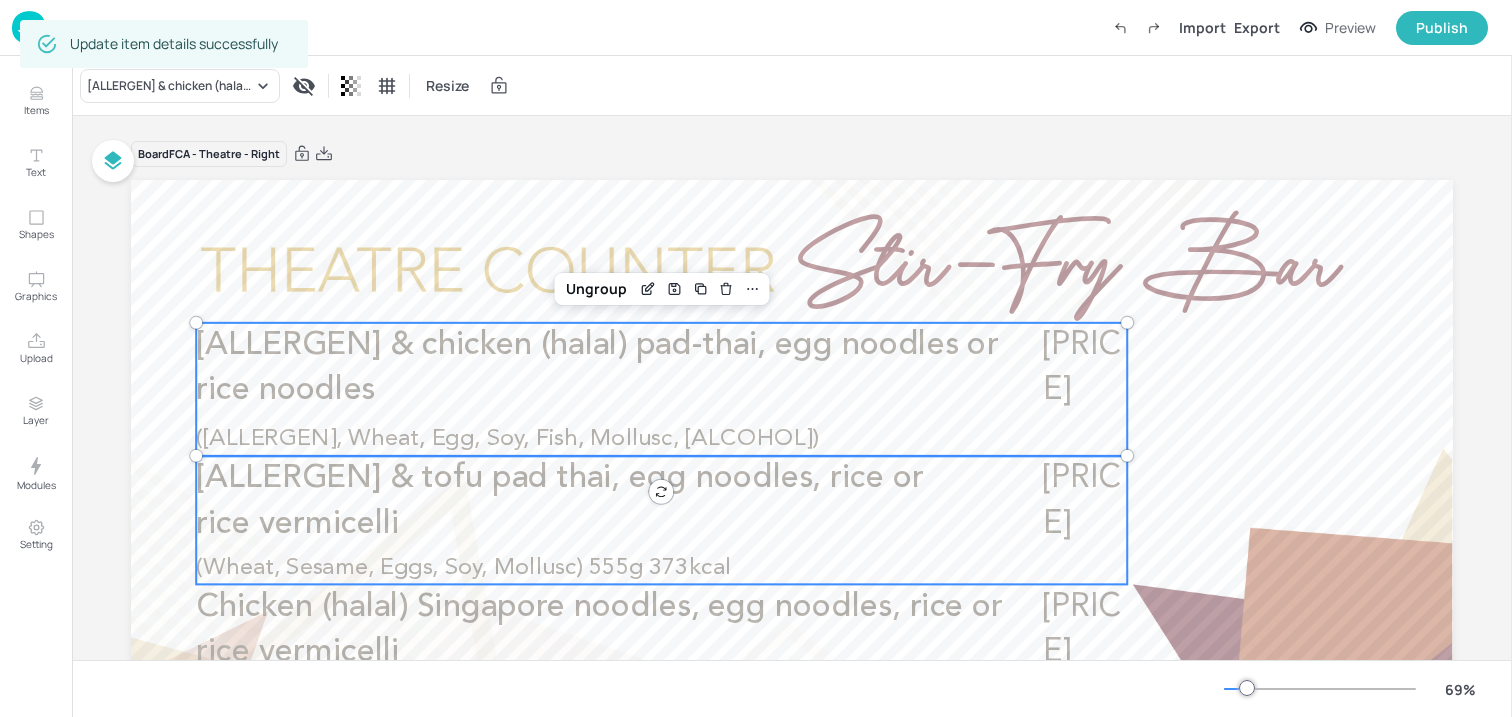 click on "[ALLERGEN] & tofu pad thai, egg noodles, rice or rice vermicelli" at bounding box center (570, 501) 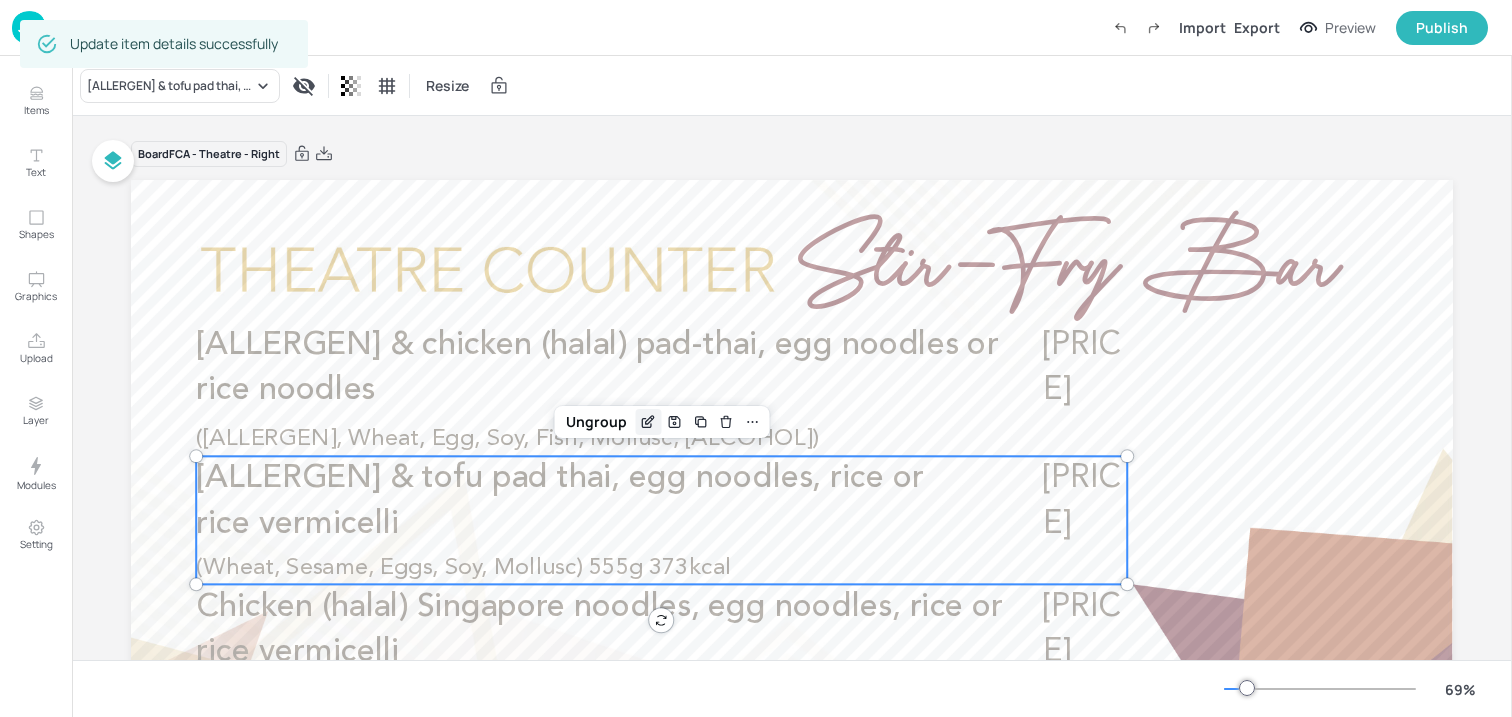 click 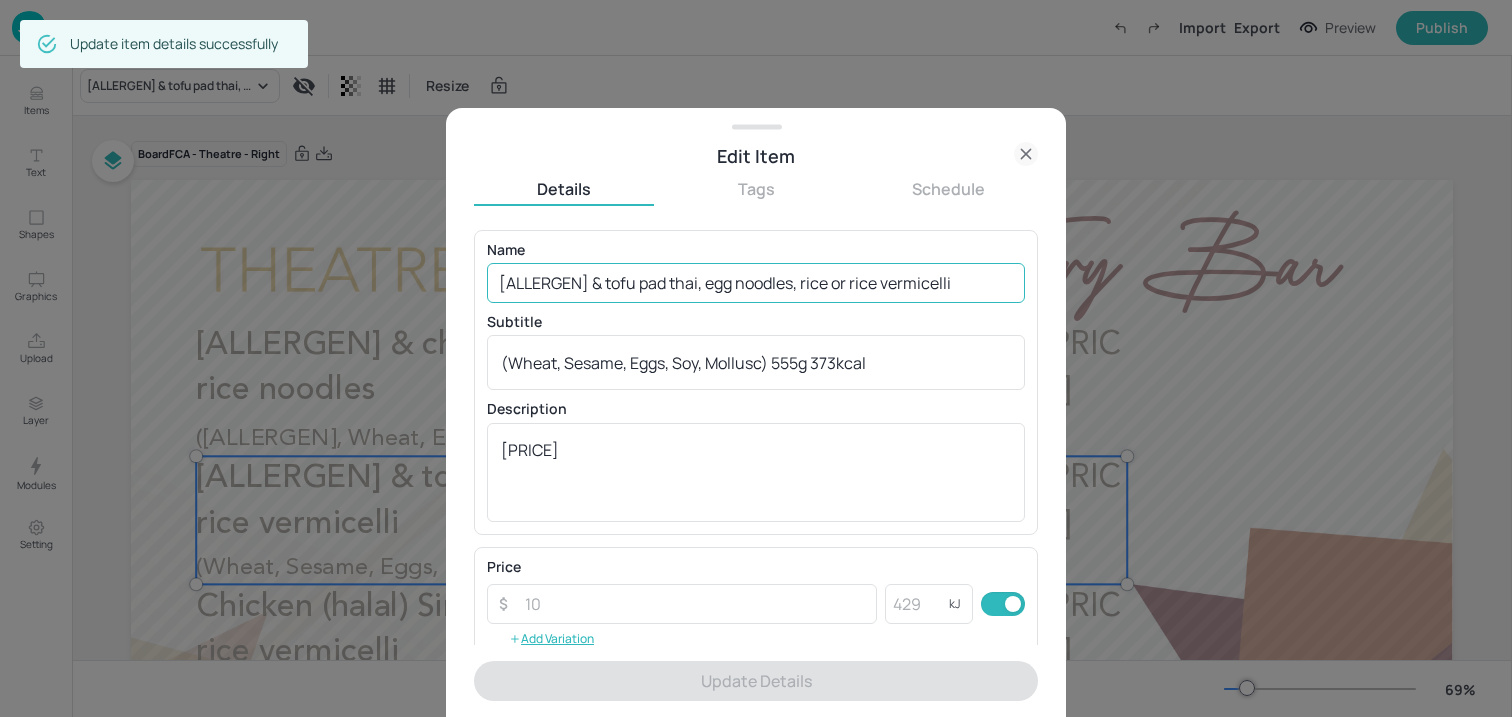 click on "[ALLERGEN] & tofu pad thai, egg noodles, rice or rice vermicelli" at bounding box center (756, 283) 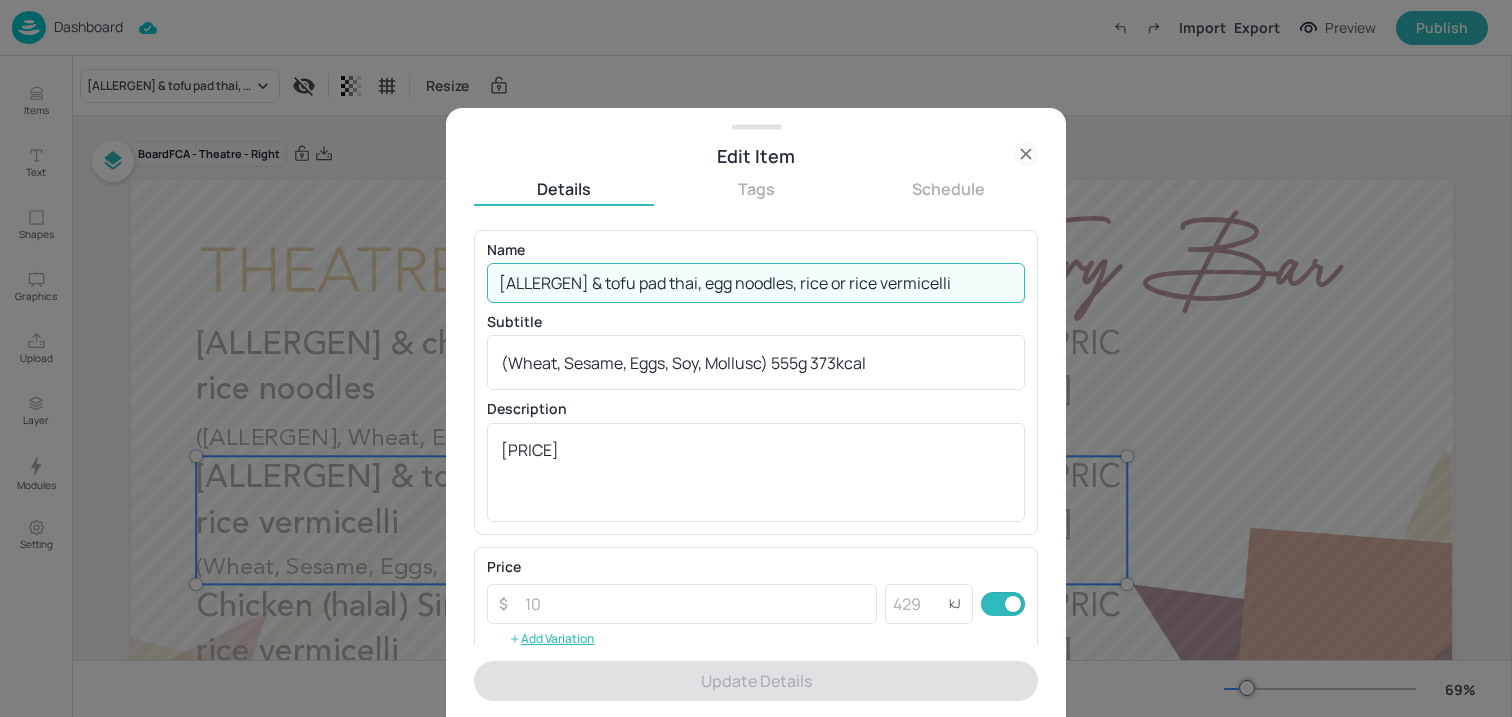 click on "[ALLERGEN] & tofu pad thai, egg noodles, rice or rice vermicelli" at bounding box center [756, 283] 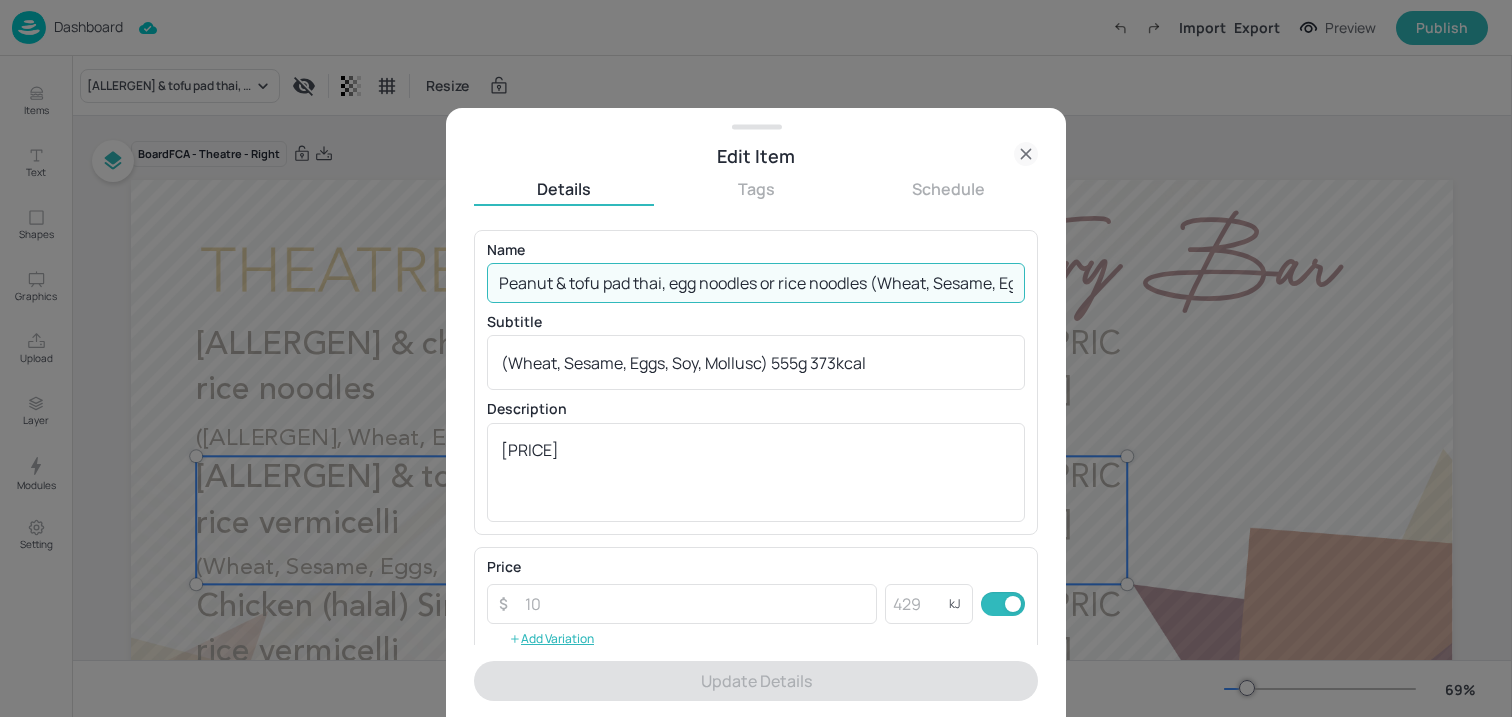 scroll, scrollTop: 0, scrollLeft: 178, axis: horizontal 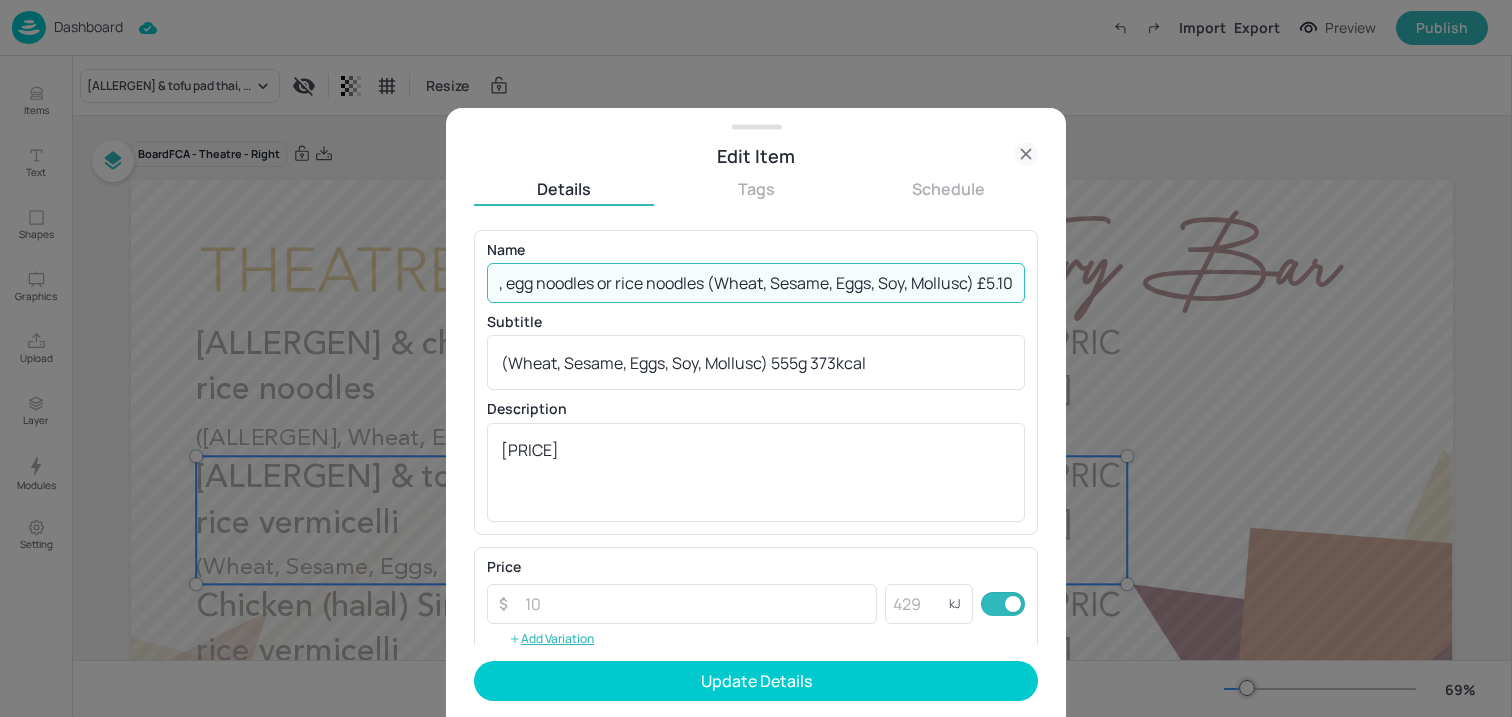 drag, startPoint x: 971, startPoint y: 285, endPoint x: 1128, endPoint y: 285, distance: 157 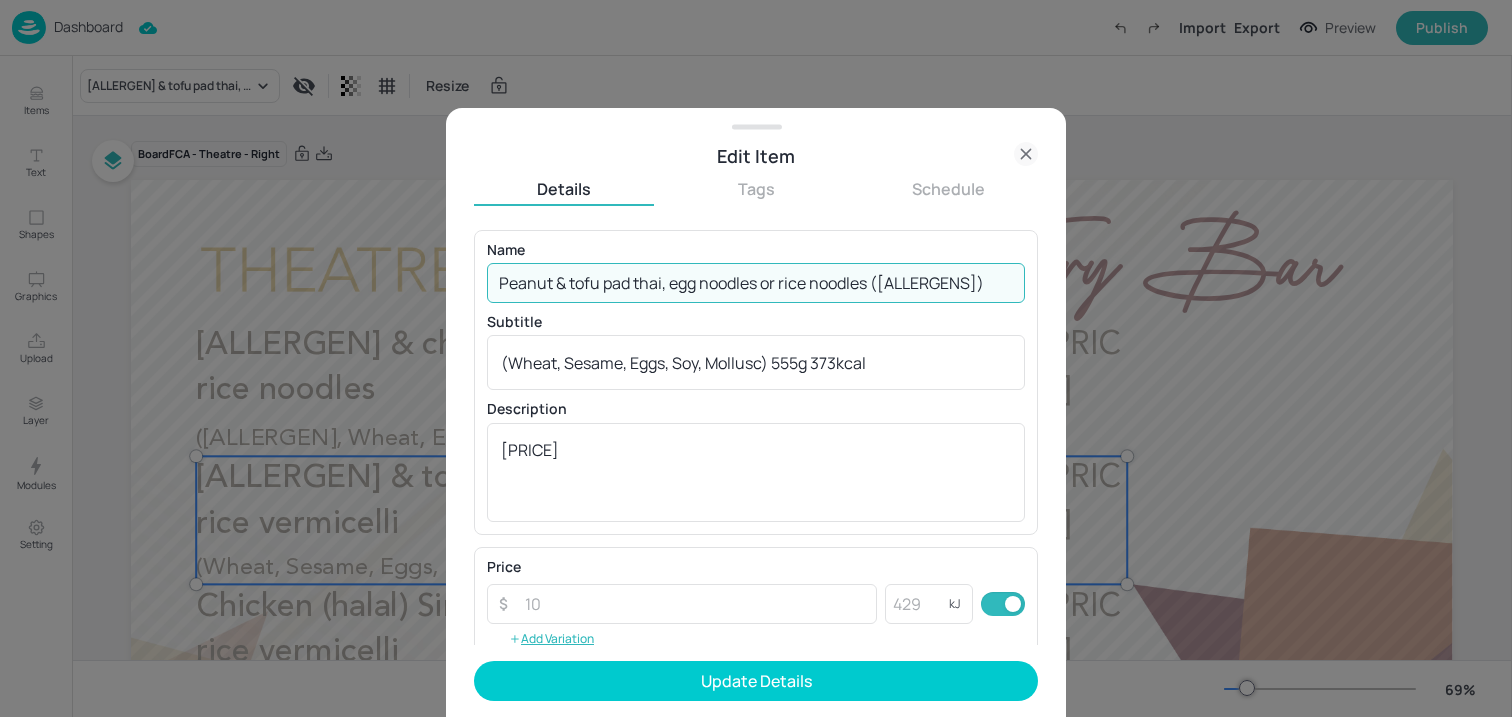 scroll, scrollTop: 0, scrollLeft: 139, axis: horizontal 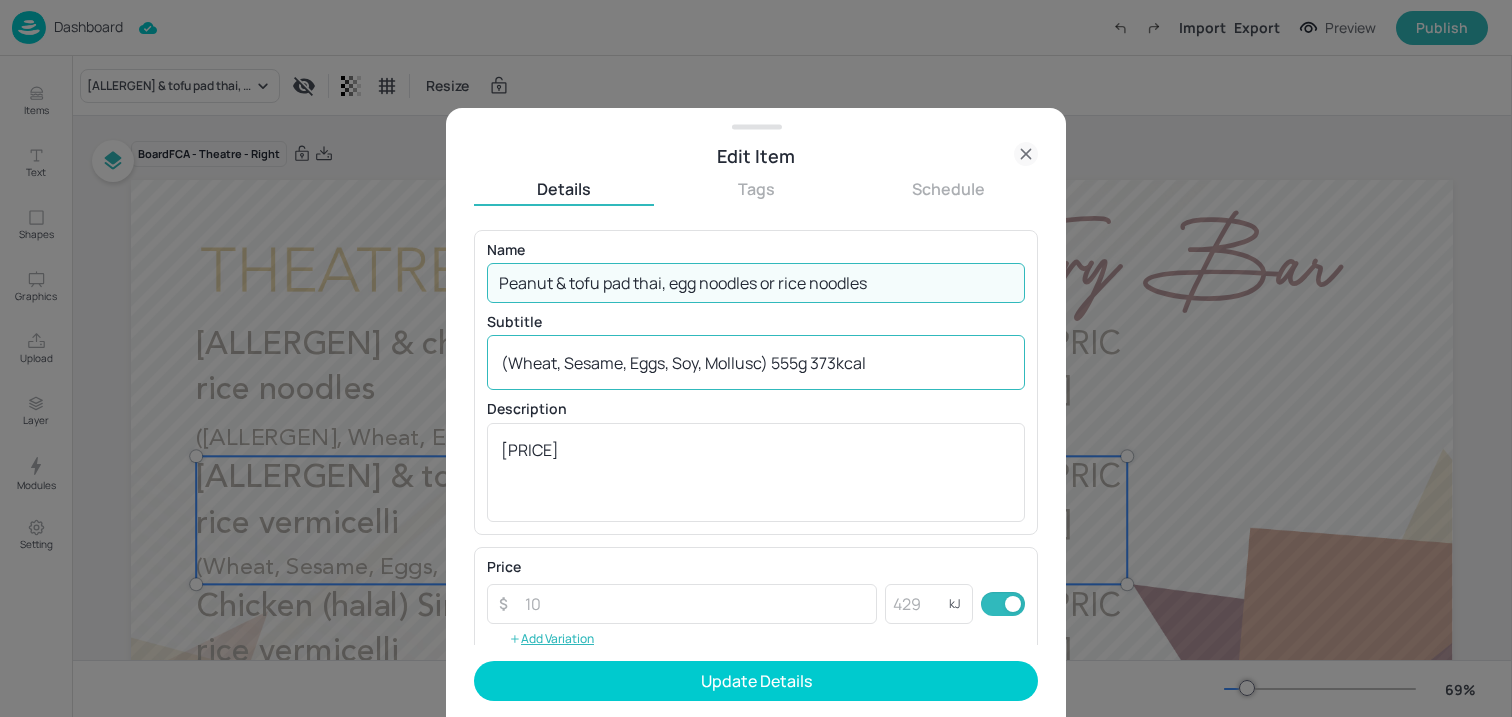 type on "Peanut & tofu pad thai, egg noodles or rice noodles" 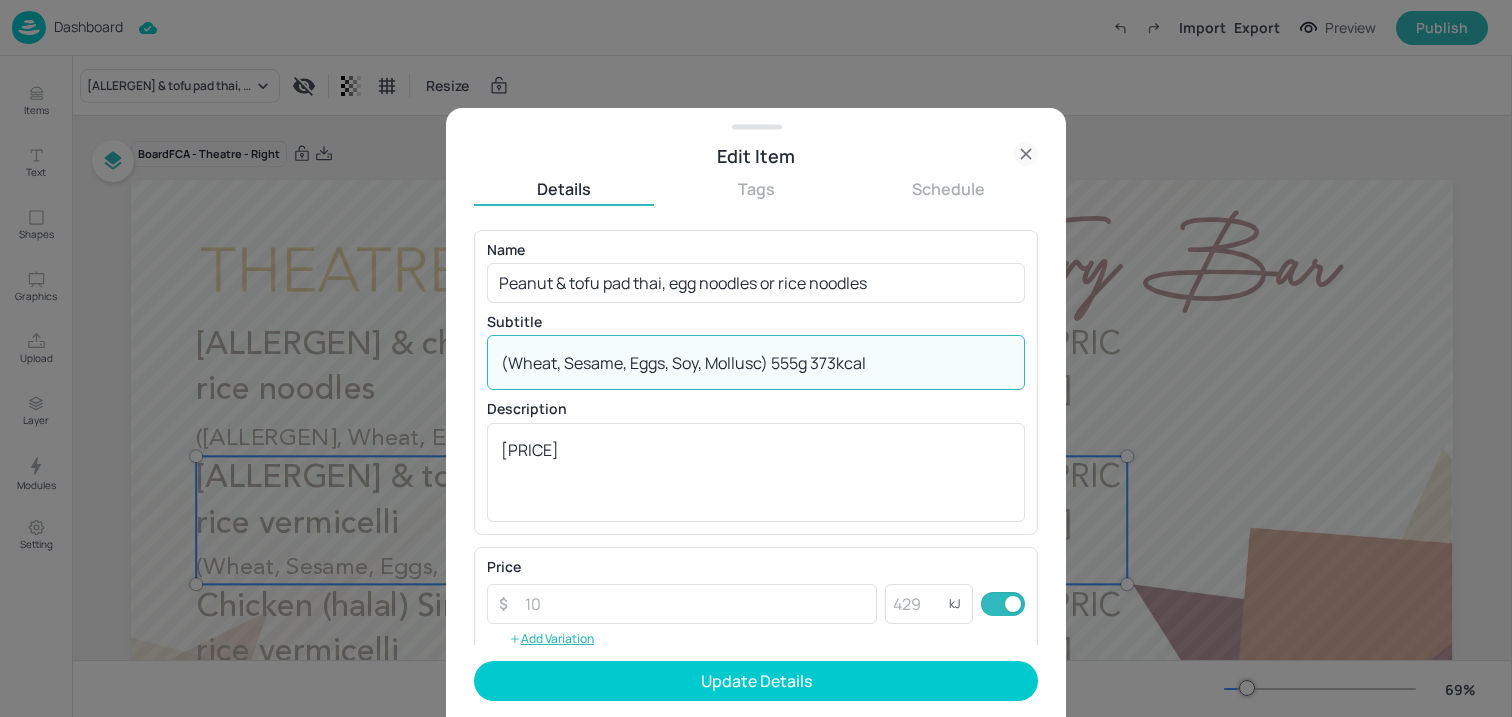 click on "(Wheat, Sesame, Eggs, Soy, Mollusc) 555g 373kcal" at bounding box center (756, 363) 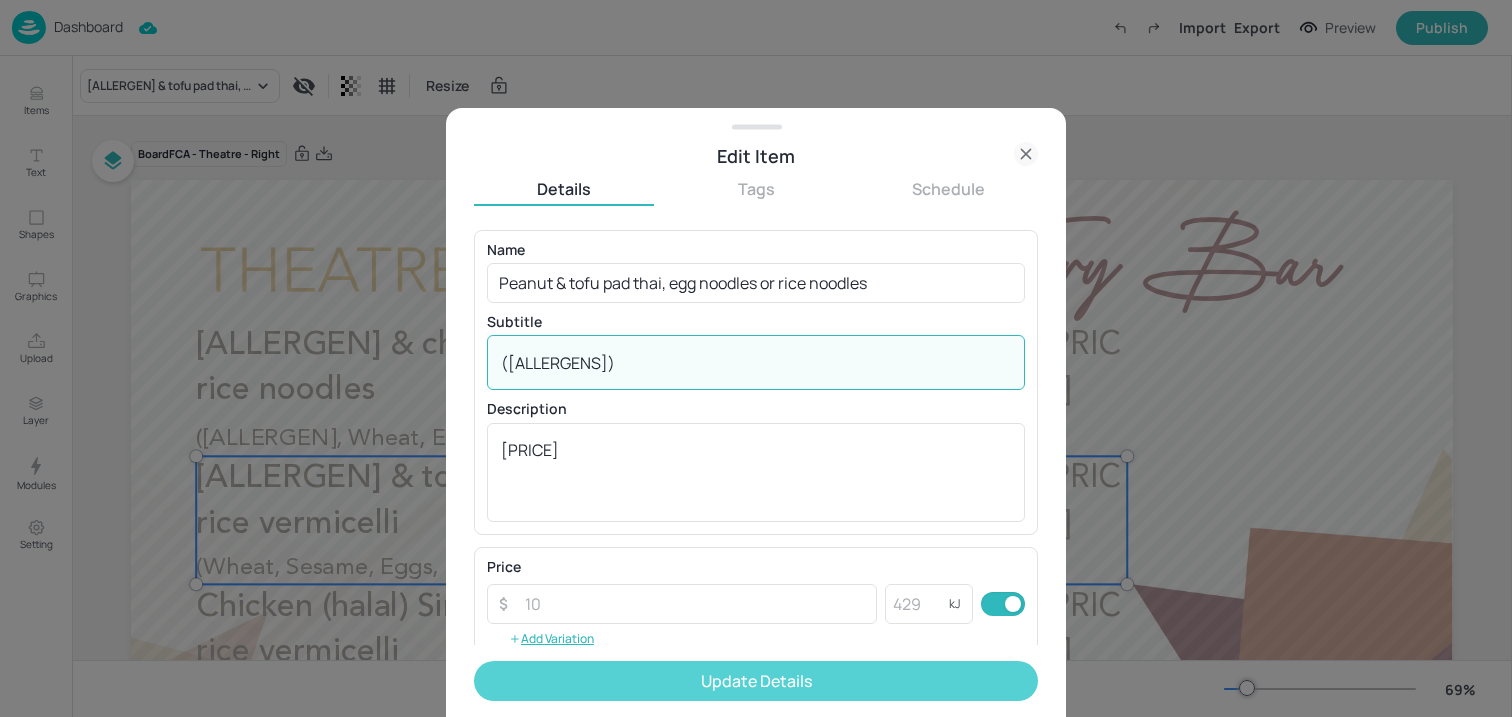 type on "([ALLERGENS])" 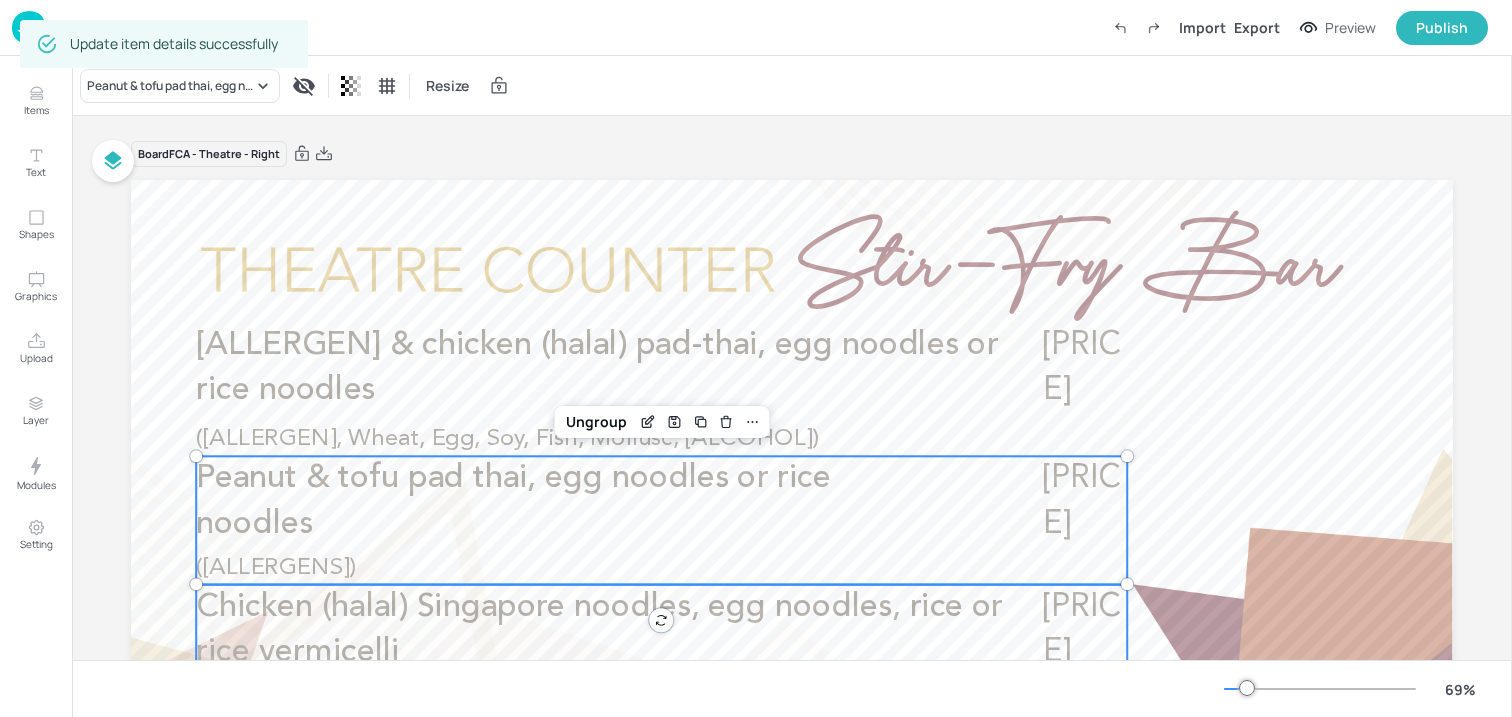 click on "Chicken (halal) Singapore noodles, egg noodles, rice or rice vermicelli" at bounding box center (615, 630) 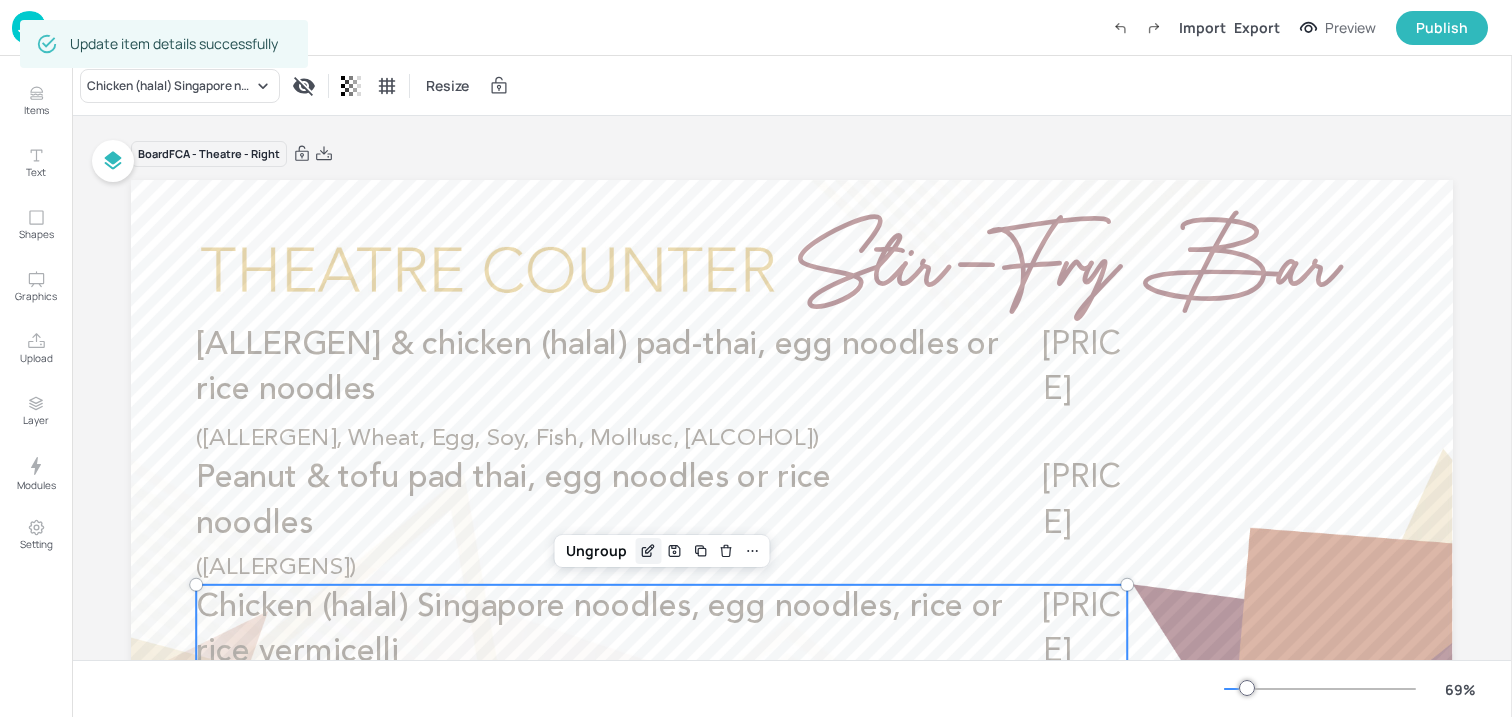 click 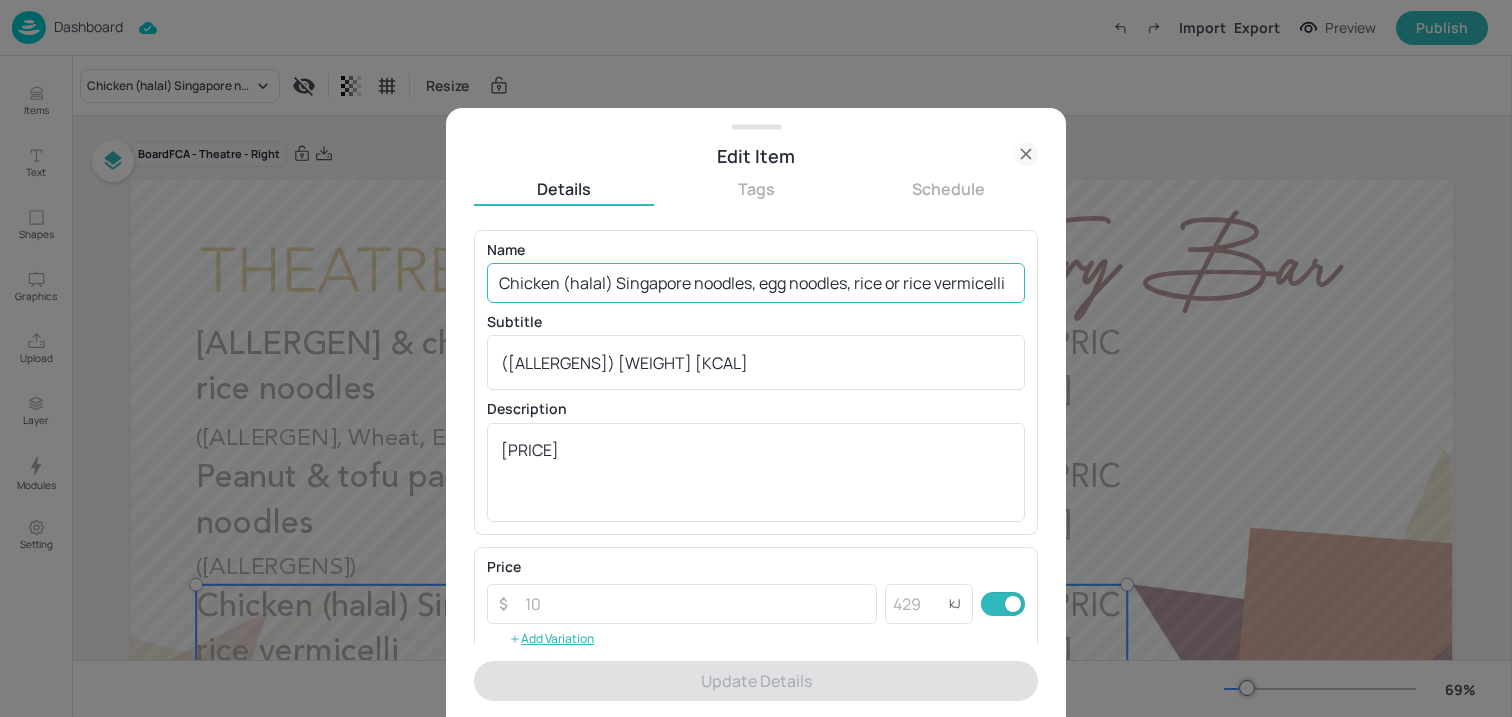 click on "Chicken (halal) Singapore noodles, egg noodles, rice or rice vermicelli" at bounding box center [756, 283] 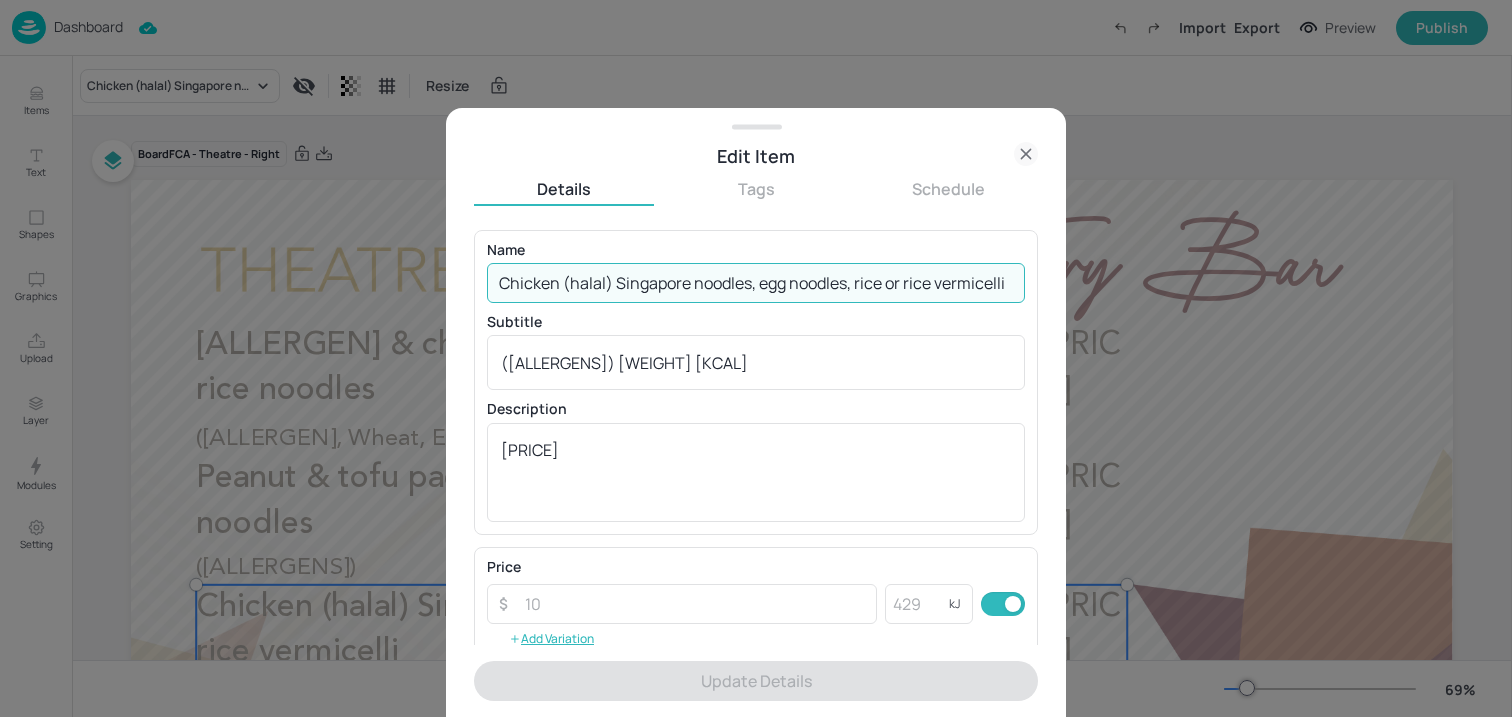 click on "Chicken (halal) Singapore noodles, egg noodles, rice or rice vermicelli" at bounding box center (756, 283) 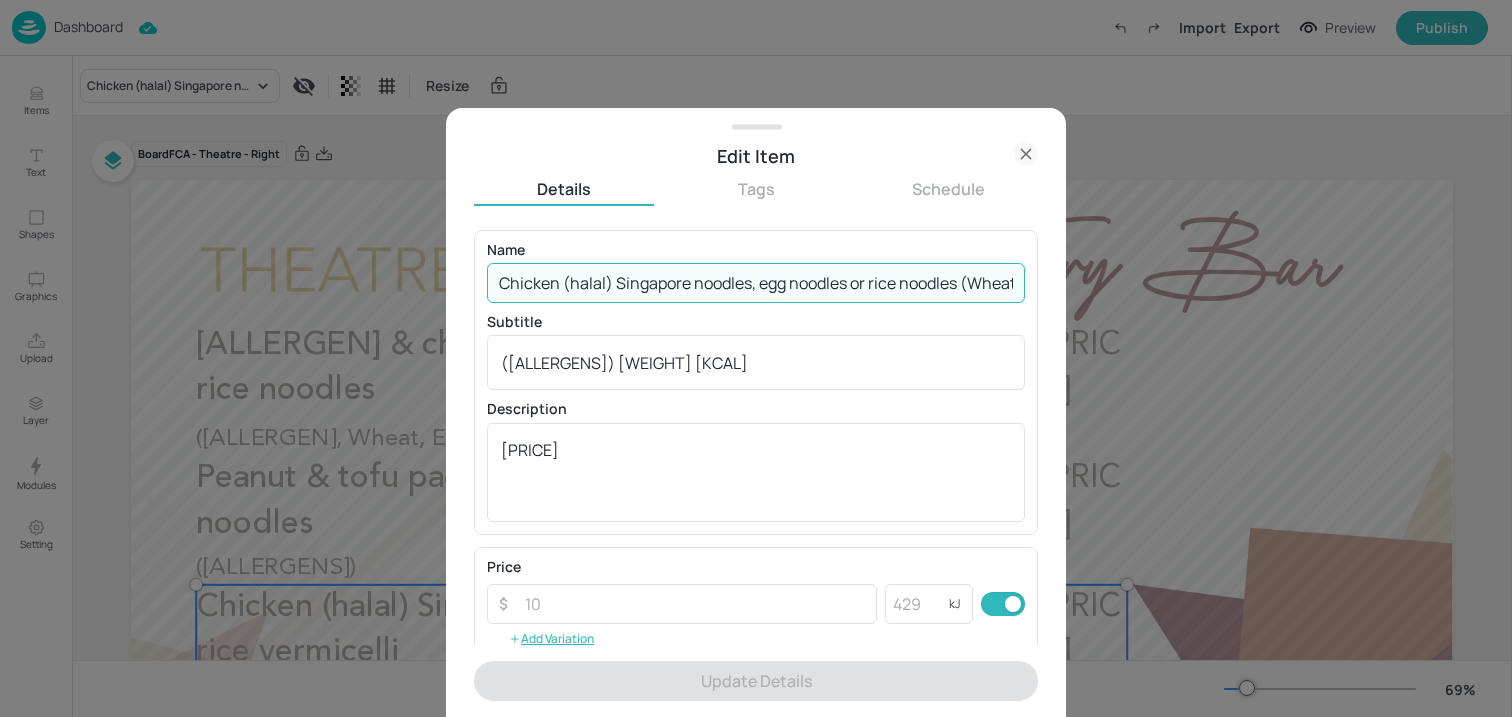 scroll, scrollTop: 0, scrollLeft: 395, axis: horizontal 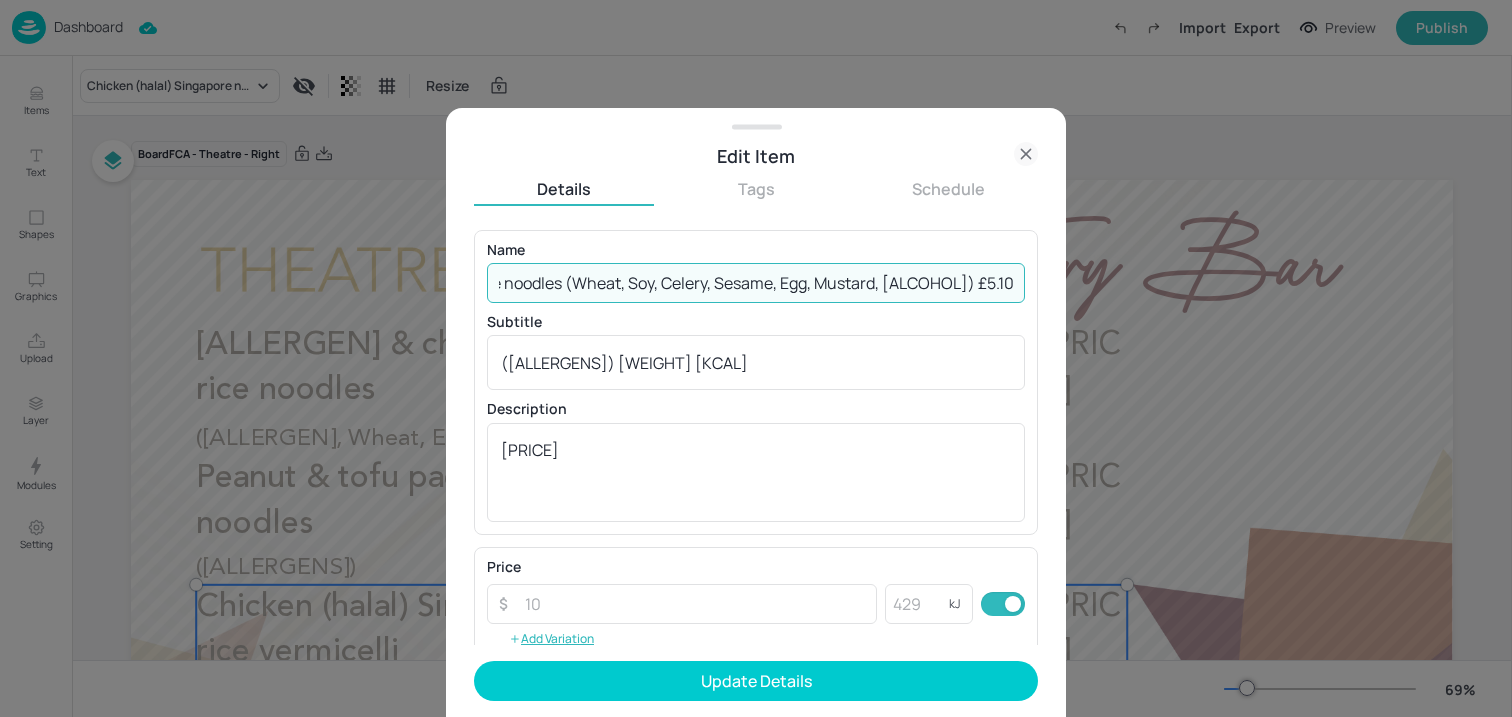 drag, startPoint x: 571, startPoint y: 288, endPoint x: 969, endPoint y: 278, distance: 398.1256 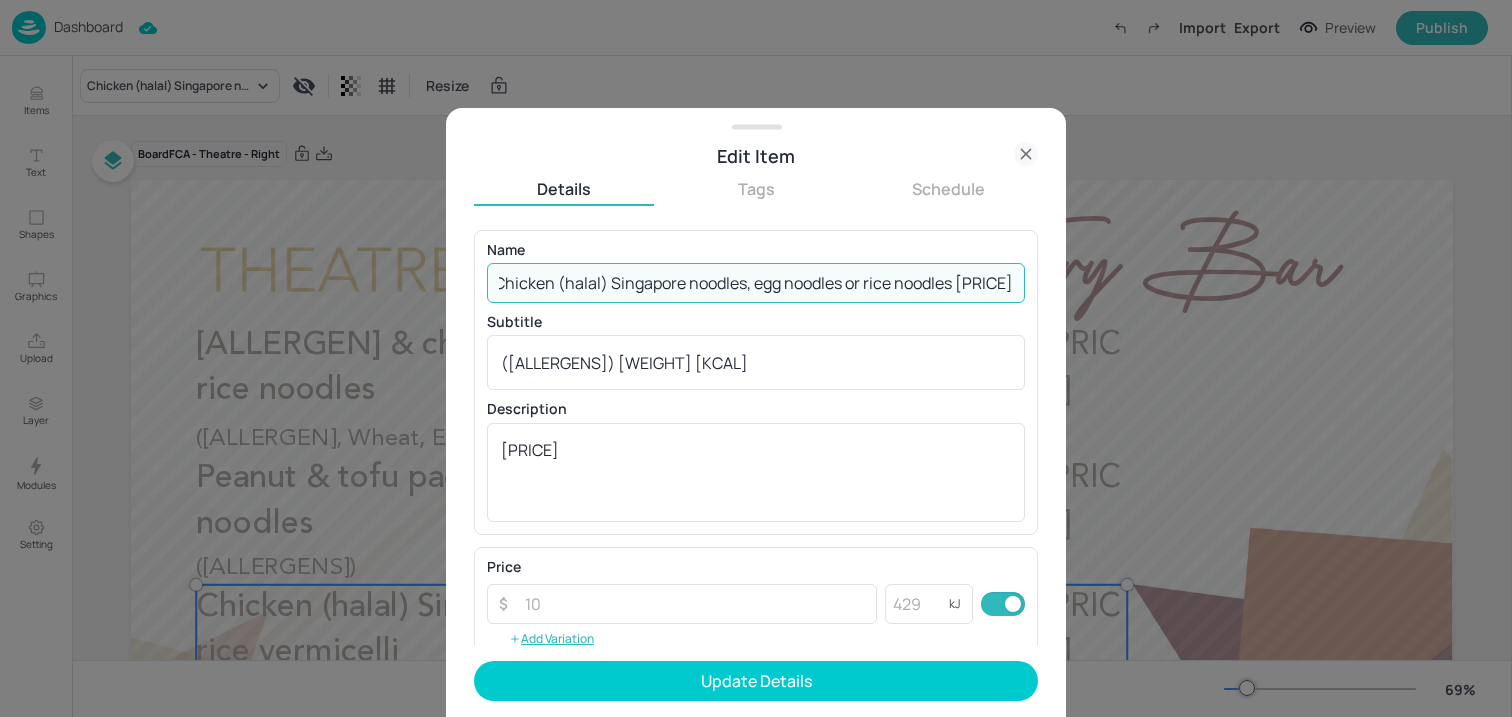 scroll, scrollTop: 0, scrollLeft: 0, axis: both 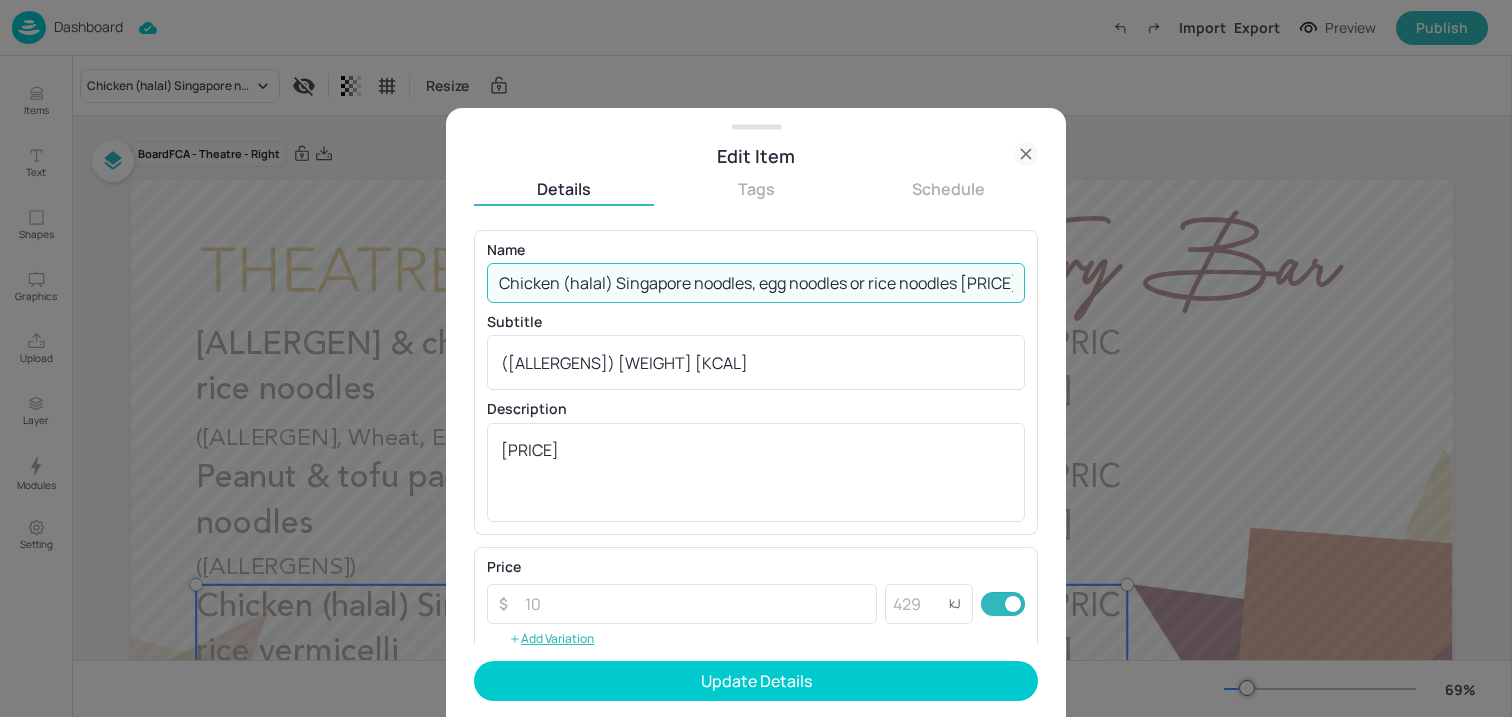 drag, startPoint x: 969, startPoint y: 278, endPoint x: 1052, endPoint y: 278, distance: 83 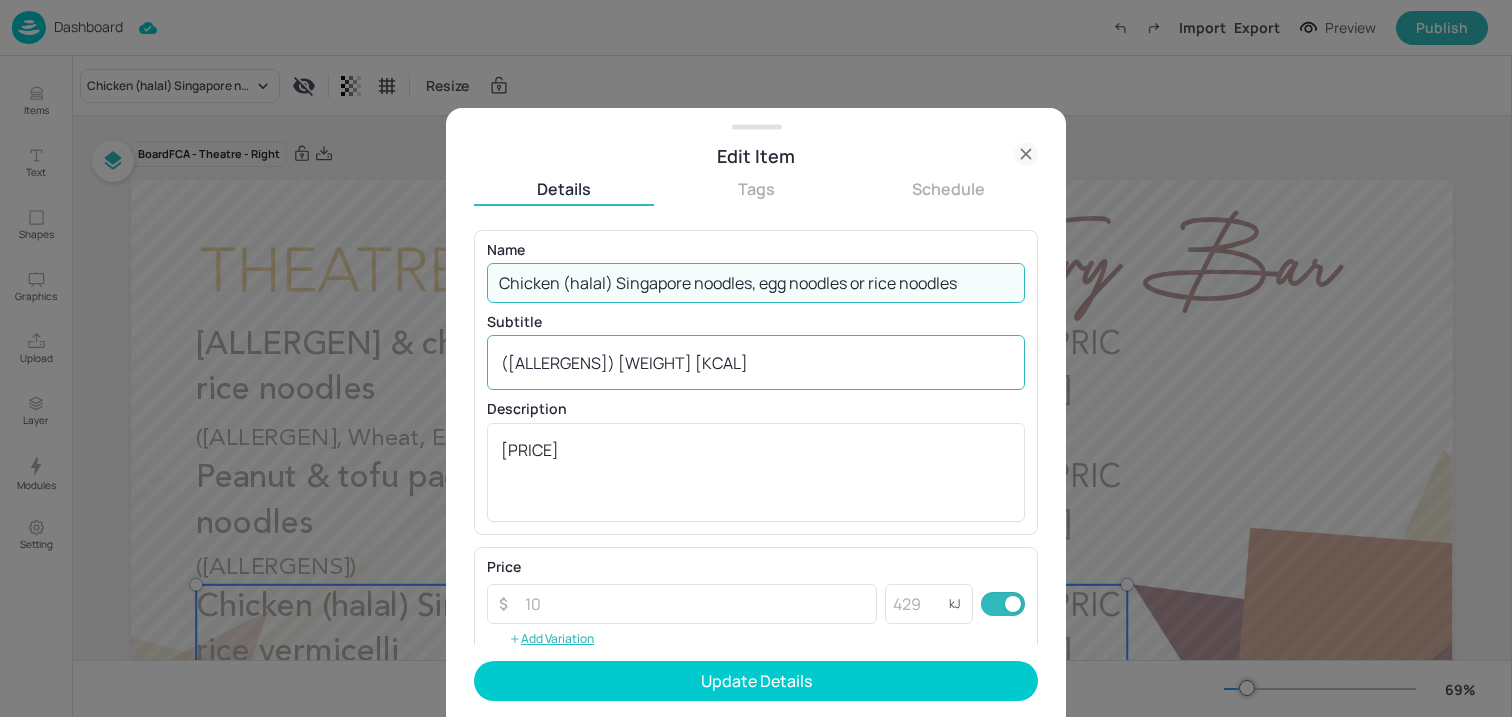 type on "Chicken (halal) Singapore noodles, egg noodles or rice noodles" 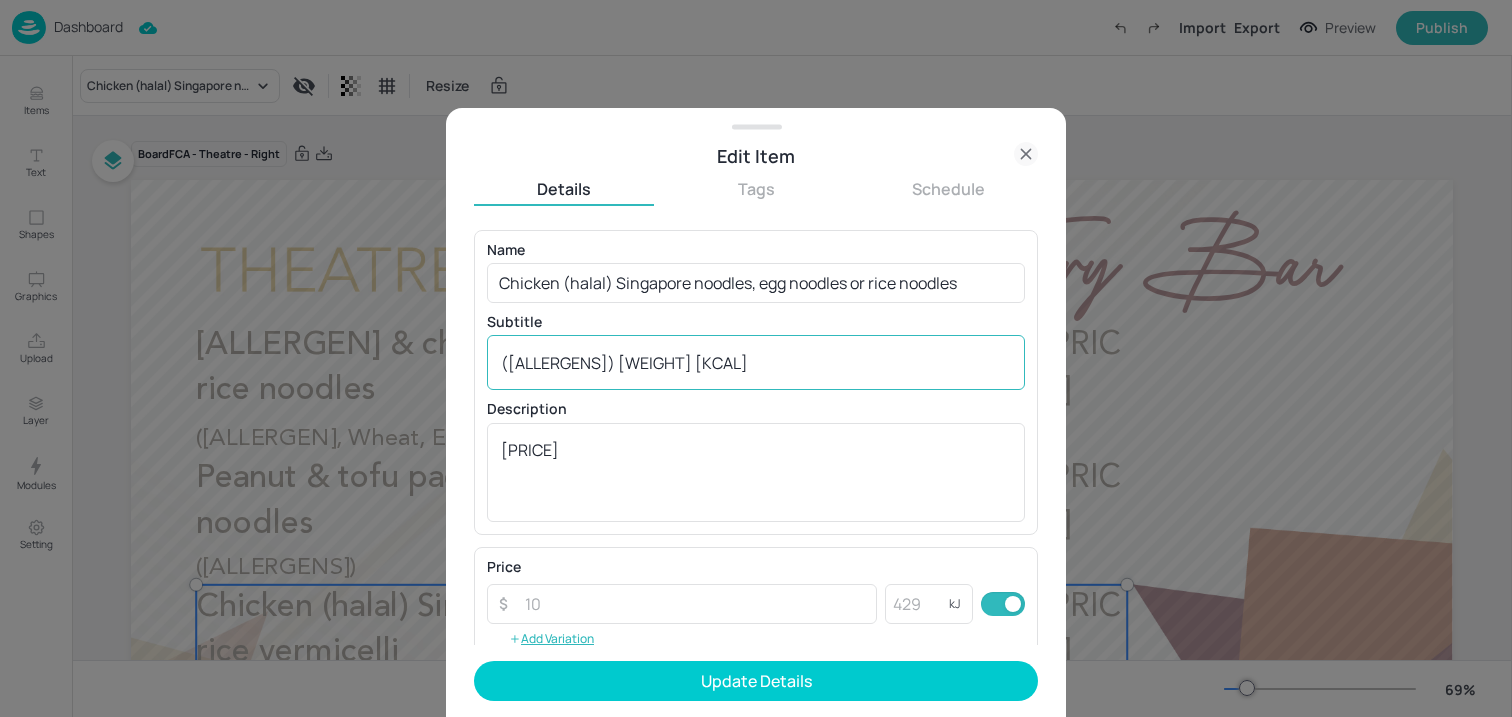 click on "([ALLERGENS]) [WEIGHT] [KCAL] x" at bounding box center [756, 362] 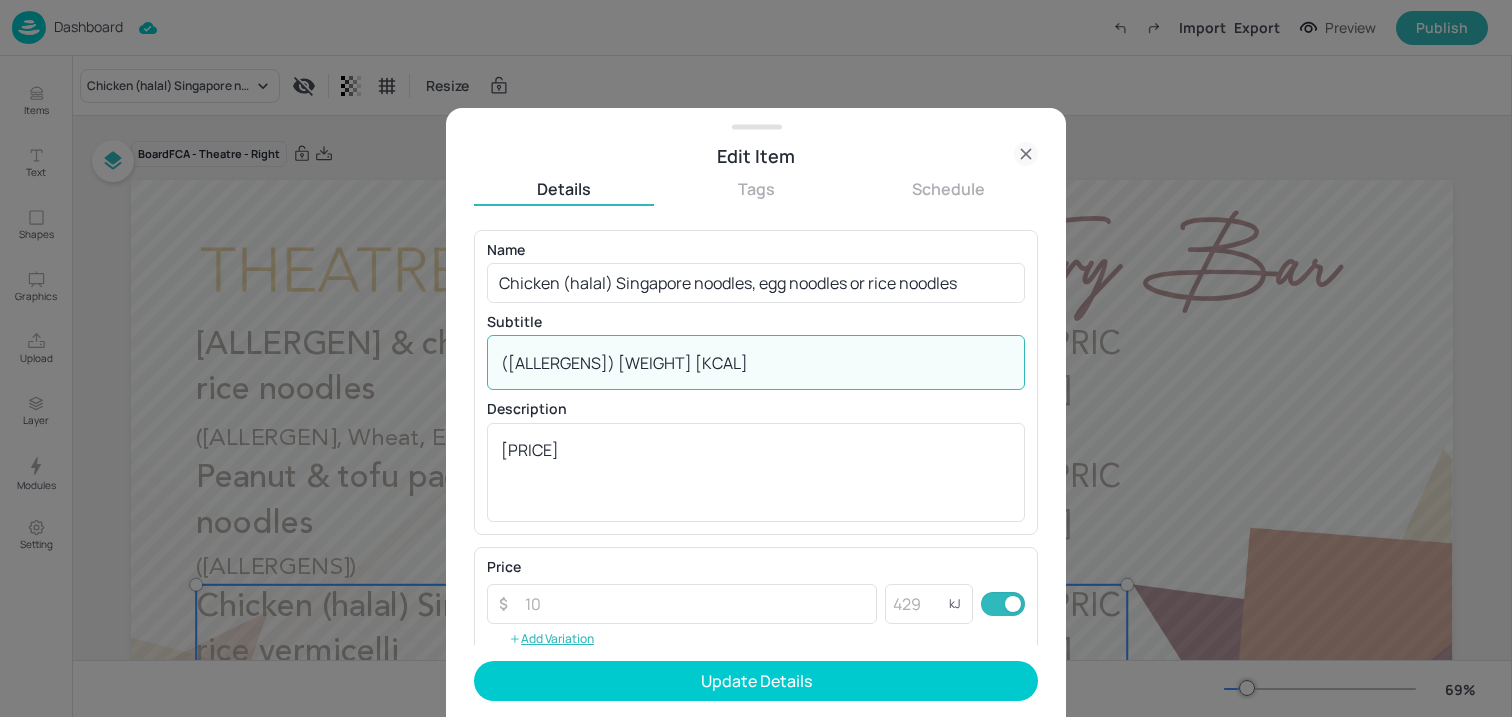 click on "([ALLERGENS]) [WEIGHT] [KCAL] x" at bounding box center [756, 362] 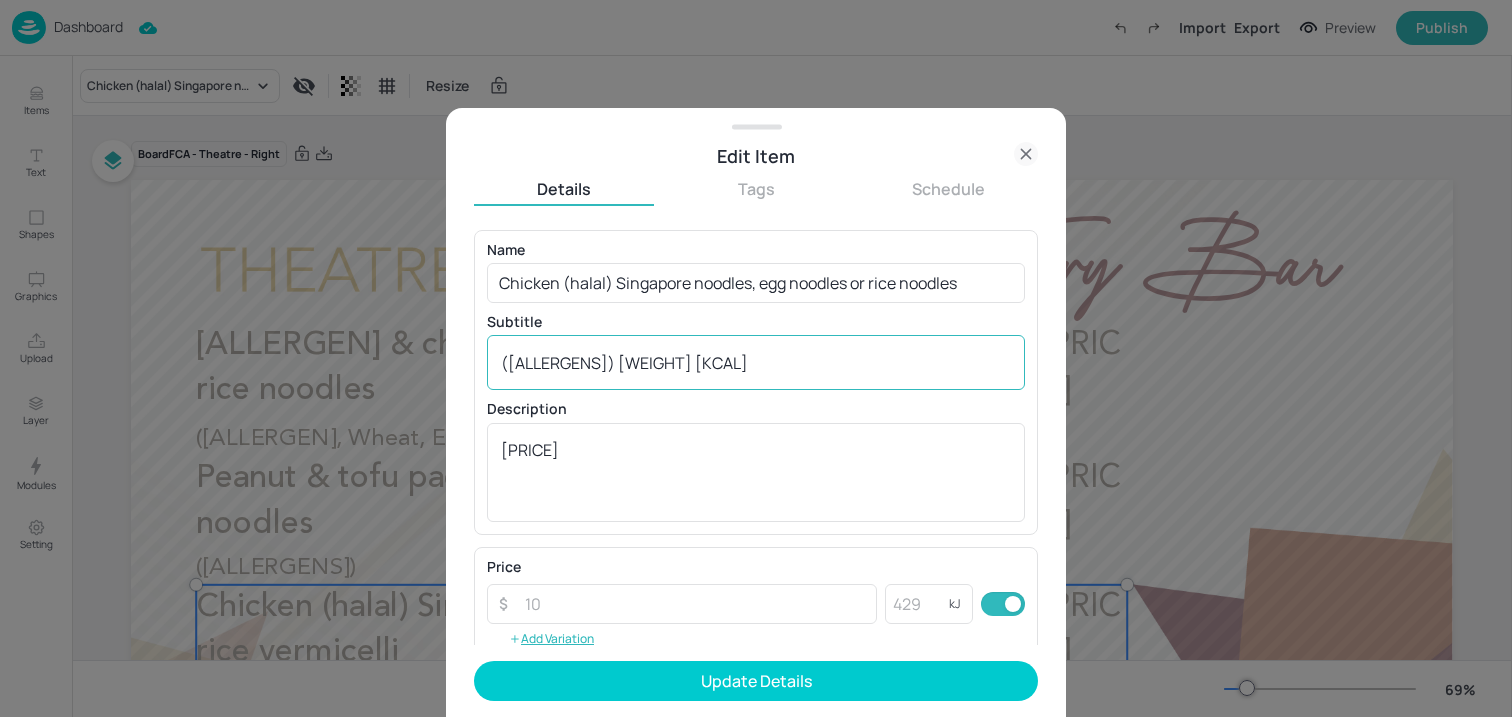 click on "([ALLERGENS]) [WEIGHT] [KCAL] x" at bounding box center (756, 362) 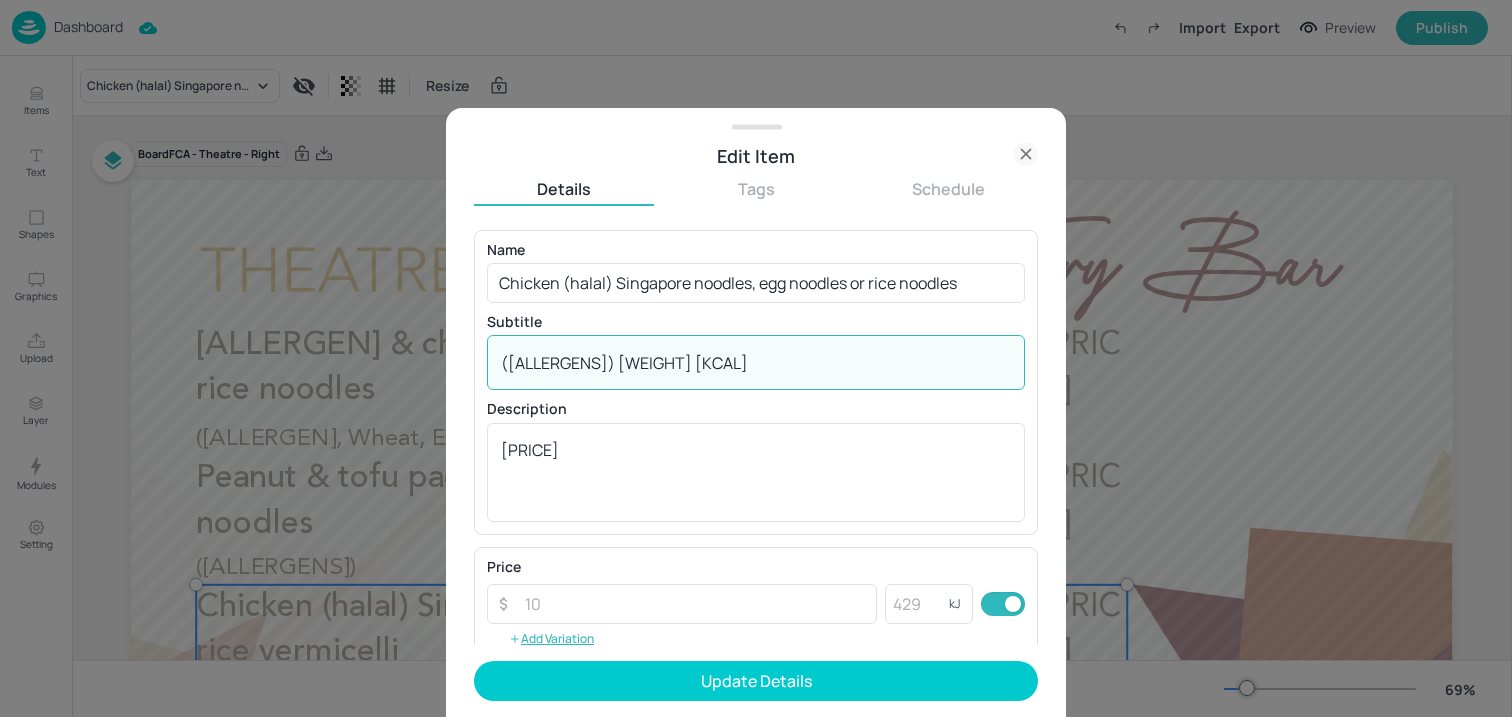 paste on ", [ALCOHOL]" 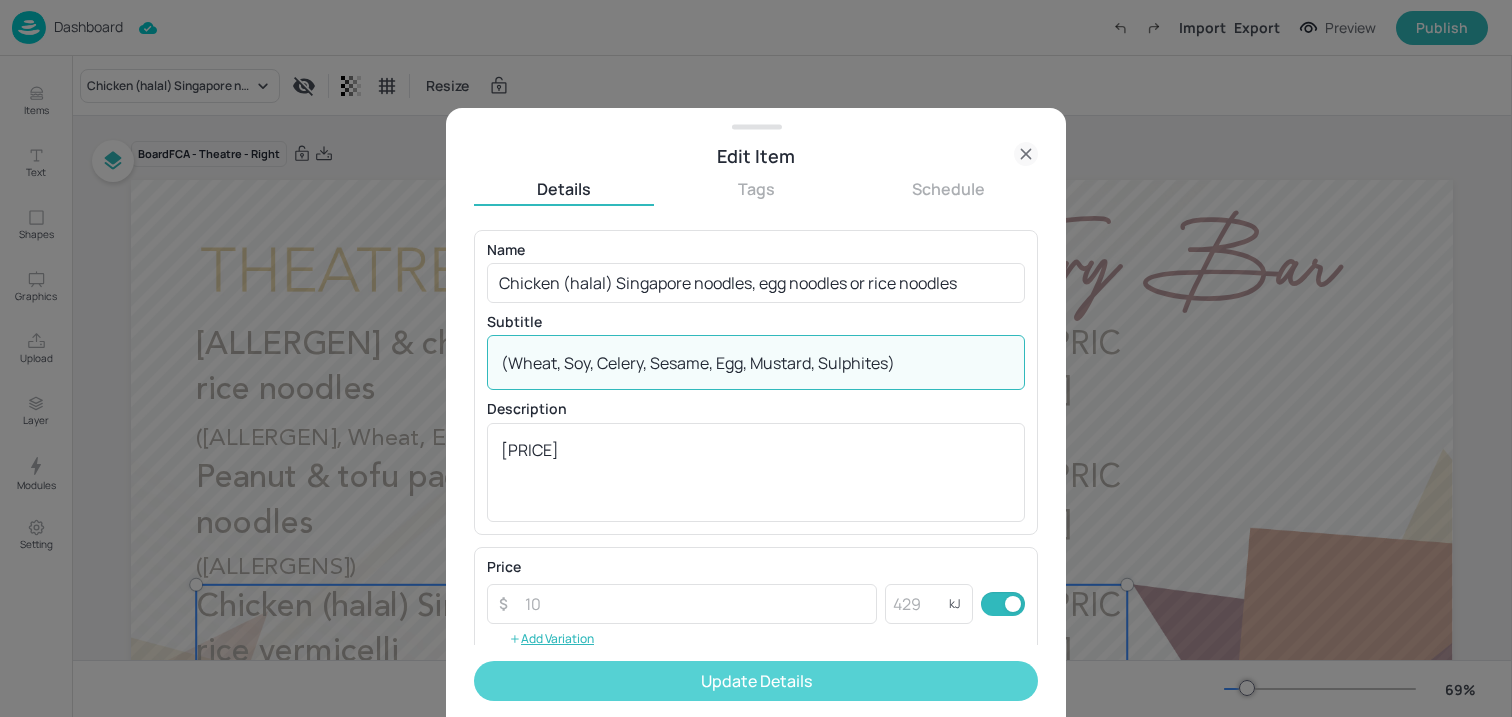 type on "(Wheat, Soy, Celery, Sesame, Egg, Mustard, Sulphites)" 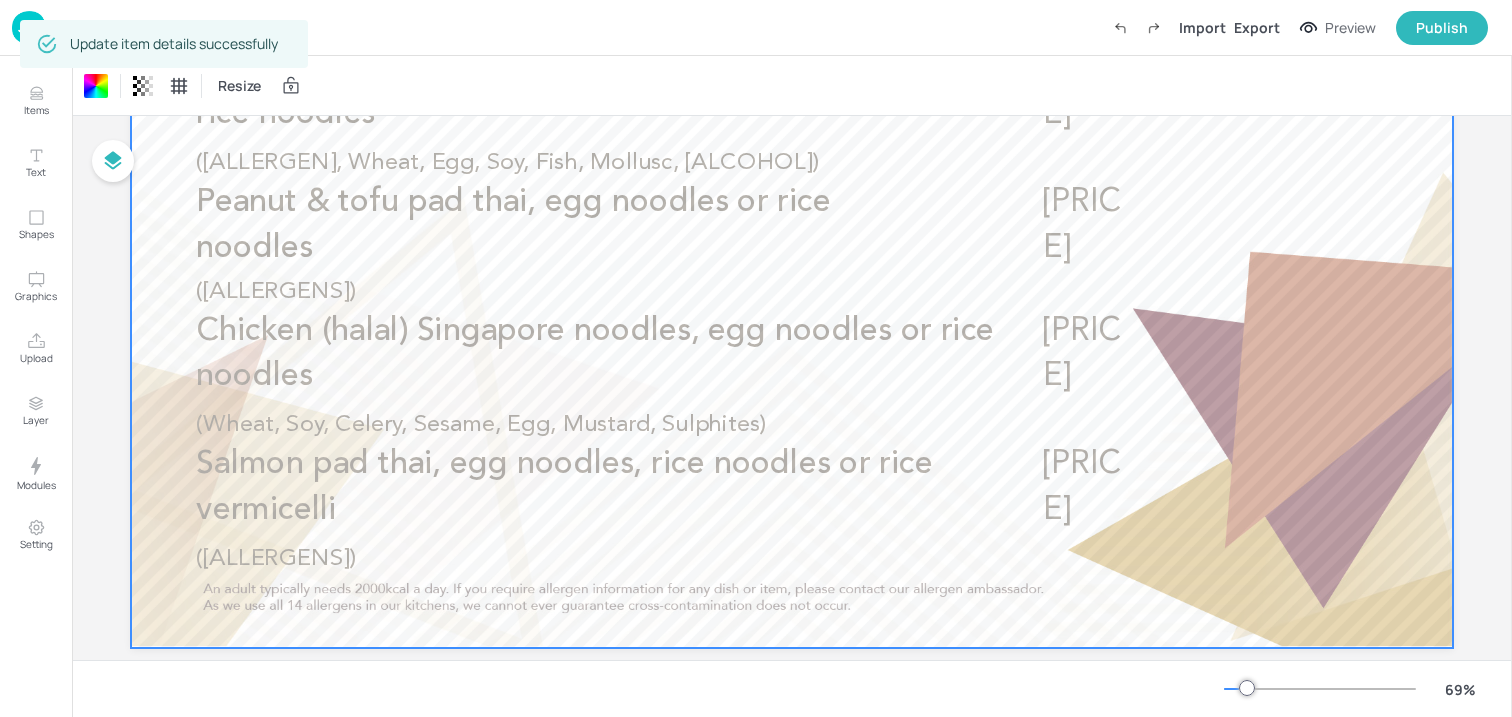 scroll, scrollTop: 292, scrollLeft: 0, axis: vertical 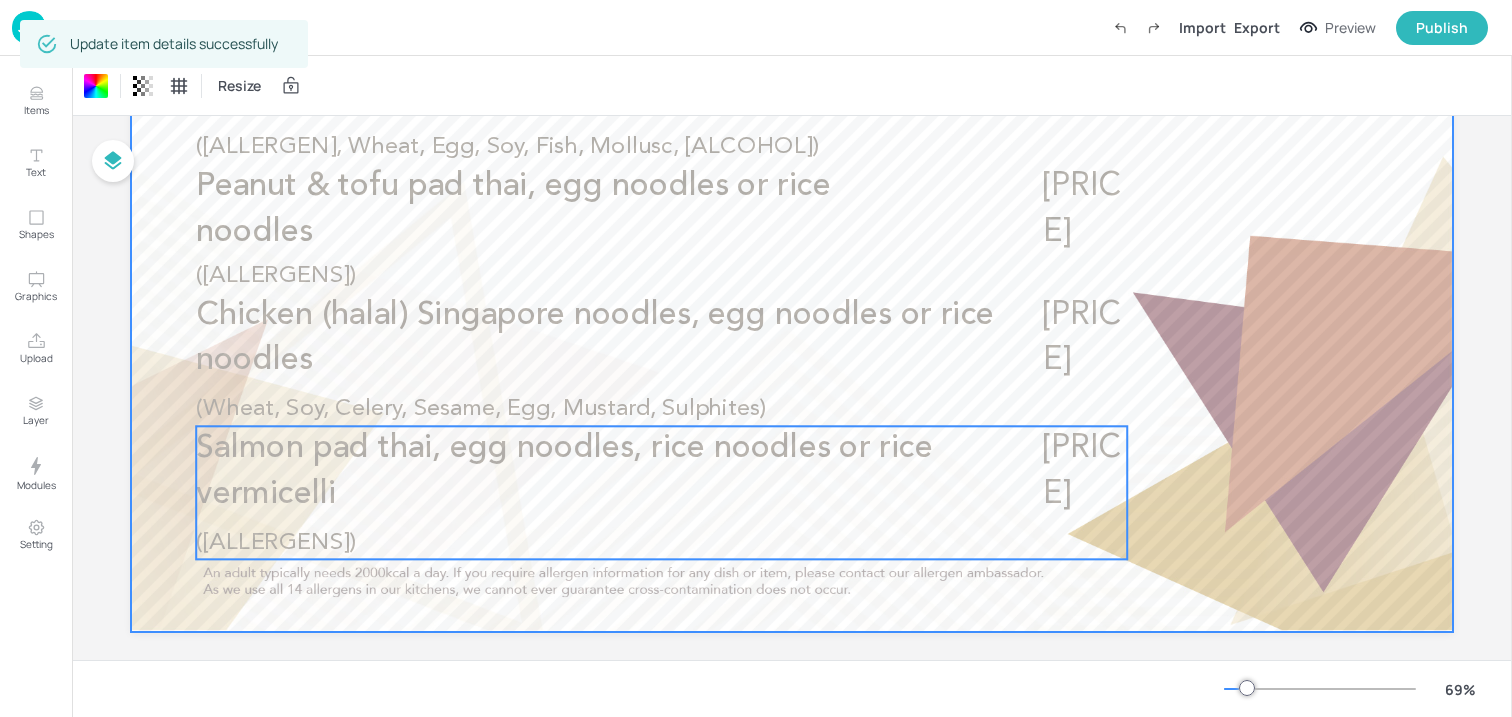 click on "Salmon pad thai, egg noodles, rice noodles or rice vermicelli" at bounding box center (615, 471) 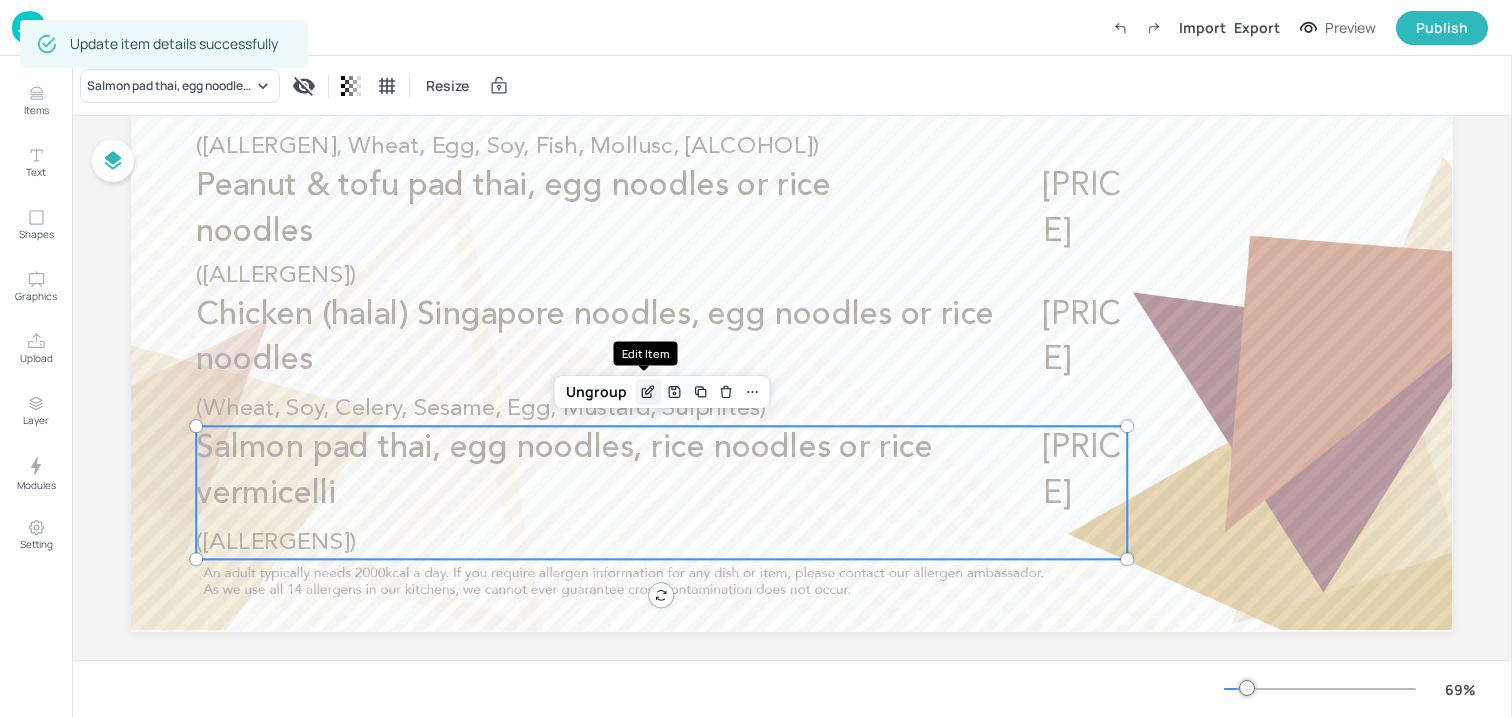 click at bounding box center (648, 392) 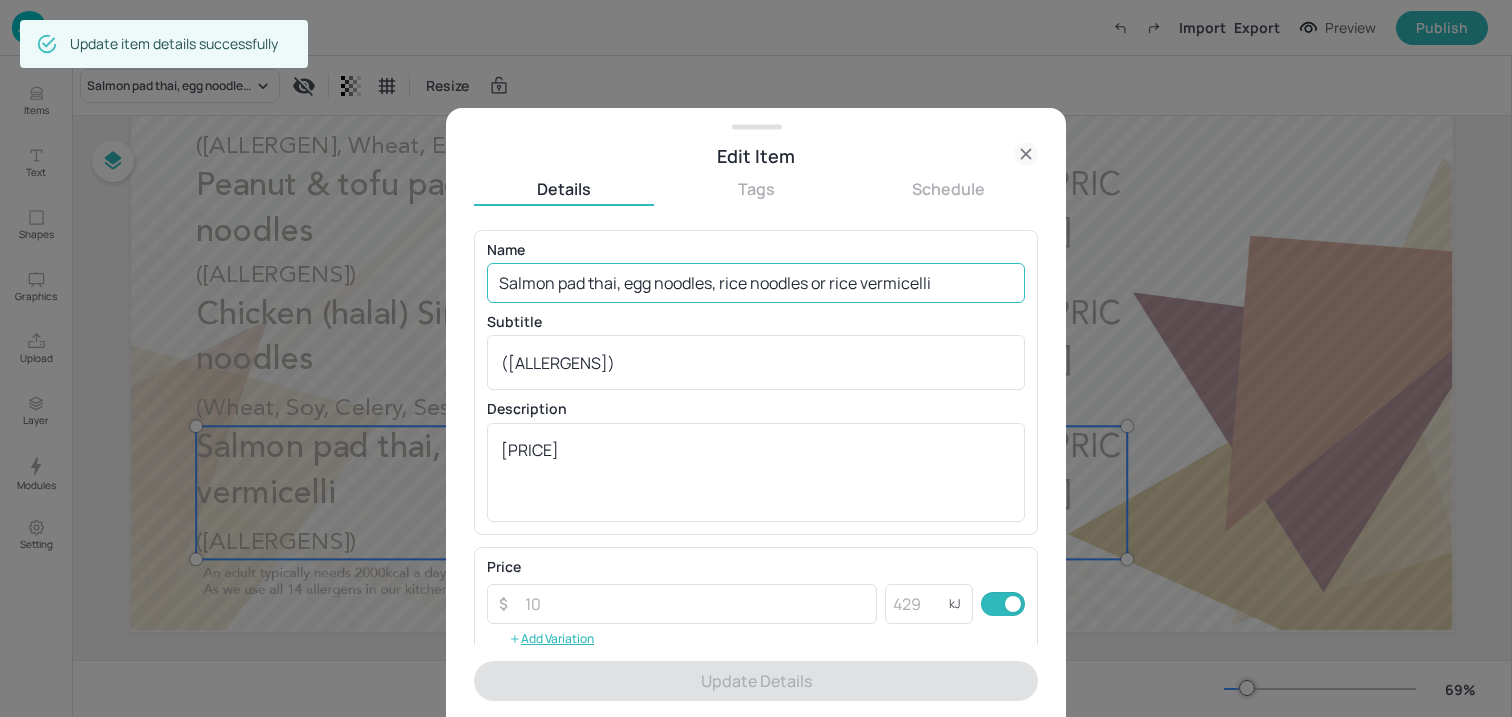 click on "Salmon pad thai, egg noodles, rice noodles or rice vermicelli" at bounding box center (756, 283) 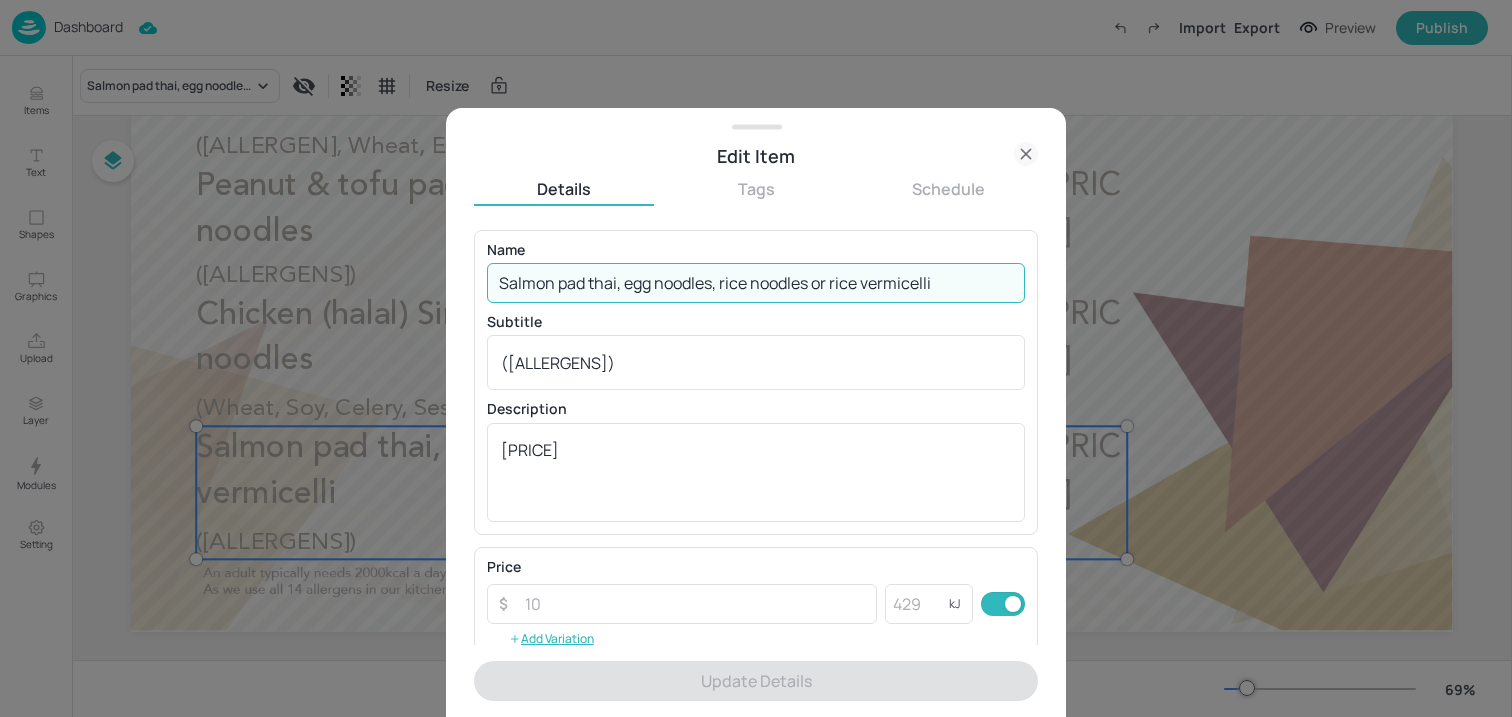 click on "Salmon pad thai, egg noodles, rice noodles or rice vermicelli" at bounding box center (756, 283) 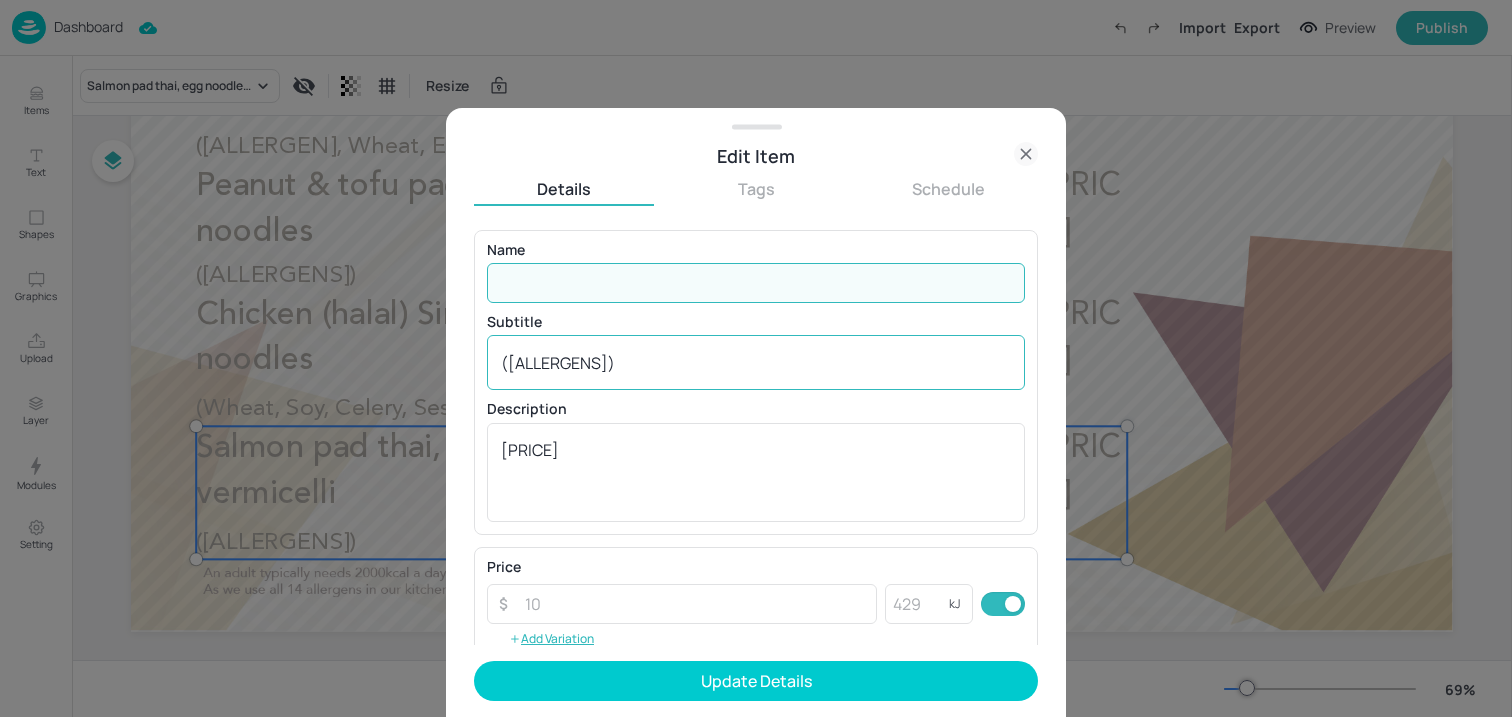 type 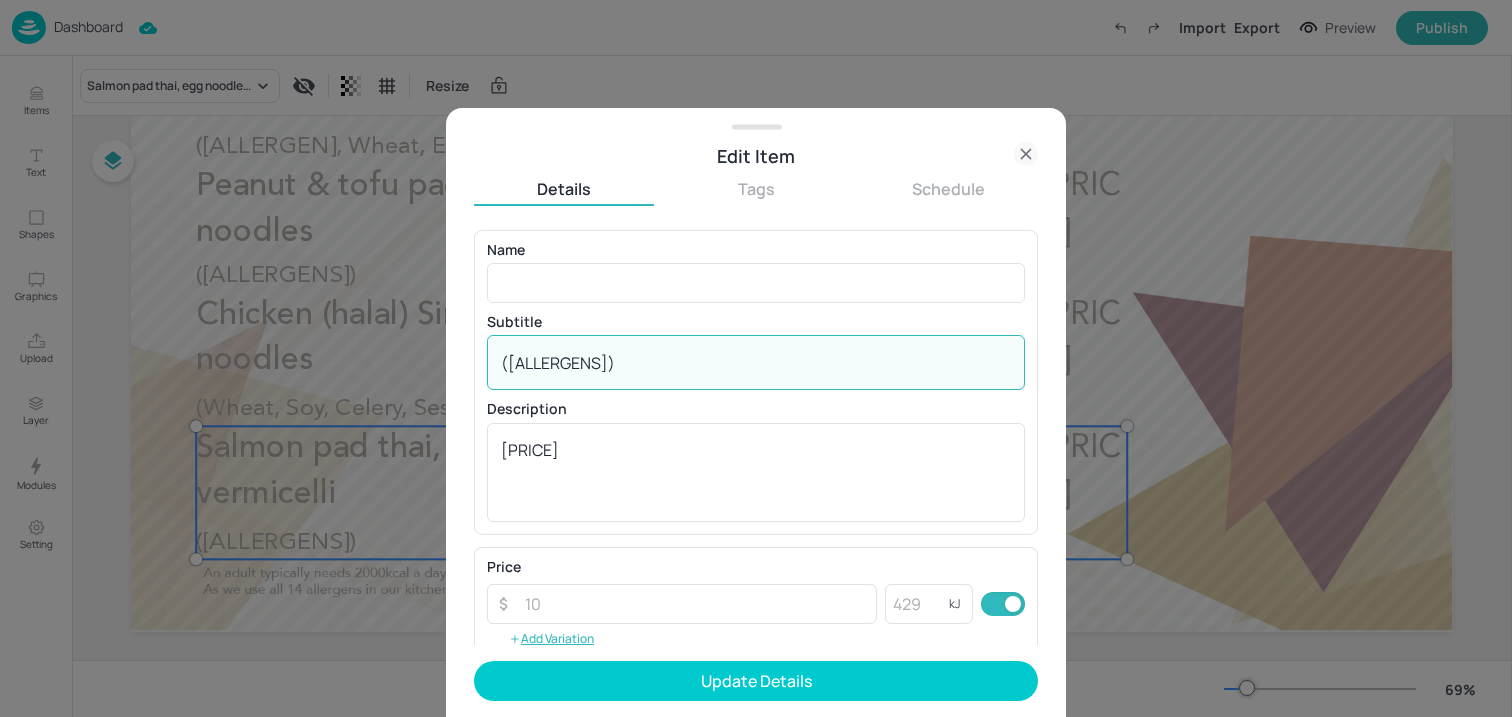 click on "([ALLERGENS])" at bounding box center (756, 363) 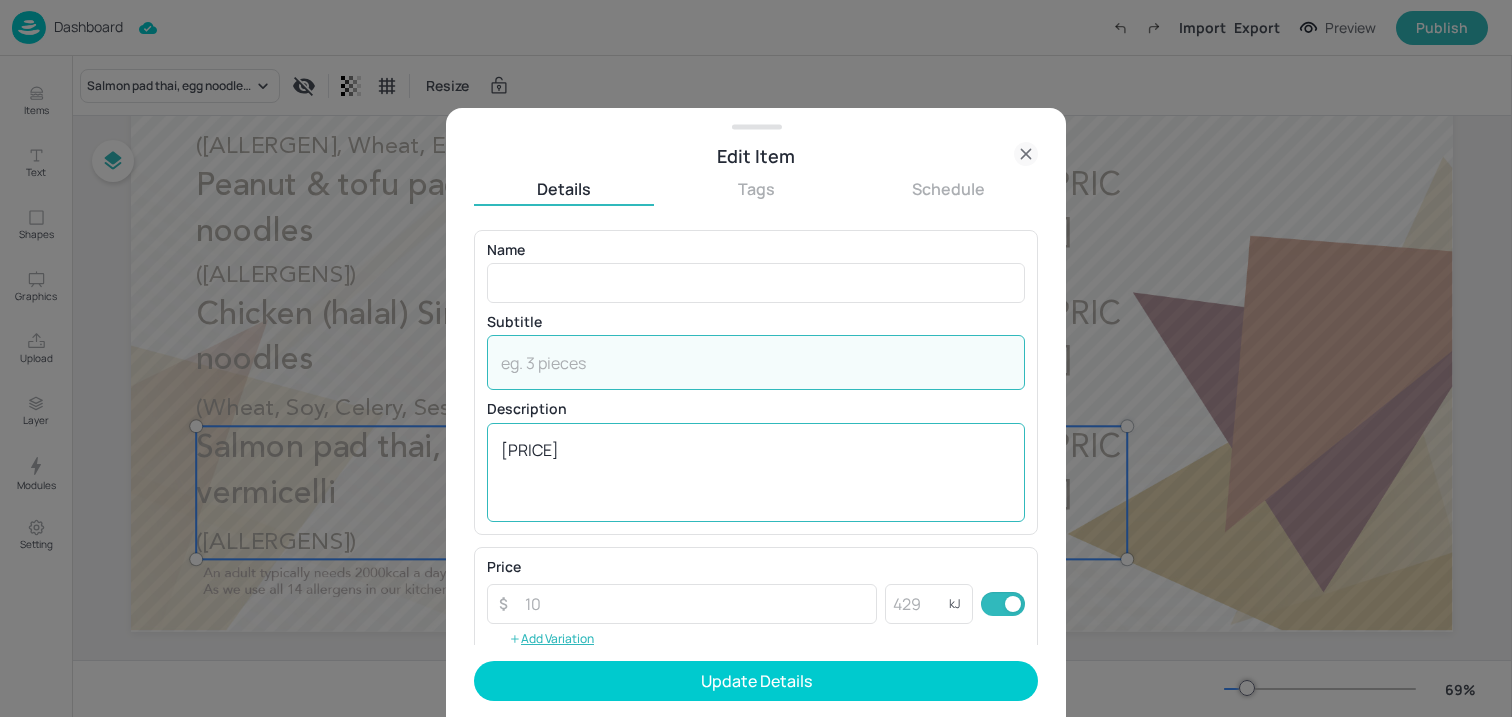 type 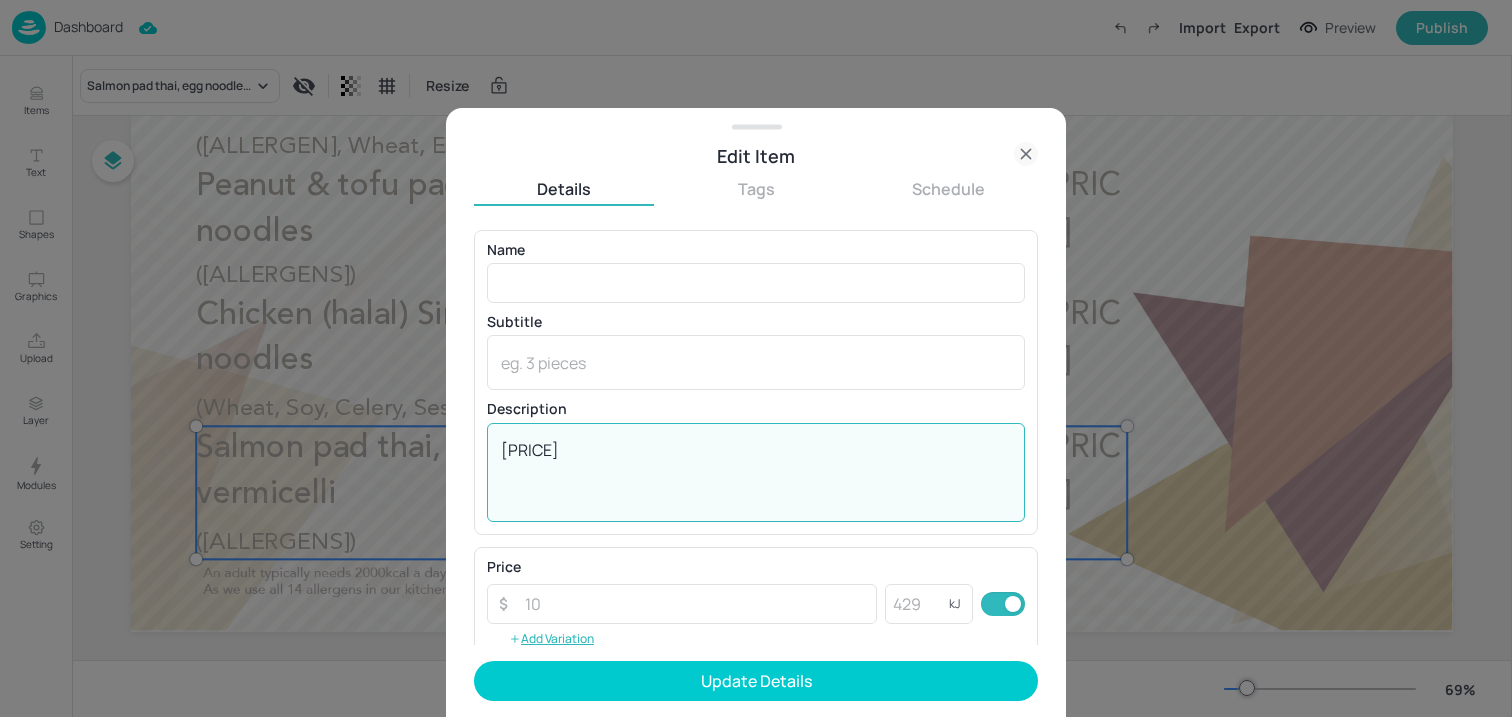 click on "[PRICE]" at bounding box center [756, 472] 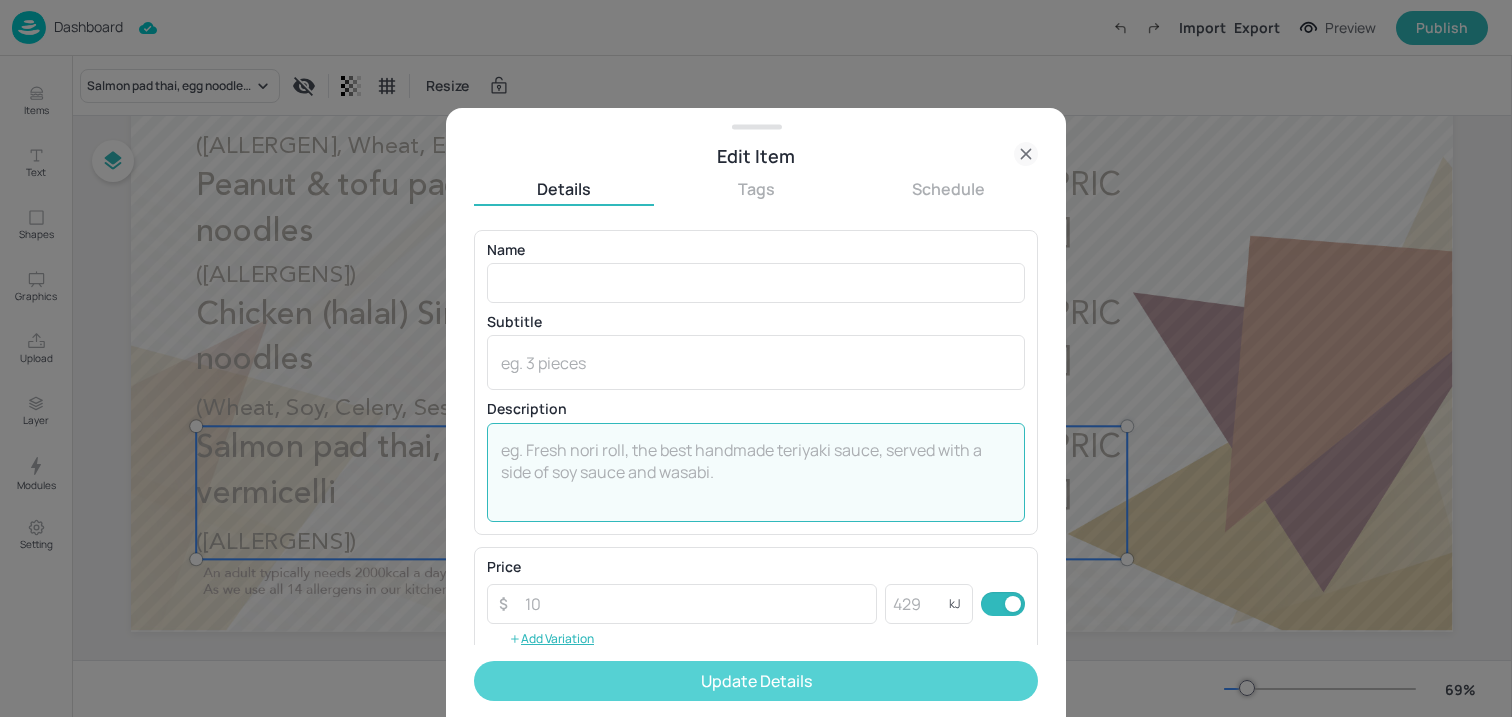 type 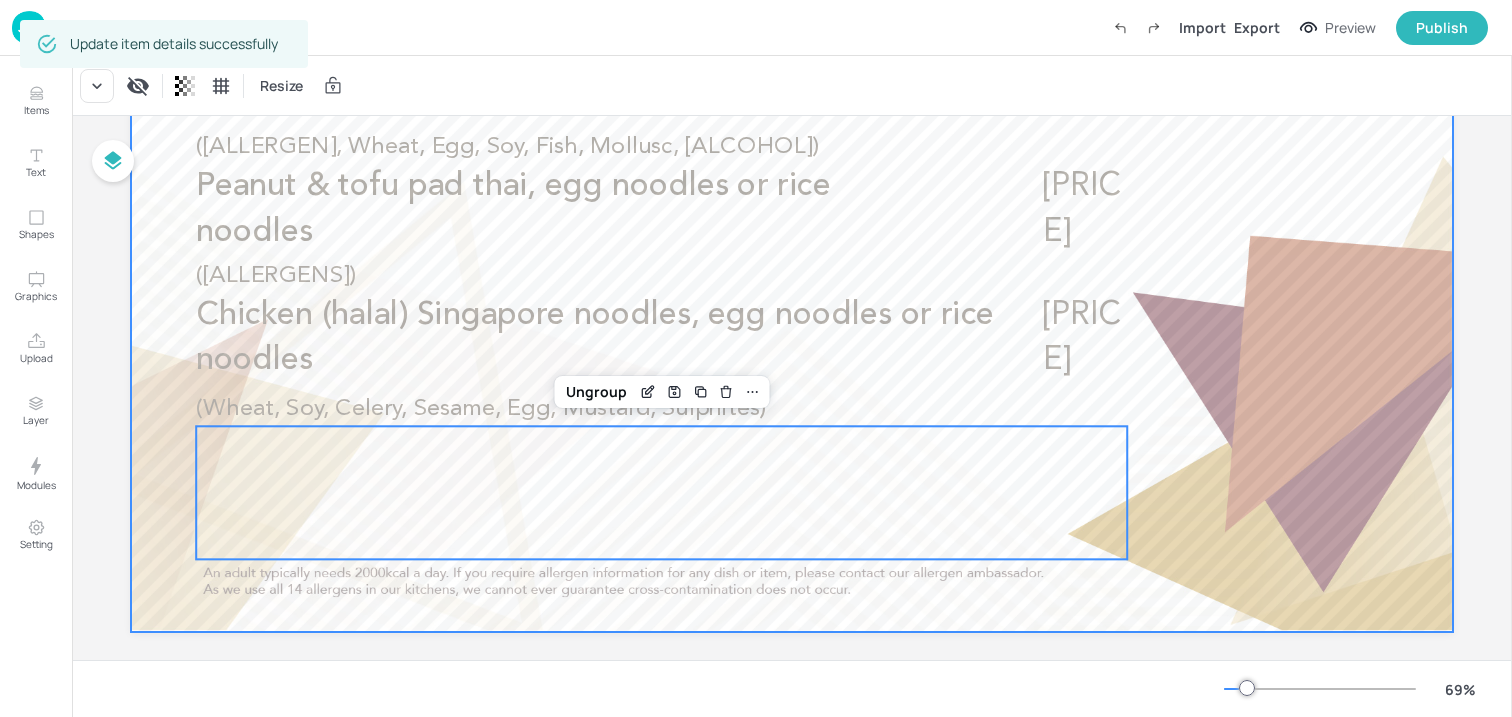 click at bounding box center (792, 260) 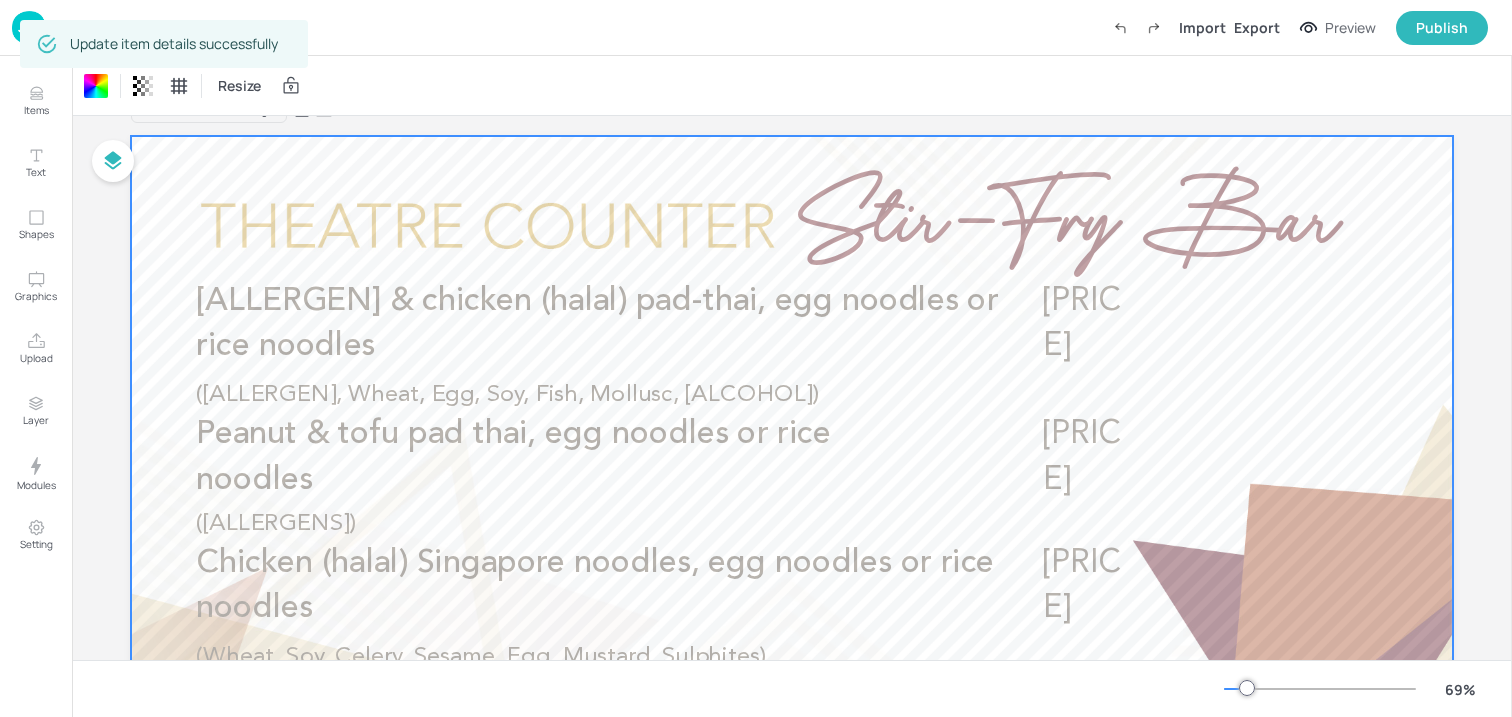 scroll, scrollTop: 0, scrollLeft: 0, axis: both 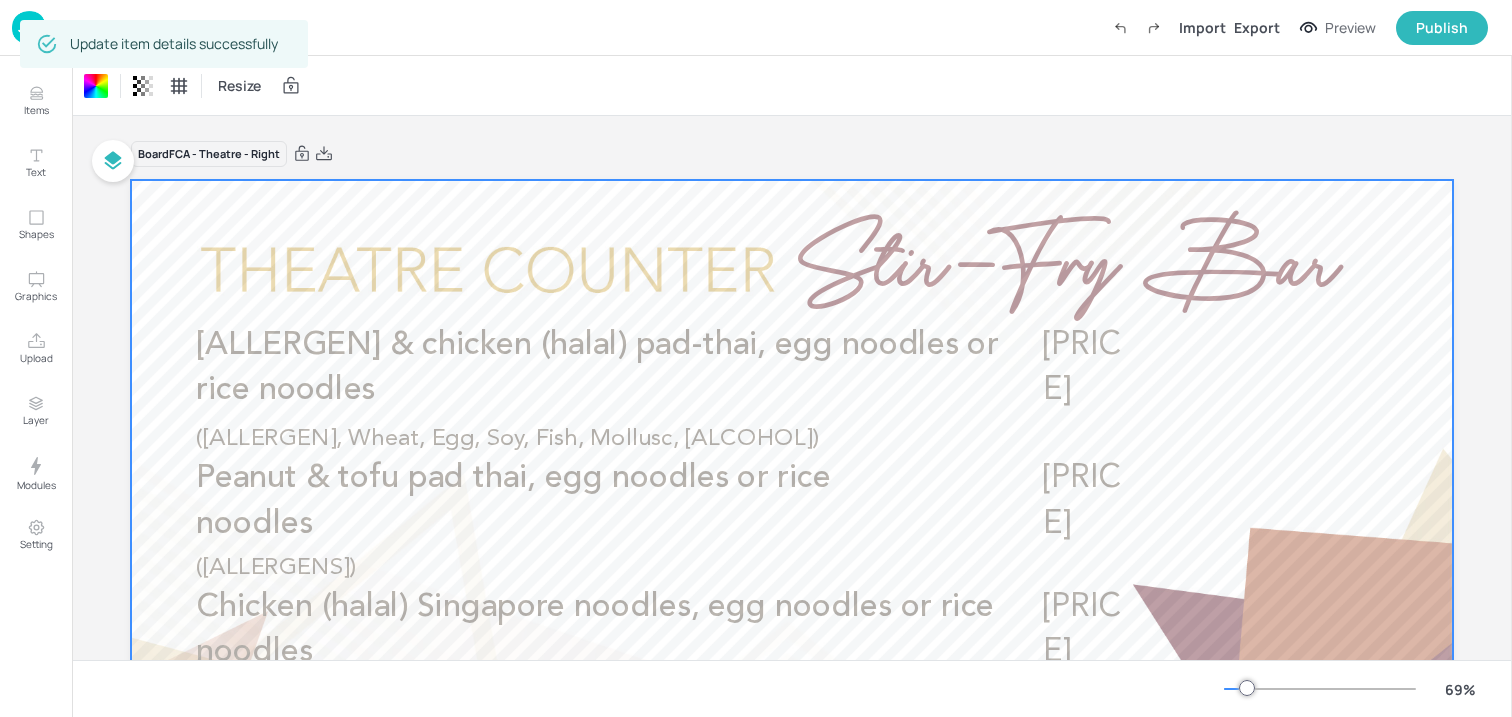 click at bounding box center [29, 27] 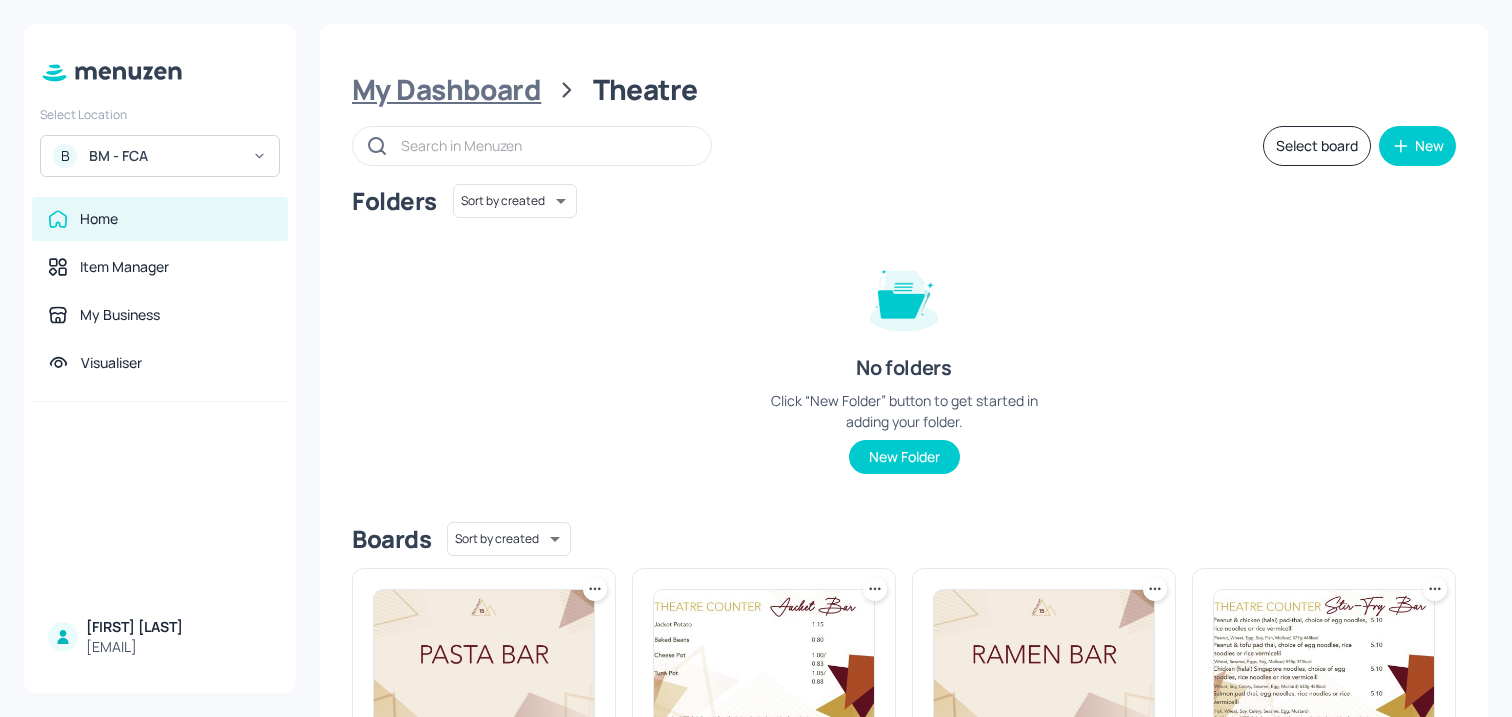 click on "My Dashboard" at bounding box center [446, 90] 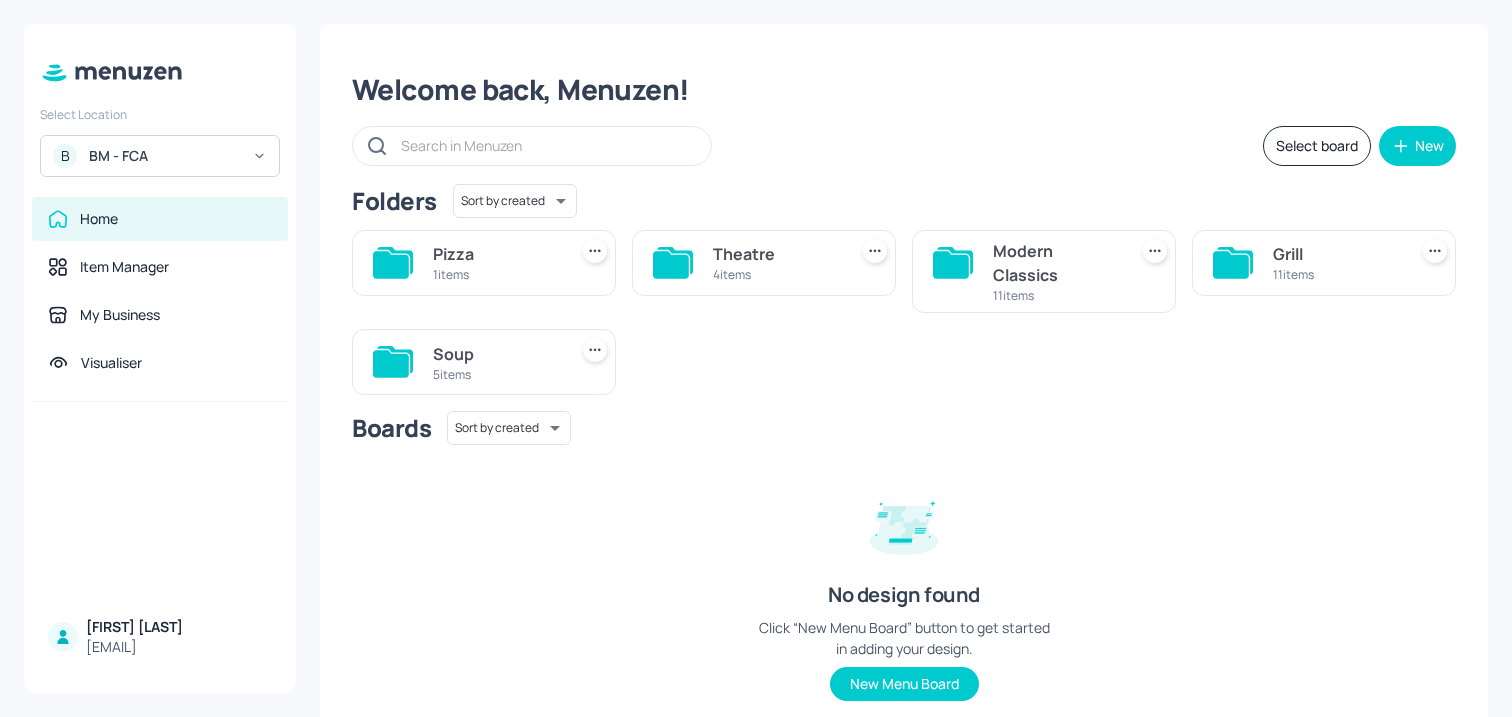 click on "Grill" at bounding box center (1336, 254) 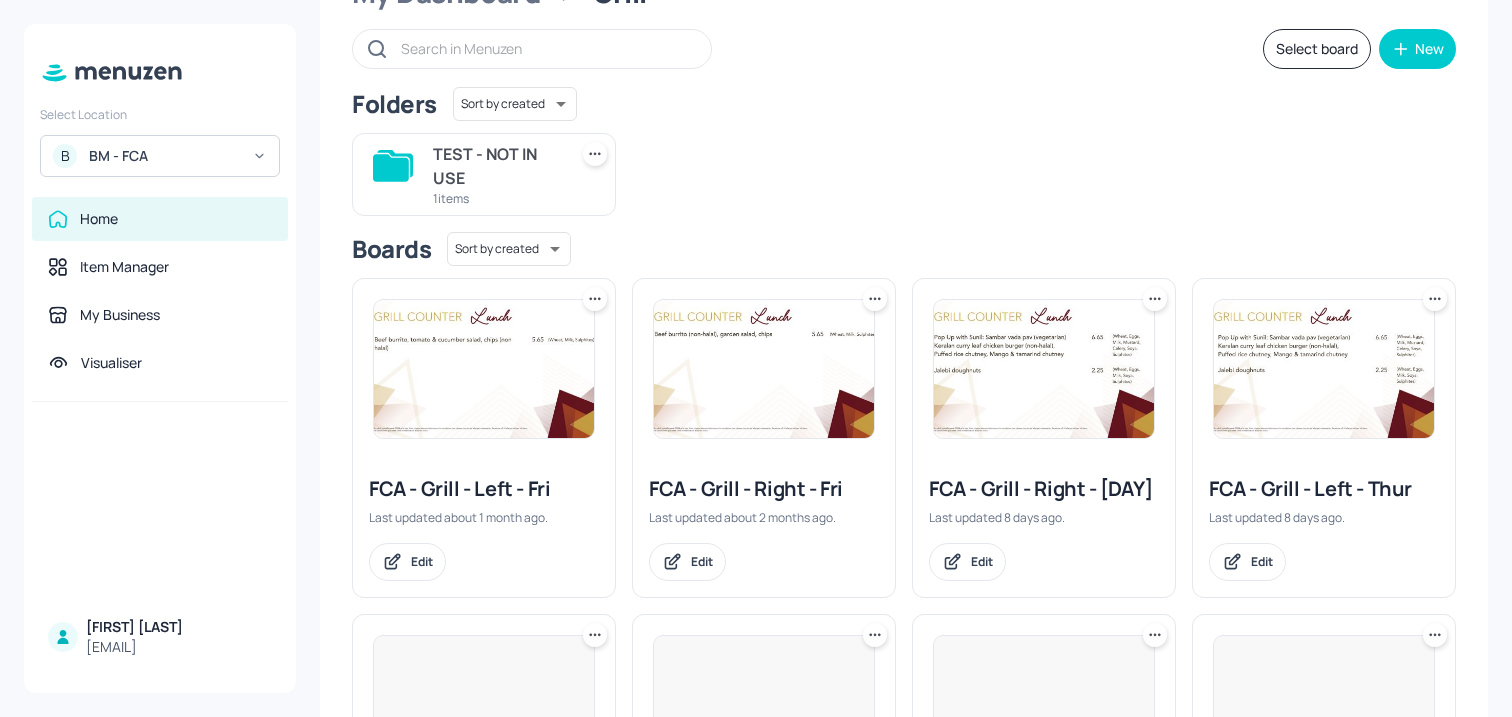scroll, scrollTop: 136, scrollLeft: 0, axis: vertical 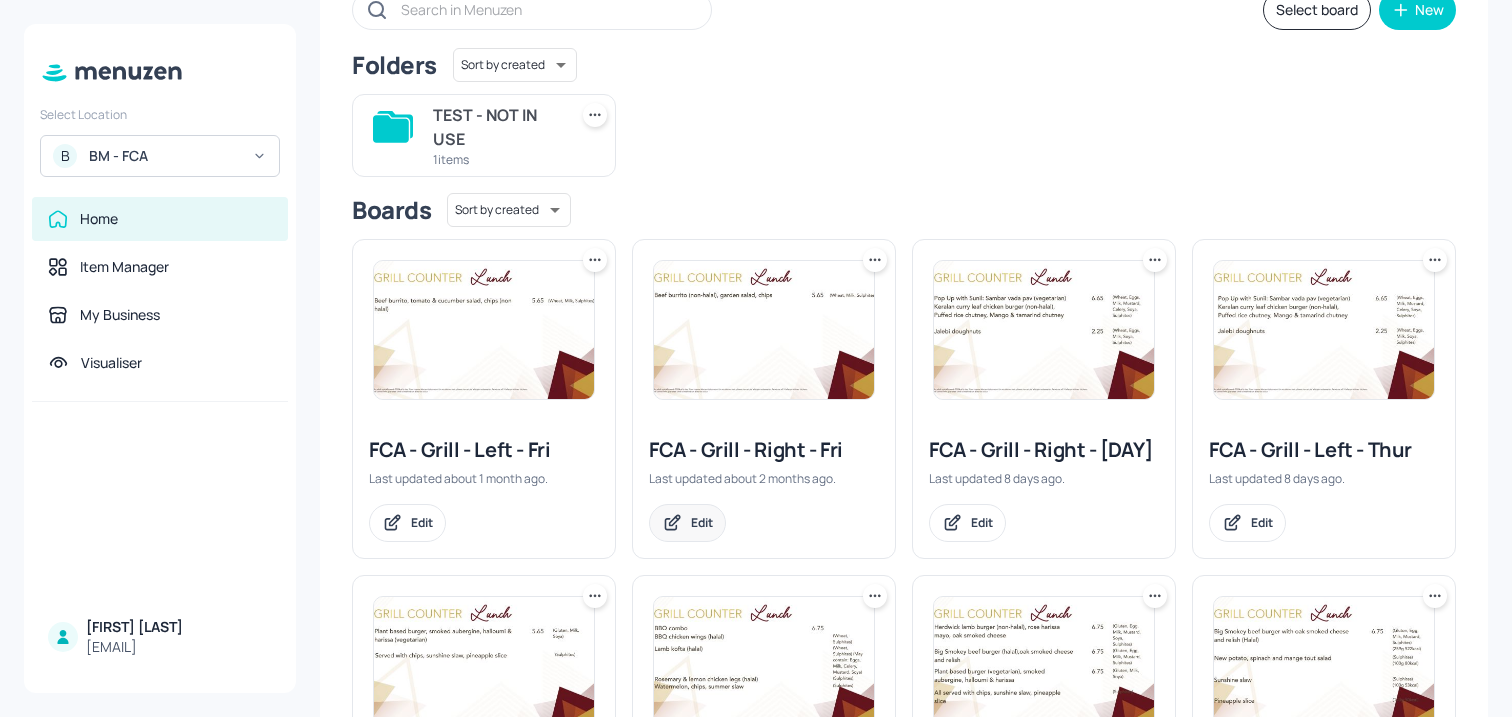 click on "Edit" at bounding box center (702, 522) 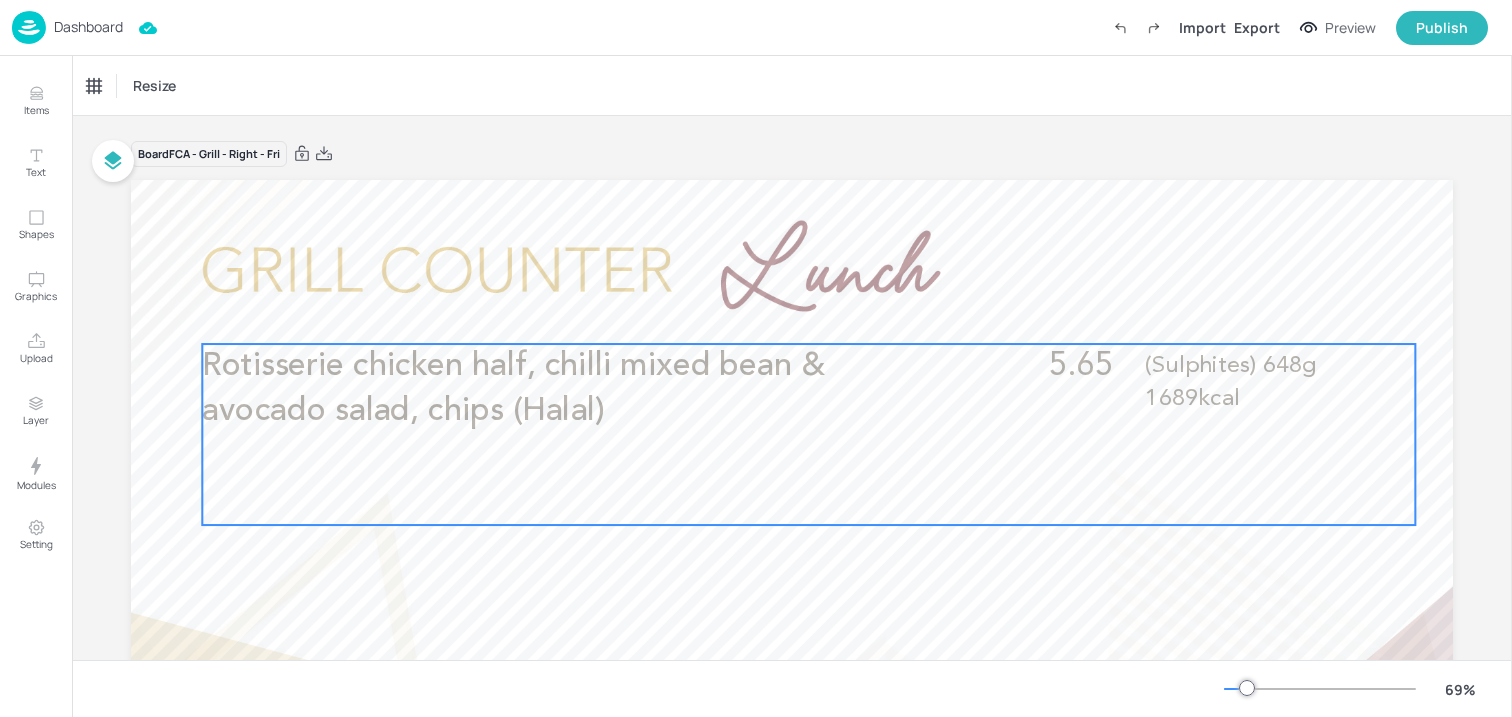 click on "Rotisserie chicken half, chilli mixed bean & avocado salad, chips (Halal)" at bounding box center [513, 389] 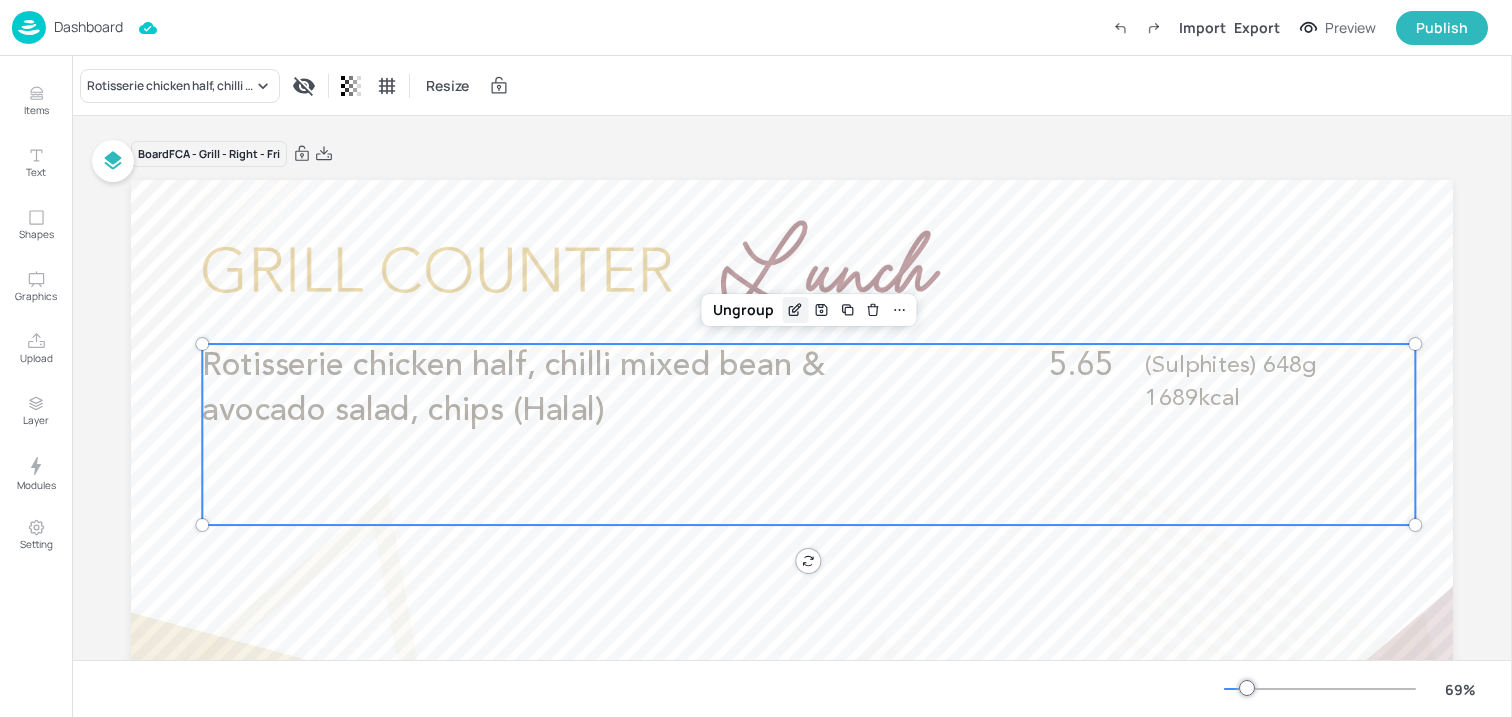 click 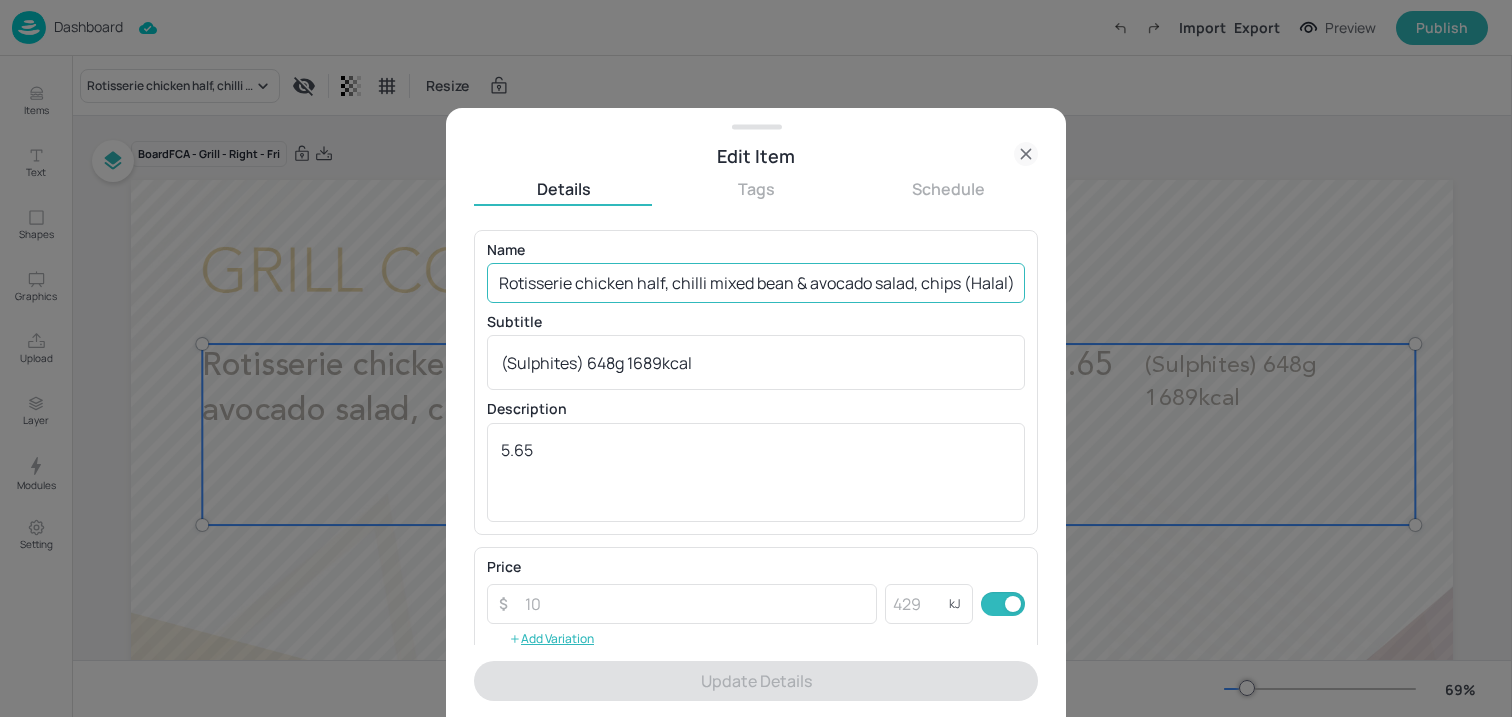 click on "Rotisserie chicken half, chilli mixed bean & avocado salad, chips (Halal)" at bounding box center [756, 283] 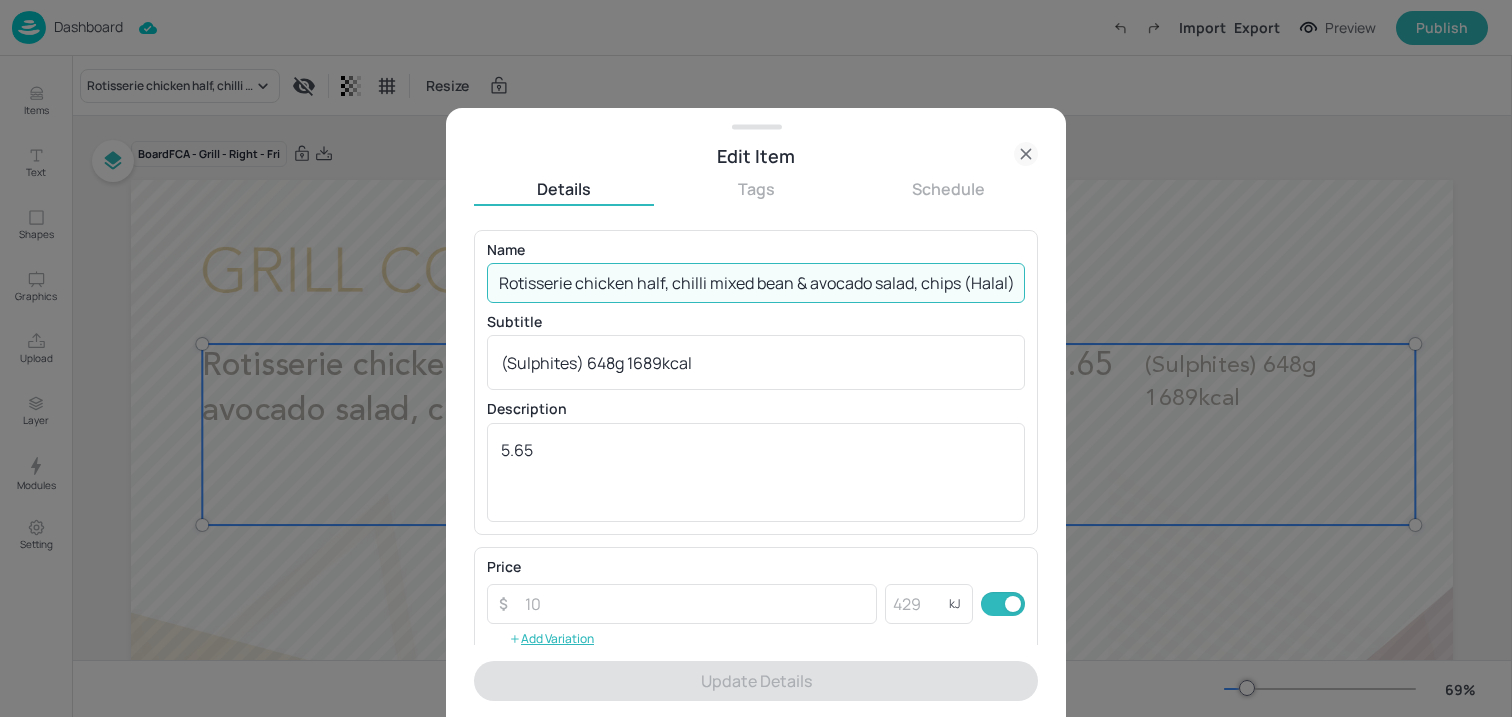 click on "Rotisserie chicken half, chilli mixed bean & avocado salad, chips (Halal)" at bounding box center [756, 283] 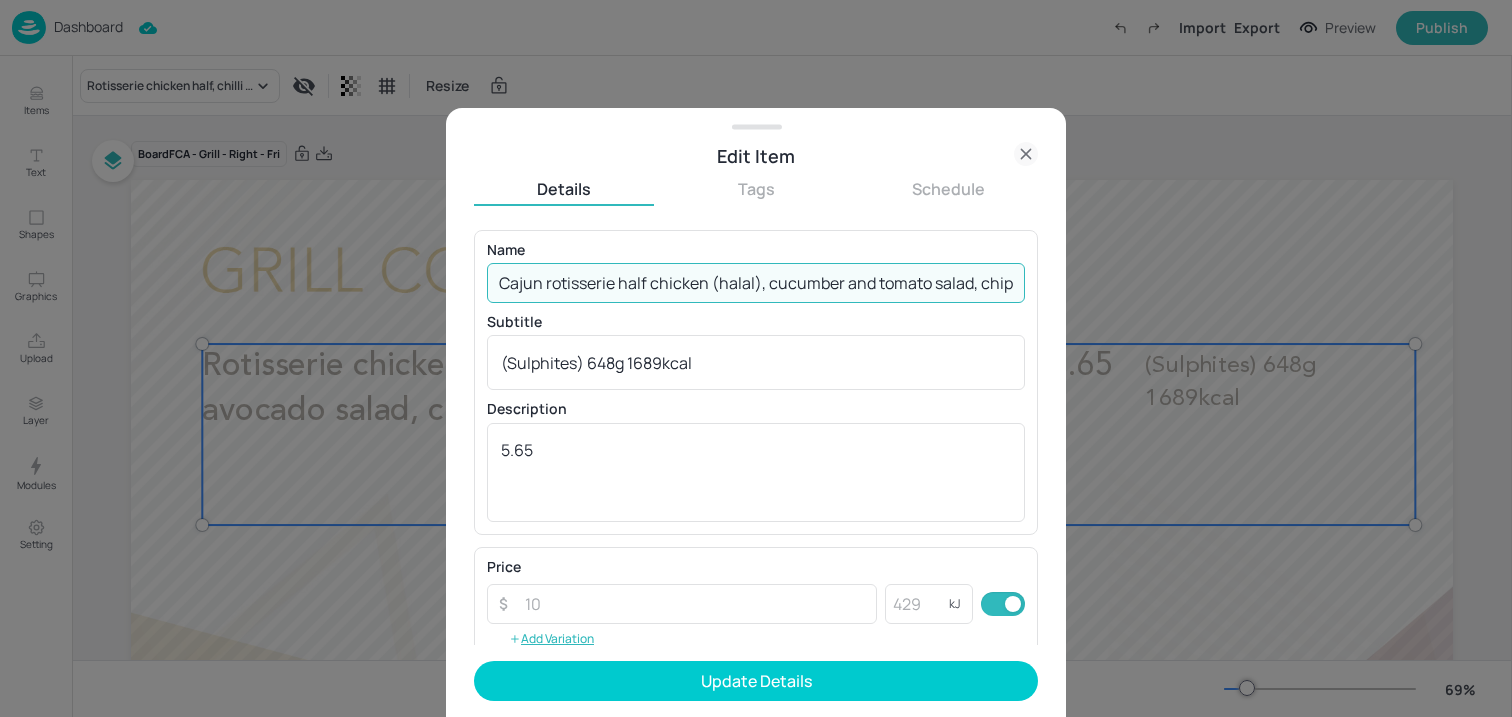 scroll, scrollTop: 0, scrollLeft: 167, axis: horizontal 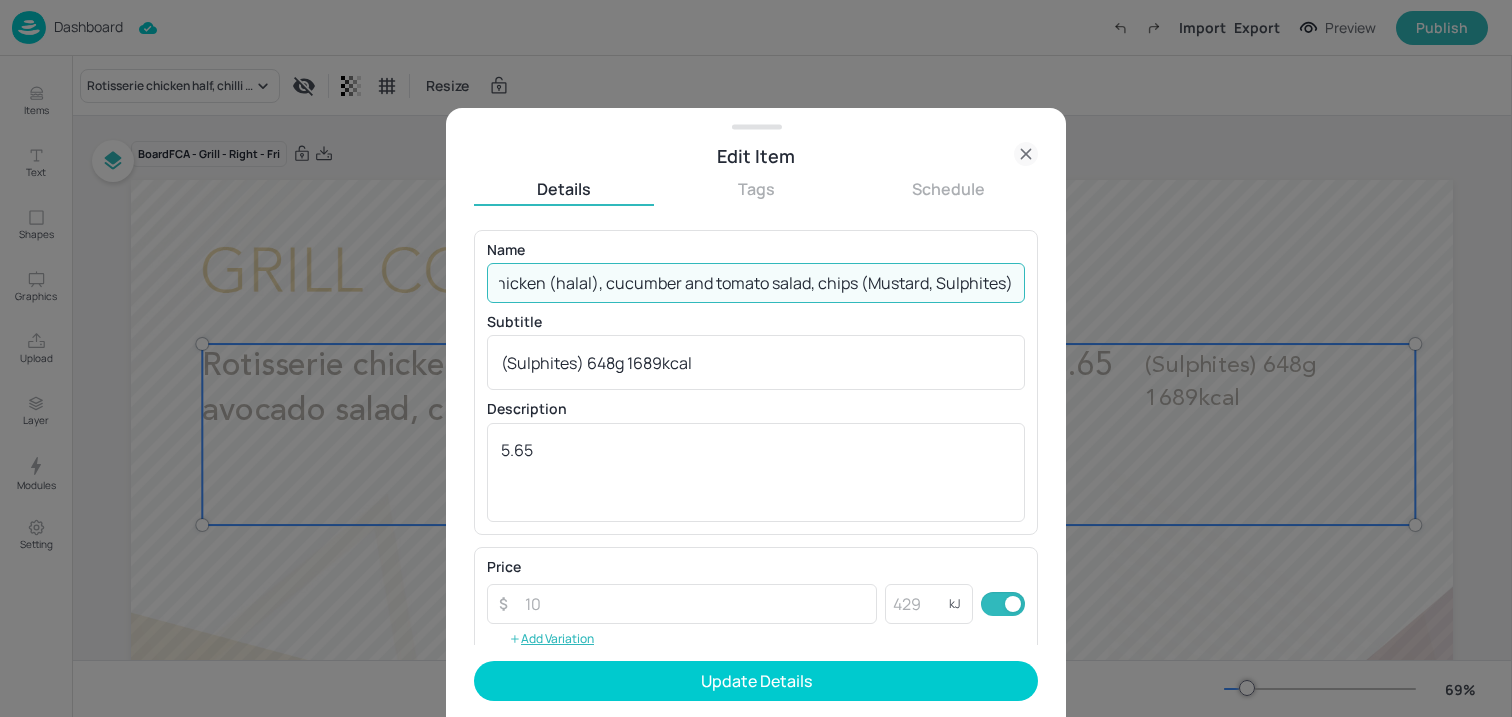 drag, startPoint x: 857, startPoint y: 288, endPoint x: 1114, endPoint y: 261, distance: 258.4144 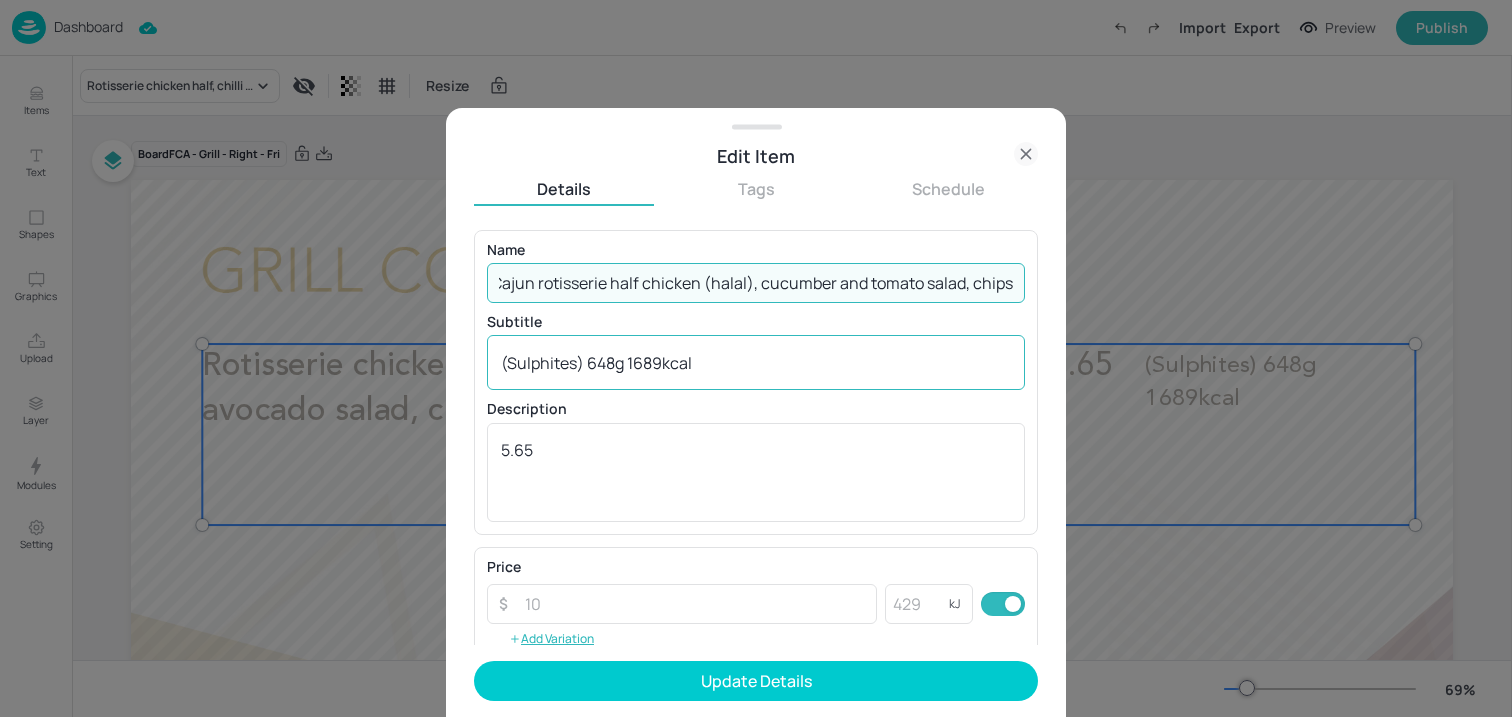 scroll, scrollTop: 0, scrollLeft: 15, axis: horizontal 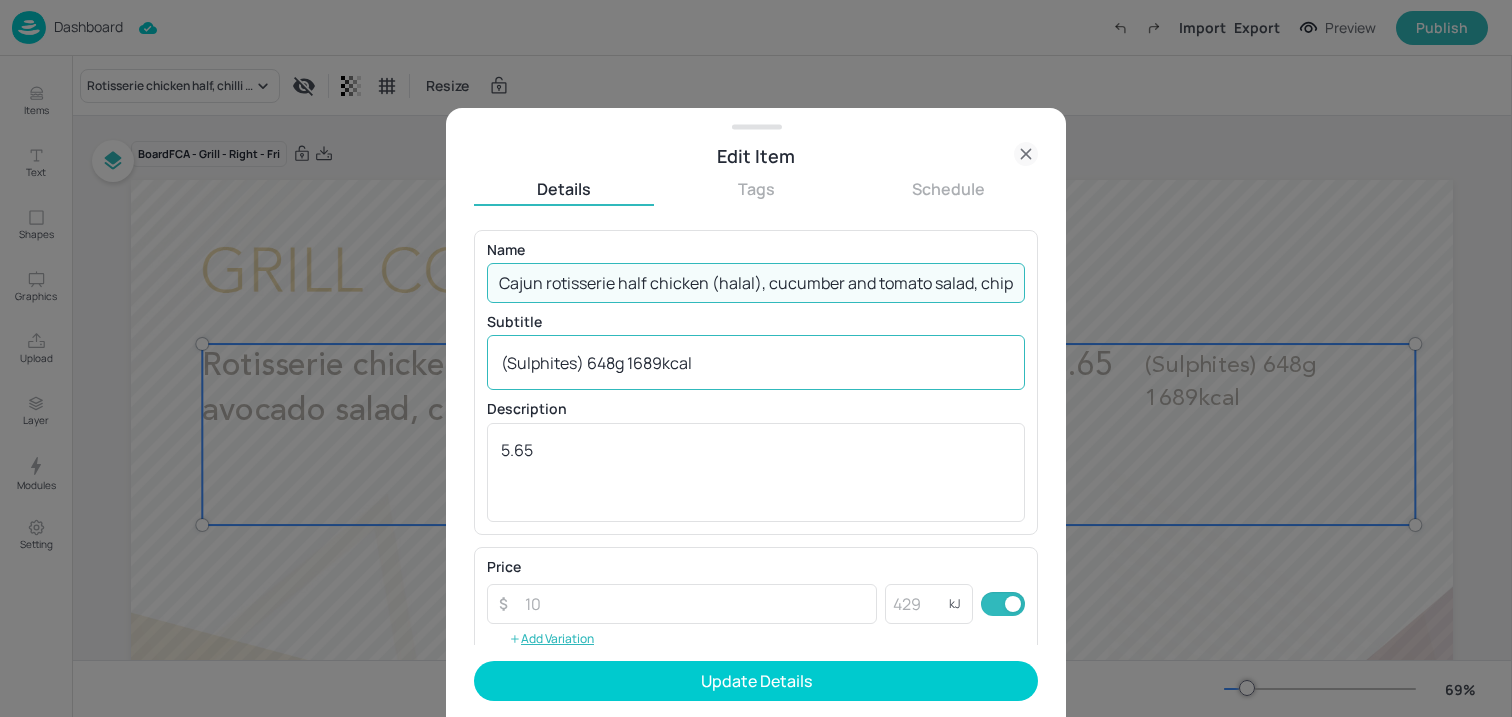 click on "([ALCOHOL]) 648g 1689kcal x ​" at bounding box center [756, 362] 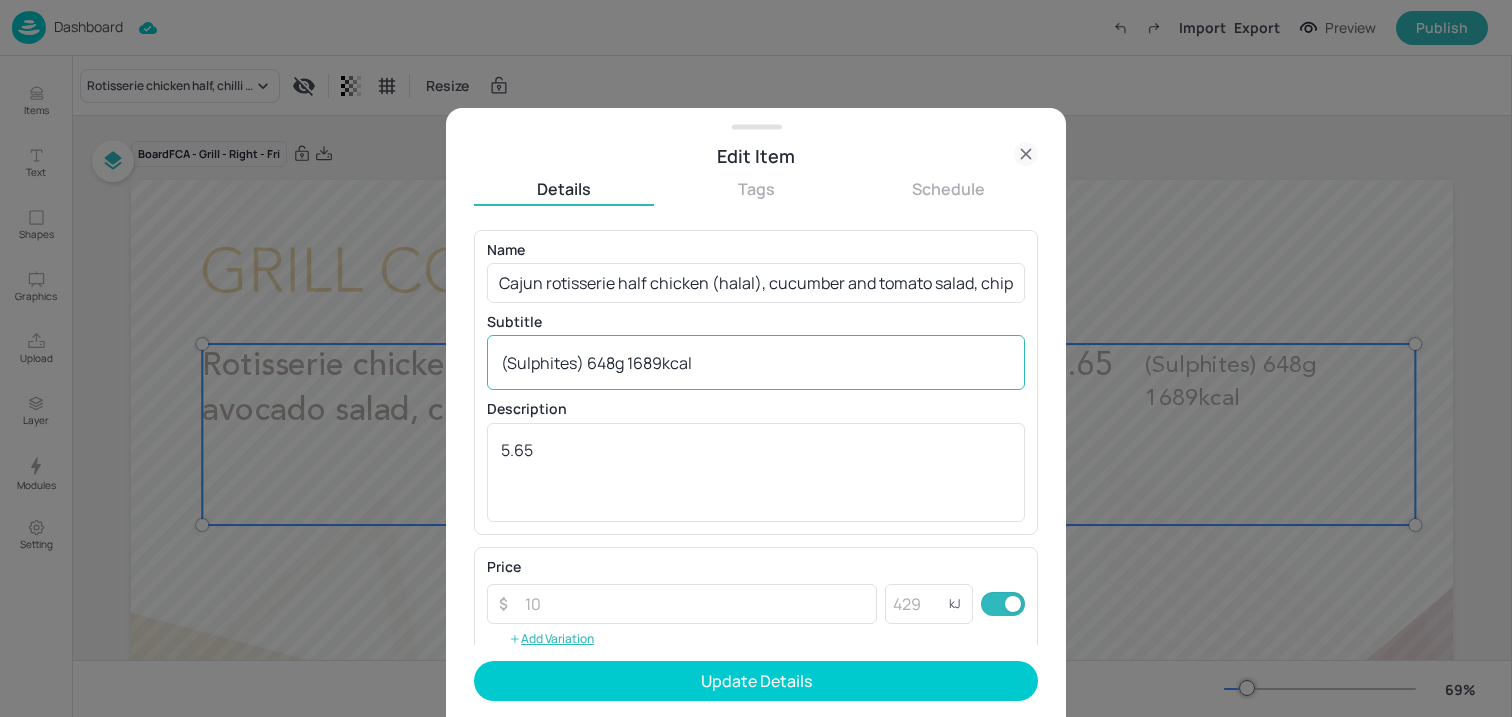 click on "([ALCOHOL]) 648g 1689kcal x ​" at bounding box center (756, 362) 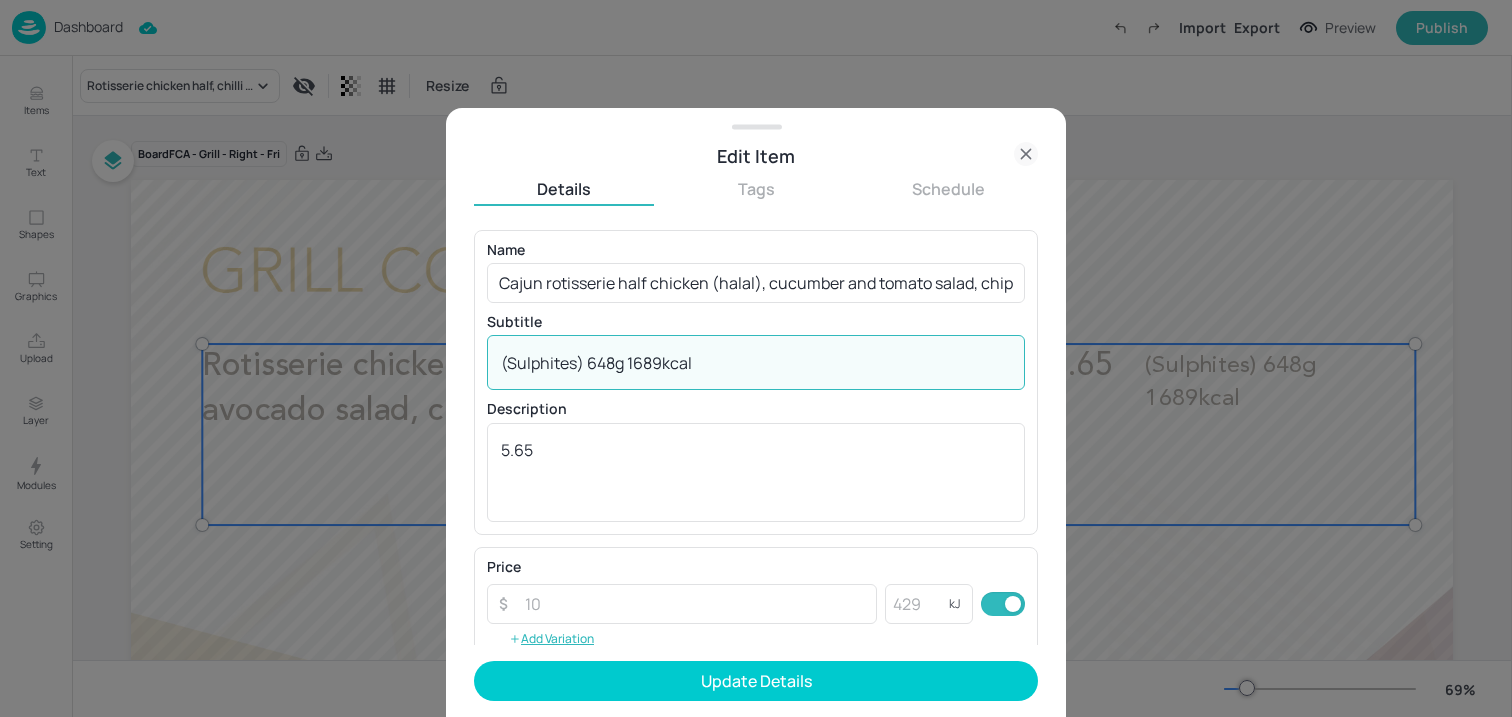 click on "(Sulphites) 648g 1689kcal" at bounding box center [756, 363] 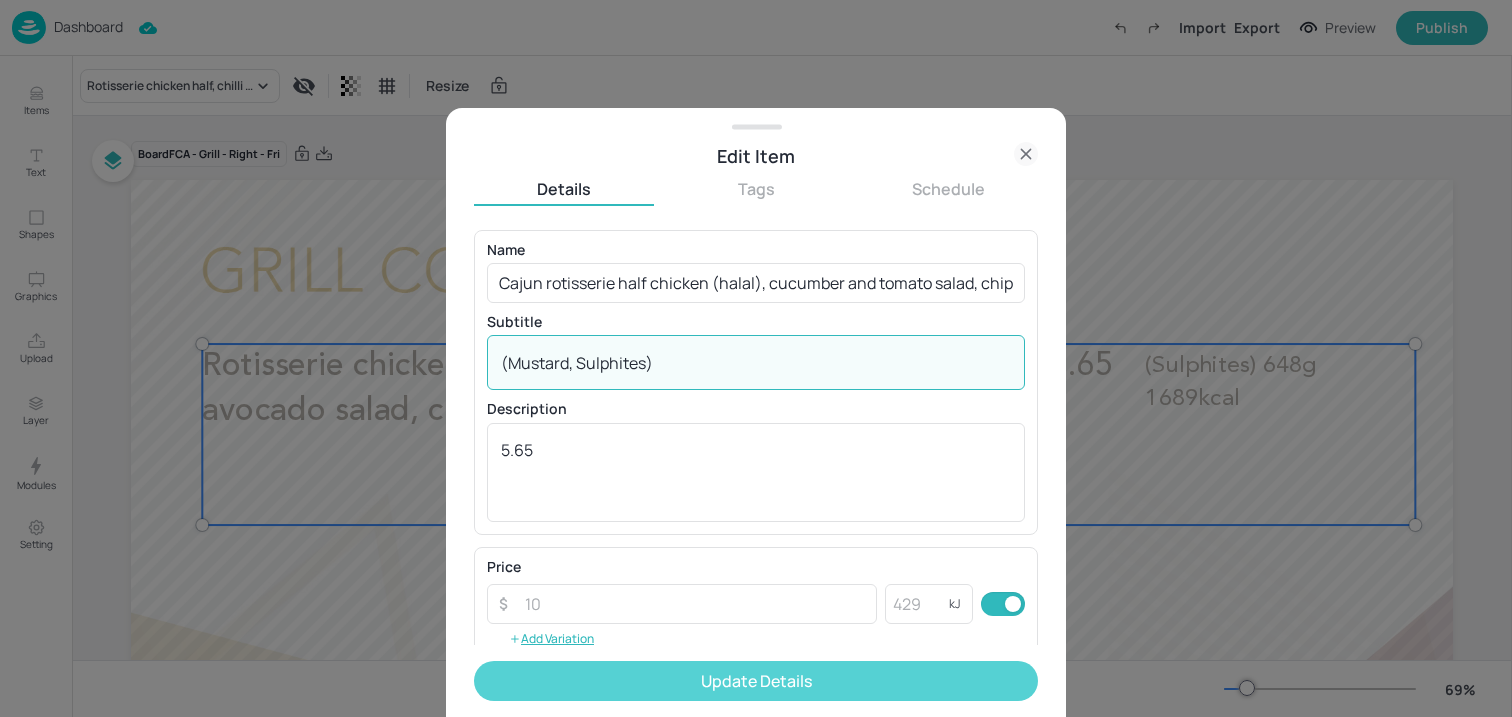 type on "(Mustard, Sulphites)" 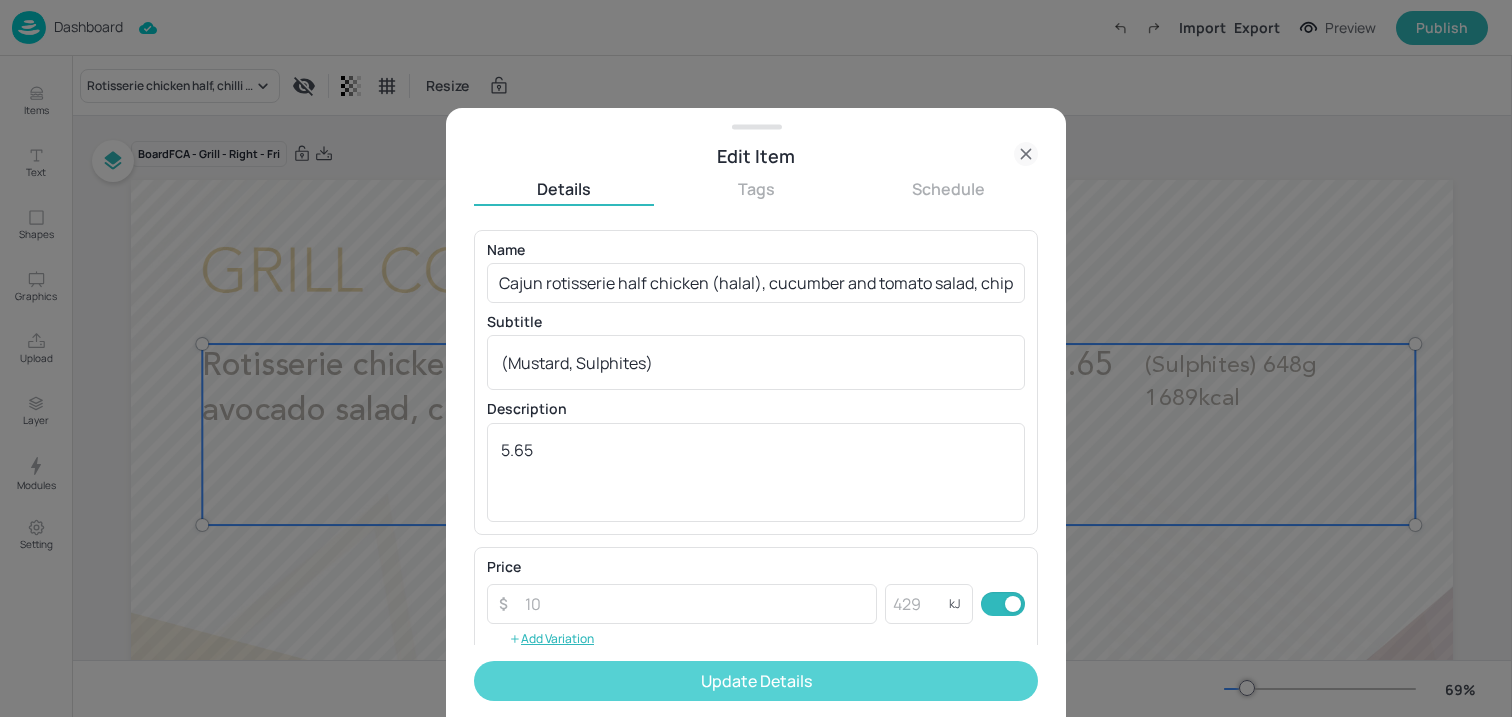 click on "Update Details" at bounding box center [756, 681] 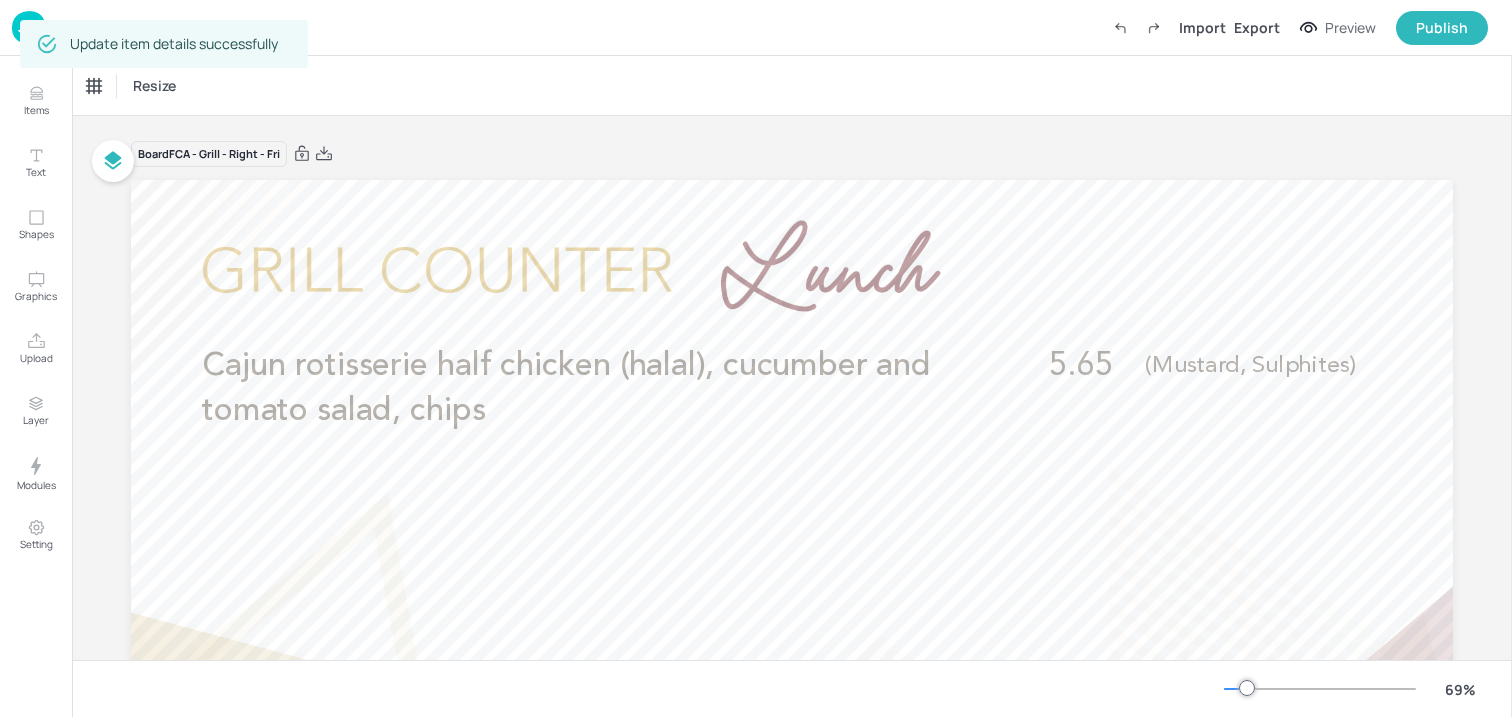 click at bounding box center (29, 27) 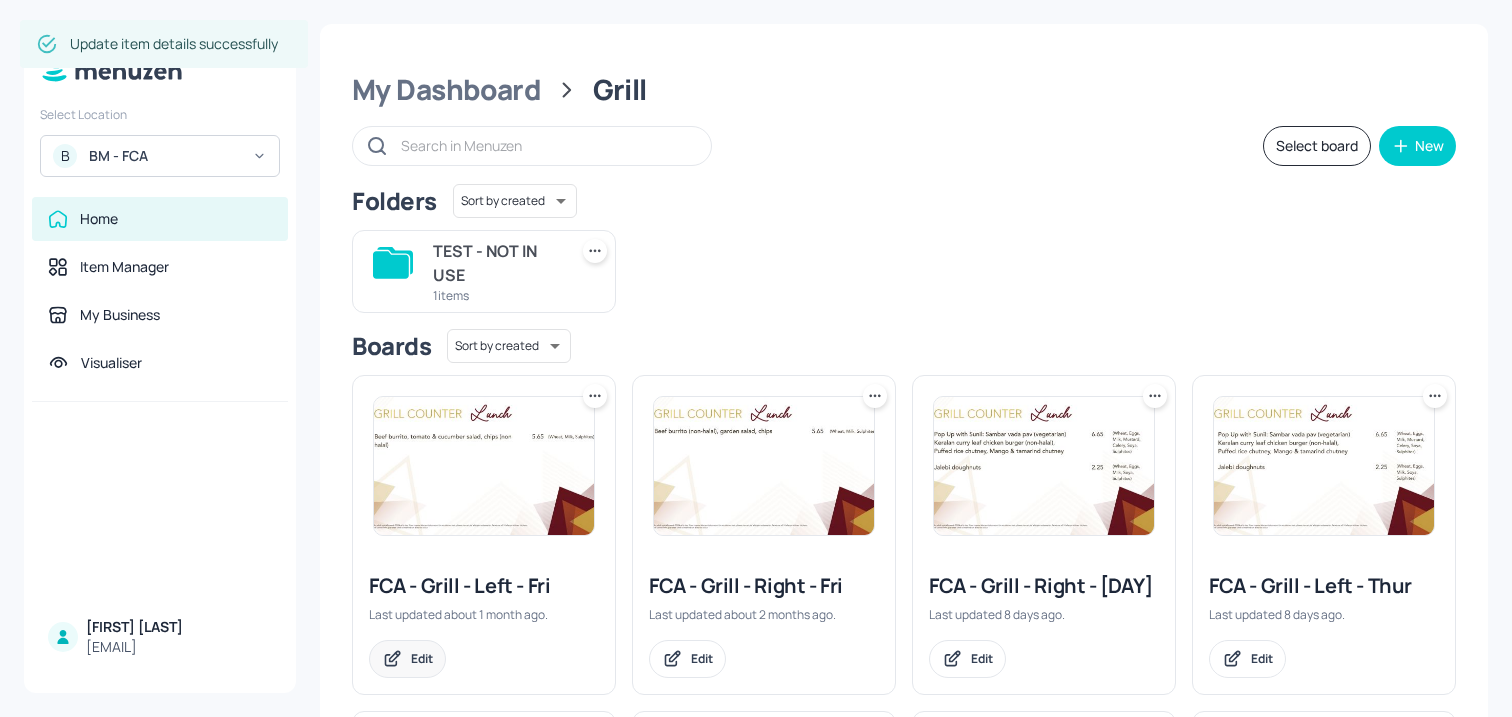 click on "Edit" at bounding box center (422, 658) 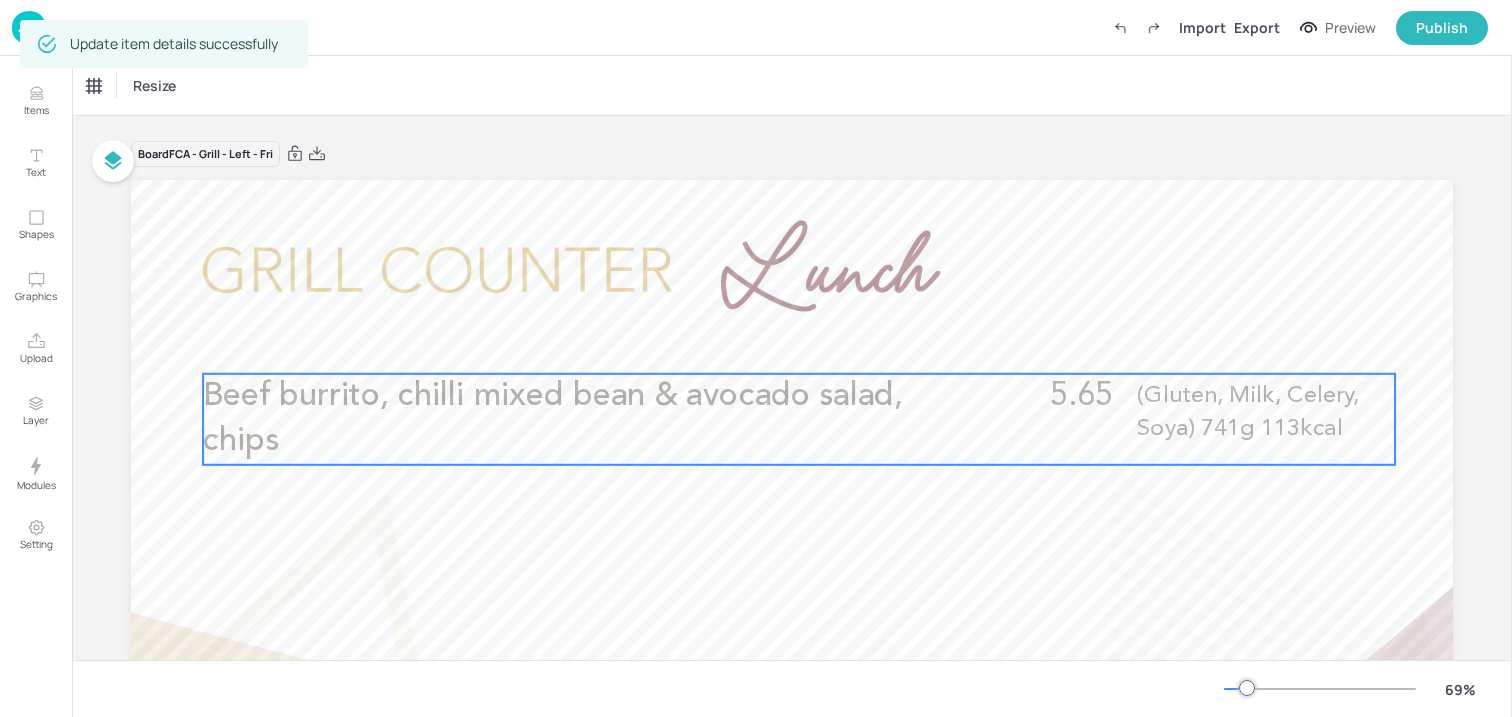 scroll, scrollTop: 3, scrollLeft: 0, axis: vertical 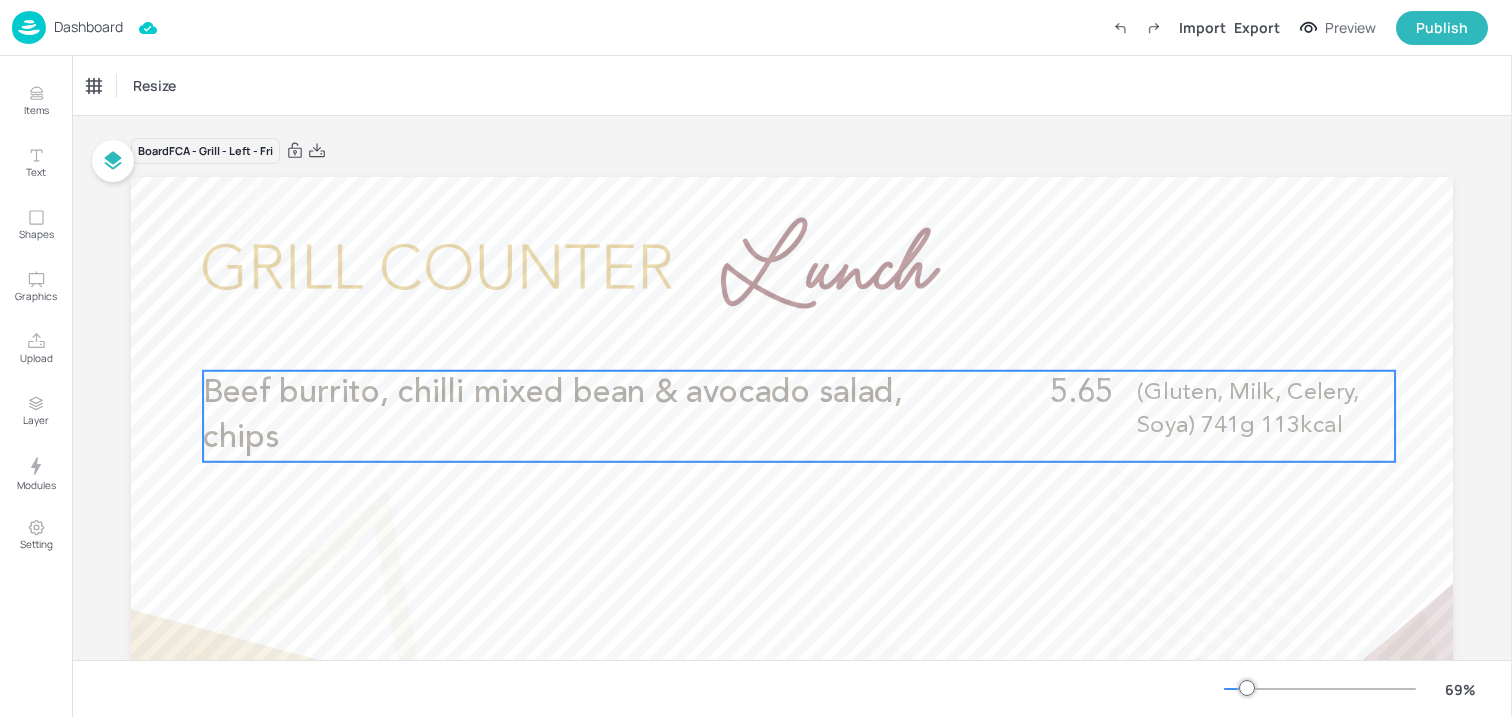 click on "Beef burrito, chilli mixed bean & avocado salad, chips" at bounding box center (553, 416) 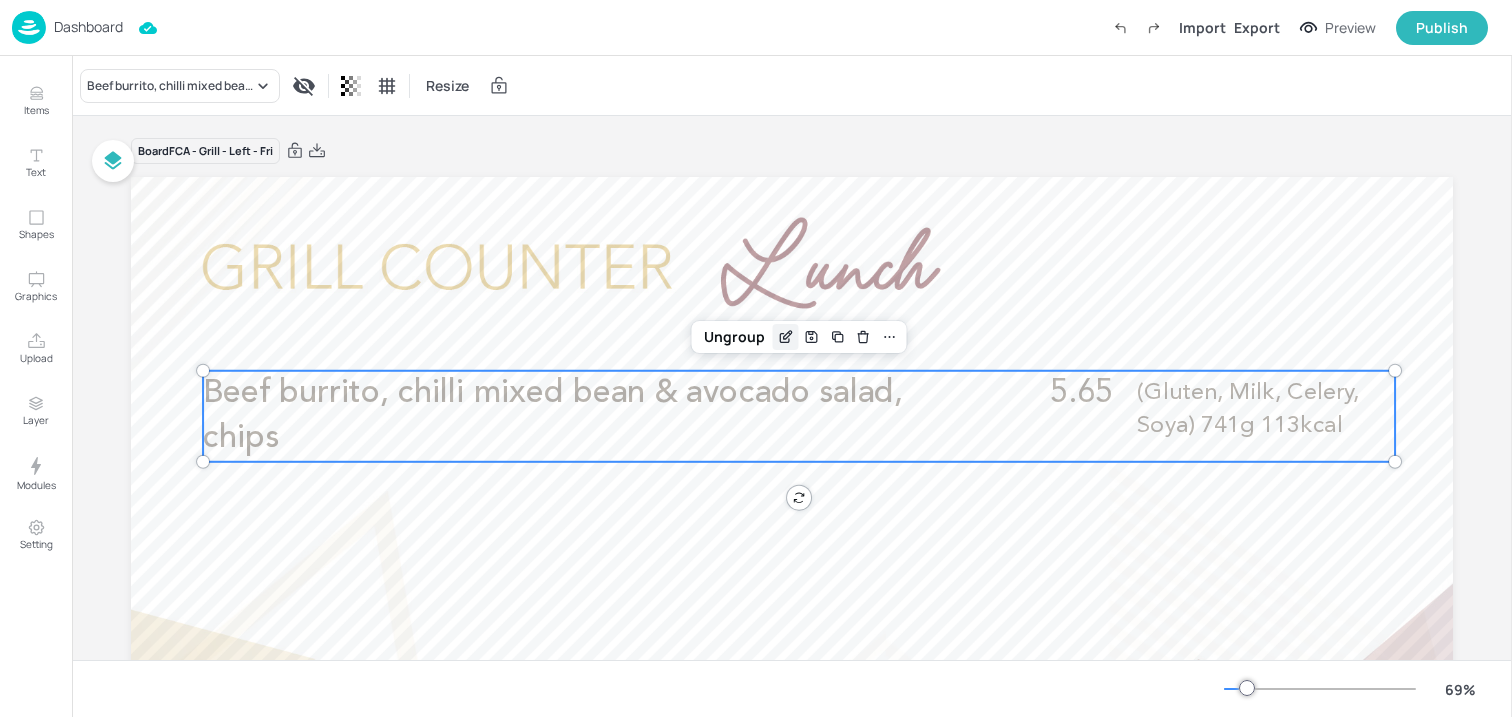click 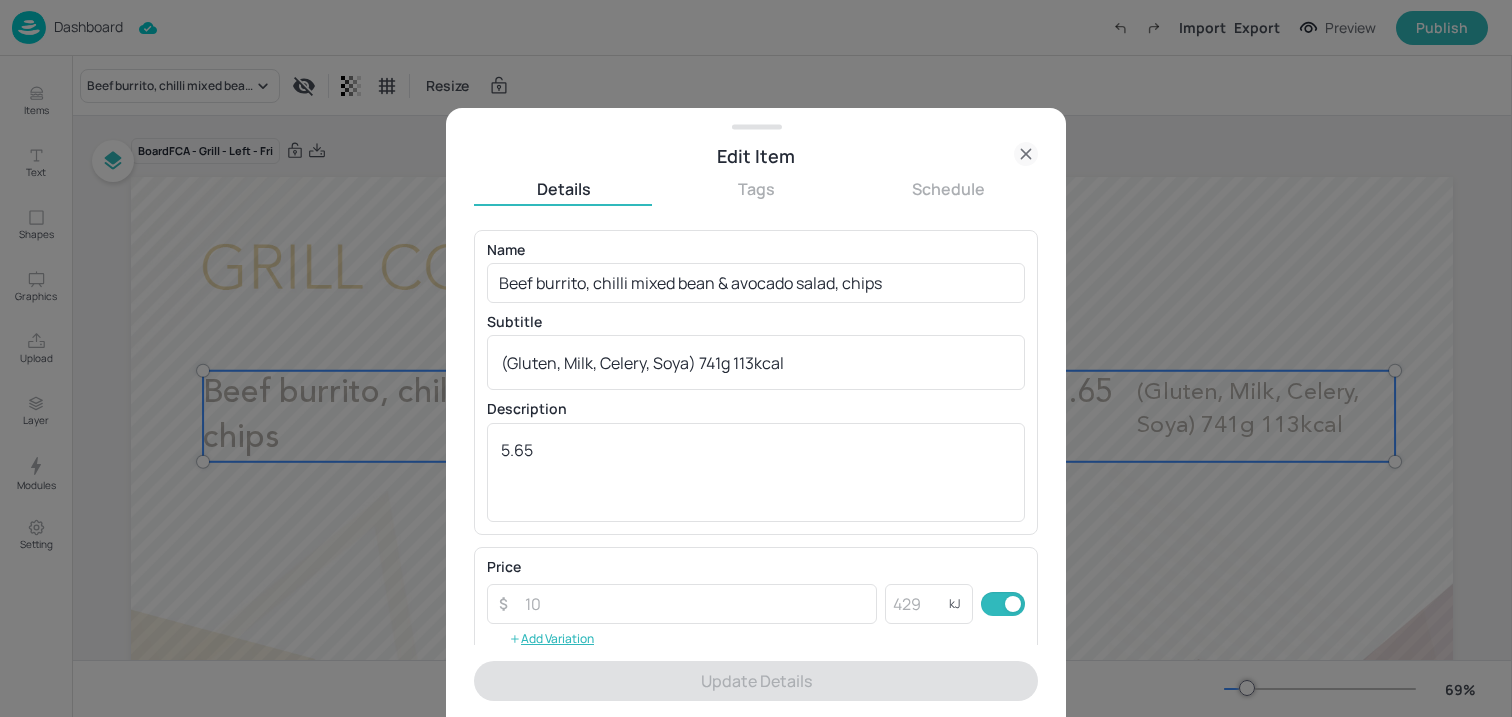 click on "Name Beef burrito, chilli mixed bean & avocado salad, chips ​ Subtitle ([ALCOHOL], Milk, Celery, Soya) 741g 113kcal x ​ Description 5.65 x ​" at bounding box center (756, 382) 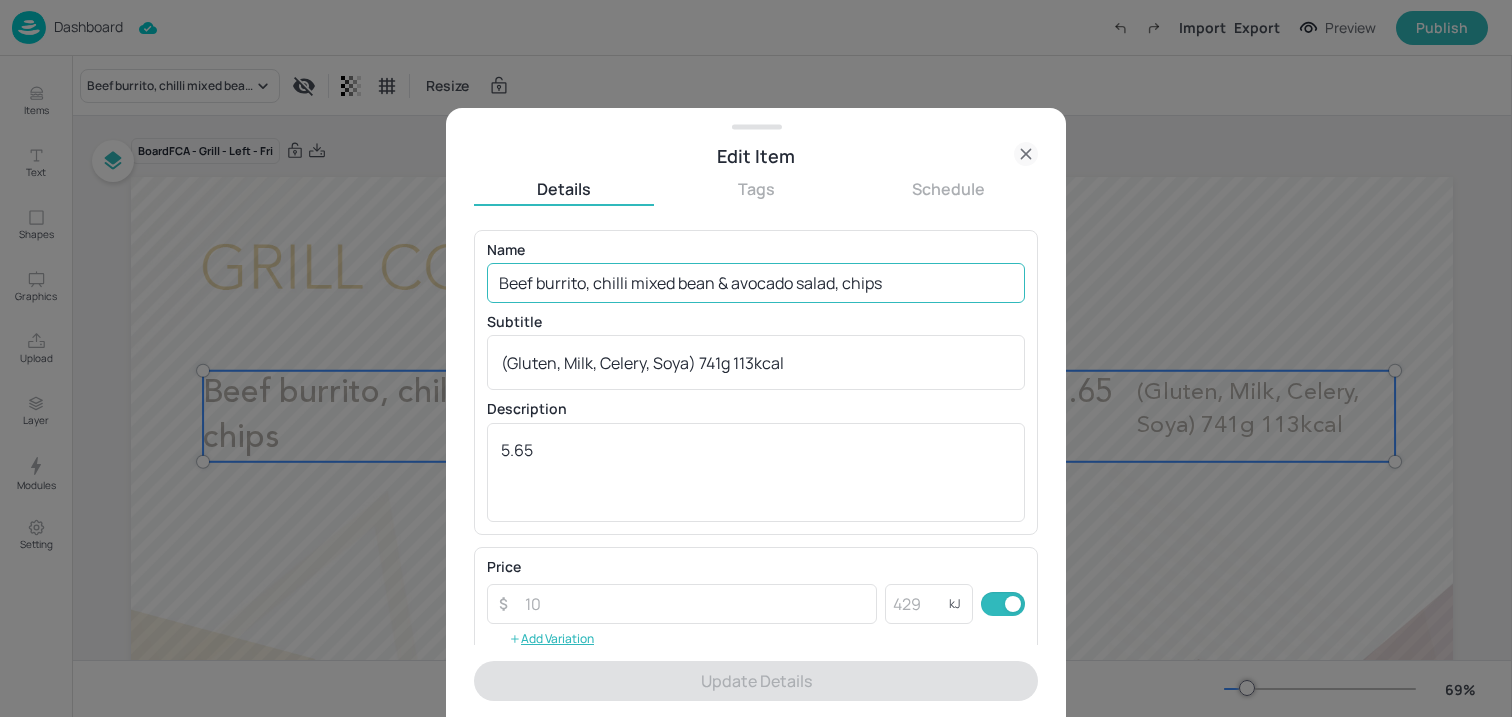 click on "Beef burrito, chilli mixed bean & avocado salad, chips" at bounding box center [756, 283] 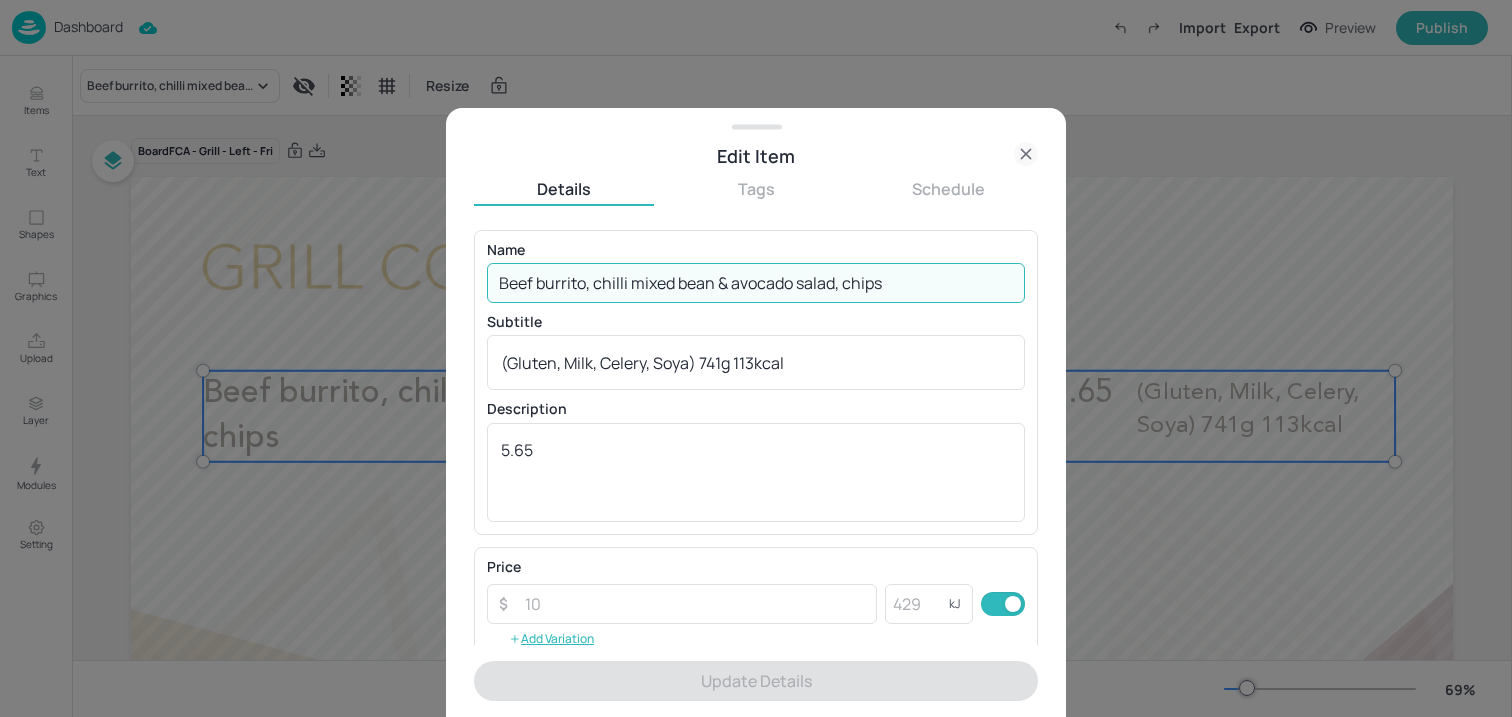 click on "Beef burrito, chilli mixed bean & avocado salad, chips" at bounding box center (756, 283) 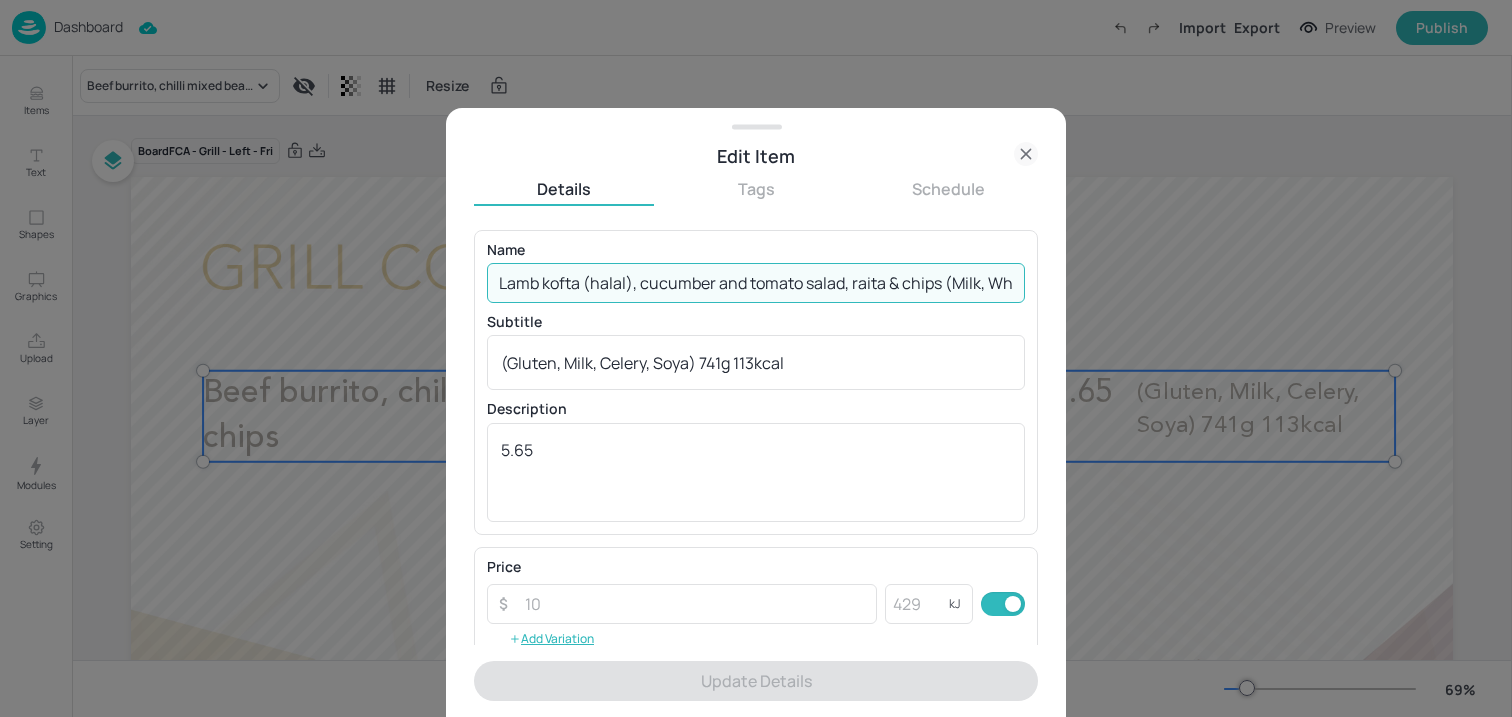 scroll, scrollTop: 0, scrollLeft: 433, axis: horizontal 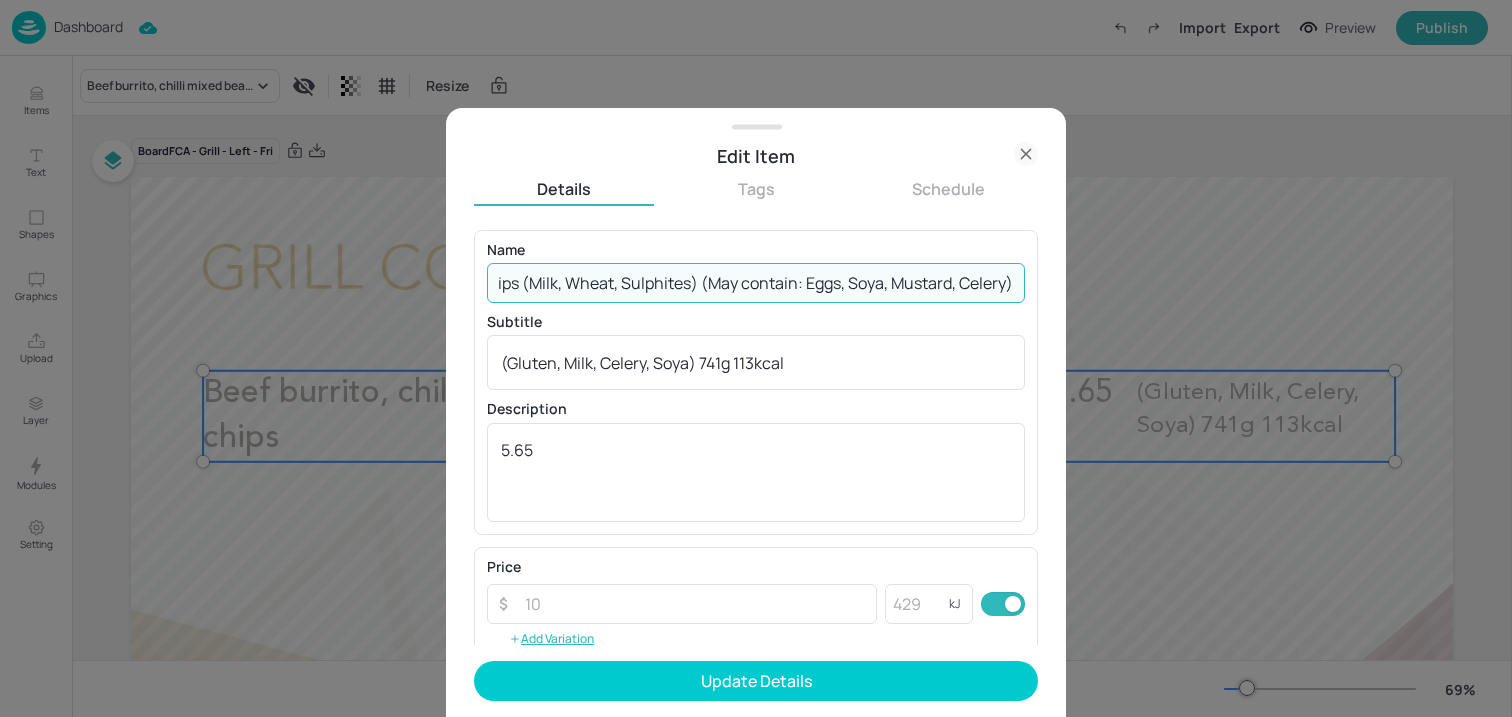 drag, startPoint x: 515, startPoint y: 287, endPoint x: 1134, endPoint y: 287, distance: 619 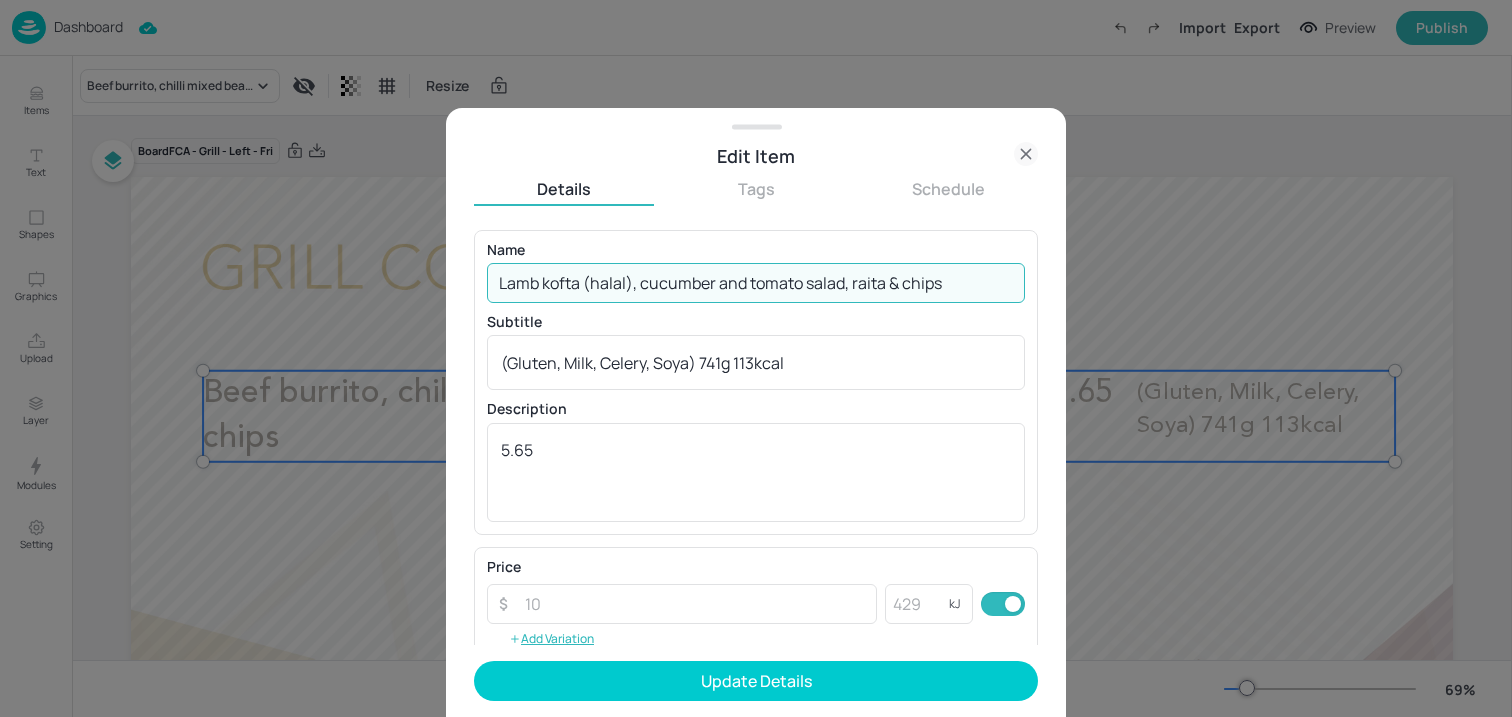 scroll, scrollTop: 0, scrollLeft: 0, axis: both 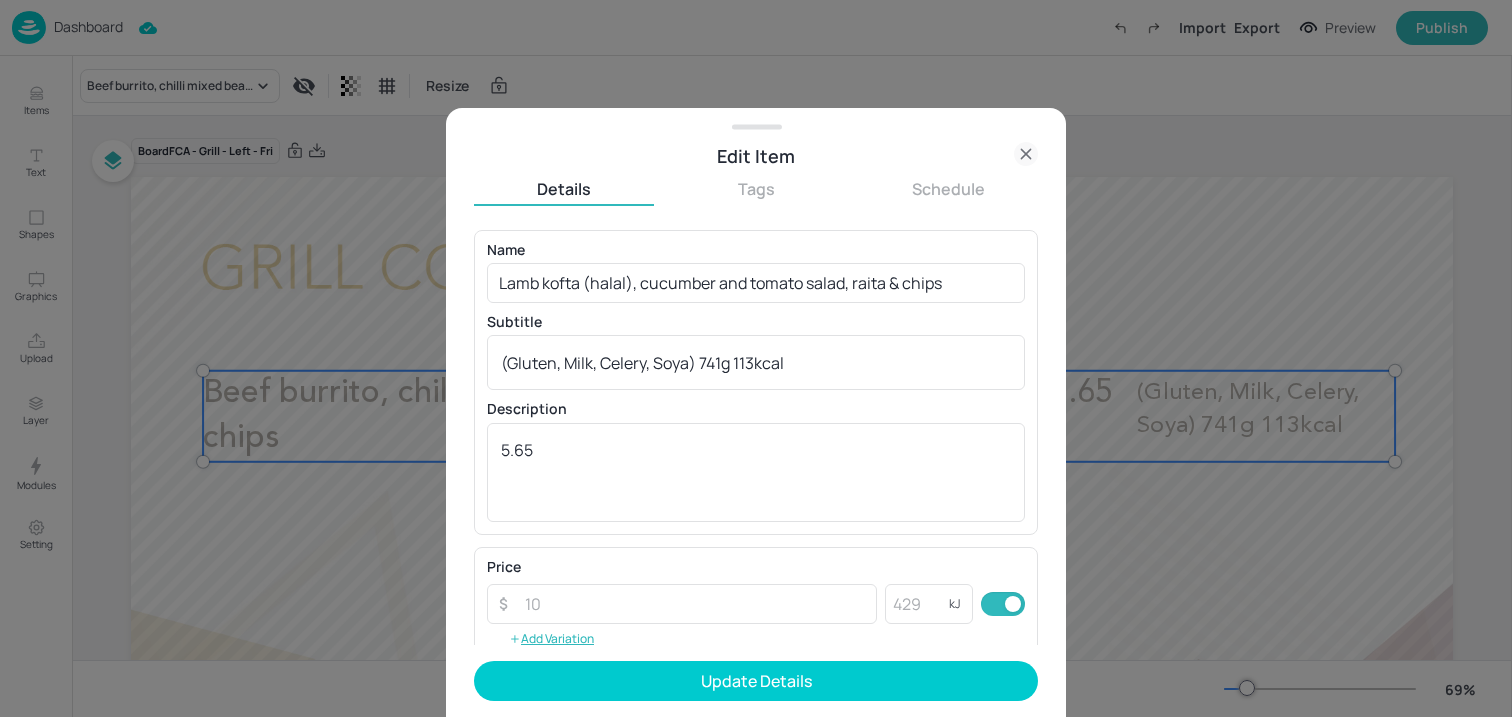 click on "Name Lamb kofta (halal), cucumber and tomato salad, raita & chips ​ Subtitle ([ALCOHOL], Milk, Celery, Soya) 741g 113kcal x ​ Description 5.65 x ​" at bounding box center [756, 382] 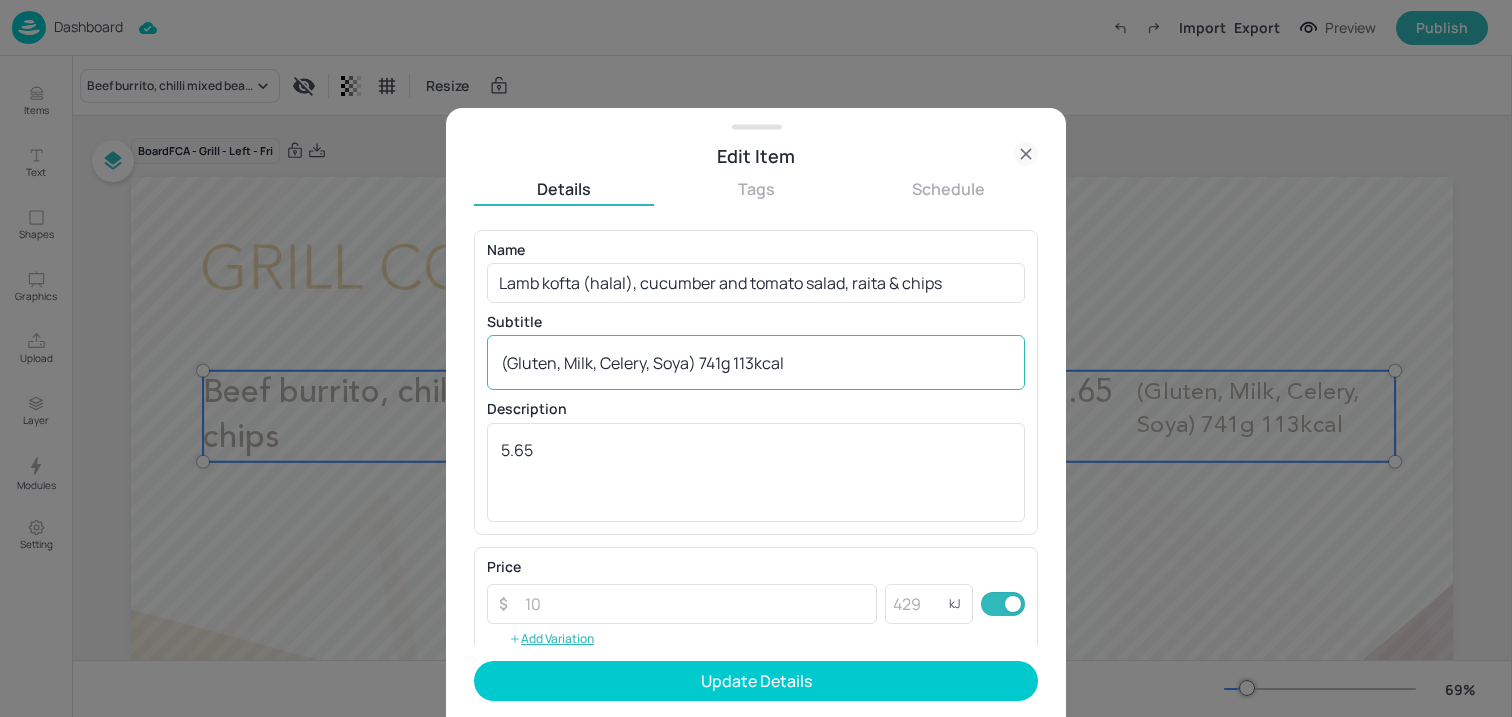 click on "(Gluten, Milk, Celery, Soya) 741g 113kcal" at bounding box center (756, 363) 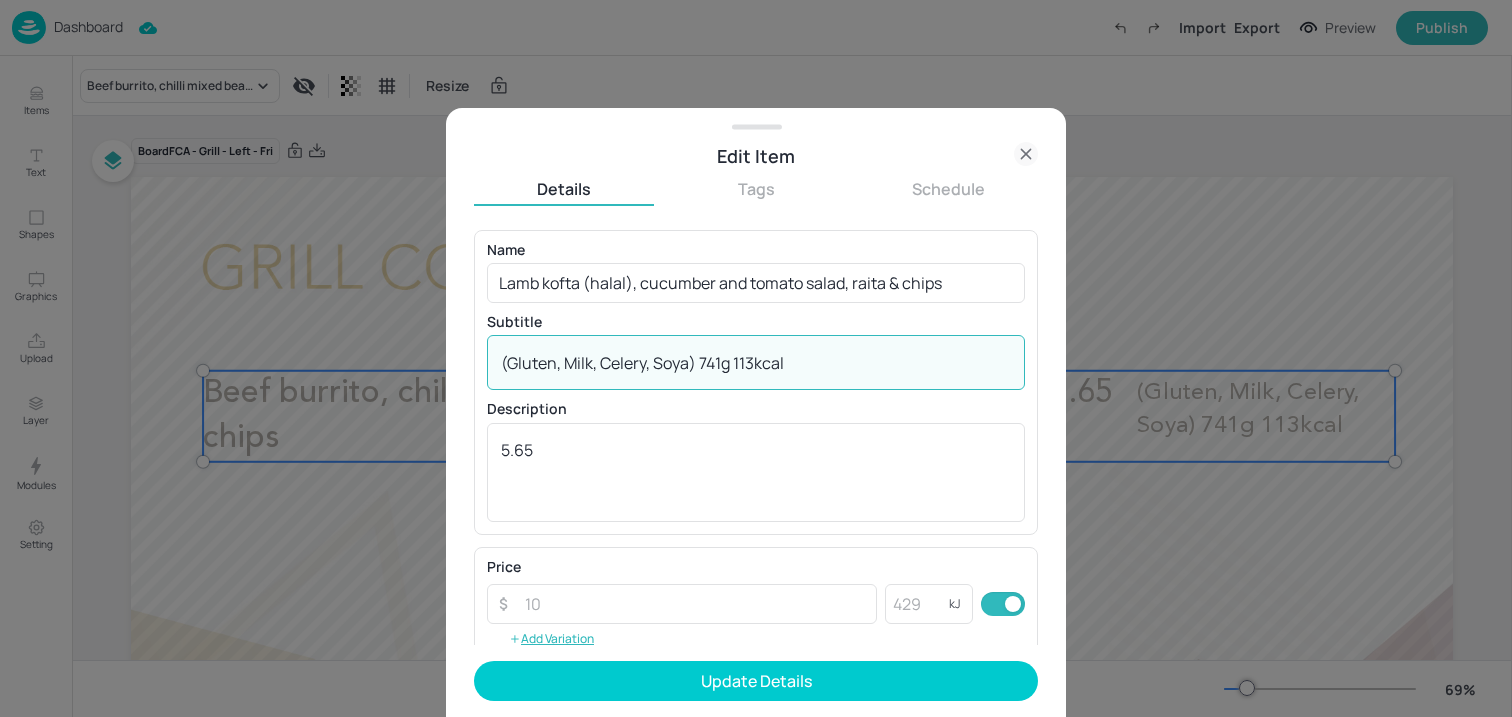 click on "(Gluten, Milk, Celery, Soya) 741g 113kcal" at bounding box center [756, 363] 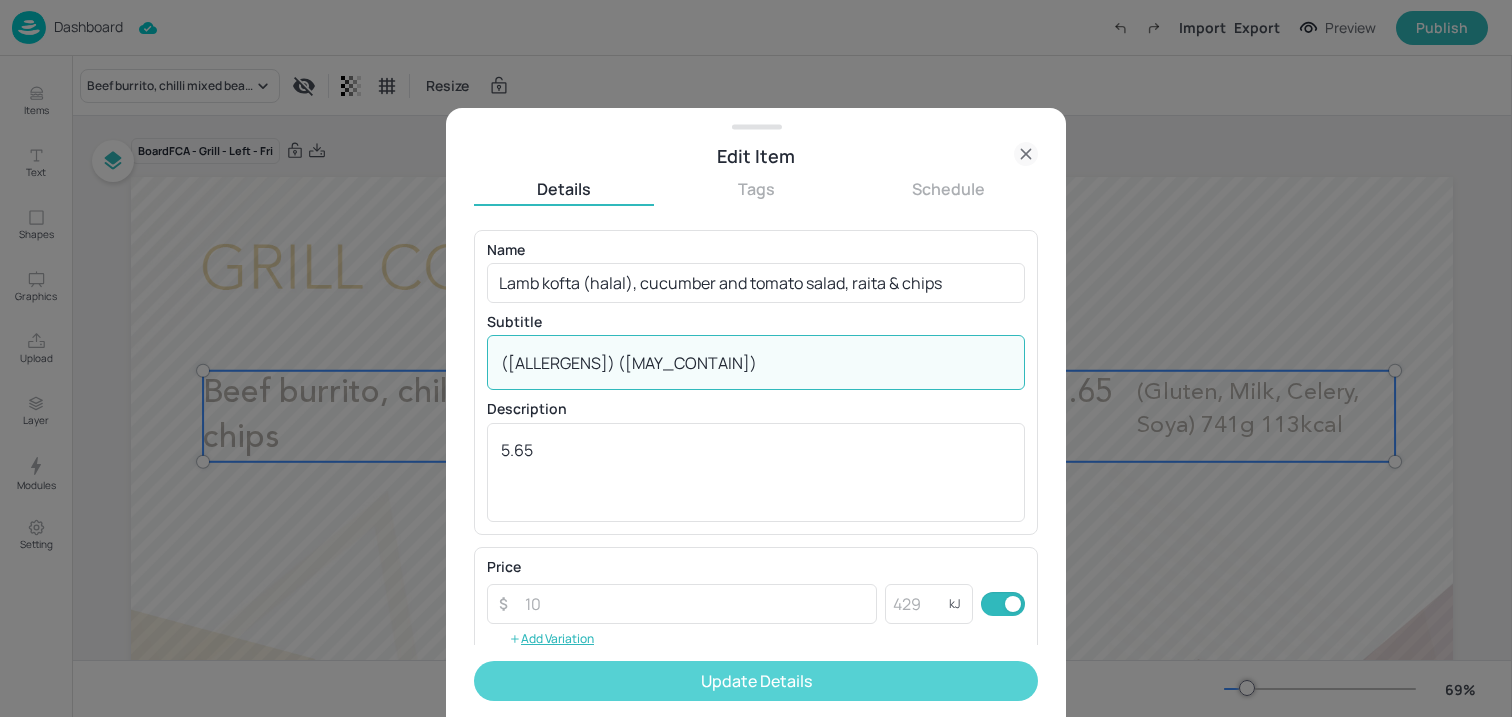 type on "([ALLERGENS]) ([MAY_CONTAIN])" 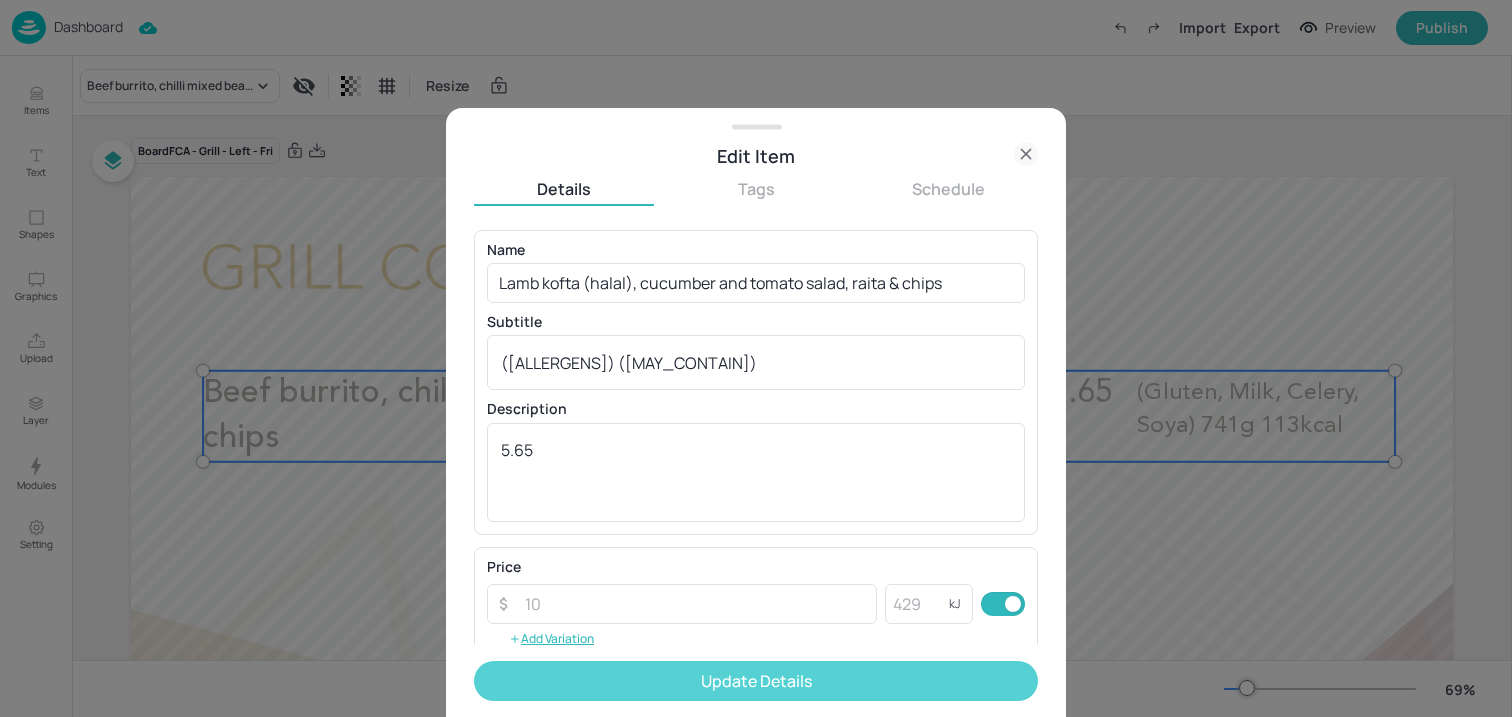 click on "Update Details" at bounding box center [756, 681] 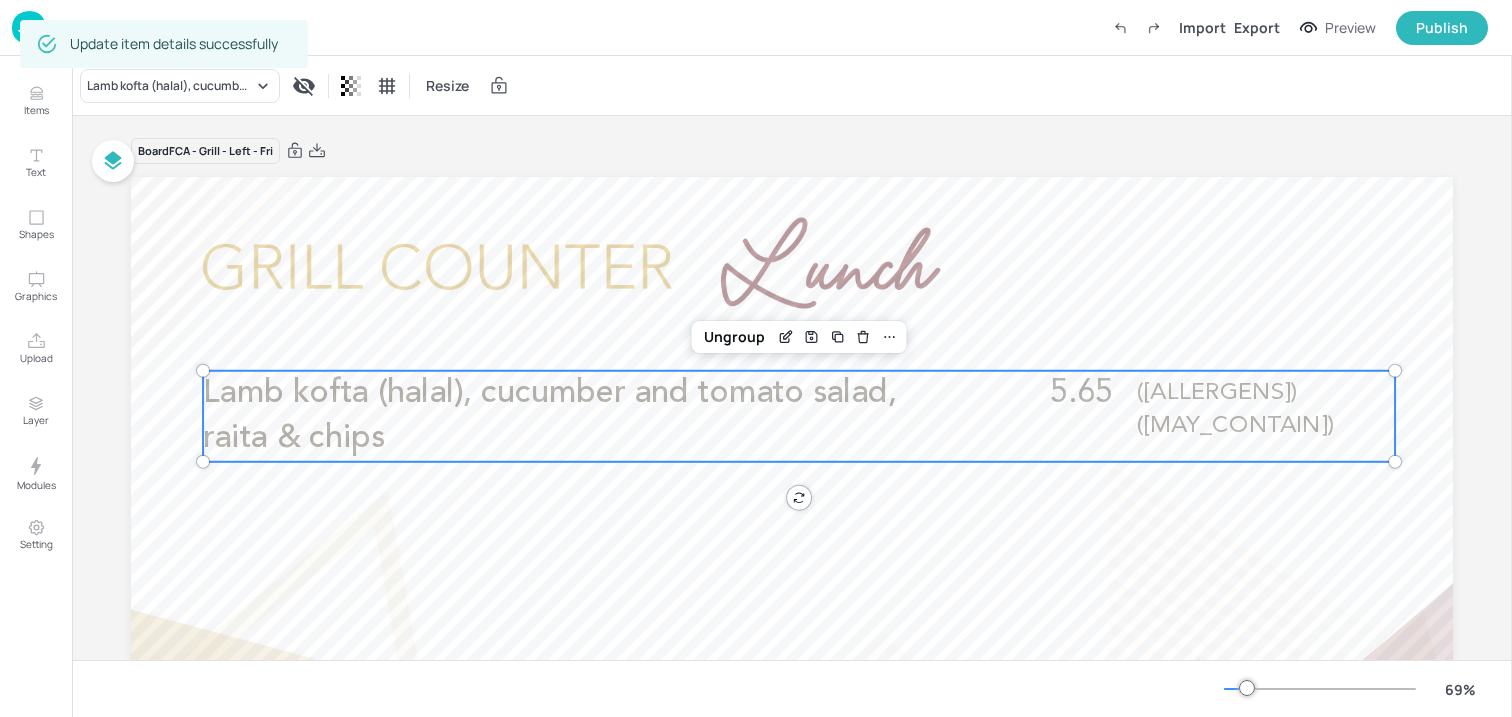 click on "[PERCENT]" at bounding box center [792, 688] 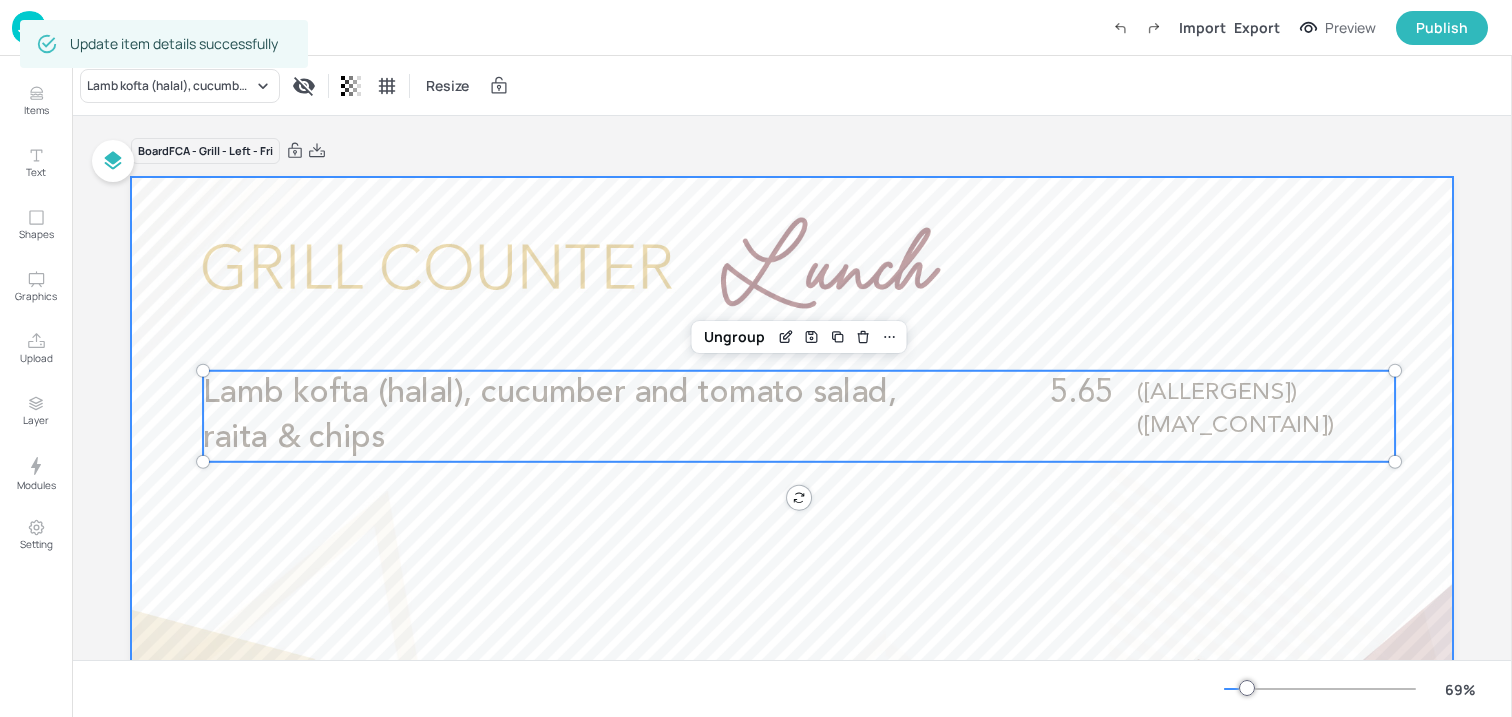 click at bounding box center (792, 549) 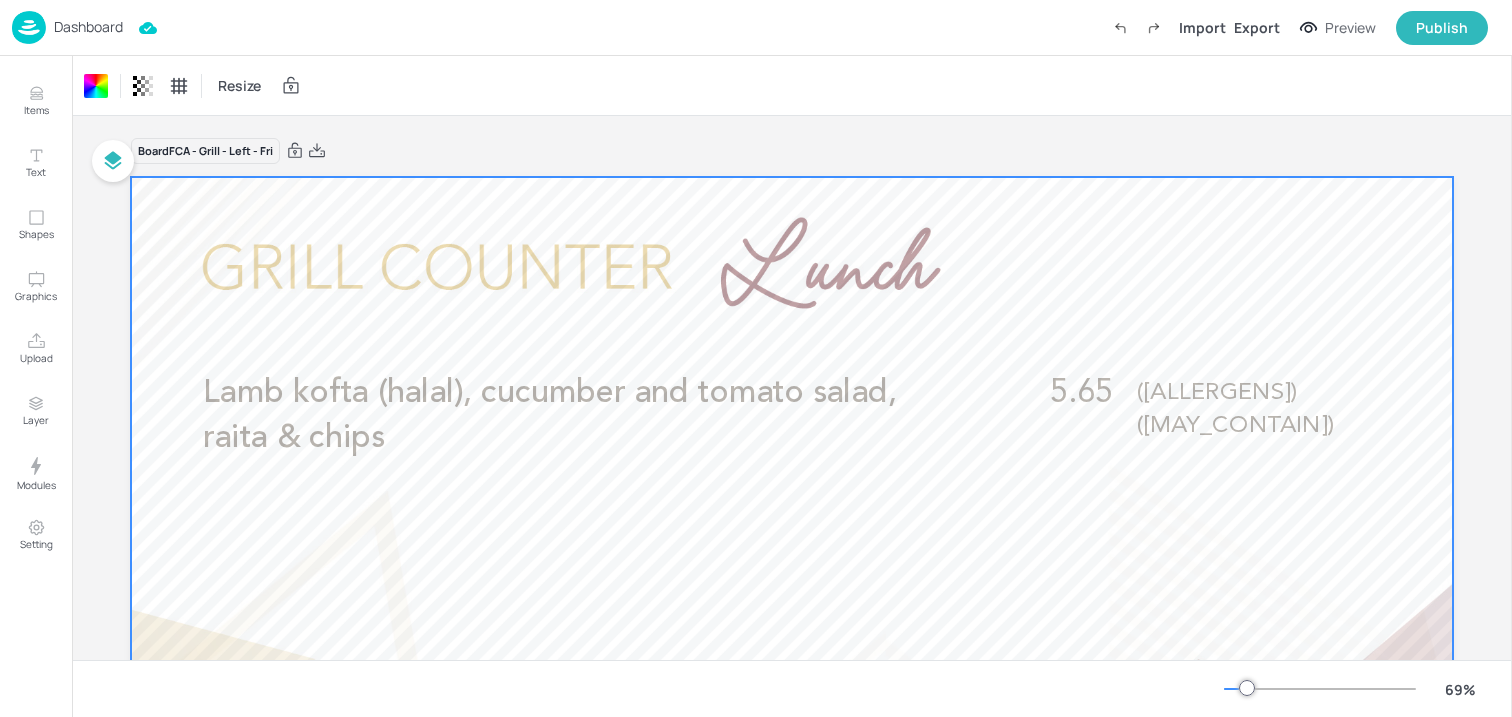 click at bounding box center [29, 27] 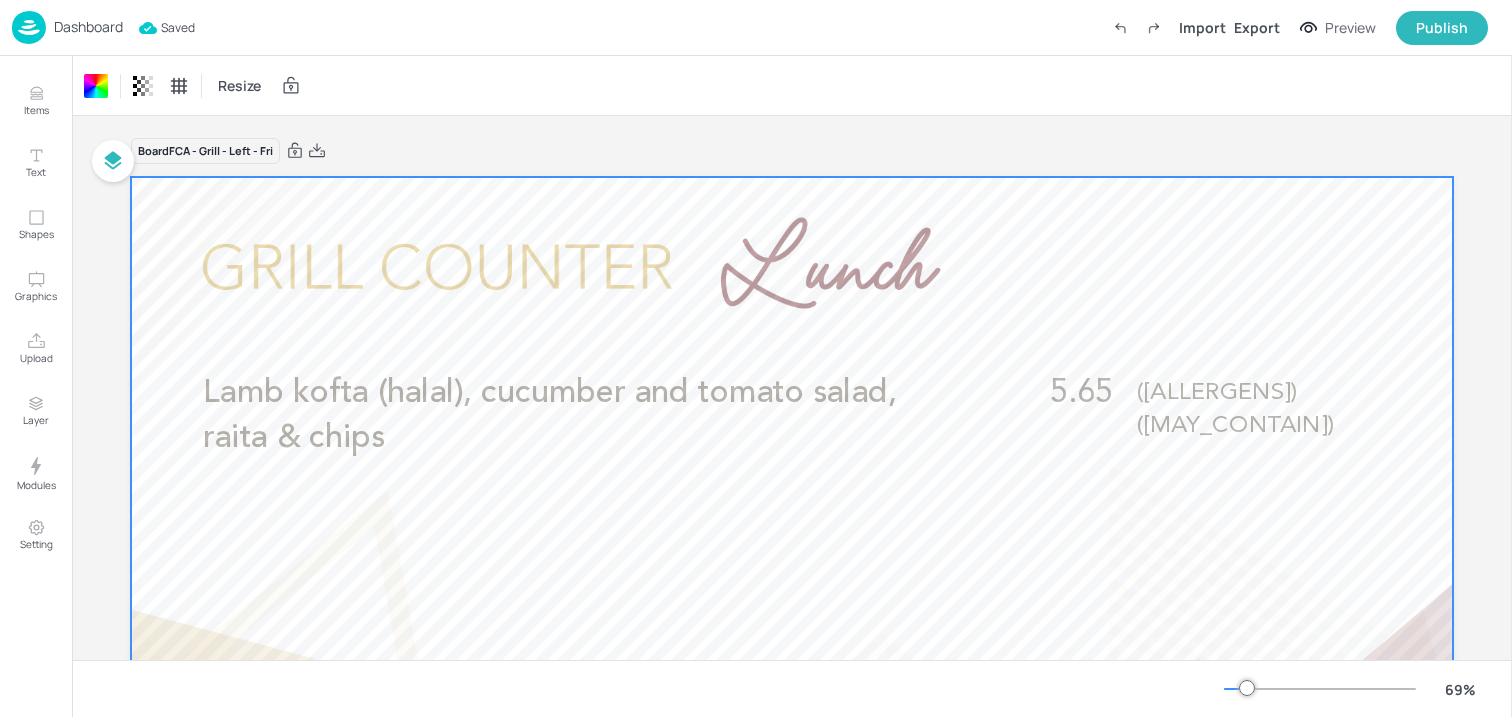 click at bounding box center (29, 27) 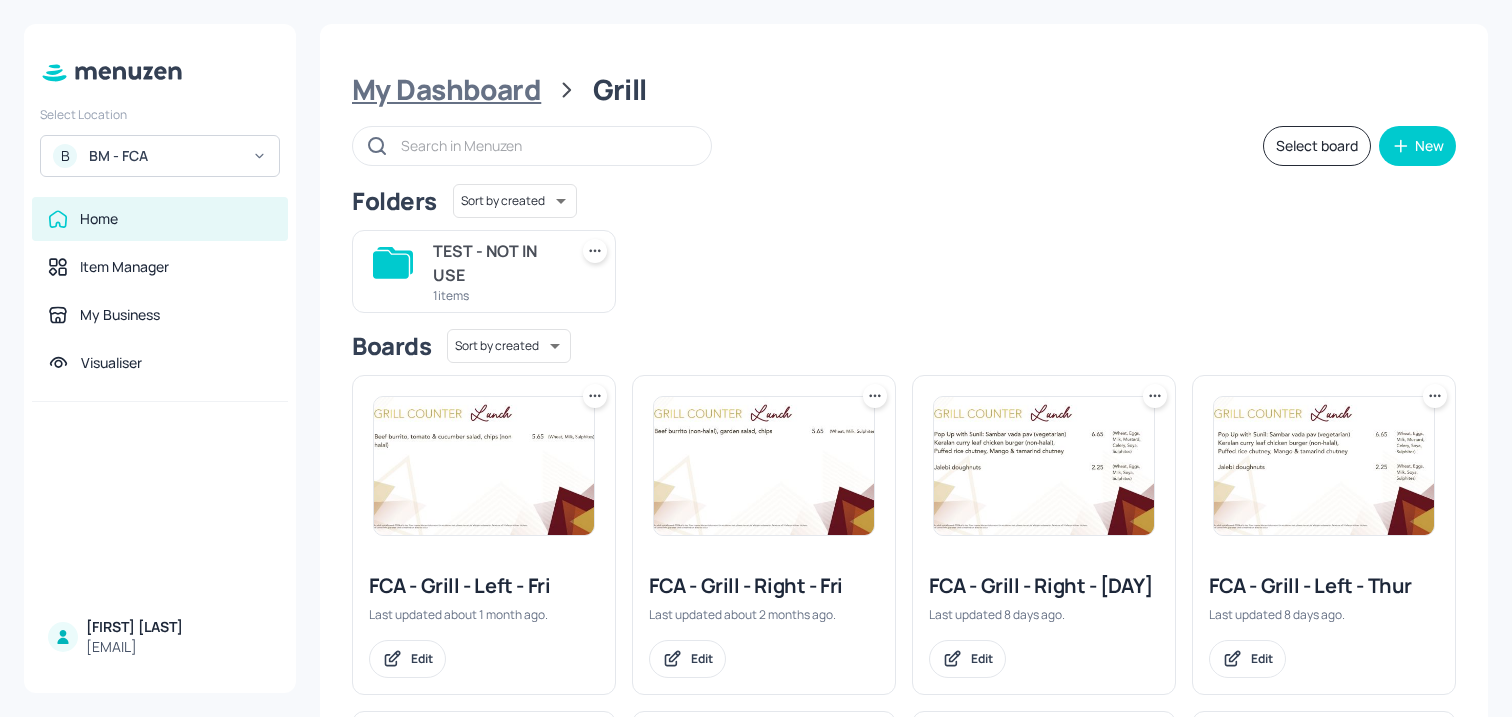click on "My Dashboard" at bounding box center [446, 90] 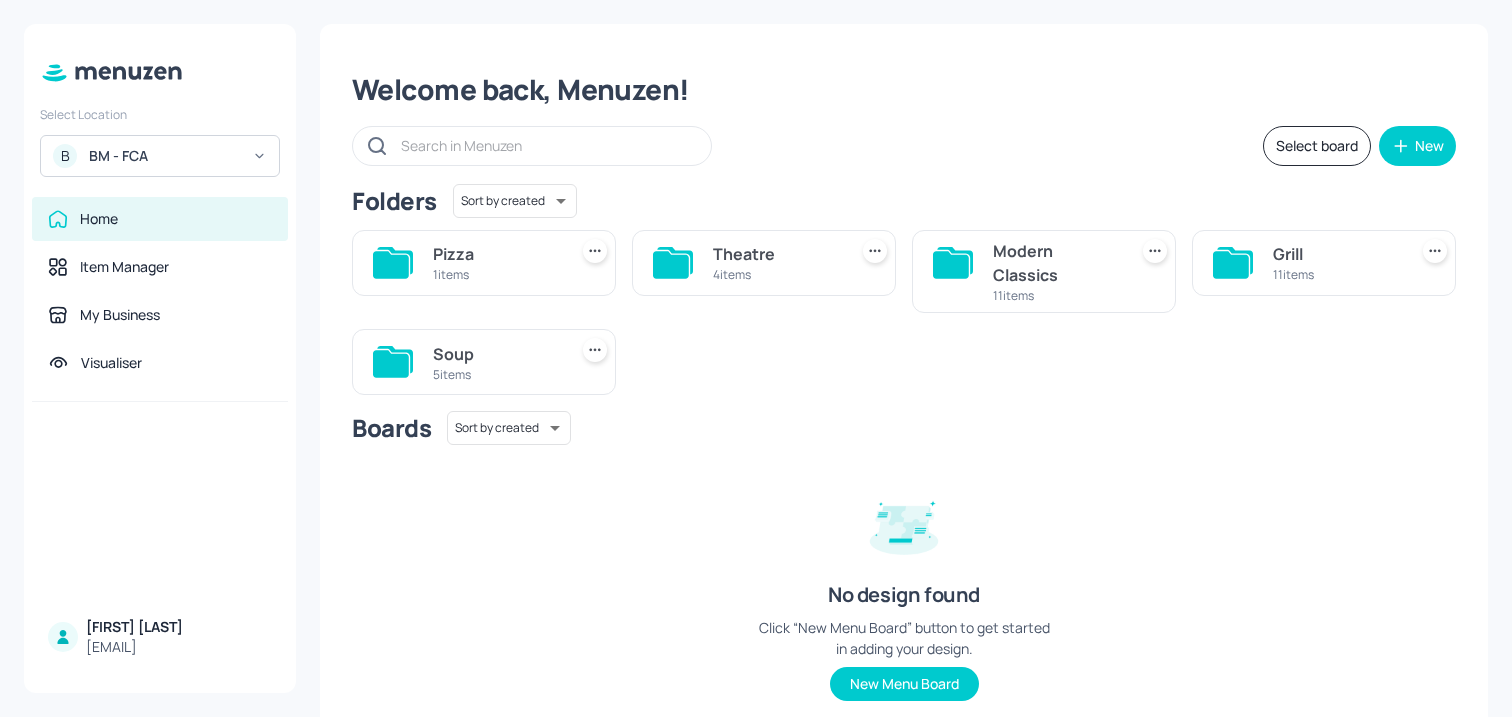 click on "Modern Classics 11  items" at bounding box center [1044, 271] 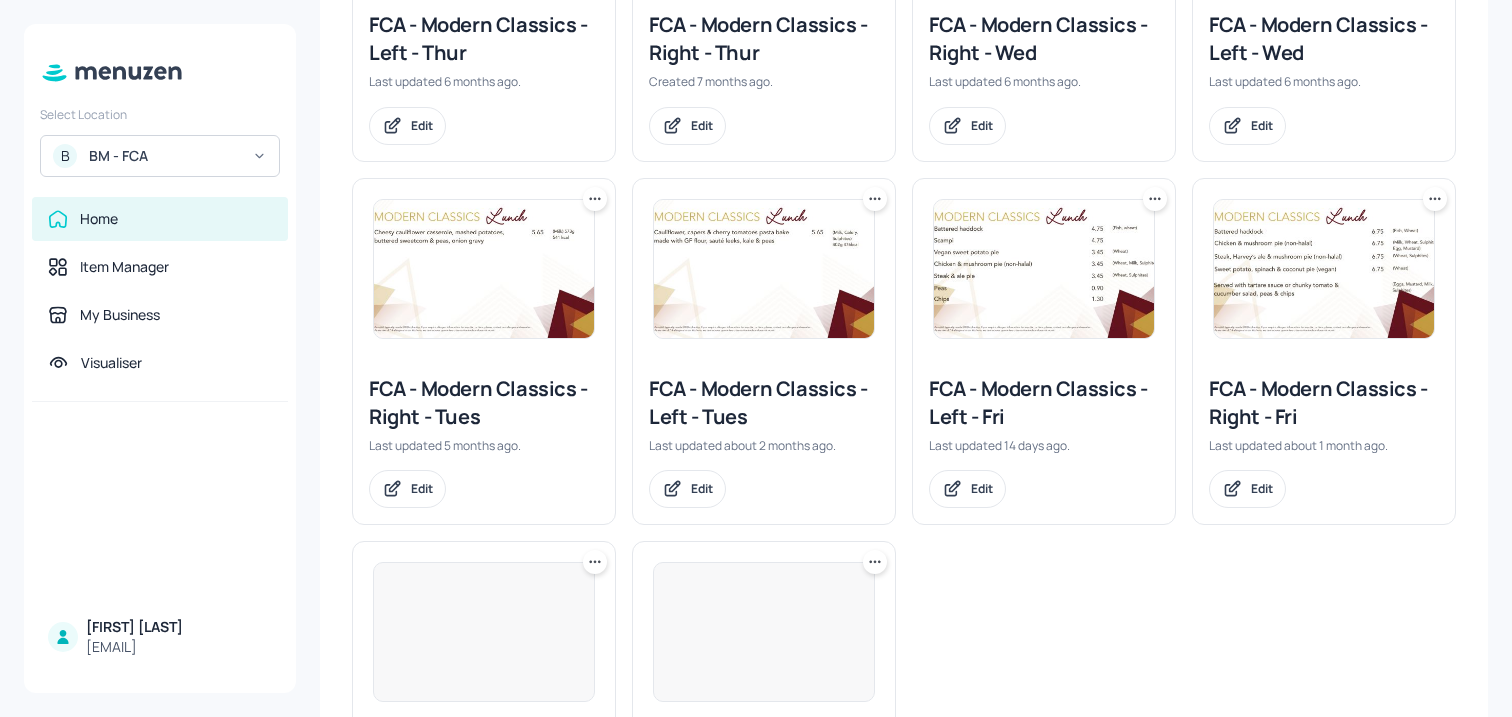 scroll, scrollTop: 608, scrollLeft: 0, axis: vertical 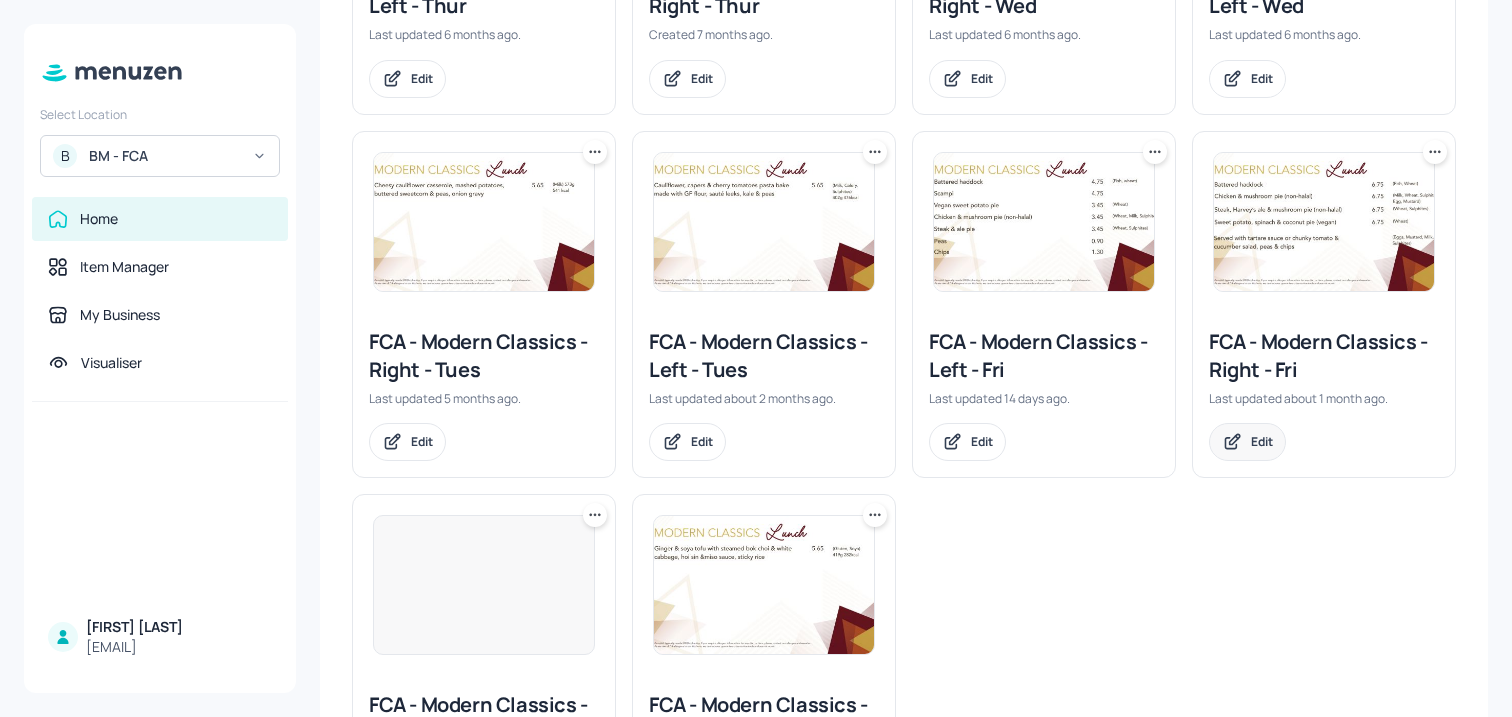 click on "Edit" at bounding box center (1247, 442) 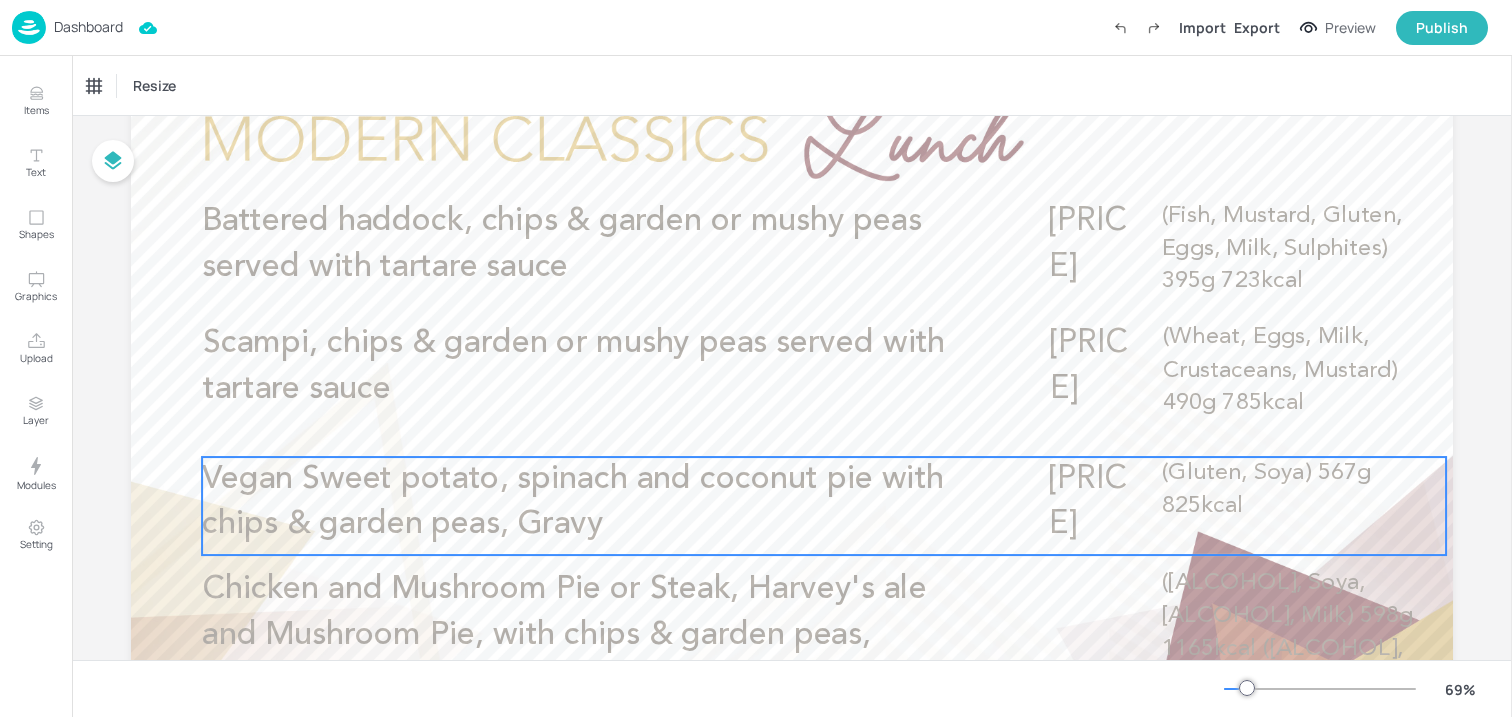 scroll, scrollTop: 126, scrollLeft: 0, axis: vertical 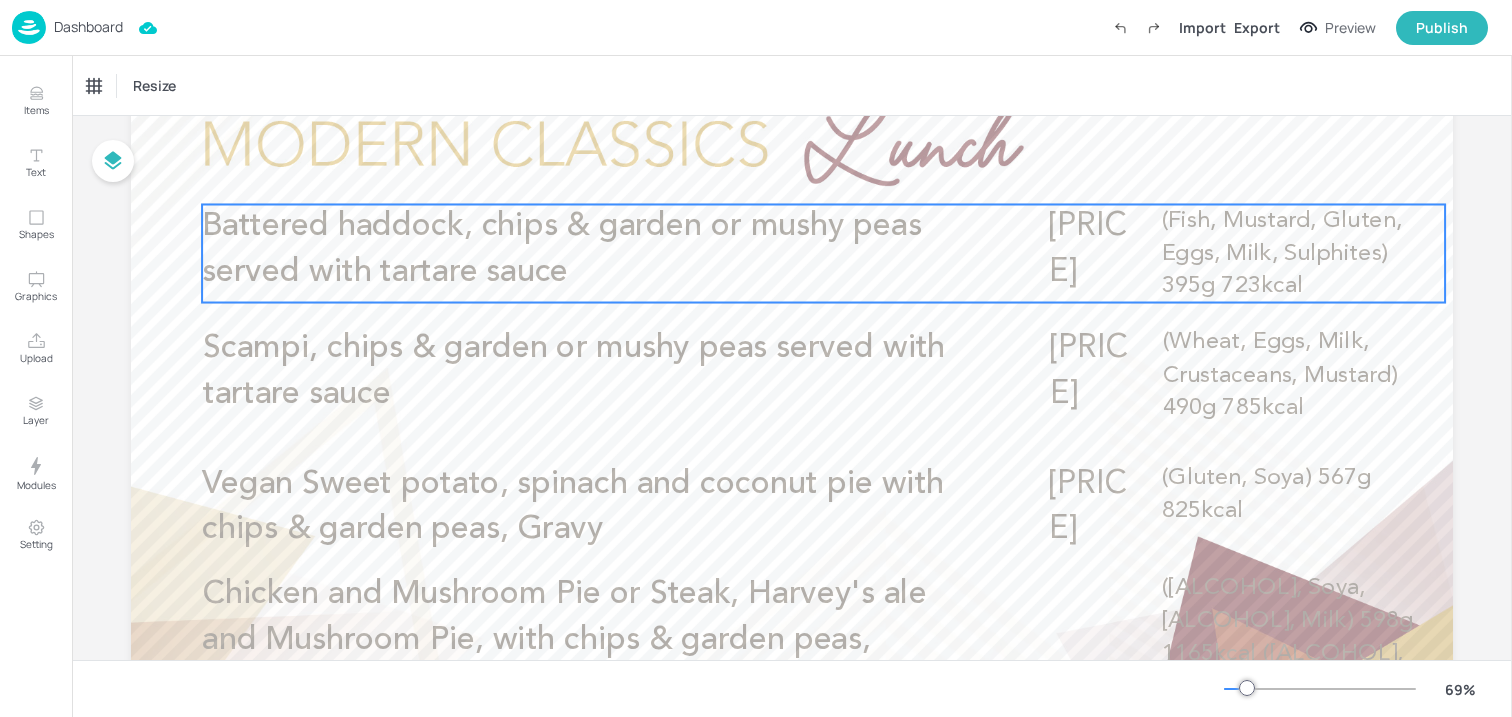 click on "Battered haddock, chips & garden or mushy peas served with tartare sauce" at bounding box center [576, 250] 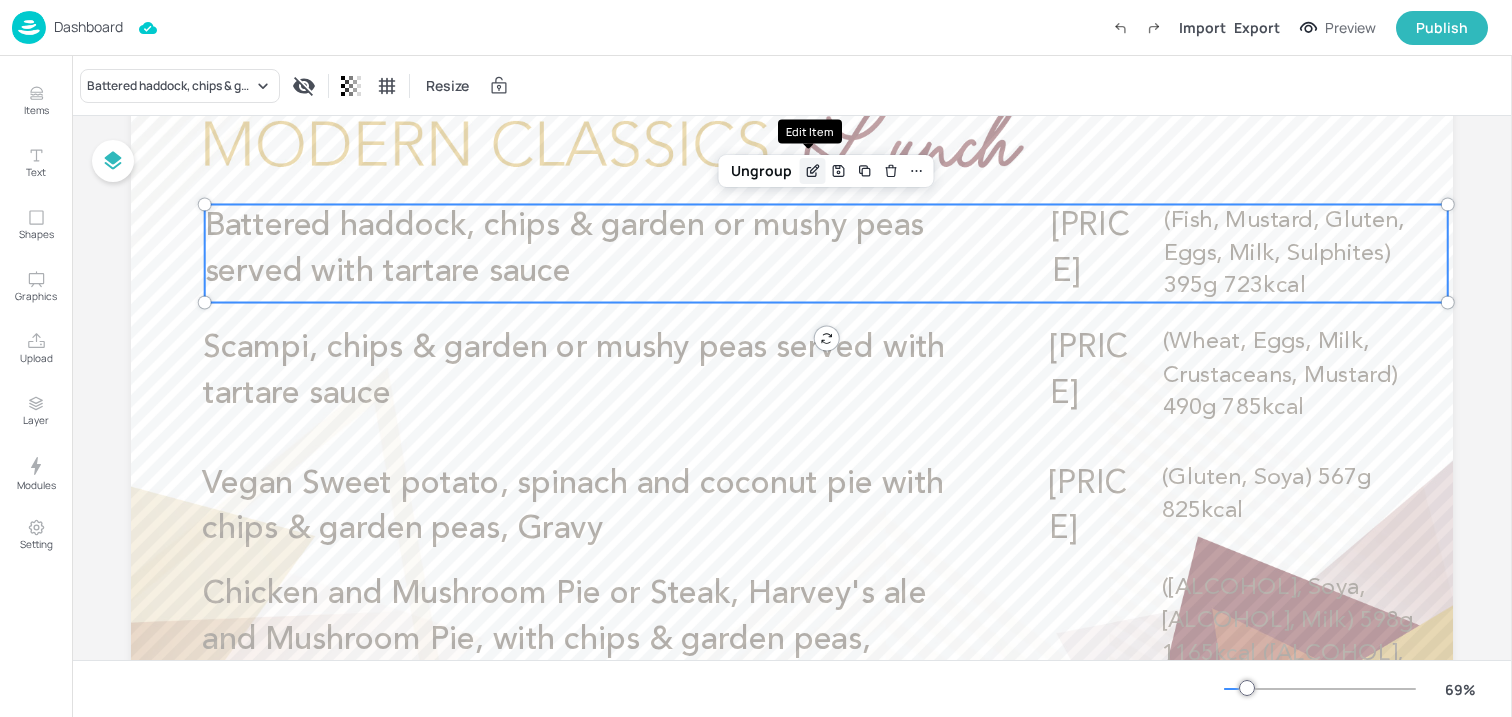 click 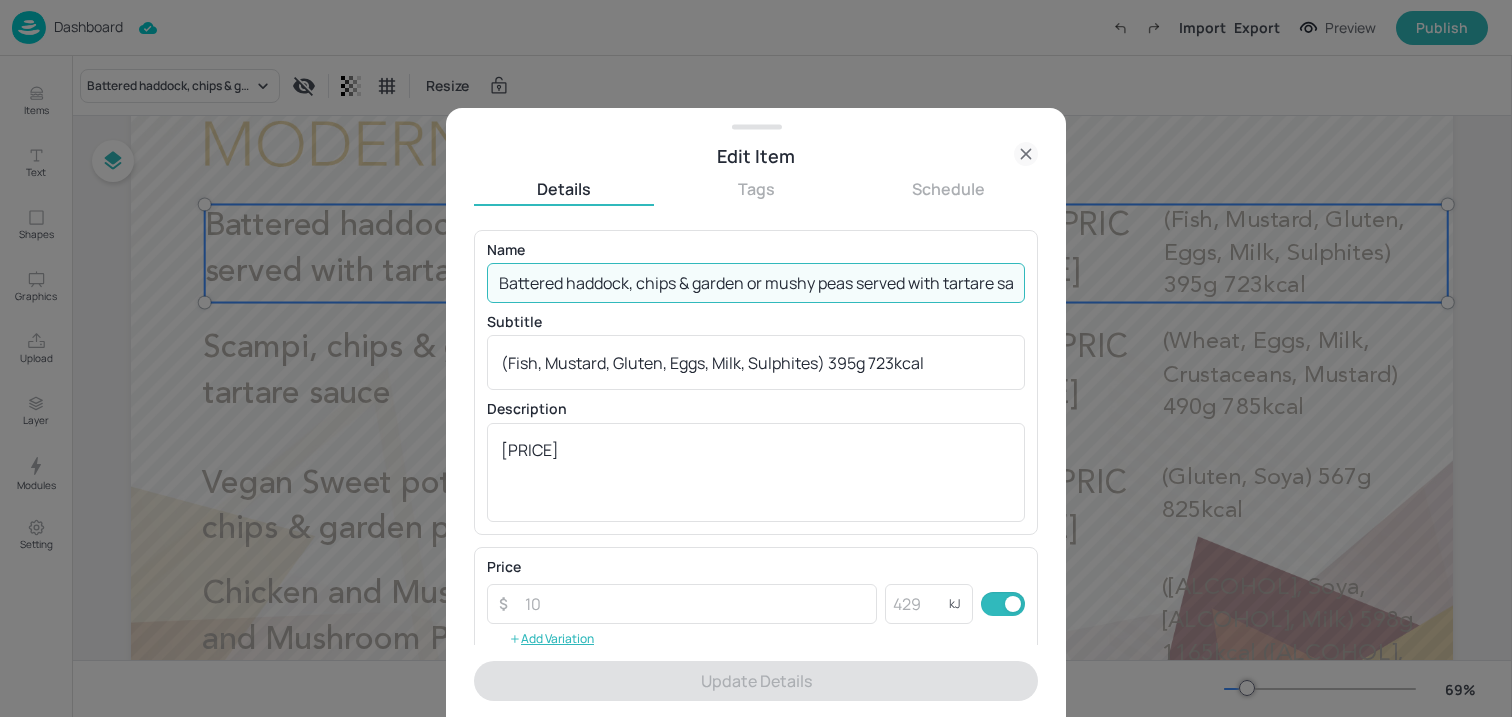 click on "Battered haddock, chips & garden or mushy peas served with tartare sauce" at bounding box center (756, 283) 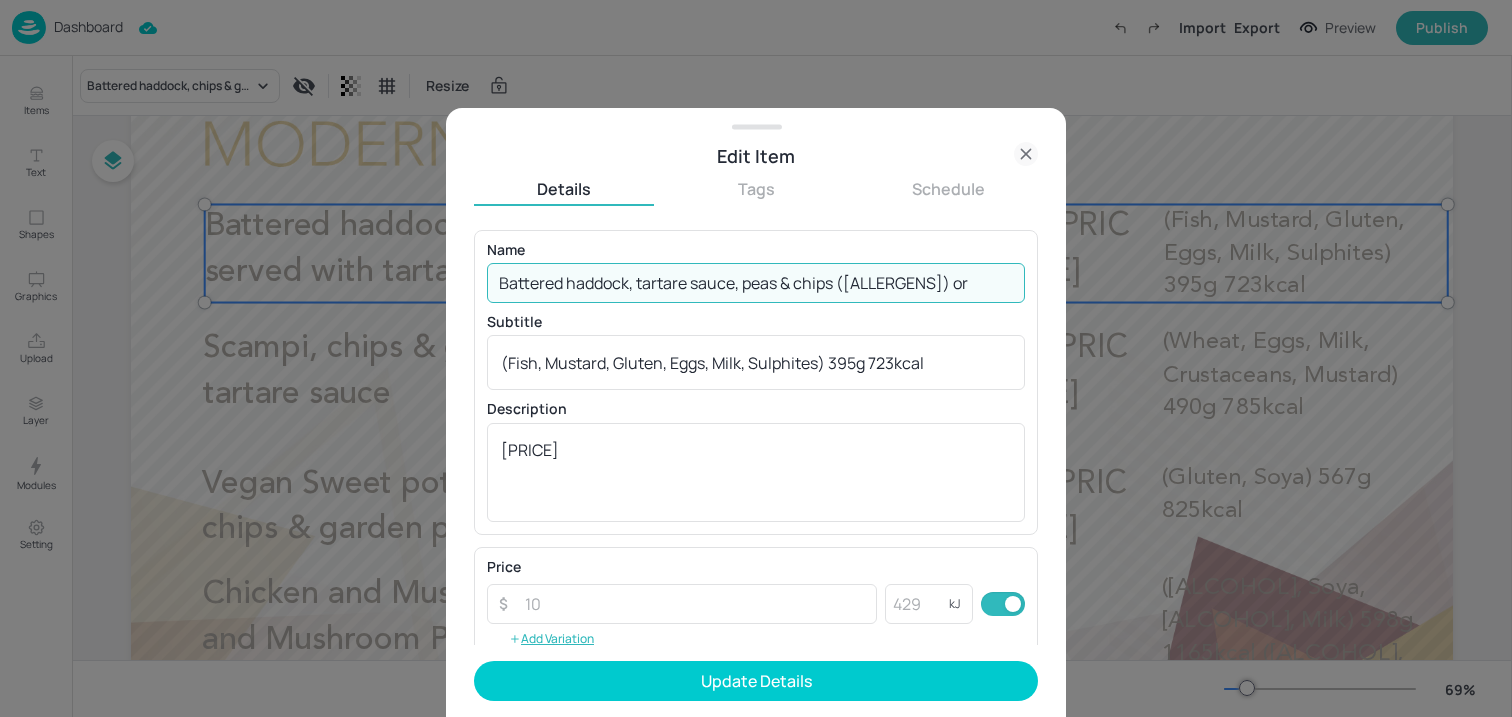 scroll, scrollTop: 0, scrollLeft: 213, axis: horizontal 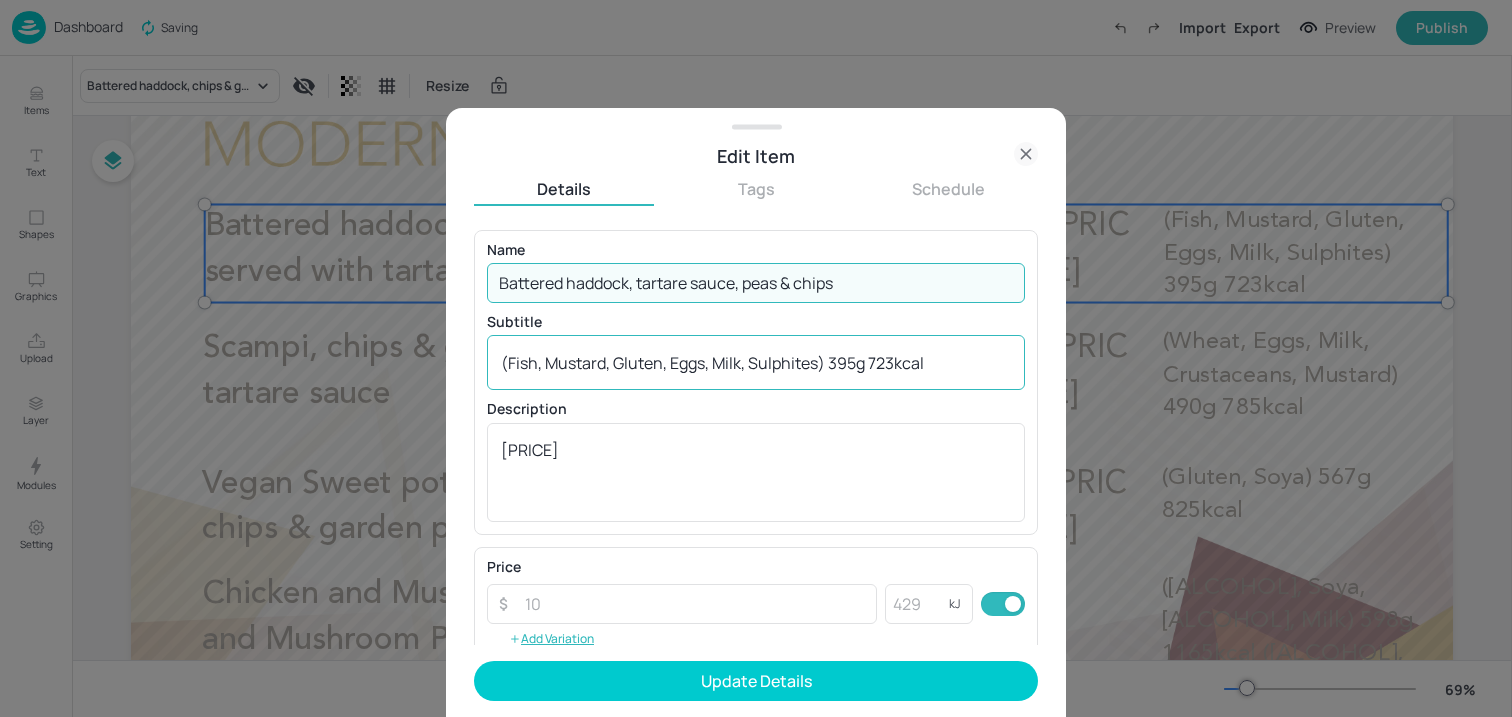 type on "Battered haddock, tartare sauce, peas & chips" 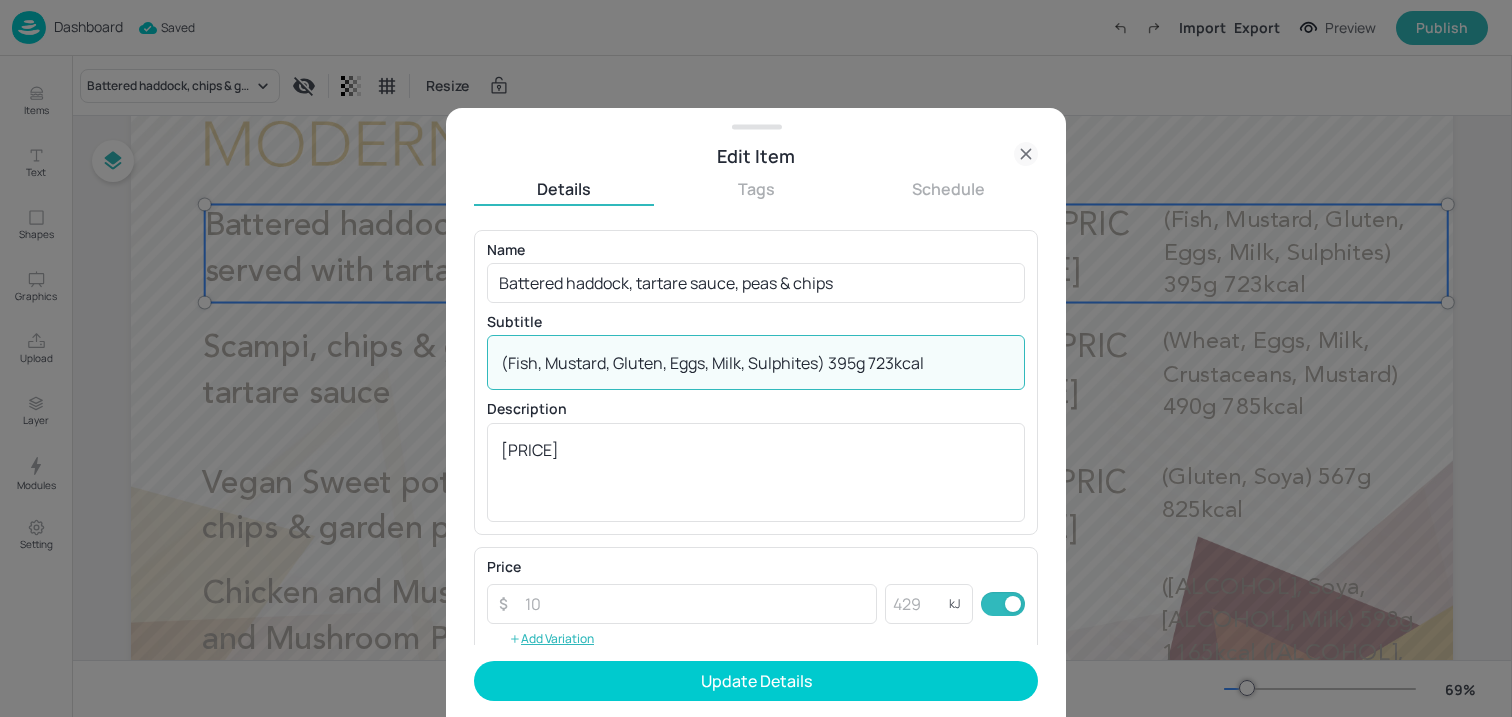 click on "(Fish, Mustard, Gluten, Eggs, Milk, Sulphites) 395g 723kcal" at bounding box center (756, 363) 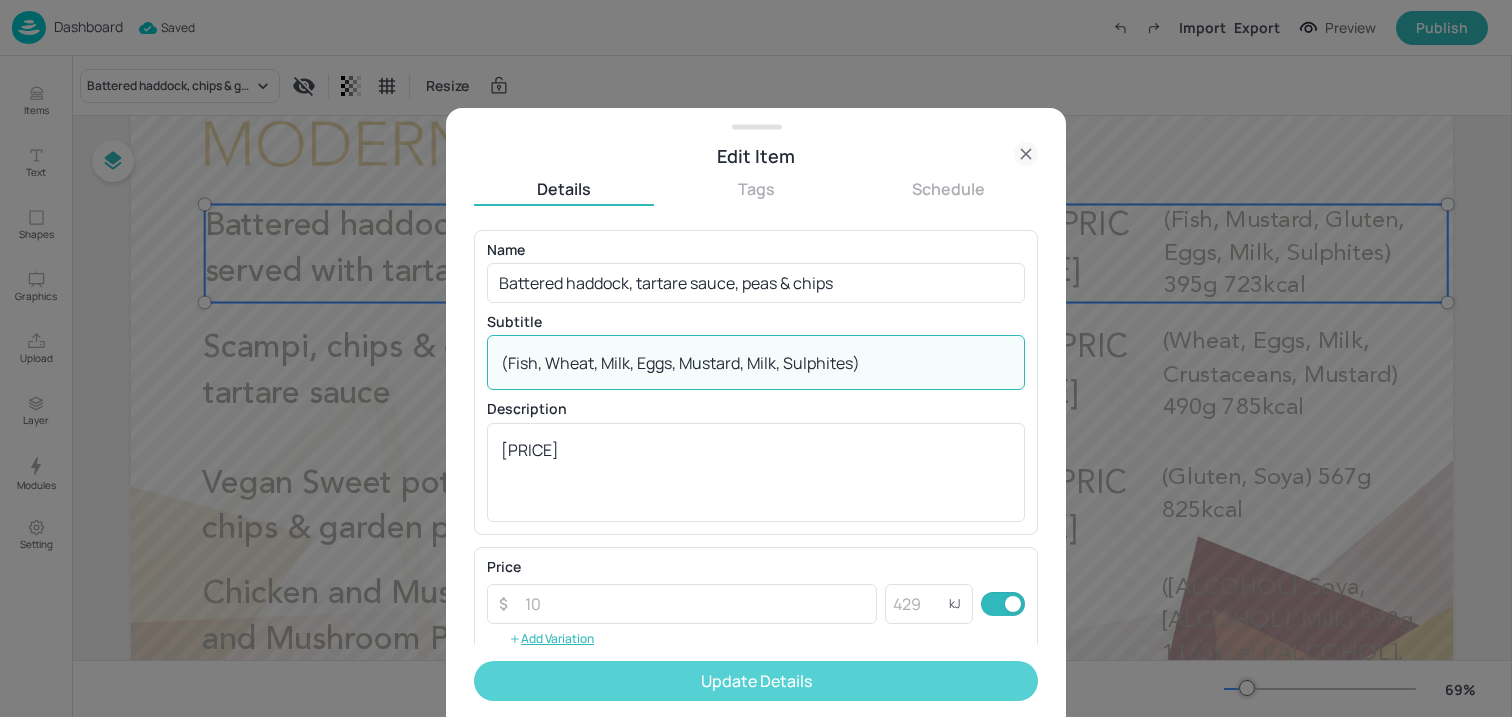 type on "(Fish, Wheat, Milk, Eggs, Mustard, Milk, Sulphites)" 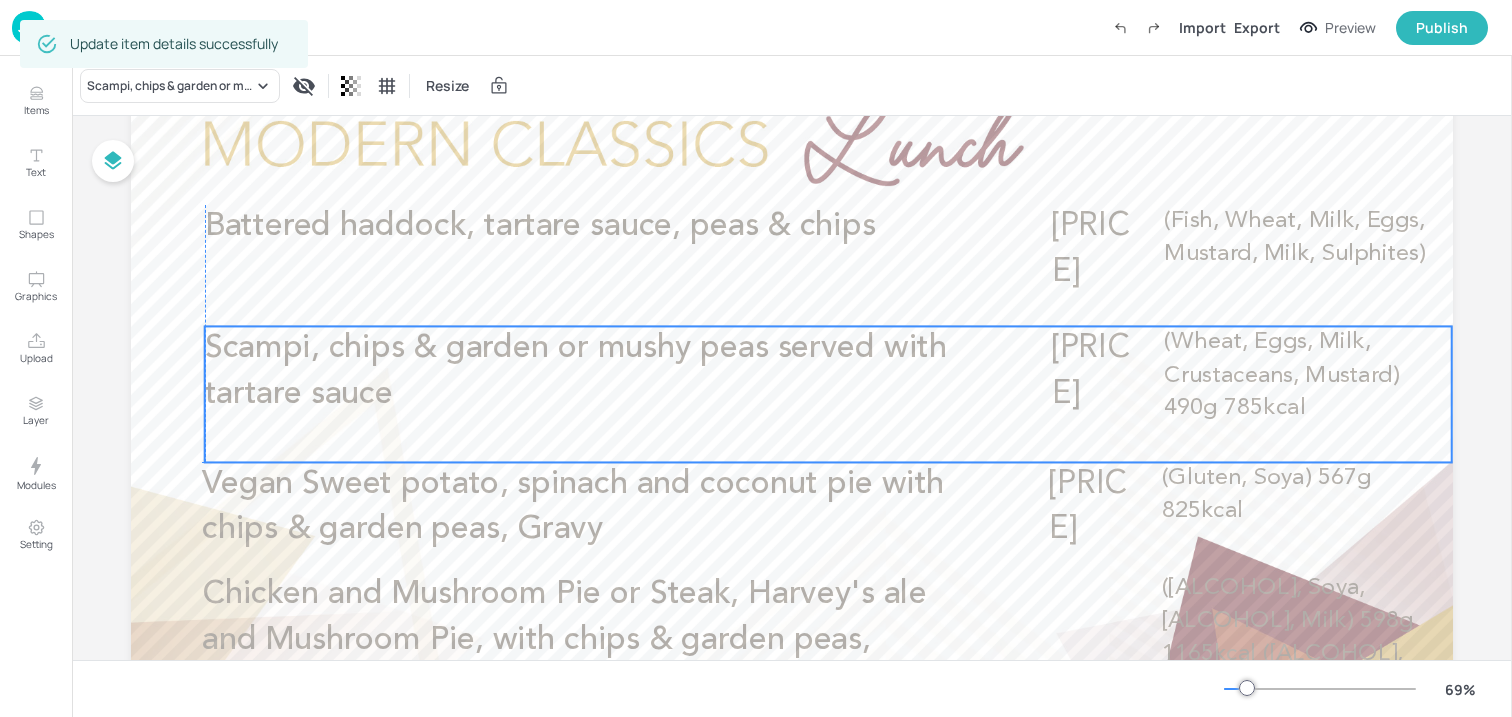click on "Scampi, chips & garden or mushy peas served with tartare sauce" at bounding box center (579, 371) 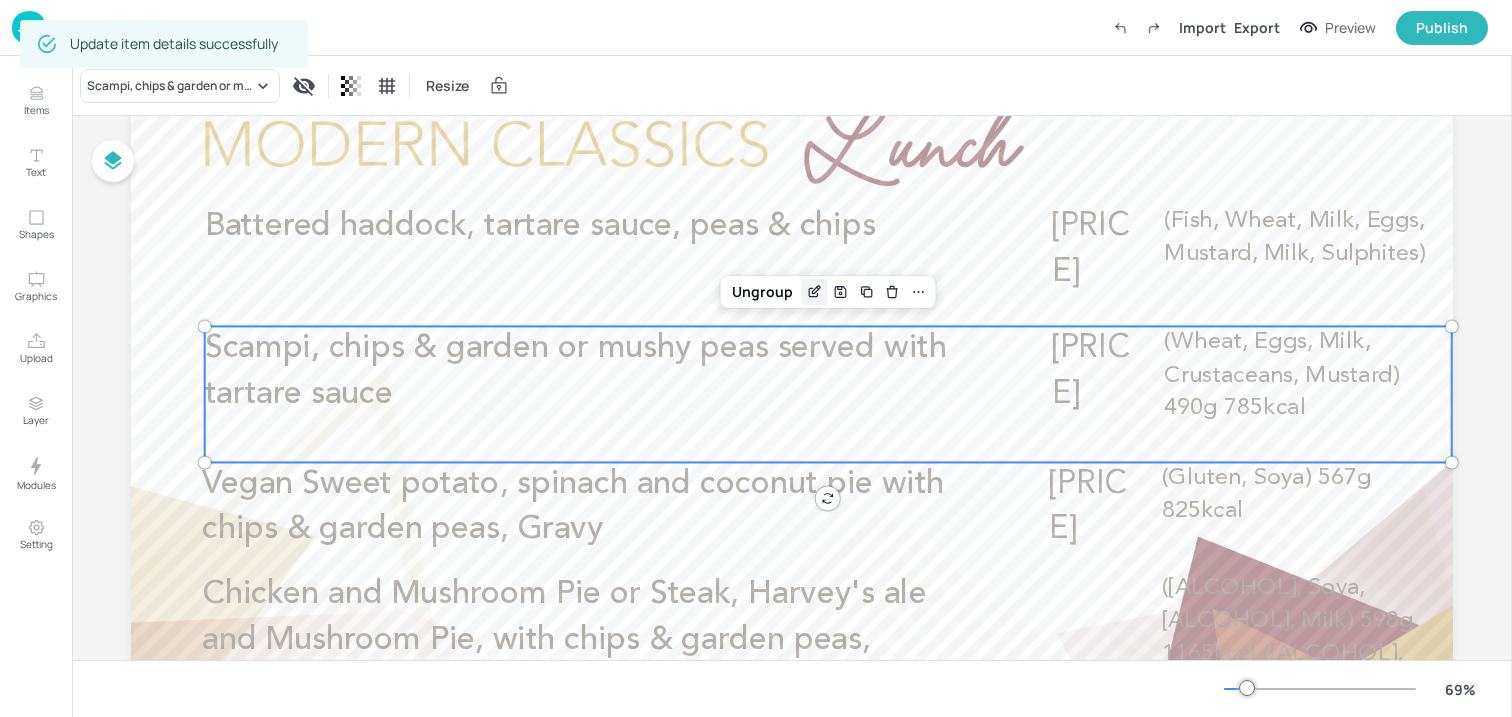 click 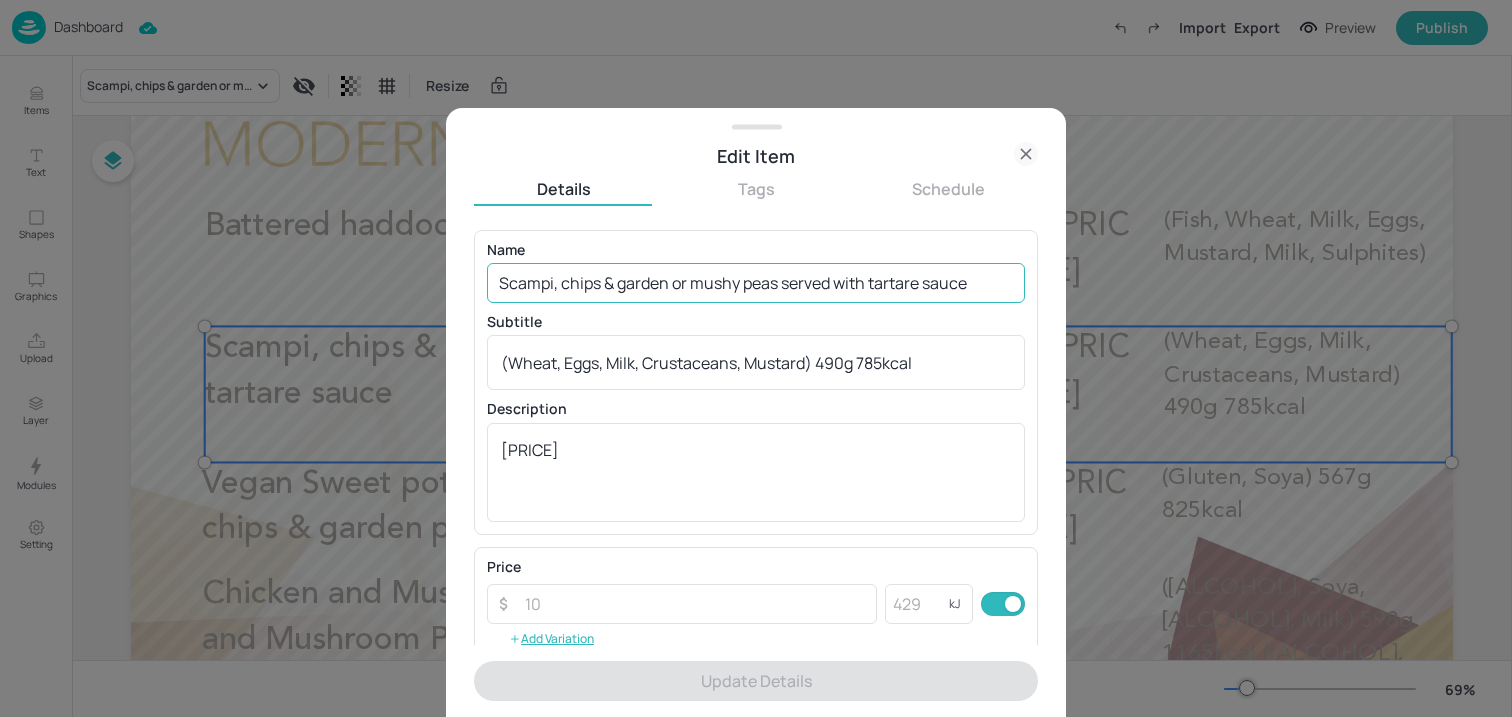 click on "Scampi, chips & garden or mushy peas served with tartare sauce" at bounding box center (756, 283) 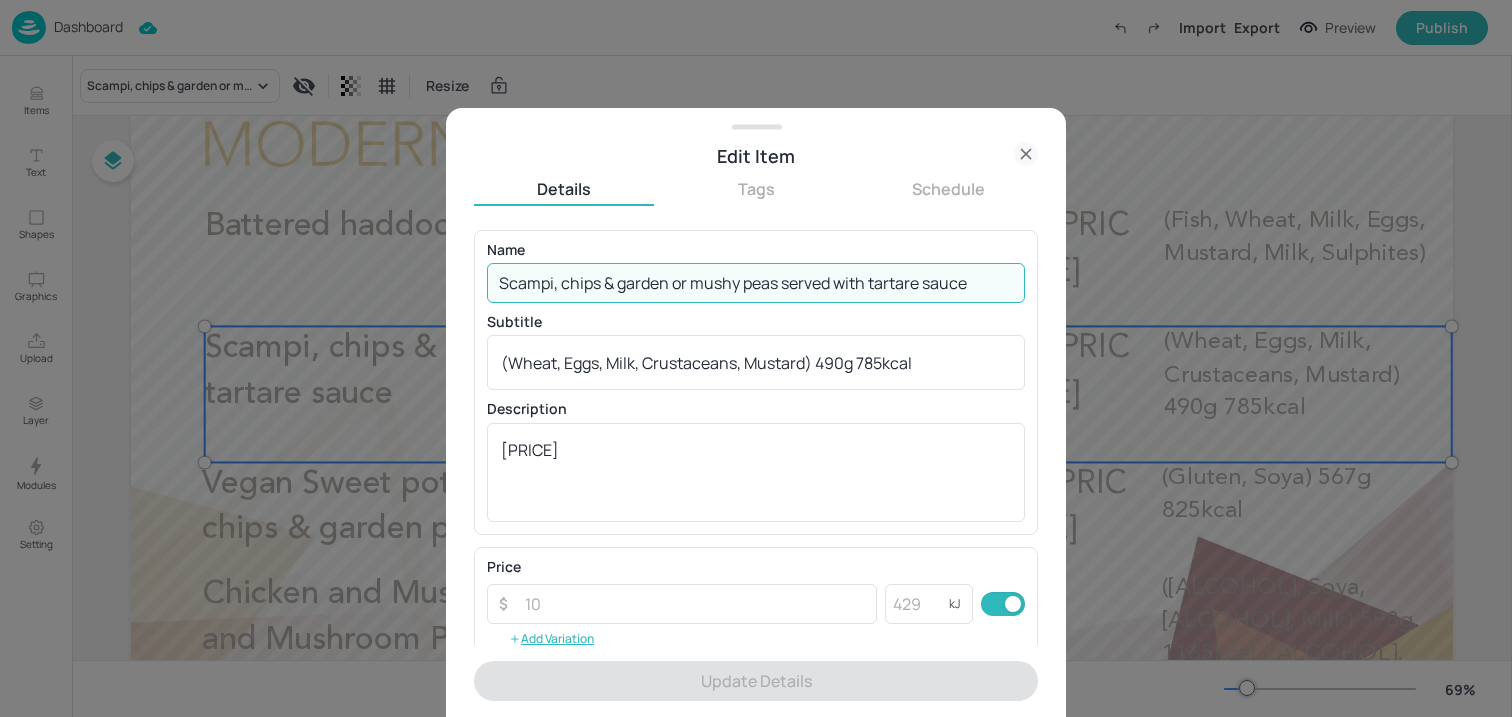 click on "Scampi, chips & garden or mushy peas served with tartare sauce" at bounding box center [756, 283] 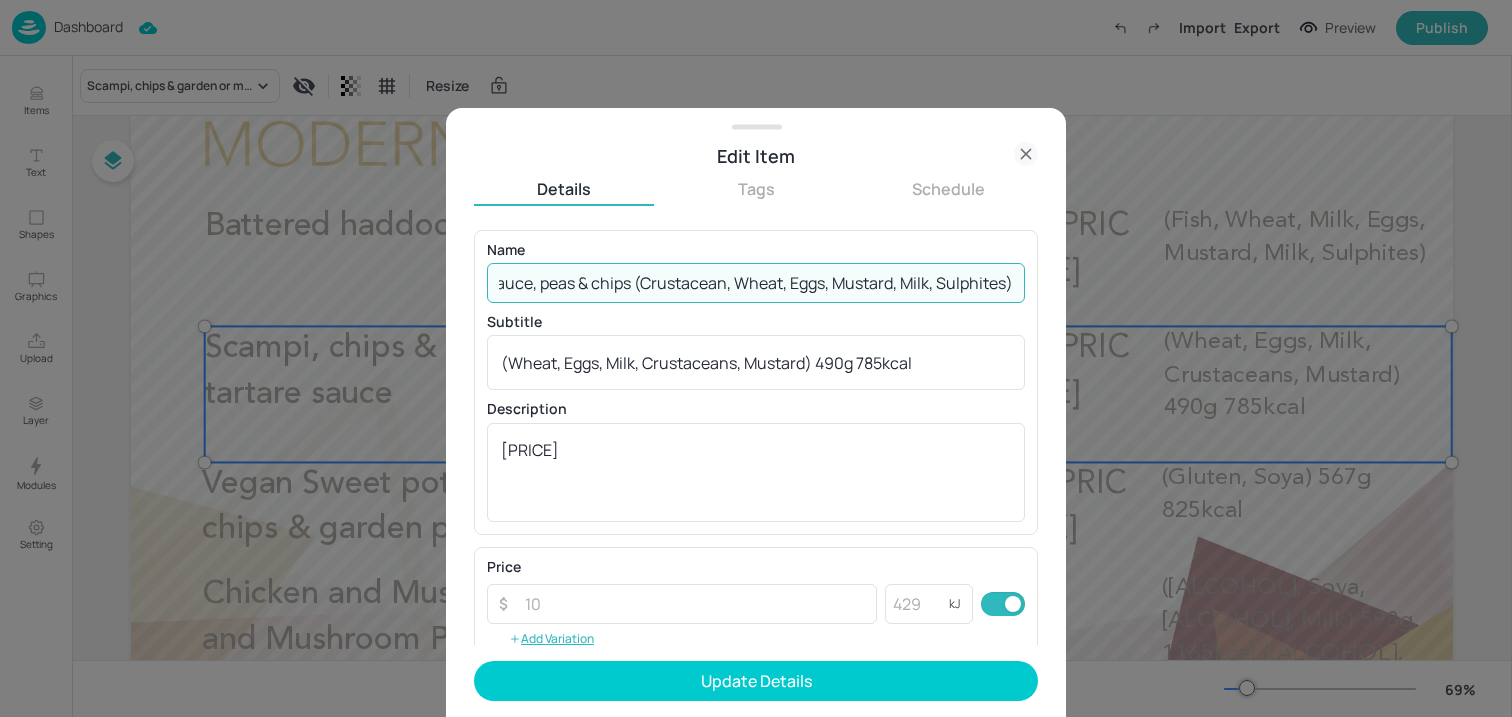 scroll, scrollTop: 0, scrollLeft: 138, axis: horizontal 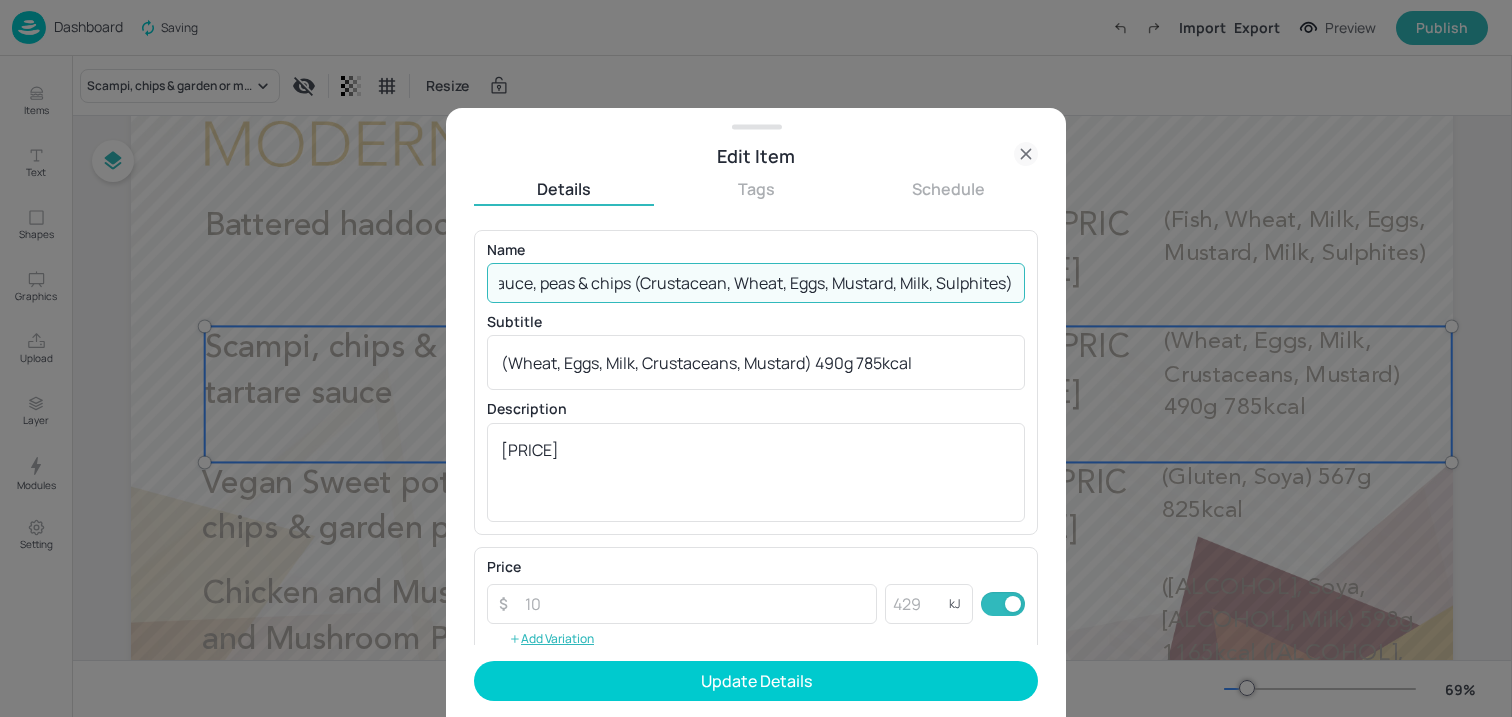 drag, startPoint x: 627, startPoint y: 284, endPoint x: 1165, endPoint y: 295, distance: 538.1124 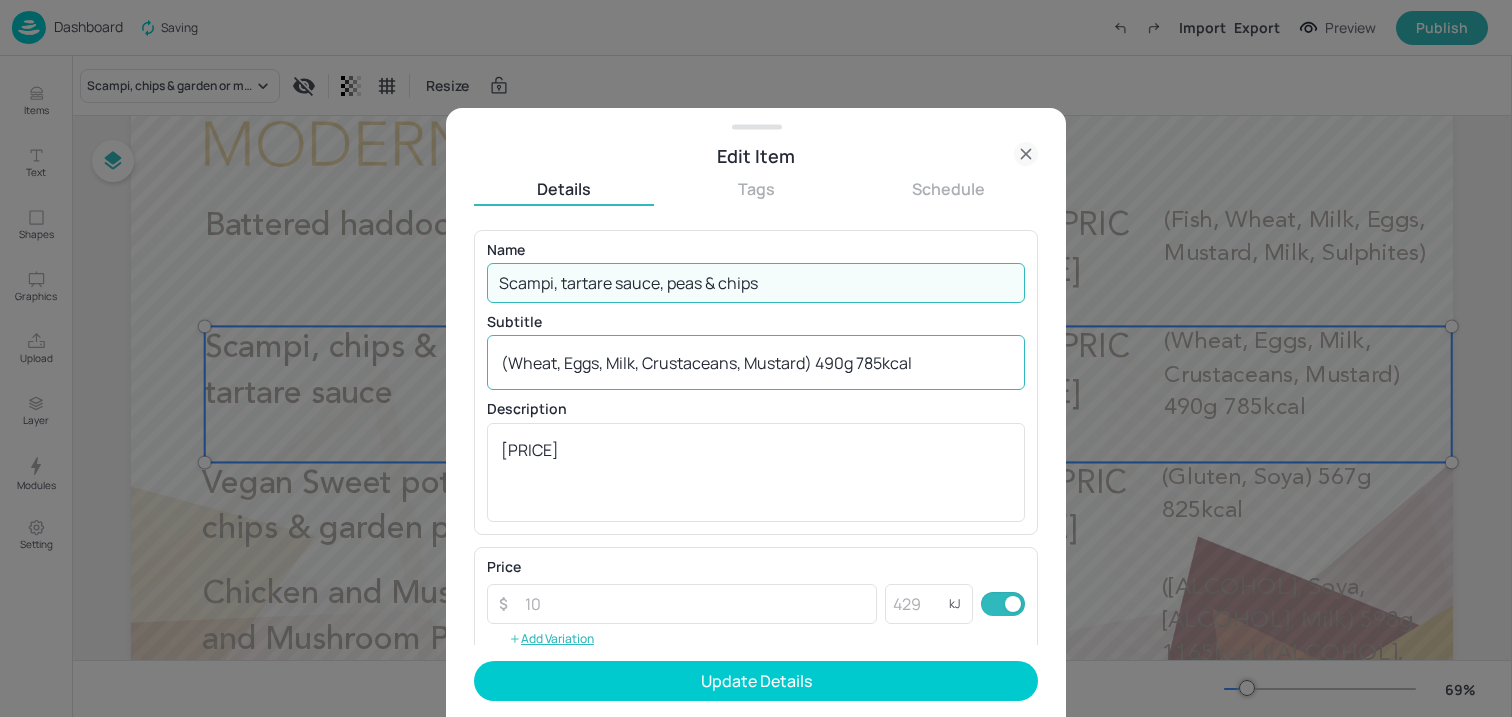 scroll, scrollTop: 0, scrollLeft: 0, axis: both 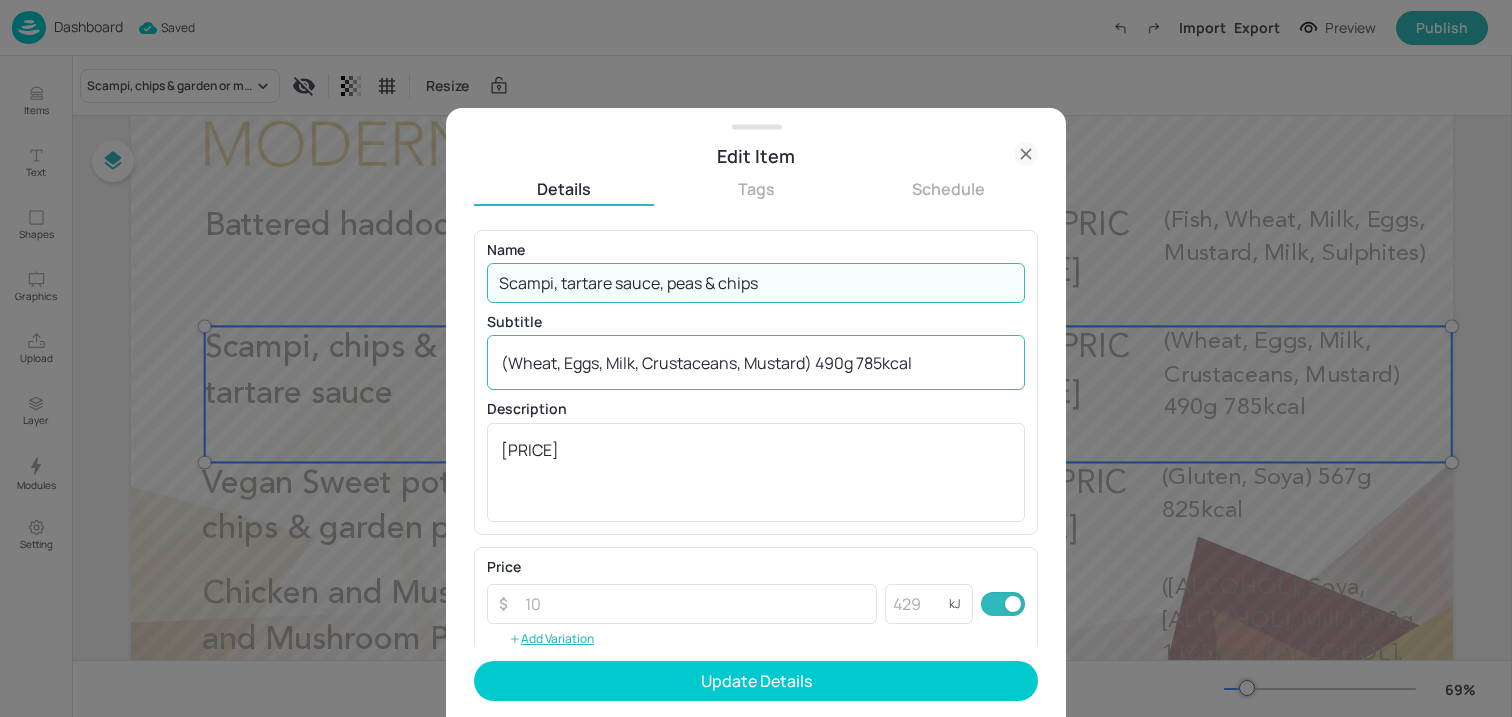 type on "Scampi, tartare sauce, peas & chips" 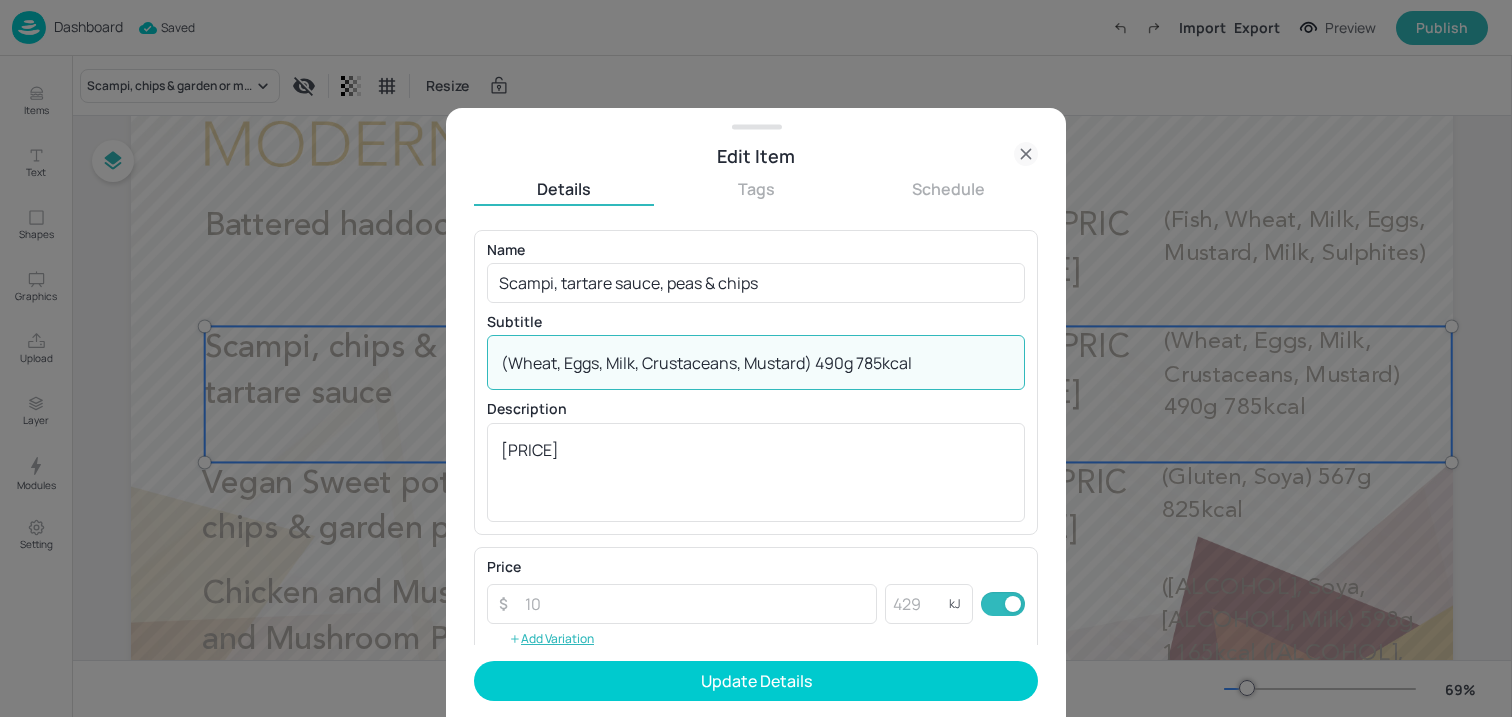 click on "(Wheat, Eggs, Milk, Crustaceans, Mustard) 490g 785kcal" at bounding box center (756, 363) 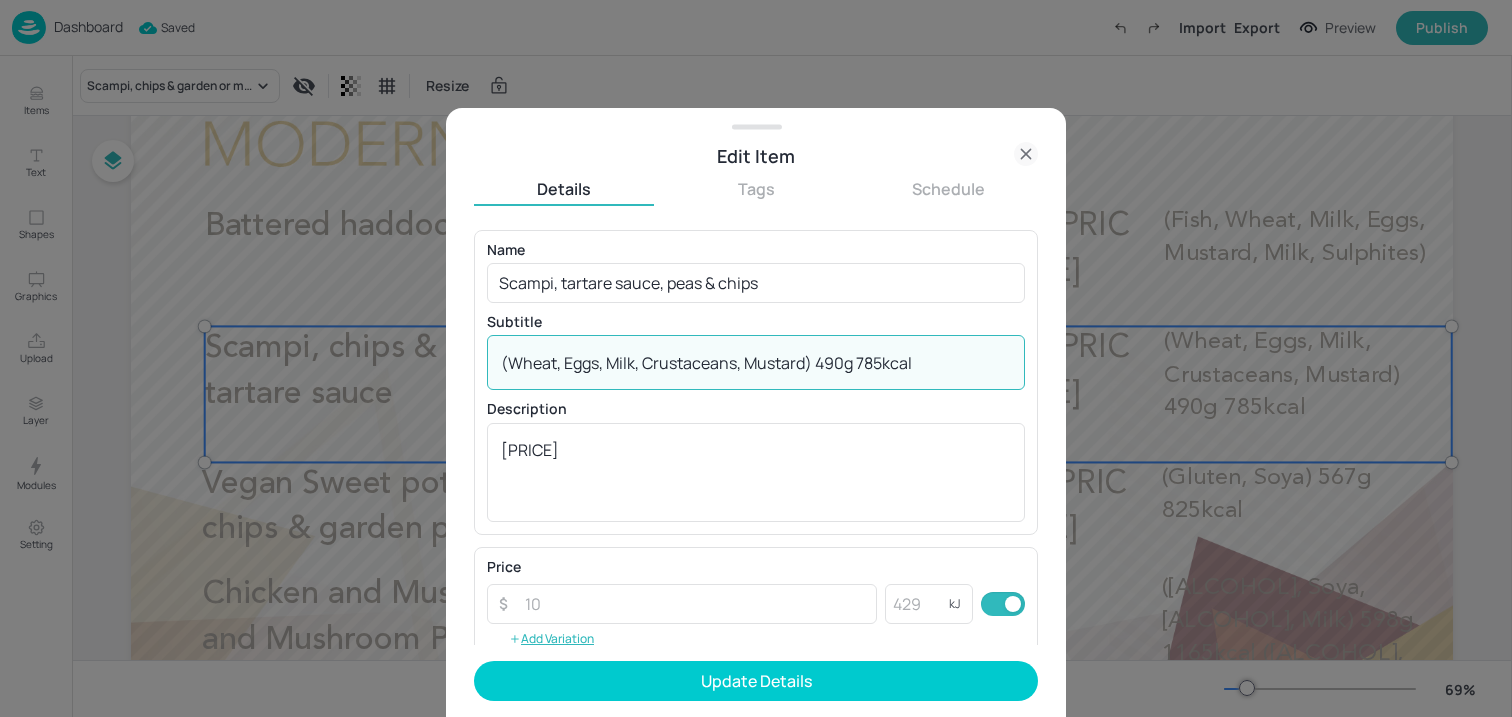 click on "(Wheat, Eggs, Milk, Crustaceans, Mustard) 490g 785kcal x ​" at bounding box center [756, 362] 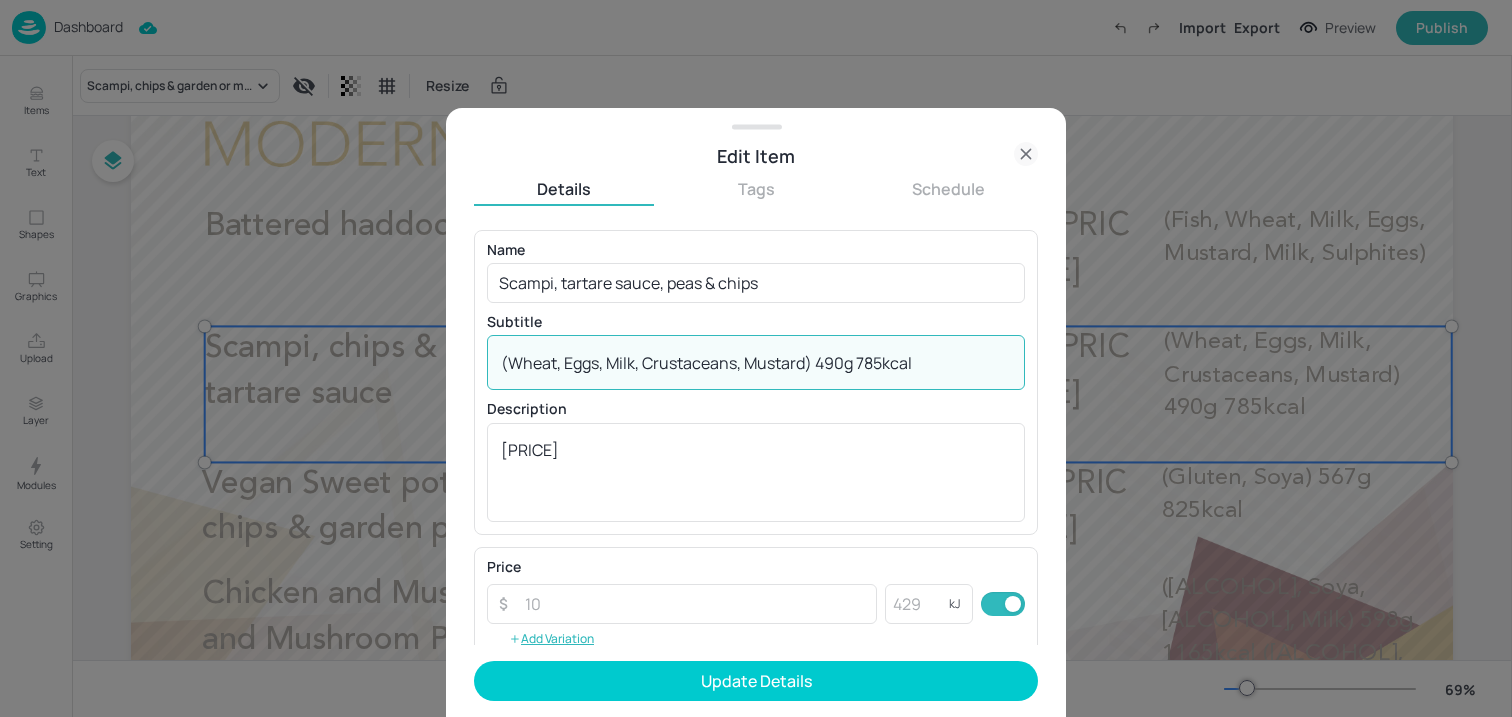 click on "(Wheat, Eggs, Milk, Crustaceans, Mustard) 490g 785kcal" at bounding box center (756, 363) 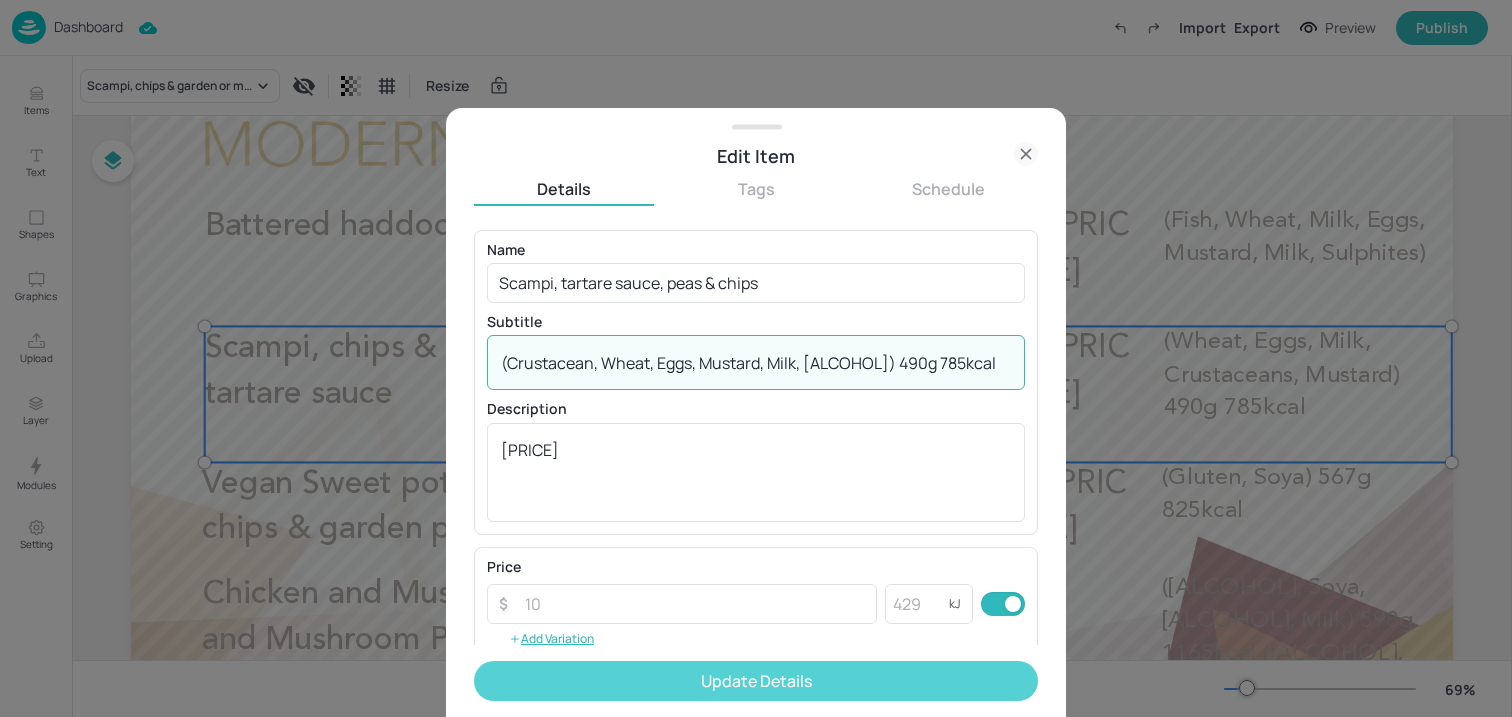 type on "(Crustacean, Wheat, Eggs, Mustard, Milk, [ALCOHOL]) 490g 785kcal" 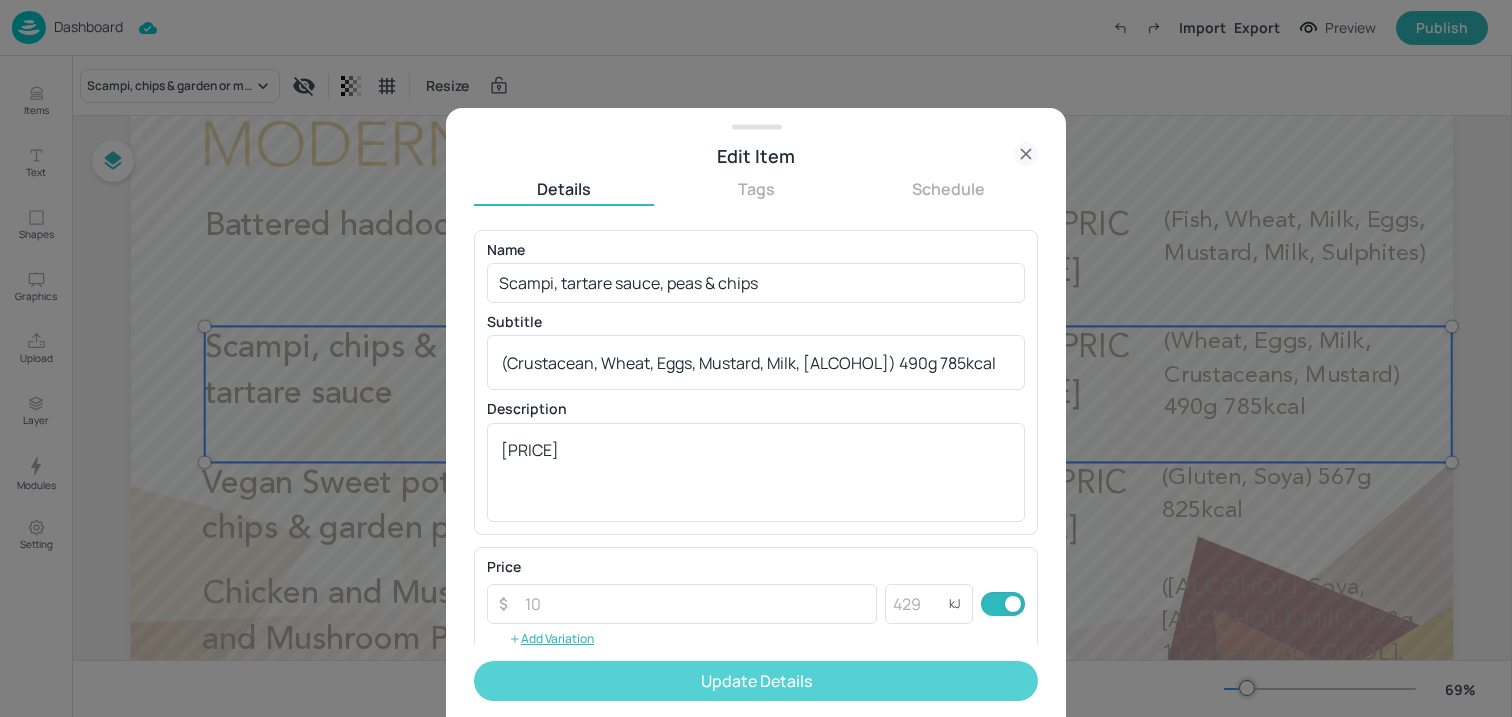 click on "Update Details" at bounding box center (756, 681) 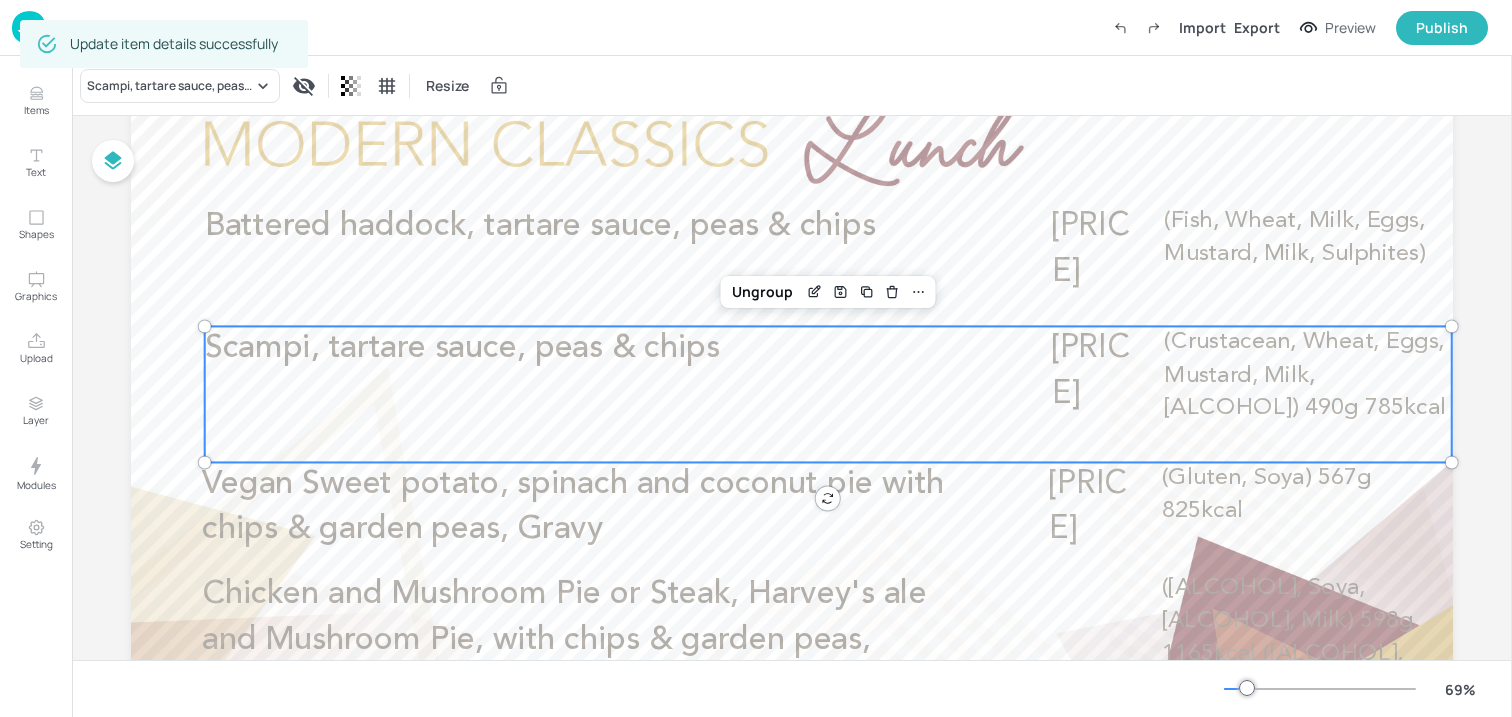 click on "Scampi, tartare sauce, peas & chips  6.75 (Crustacean, Wheat, Eggs, Mustard, Milk, Sulphites) 490g 785kcal" at bounding box center [828, 394] 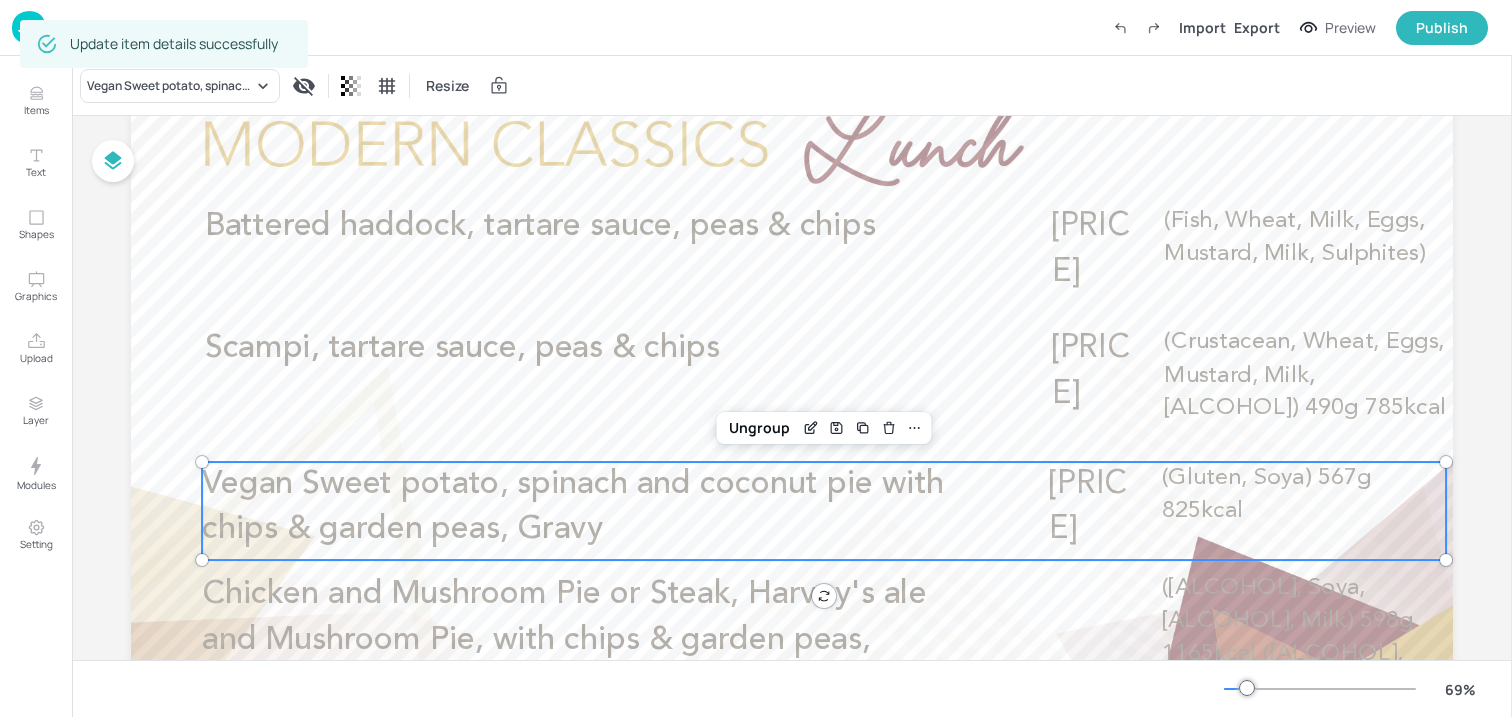 click on "Vegan Sweet potato, spinach and coconut pie with chips & garden peas, Gravy" at bounding box center (573, 507) 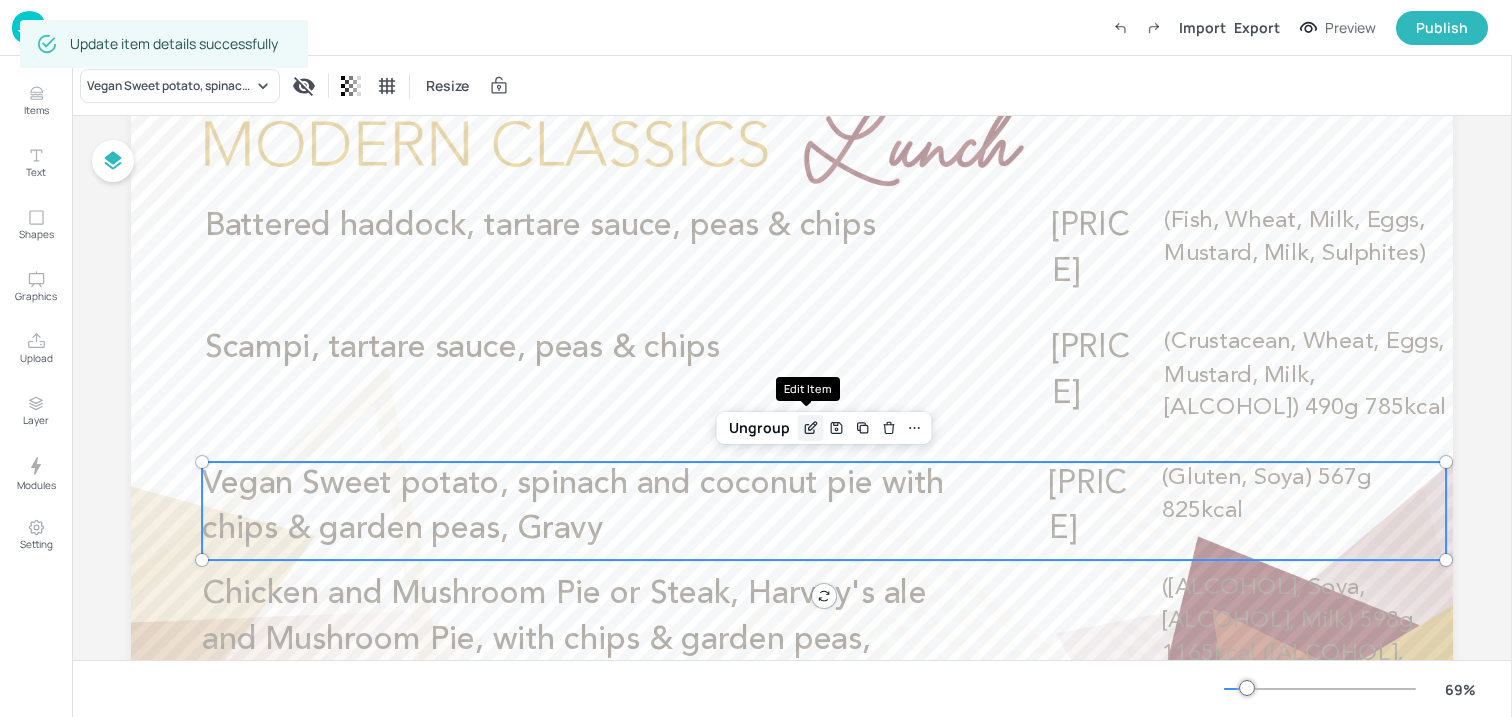 click 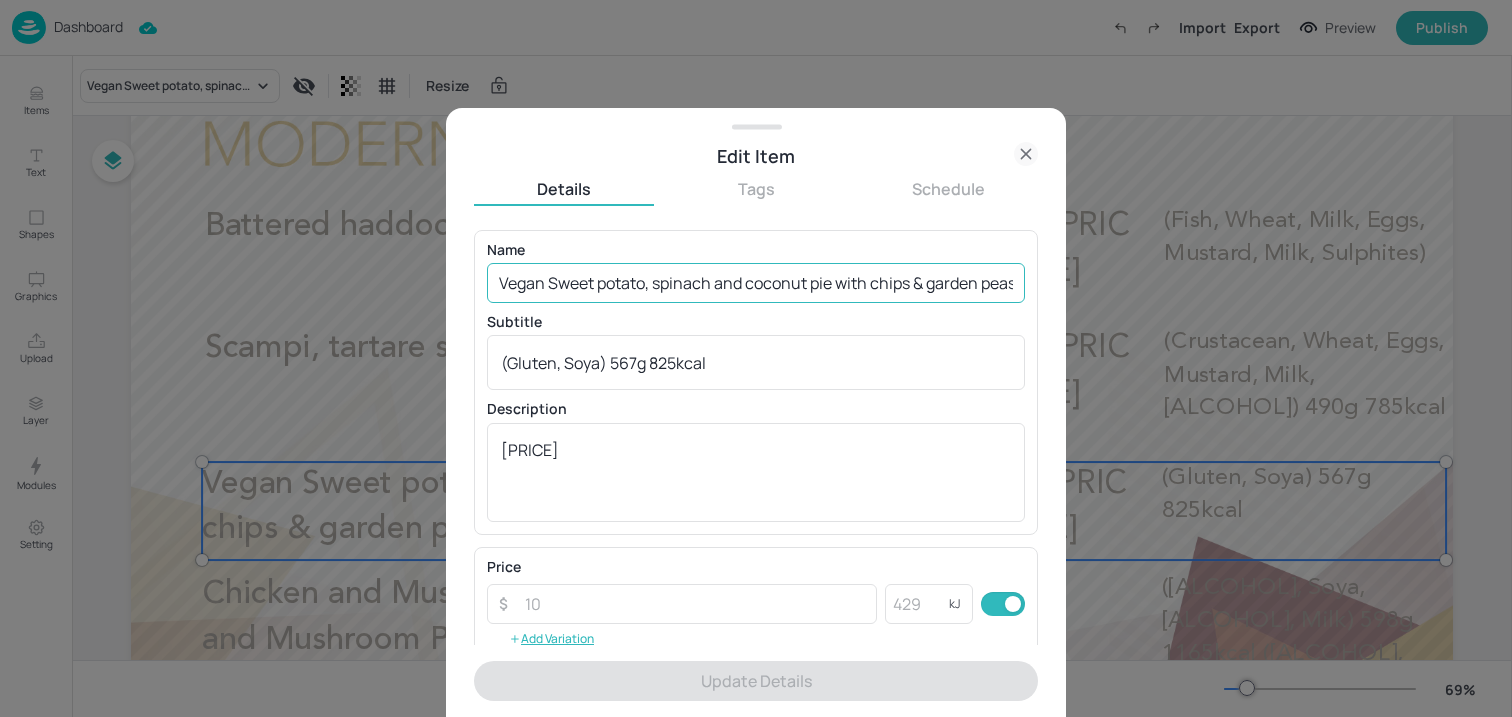 click on "Vegan Sweet potato, spinach and coconut pie with chips & garden peas, Gravy" at bounding box center (756, 283) 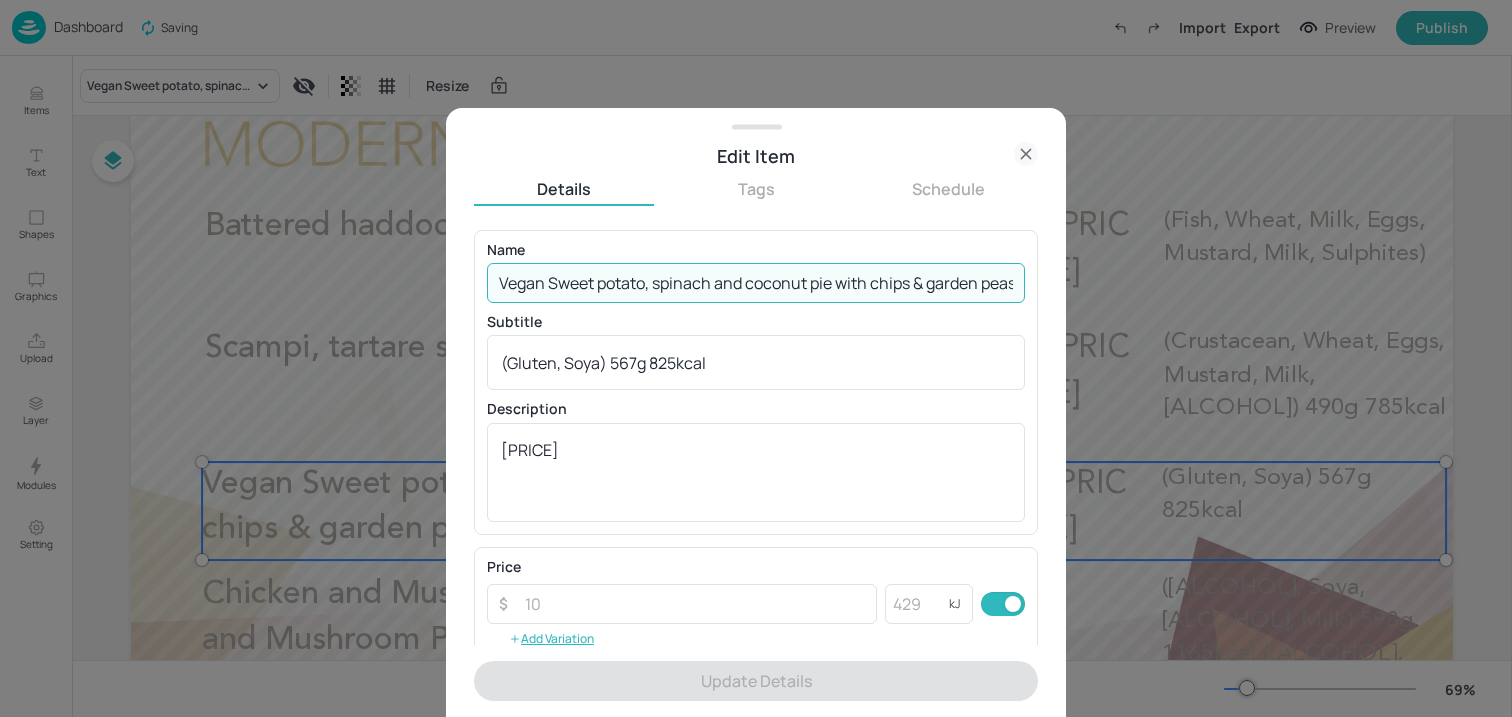 click on "Vegan Sweet potato, spinach and coconut pie with chips & garden peas, Gravy" at bounding box center (756, 283) 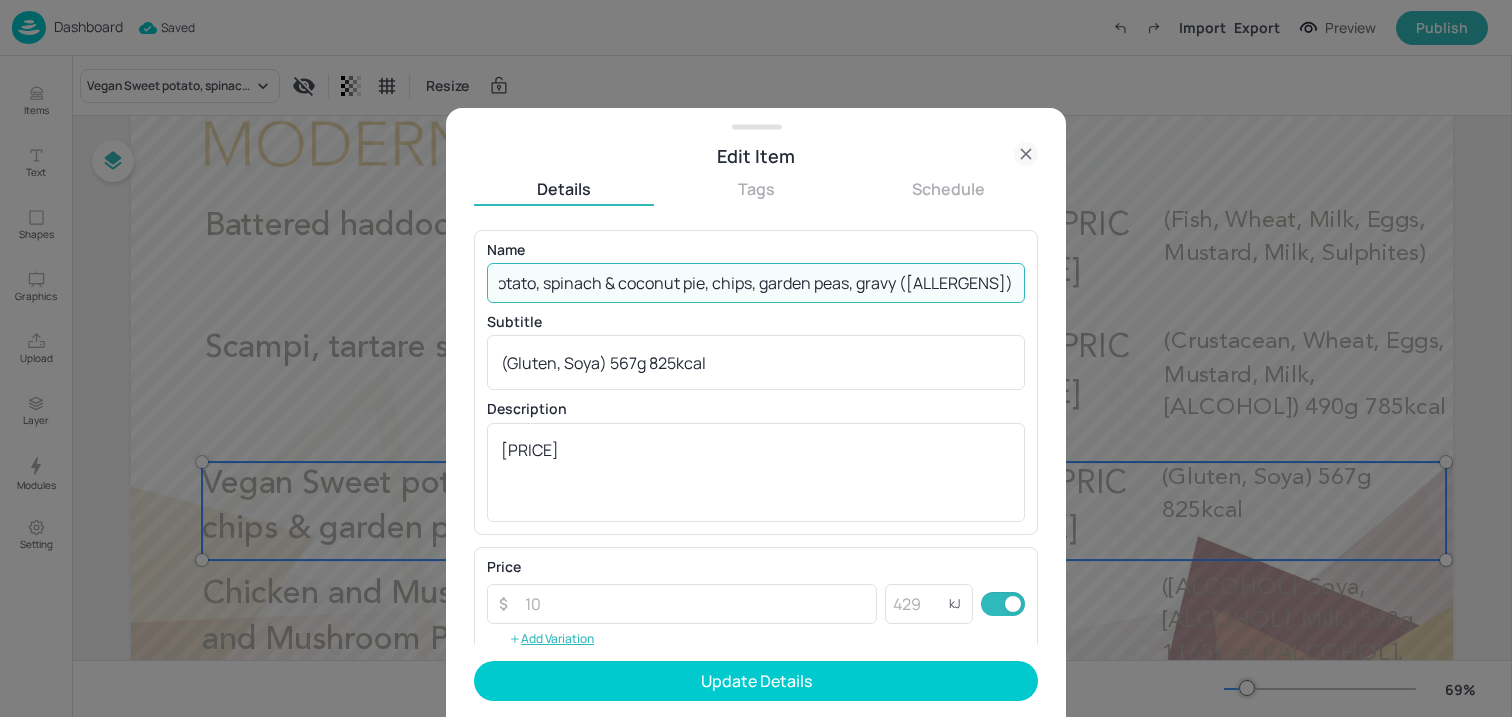 scroll, scrollTop: 0, scrollLeft: 63, axis: horizontal 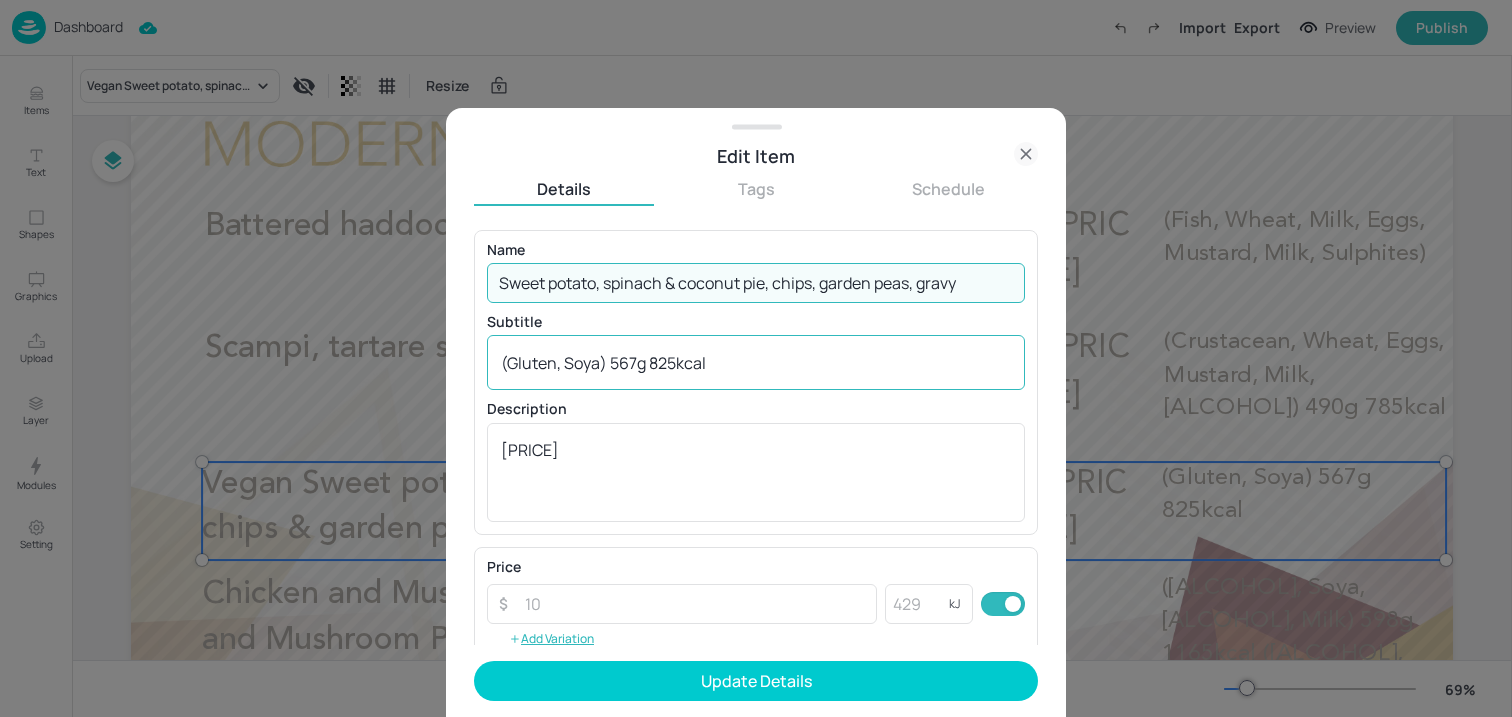 type on "Sweet potato, spinach & coconut pie, chips, garden peas, gravy" 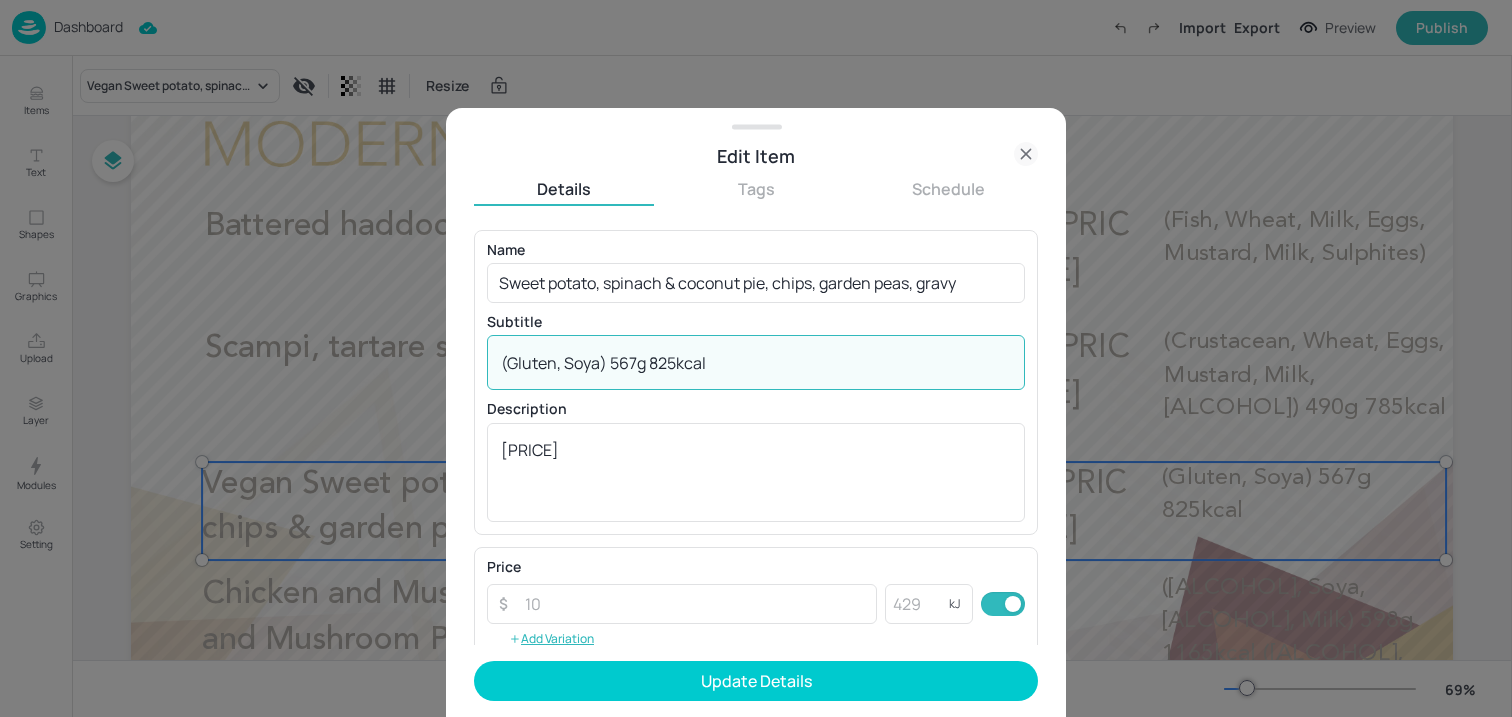 drag, startPoint x: 605, startPoint y: 368, endPoint x: 409, endPoint y: 368, distance: 196 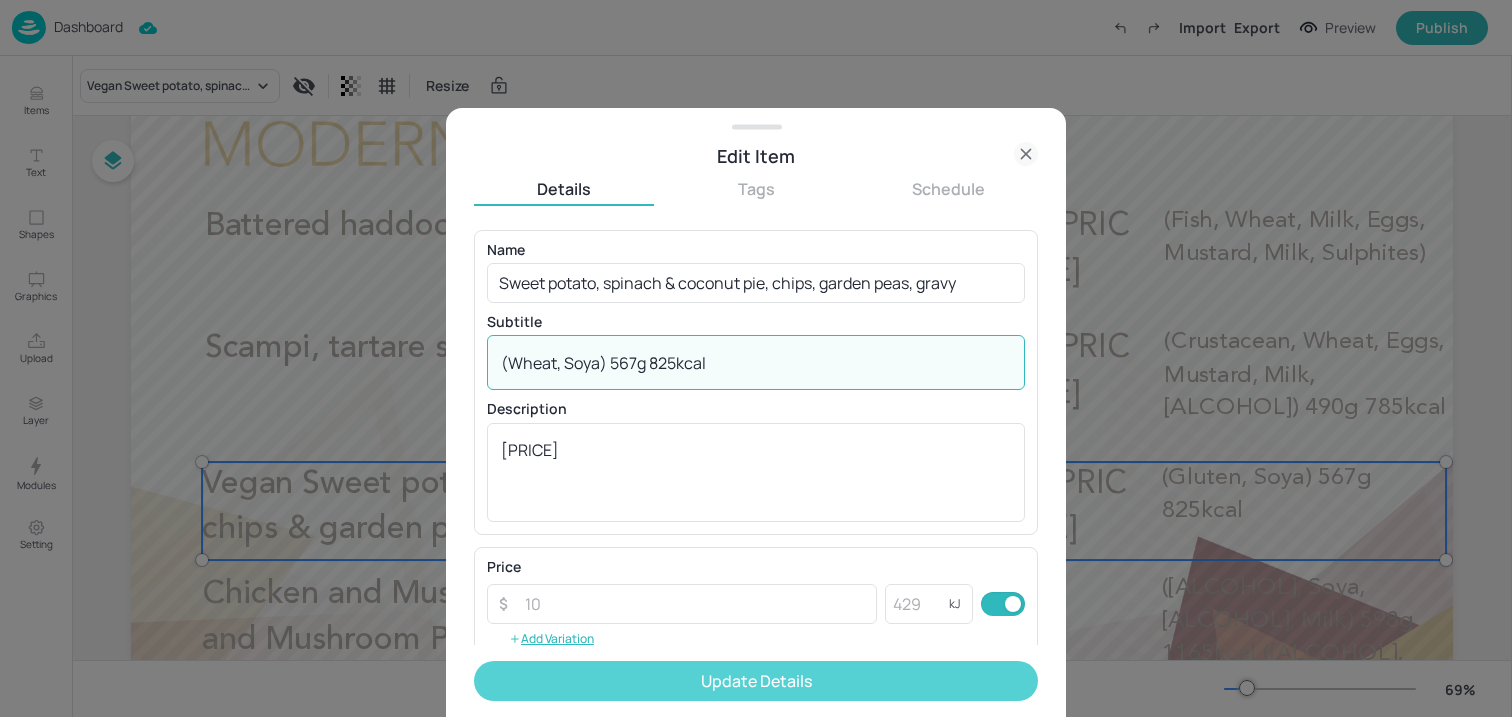 type on "(Wheat, Soya) 567g 825kcal" 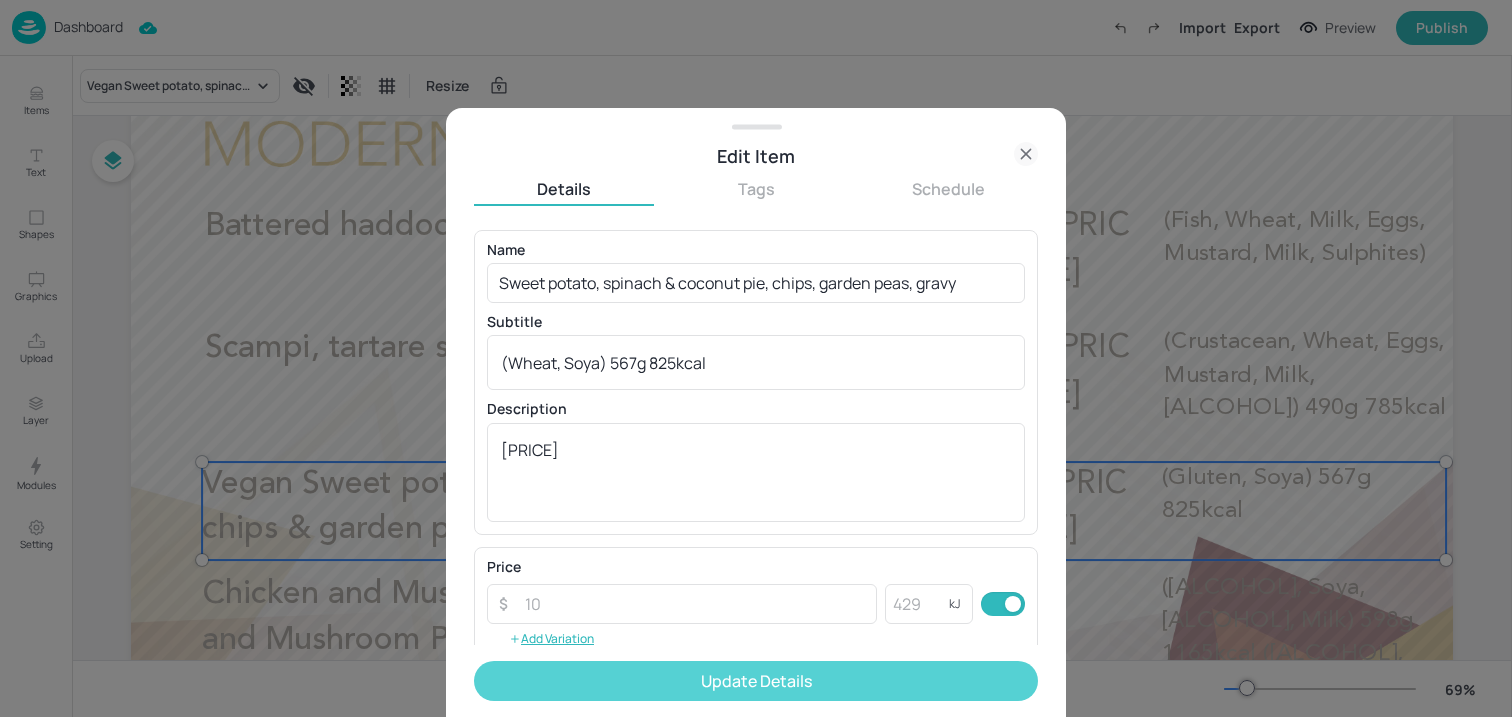 click on "Update Details" at bounding box center (756, 681) 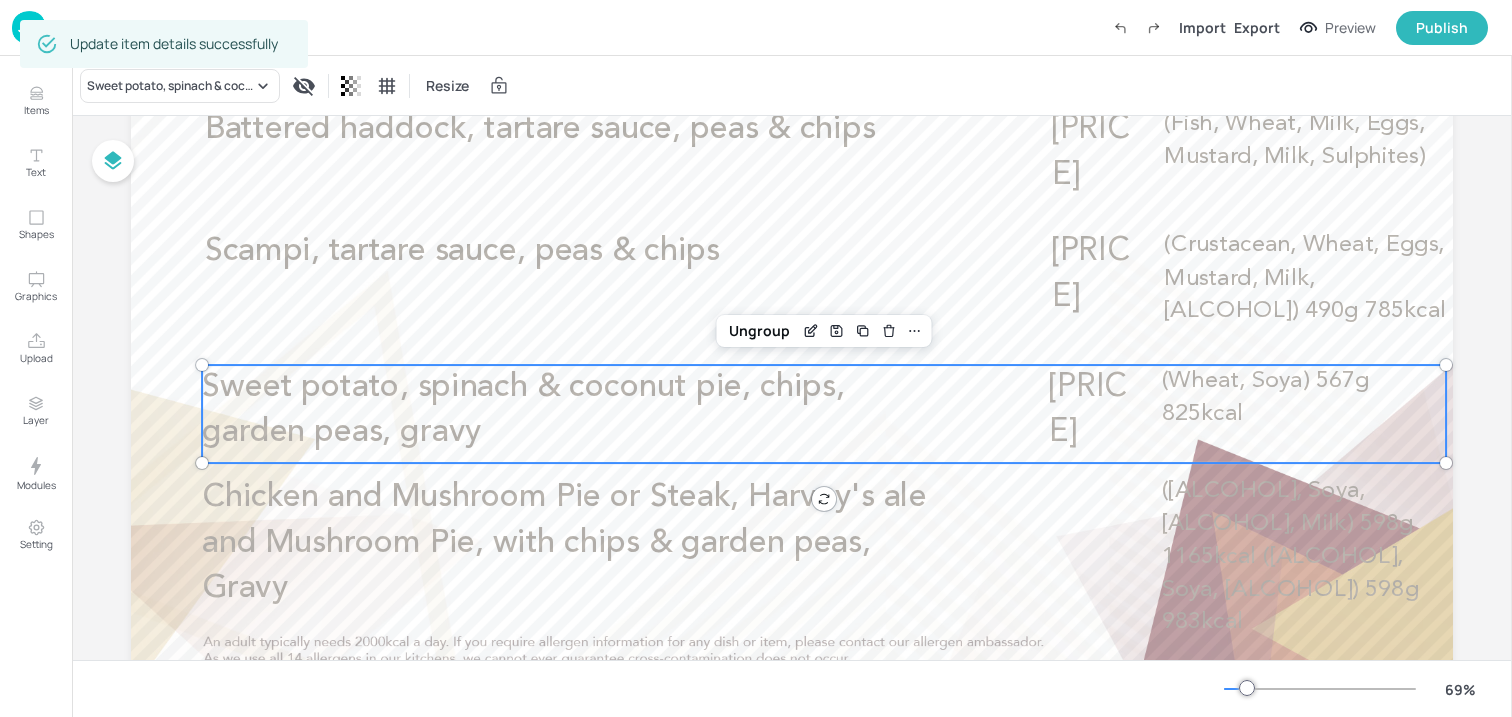 scroll, scrollTop: 250, scrollLeft: 0, axis: vertical 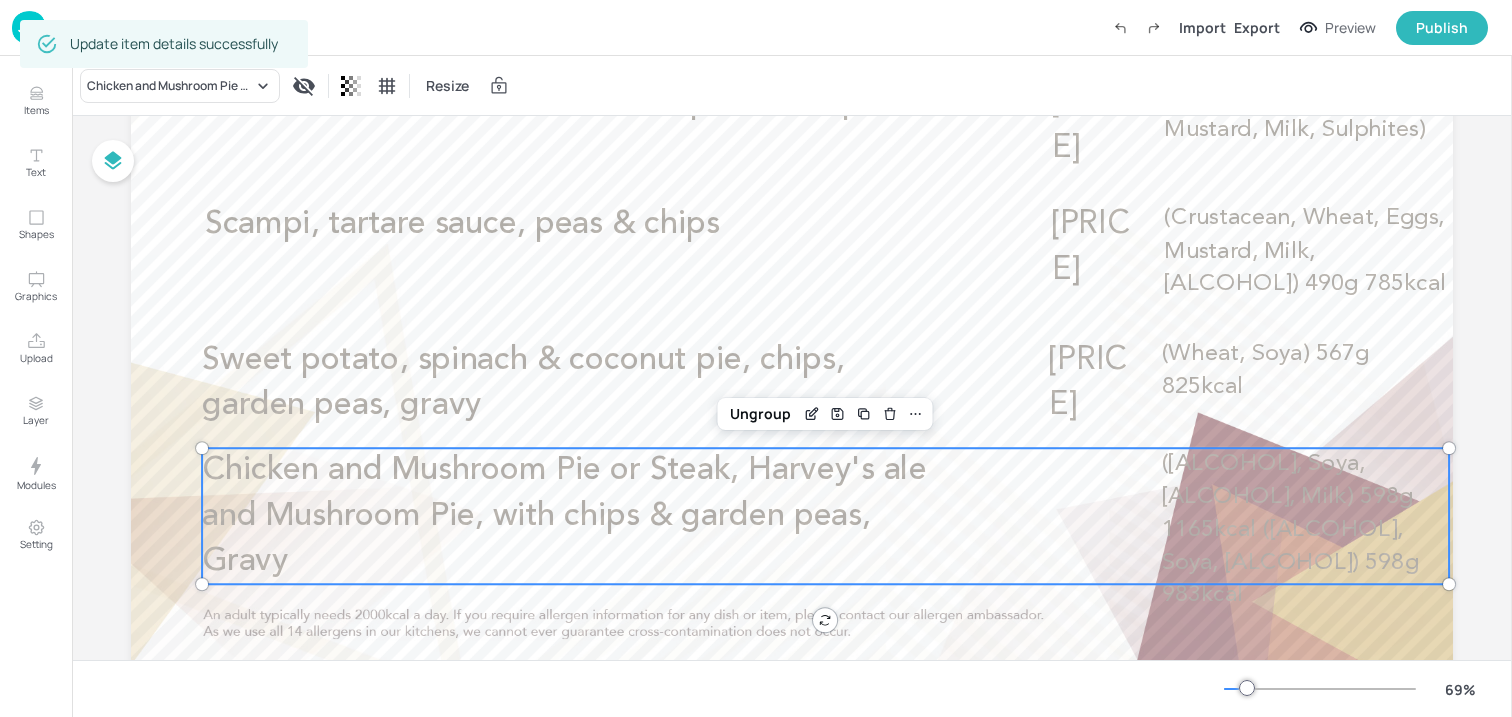 click on "Chicken and Mushroom Pie or Steak, Harvey's ale and Mushroom Pie, with chips & garden peas, Gravy" at bounding box center [576, 516] 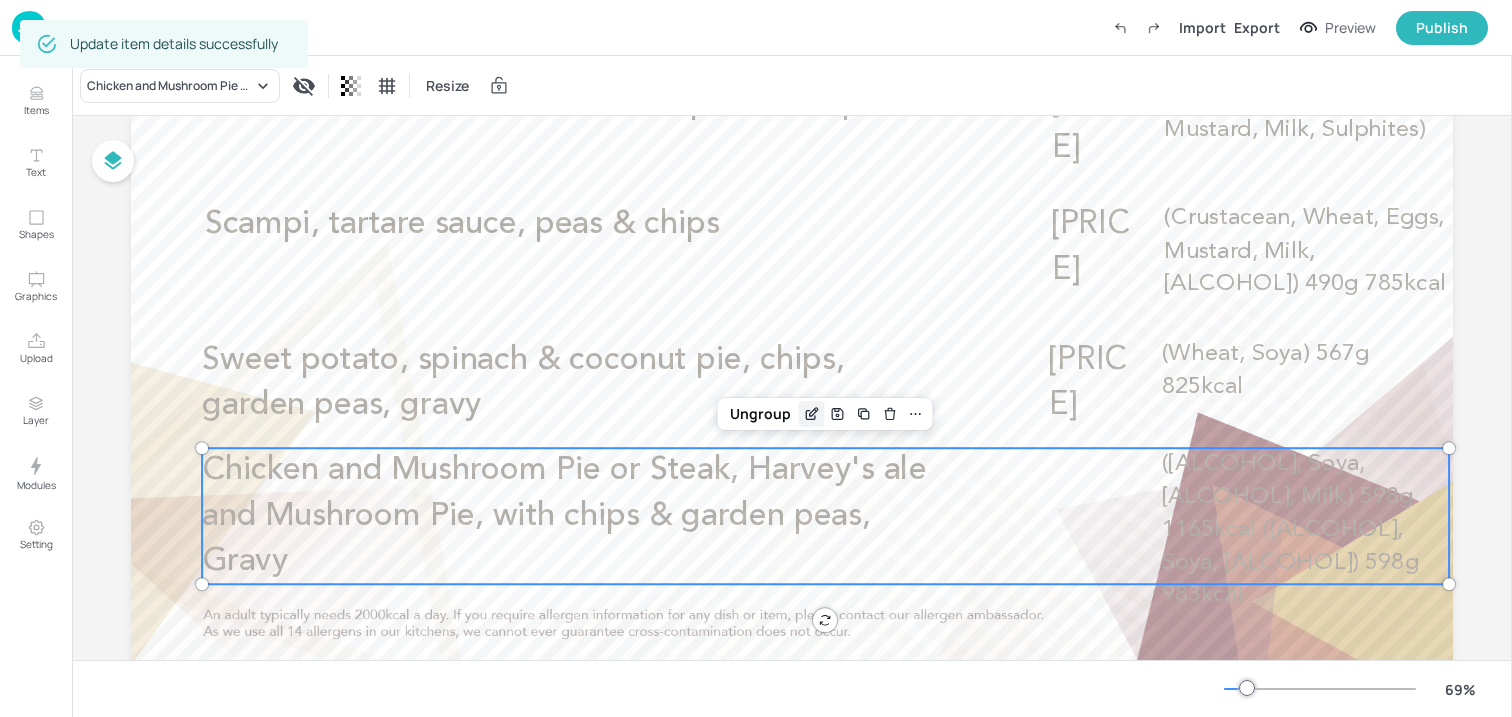 click 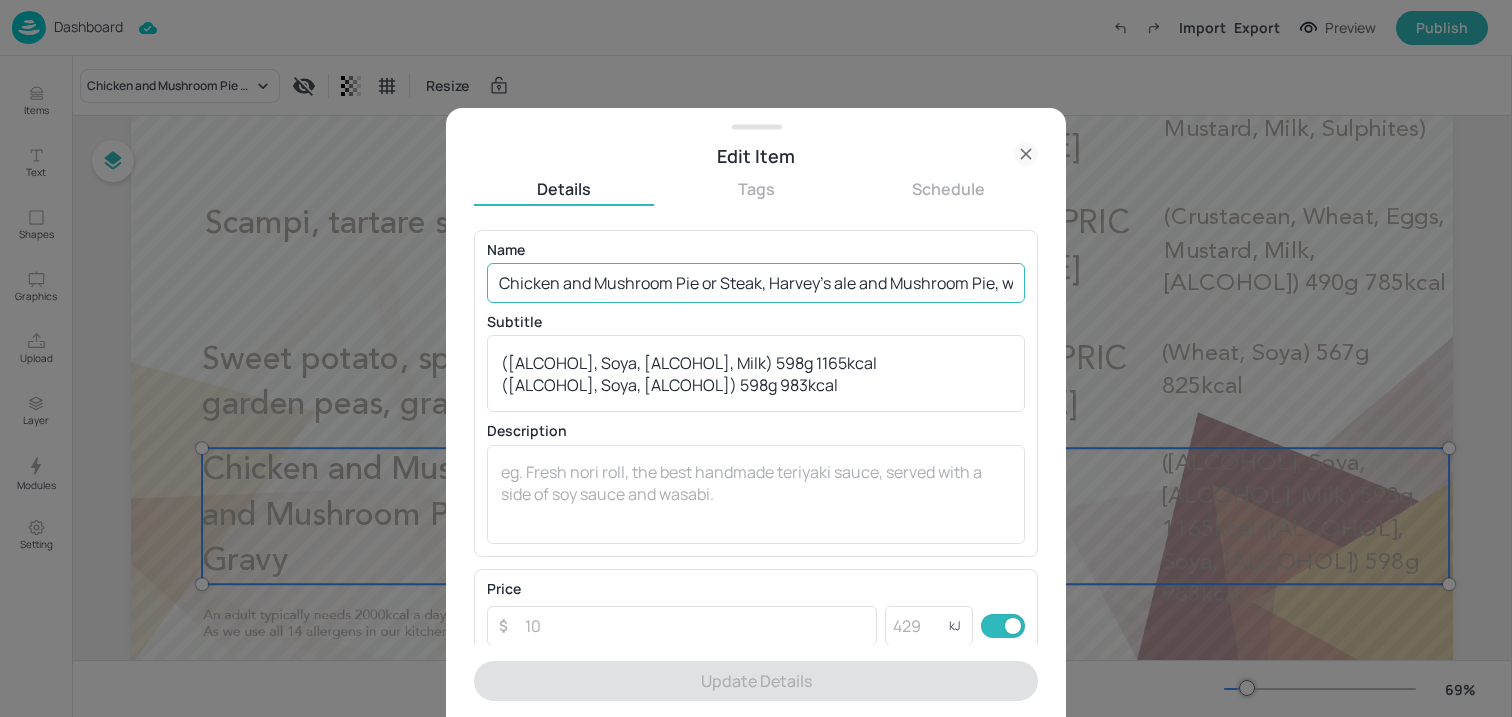click on "Chicken and Mushroom Pie or Steak, Harvey's ale and Mushroom Pie, with chips & garden peas, Gravy" at bounding box center [756, 283] 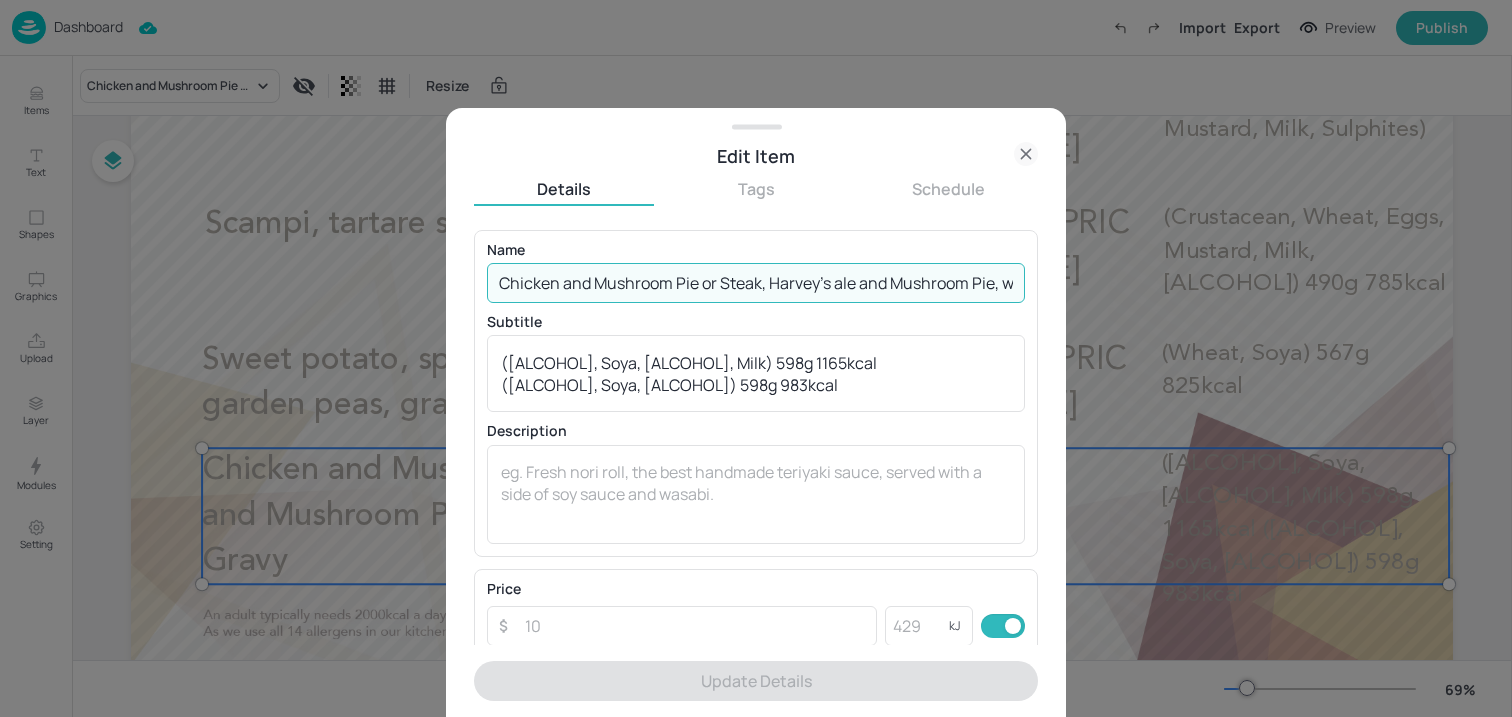 click on "Chicken and Mushroom Pie or Steak, Harvey's ale and Mushroom Pie, with chips & garden peas, Gravy" at bounding box center [756, 283] 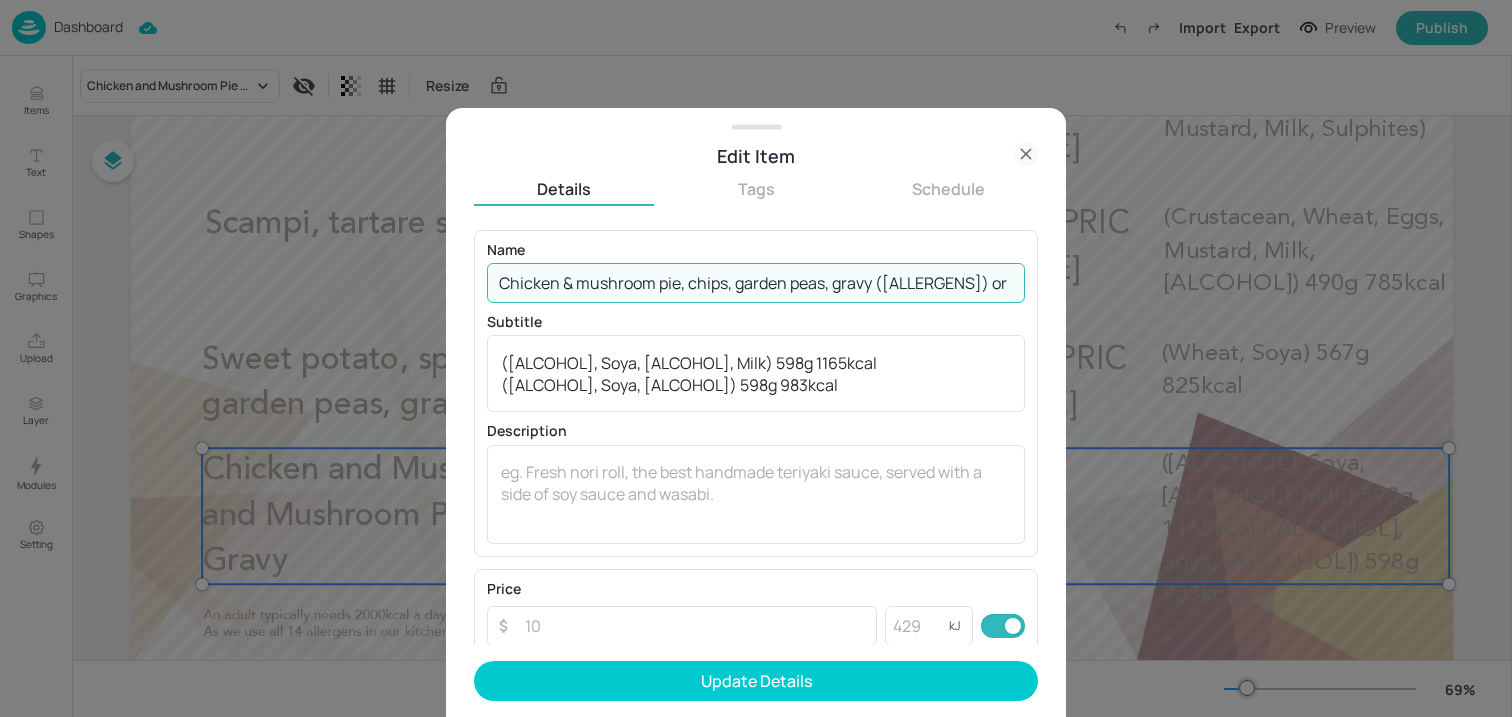 scroll, scrollTop: 0, scrollLeft: 89, axis: horizontal 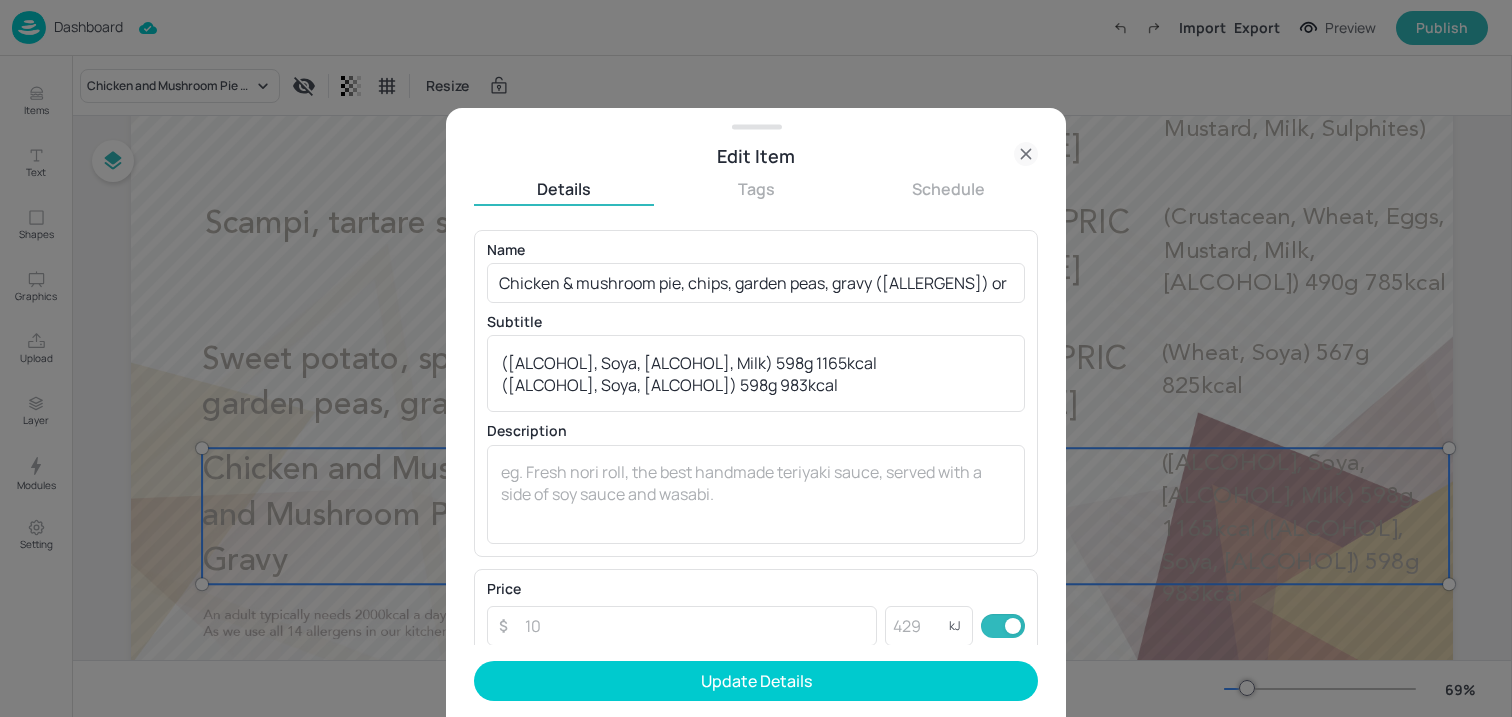 drag, startPoint x: 817, startPoint y: 129, endPoint x: 1336, endPoint y: 128, distance: 519.001 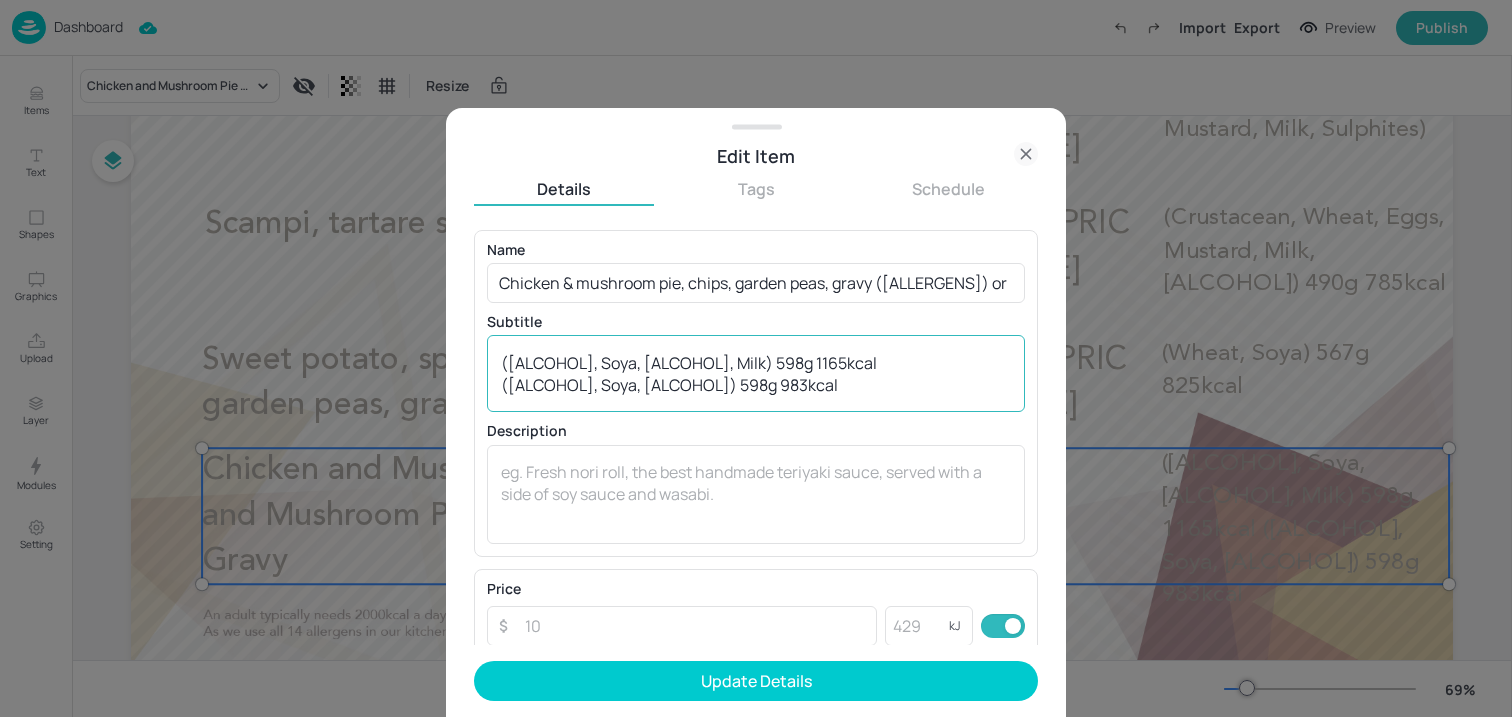 click on "([ALCOHOL], Soya, [ALCOHOL], Milk) 598g 1165kcal
([ALCOHOL], Soya, [ALCOHOL]) 598g 983kcal" at bounding box center (756, 374) 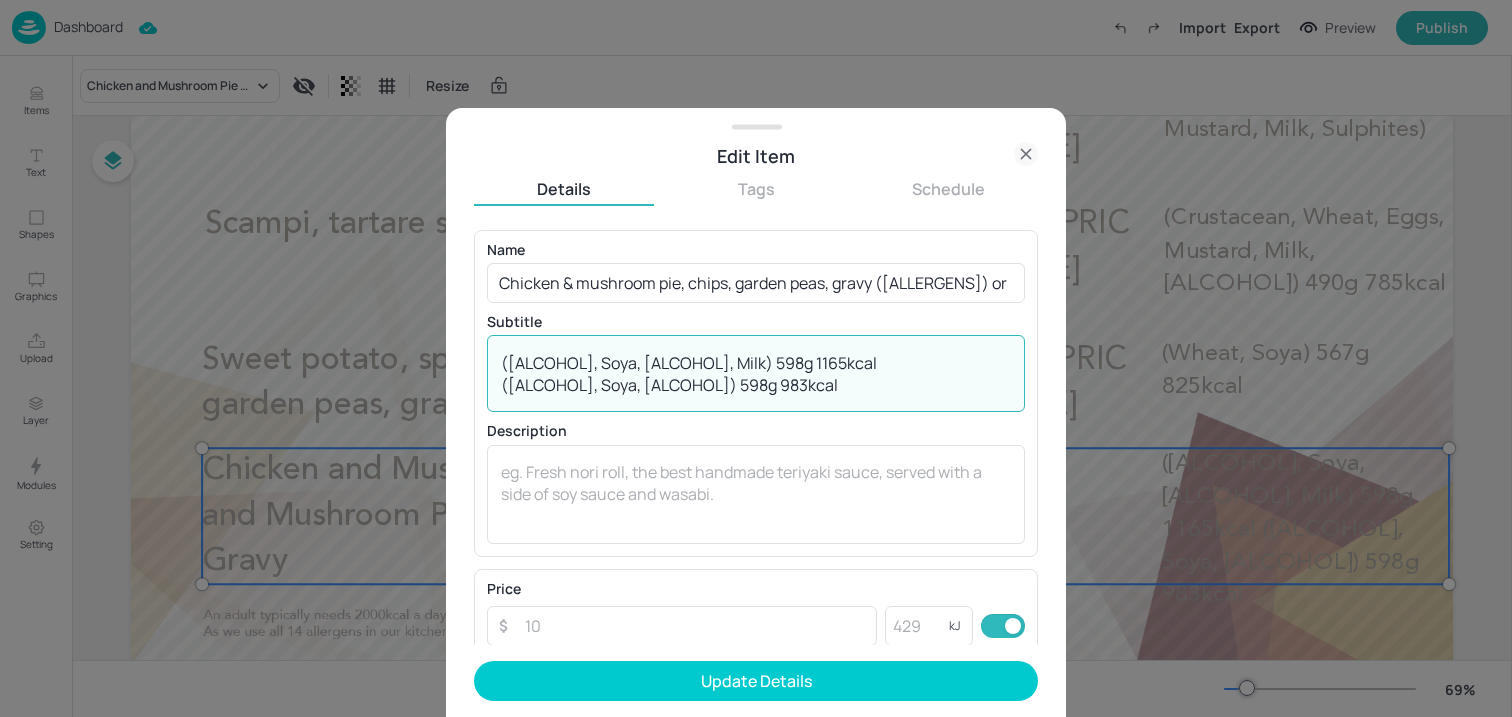click on "([ALCOHOL], Soya, [ALCOHOL], Milk) 598g 1165kcal
([ALCOHOL], Soya, [ALCOHOL]) 598g 983kcal" at bounding box center (756, 374) 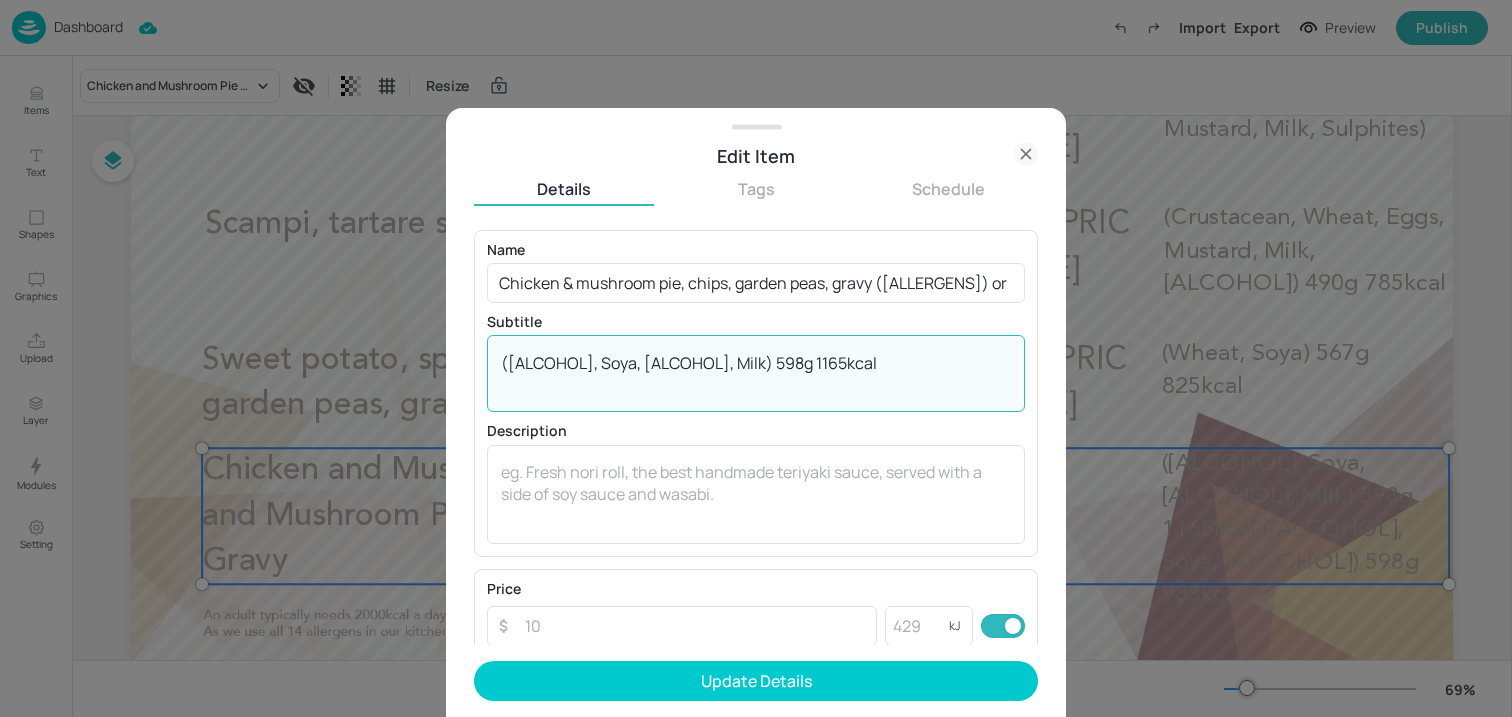 click on "([ALCOHOL], Soya, [ALCOHOL], Milk) 598g 1165kcal" at bounding box center [756, 374] 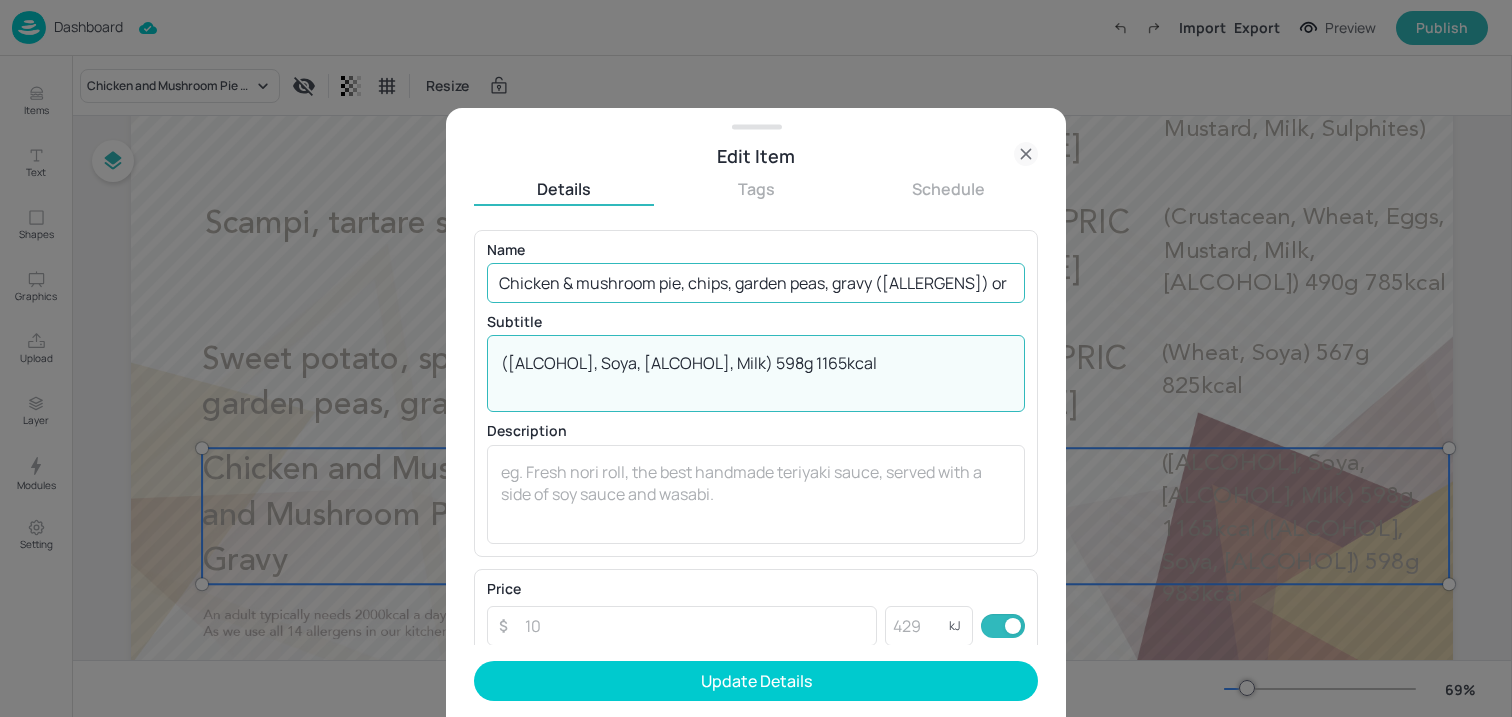 type on "([ALCOHOL], Soya, [ALCOHOL], Milk) 598g 1165kcal" 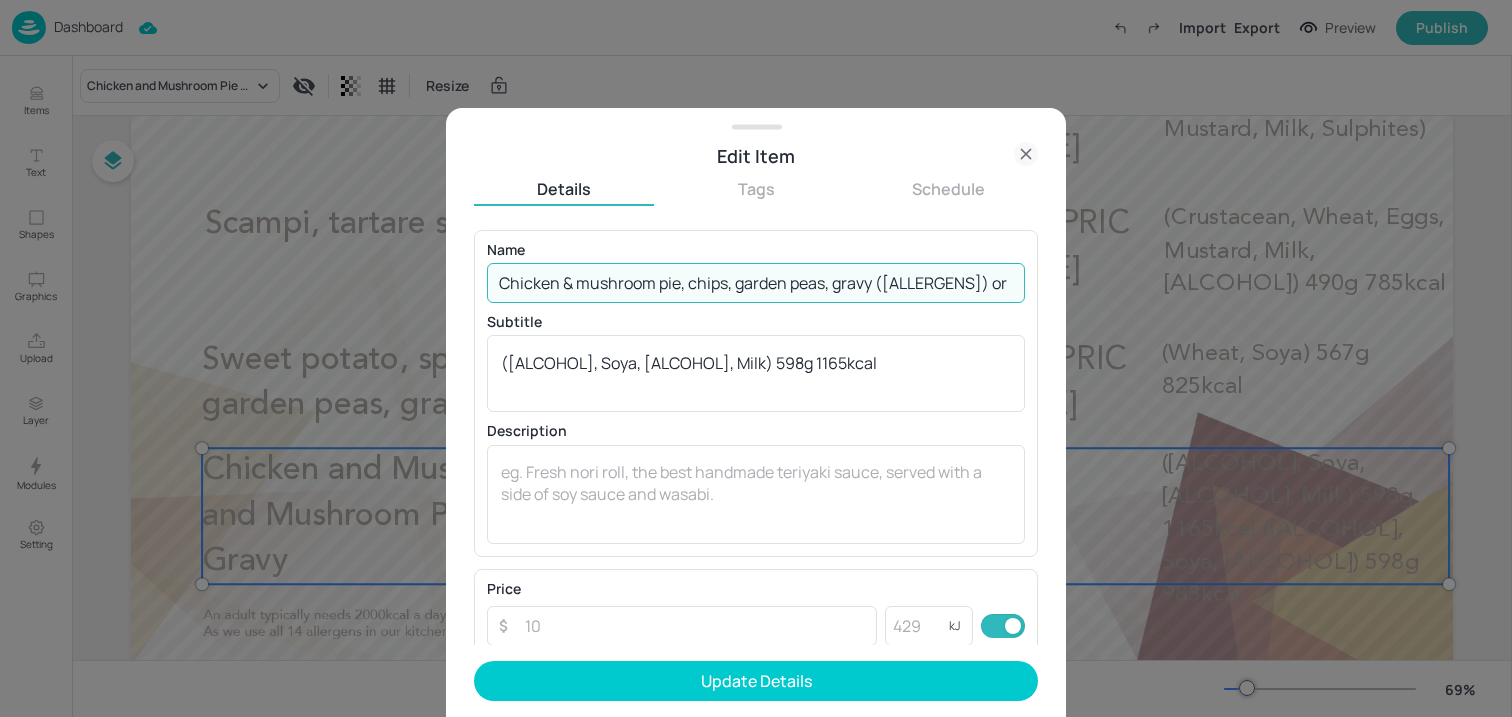 scroll, scrollTop: 0, scrollLeft: 89, axis: horizontal 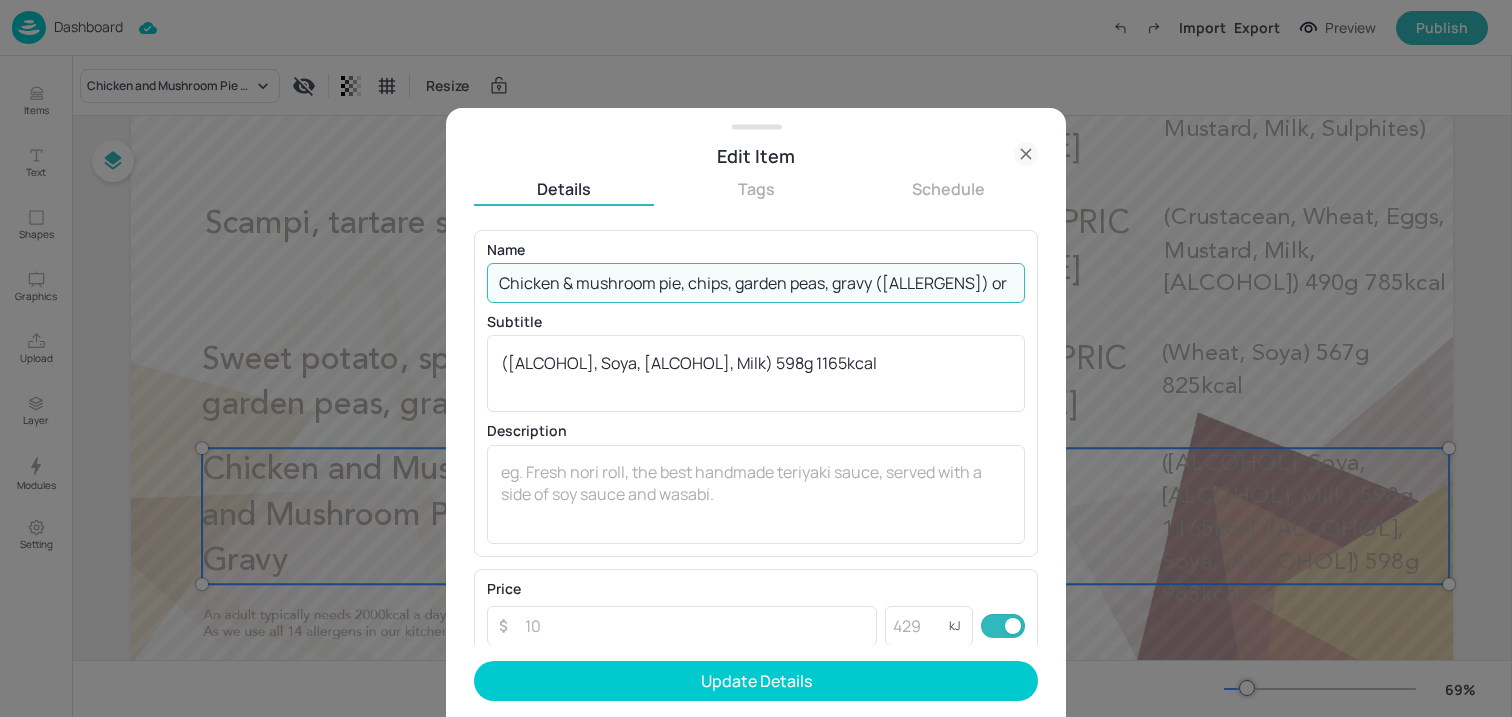 drag, startPoint x: 1014, startPoint y: 285, endPoint x: 791, endPoint y: 284, distance: 223.00224 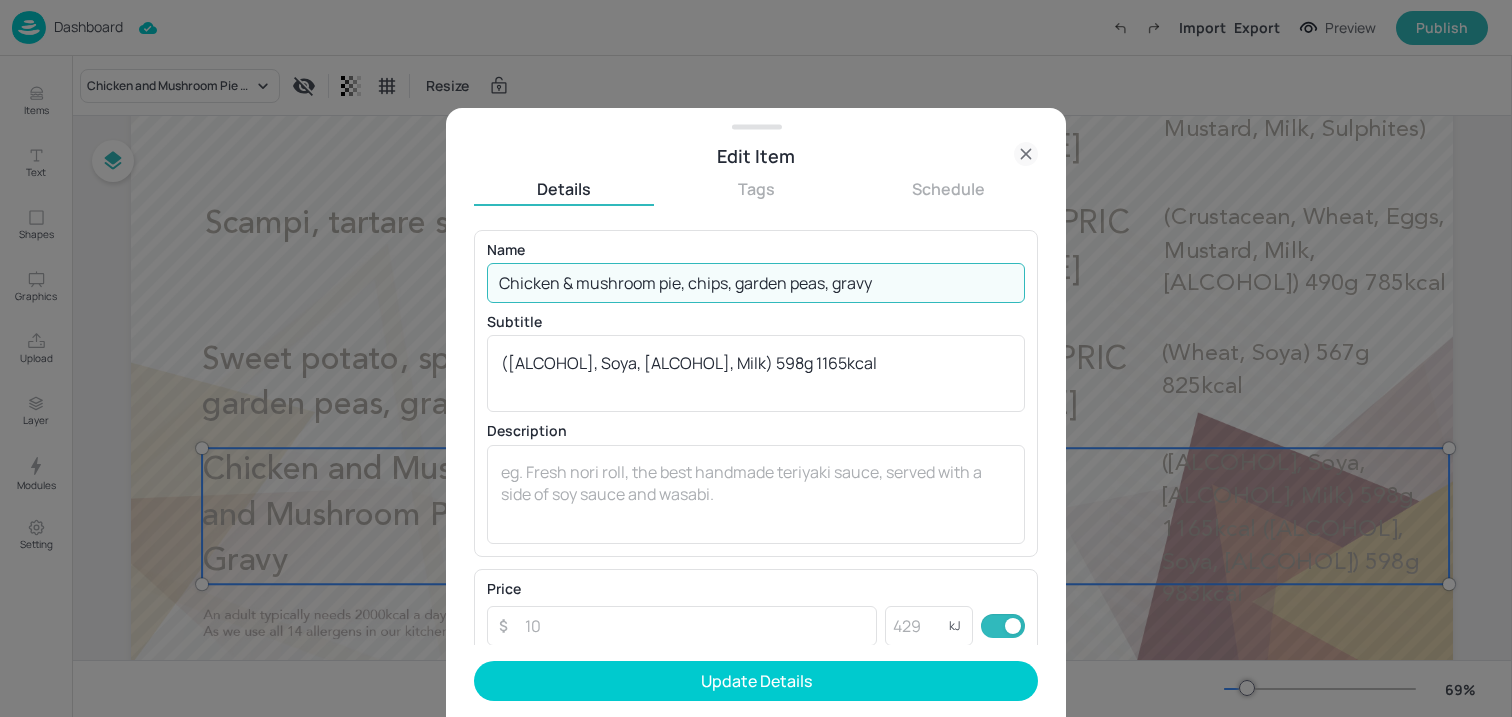 scroll, scrollTop: 0, scrollLeft: 0, axis: both 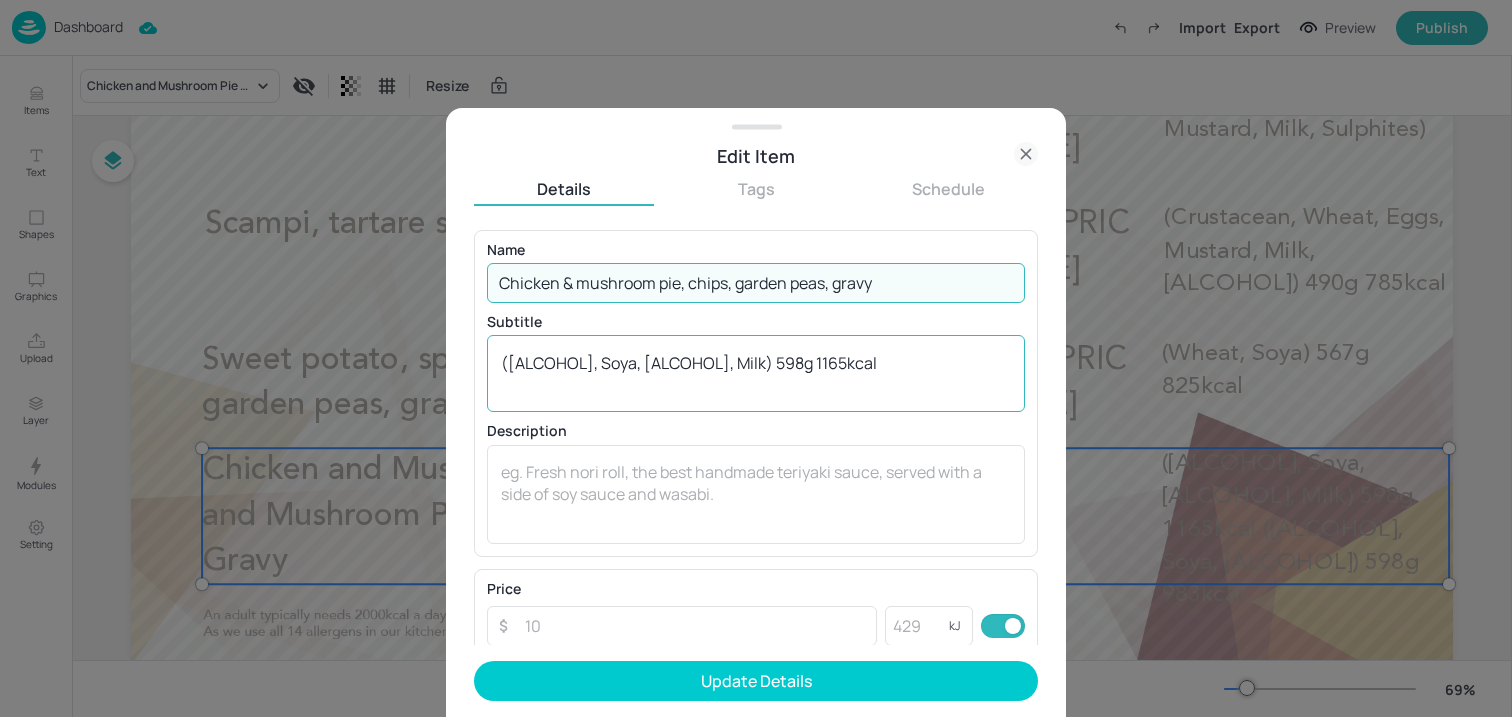 type on "Chicken & mushroom pie, chips, garden peas, gravy" 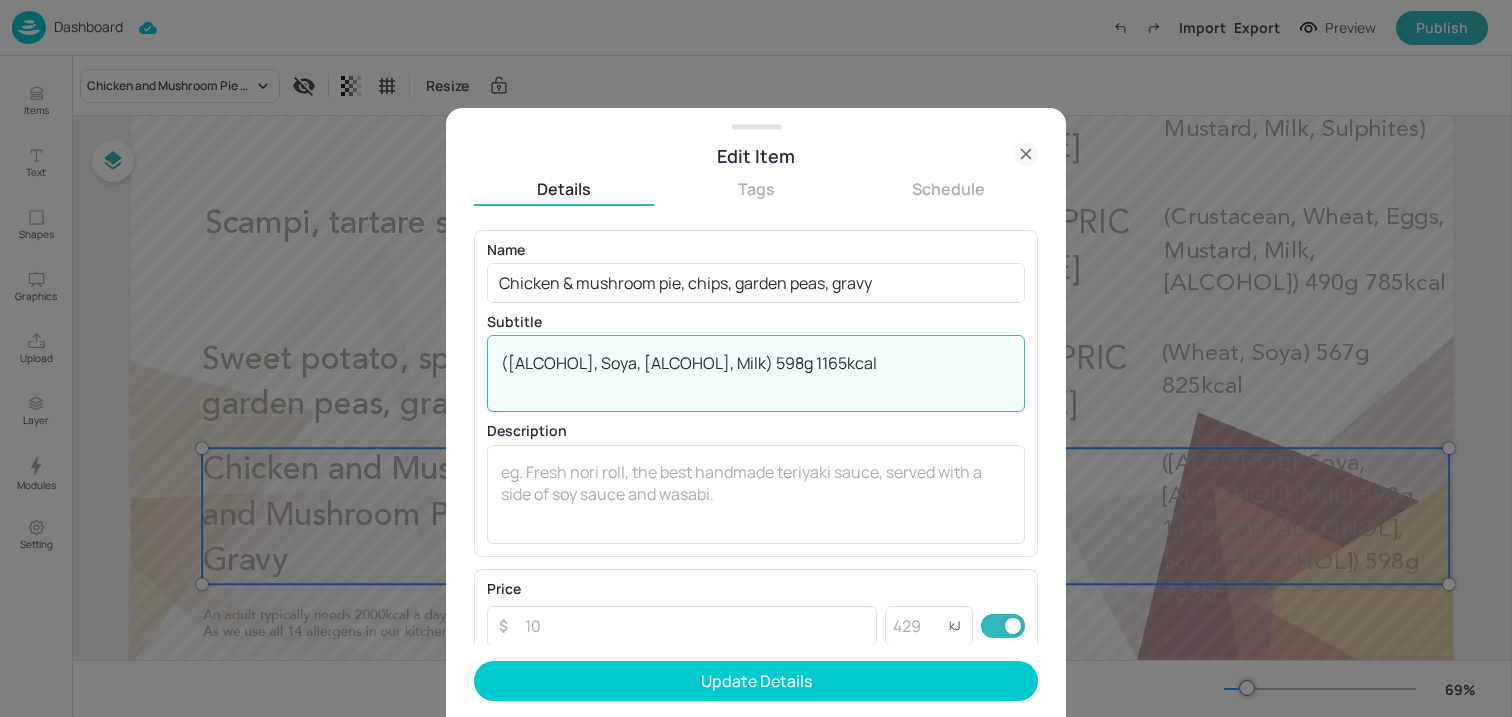 click on "([ALCOHOL], Soya, [ALCOHOL], Milk) 598g 1165kcal" at bounding box center [756, 374] 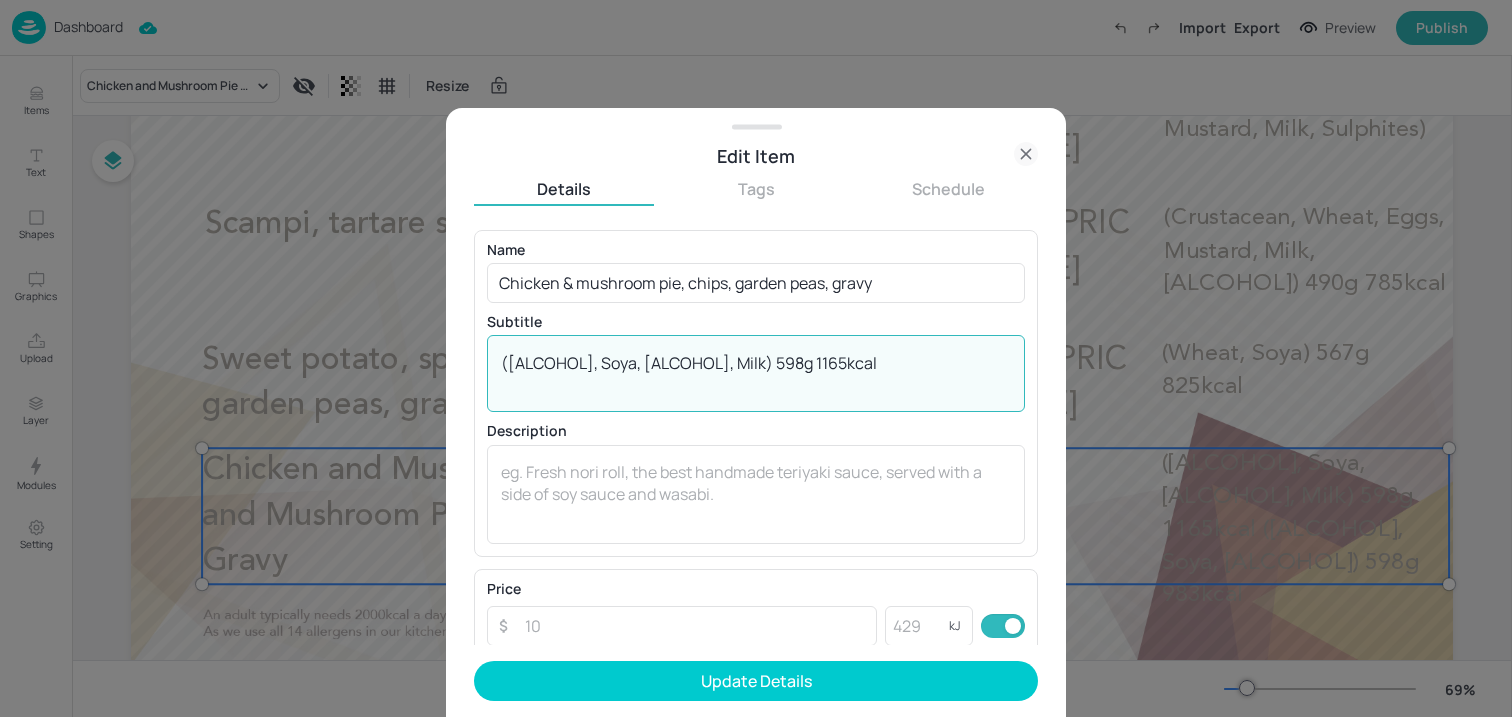 paste on "Wheat, Milk, Soya, Sulphites)" 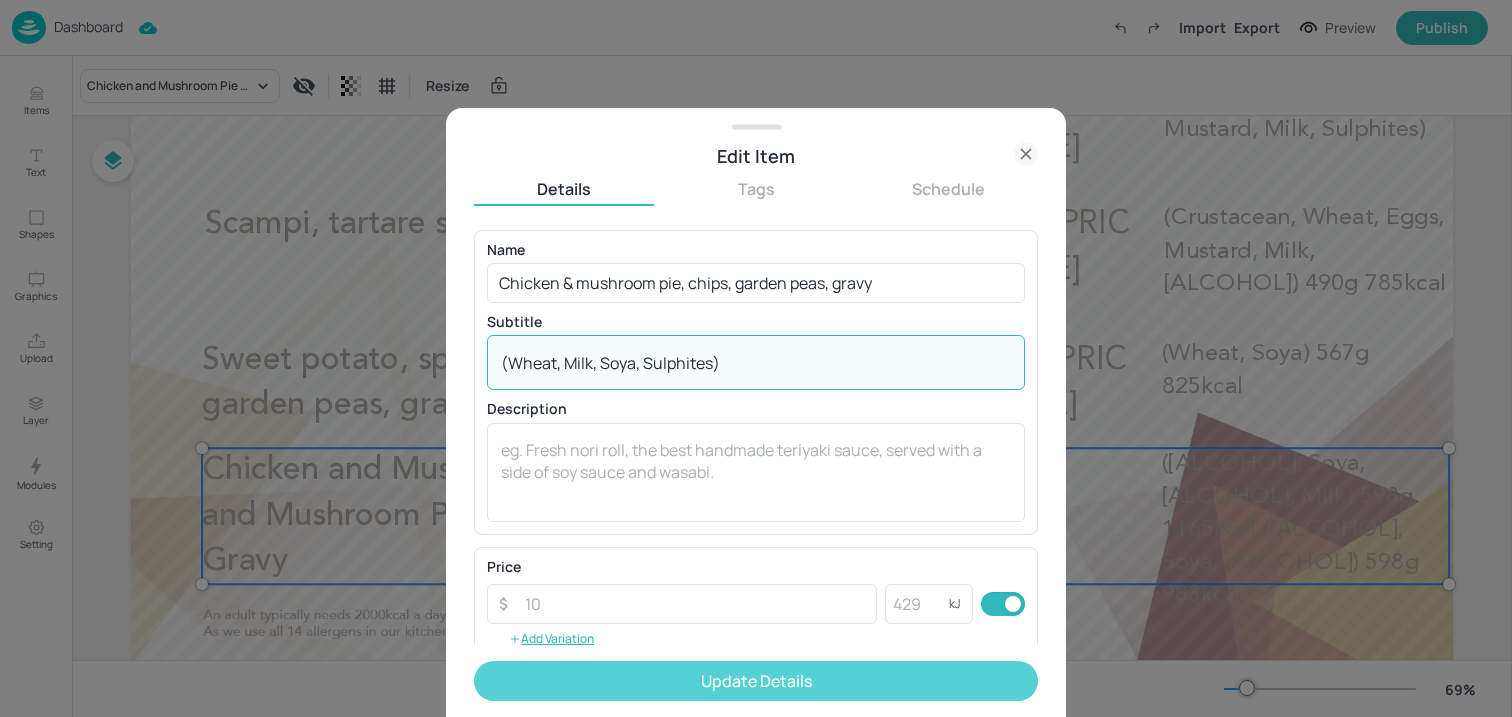 type on "(Wheat, Milk, Soya, Sulphites)" 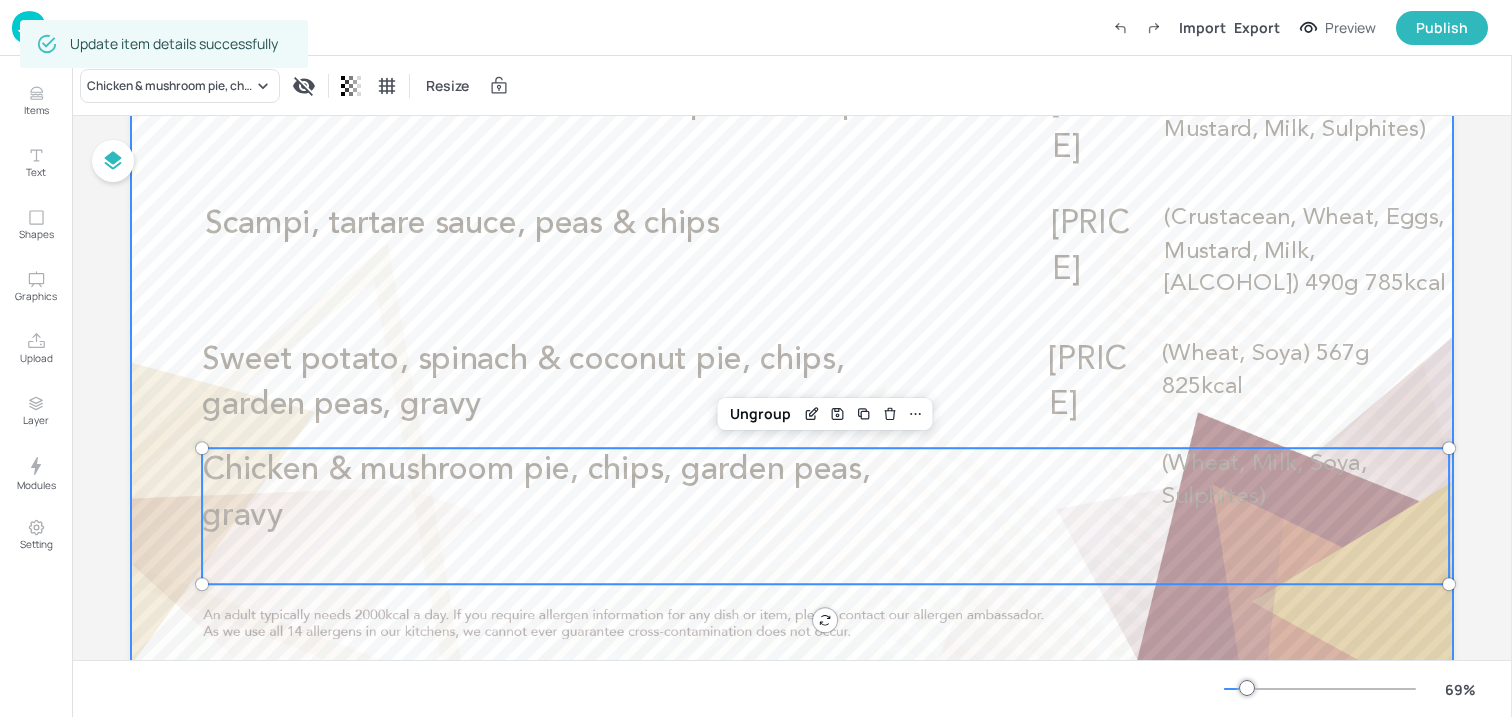 click at bounding box center [792, 302] 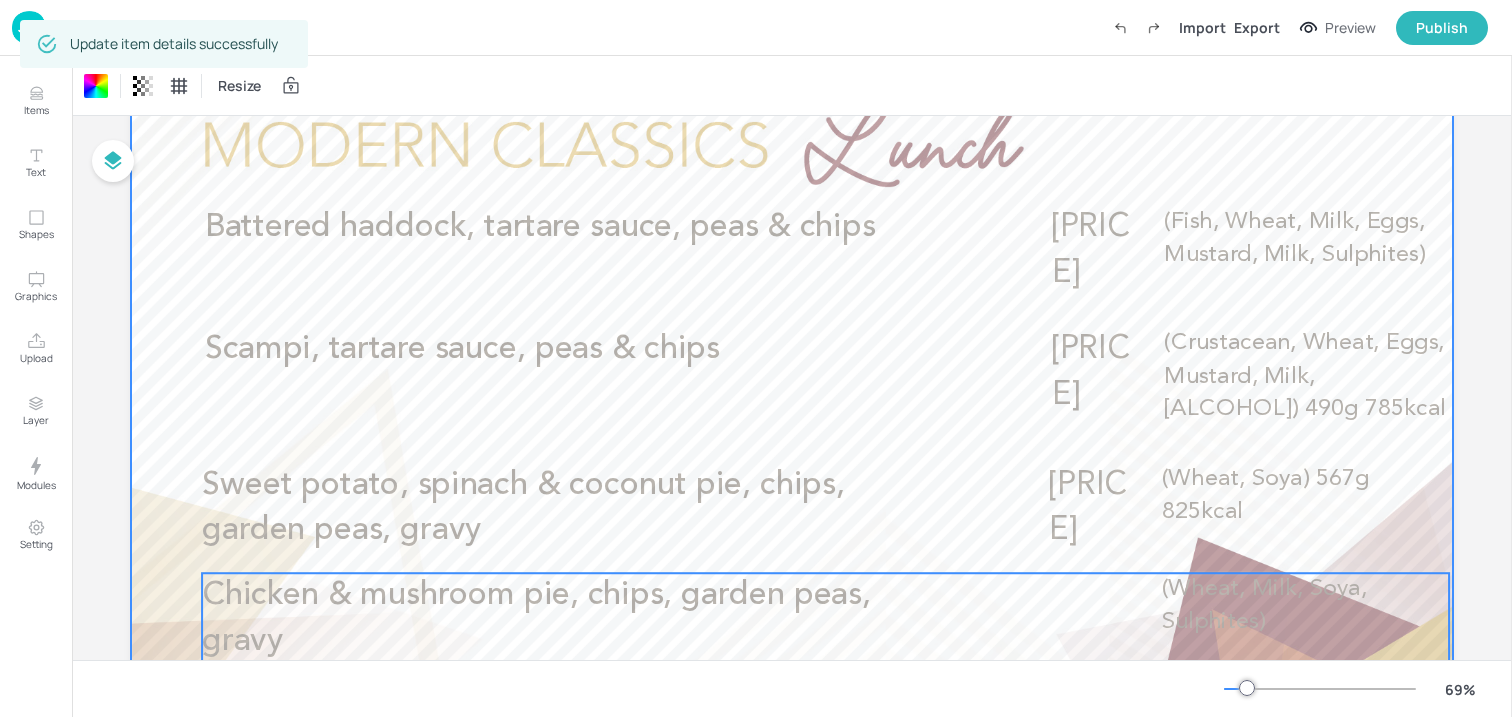 scroll, scrollTop: 113, scrollLeft: 0, axis: vertical 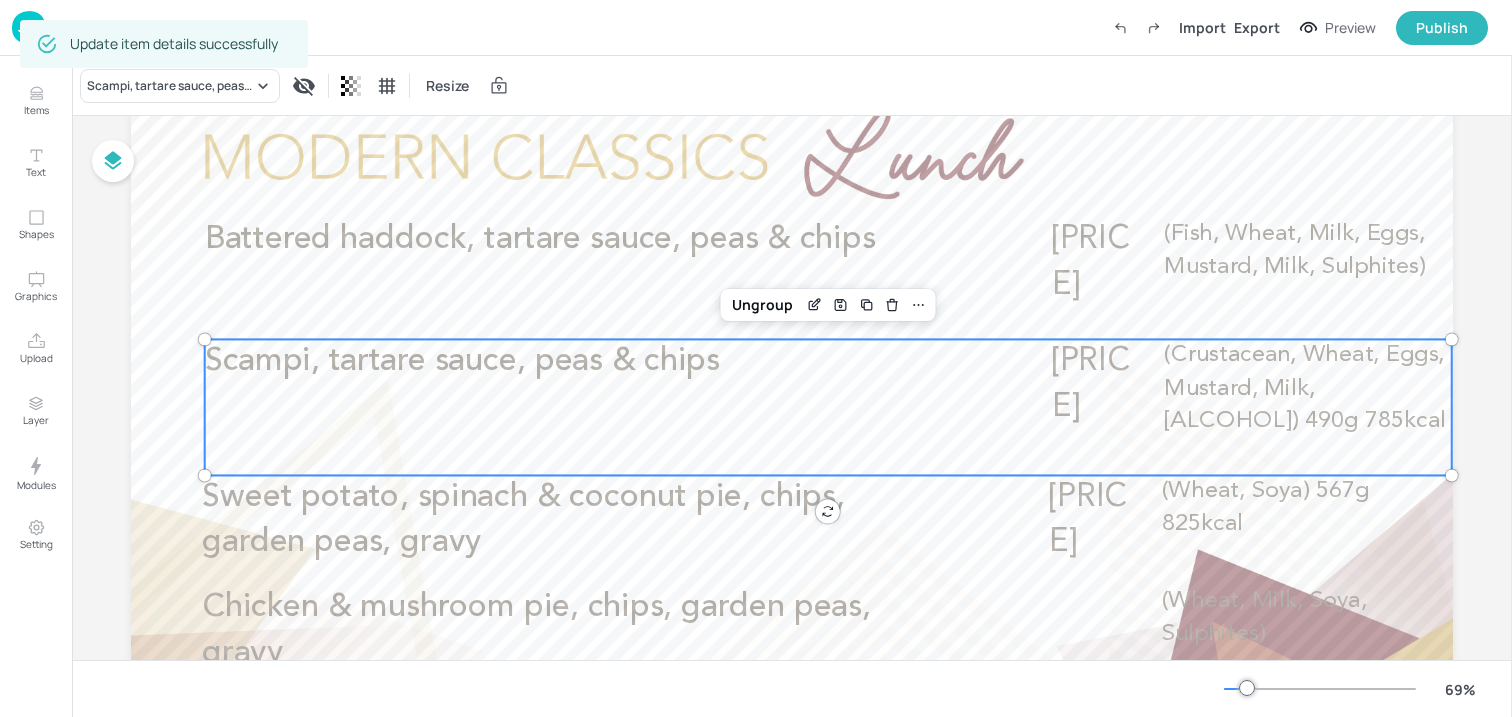 click on "Scampi, tartare sauce, peas & chips  6.75 (Crustacean, Wheat, Eggs, Mustard, Milk, Sulphites) 490g 785kcal" at bounding box center (828, 407) 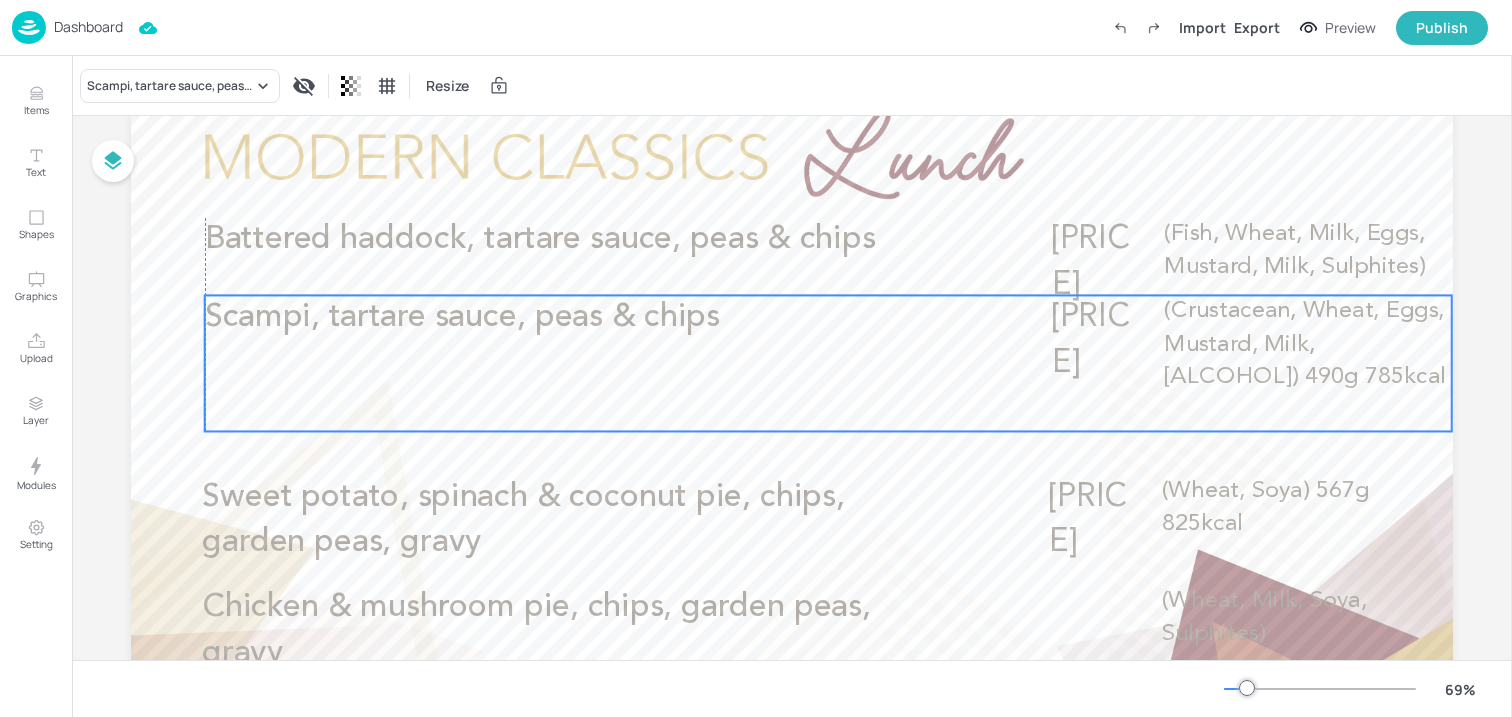 drag, startPoint x: 552, startPoint y: 419, endPoint x: 550, endPoint y: 374, distance: 45.044422 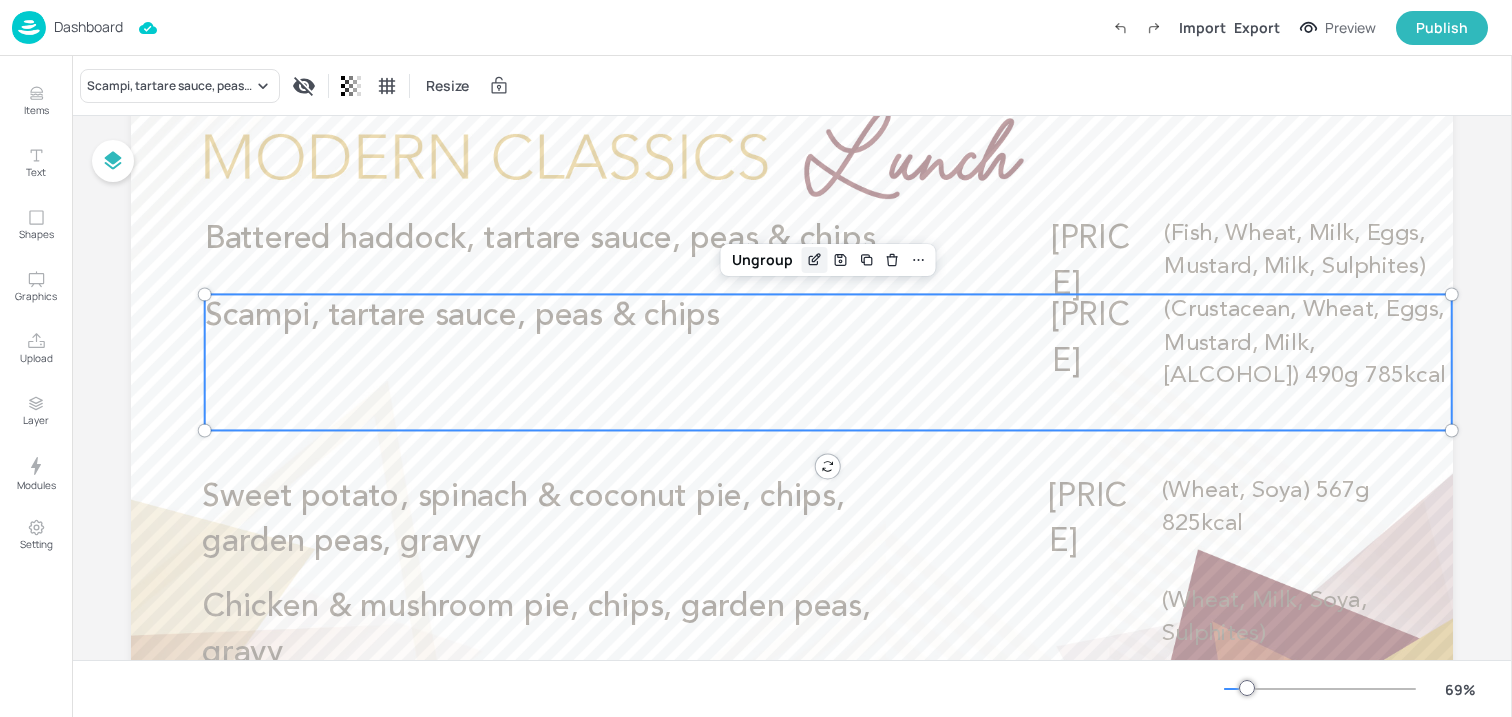 click at bounding box center [814, 260] 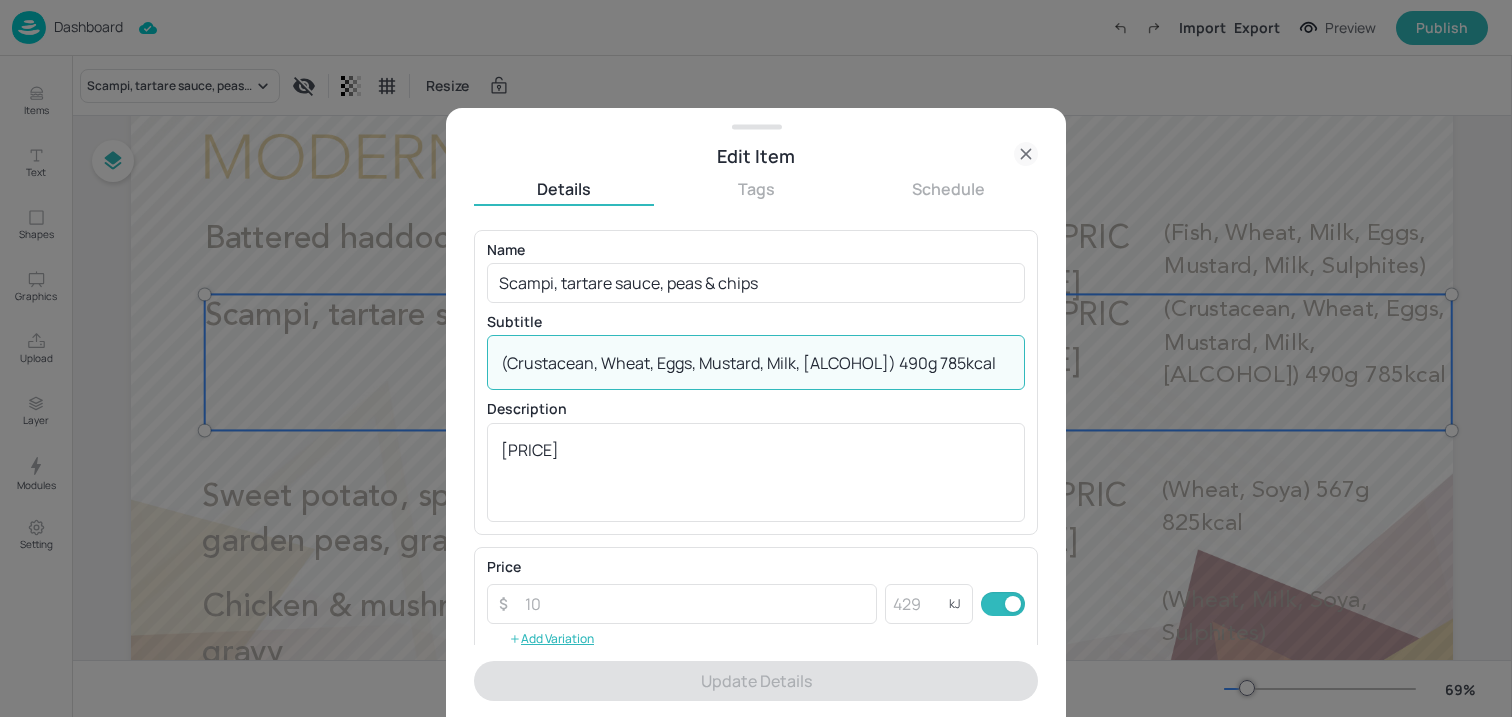 drag, startPoint x: 883, startPoint y: 364, endPoint x: 1135, endPoint y: 364, distance: 252 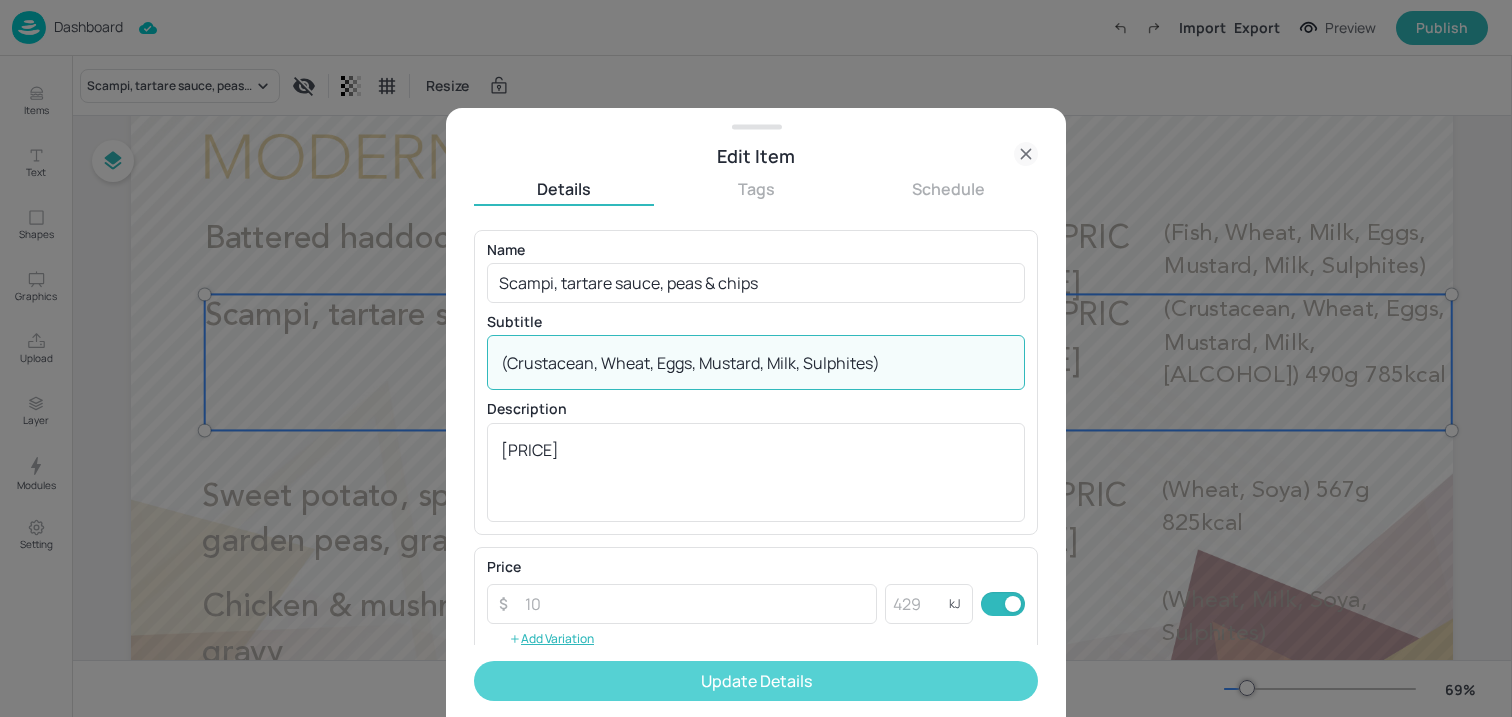 type on "(Crustacean, Wheat, Eggs, Mustard, Milk, Sulphites)" 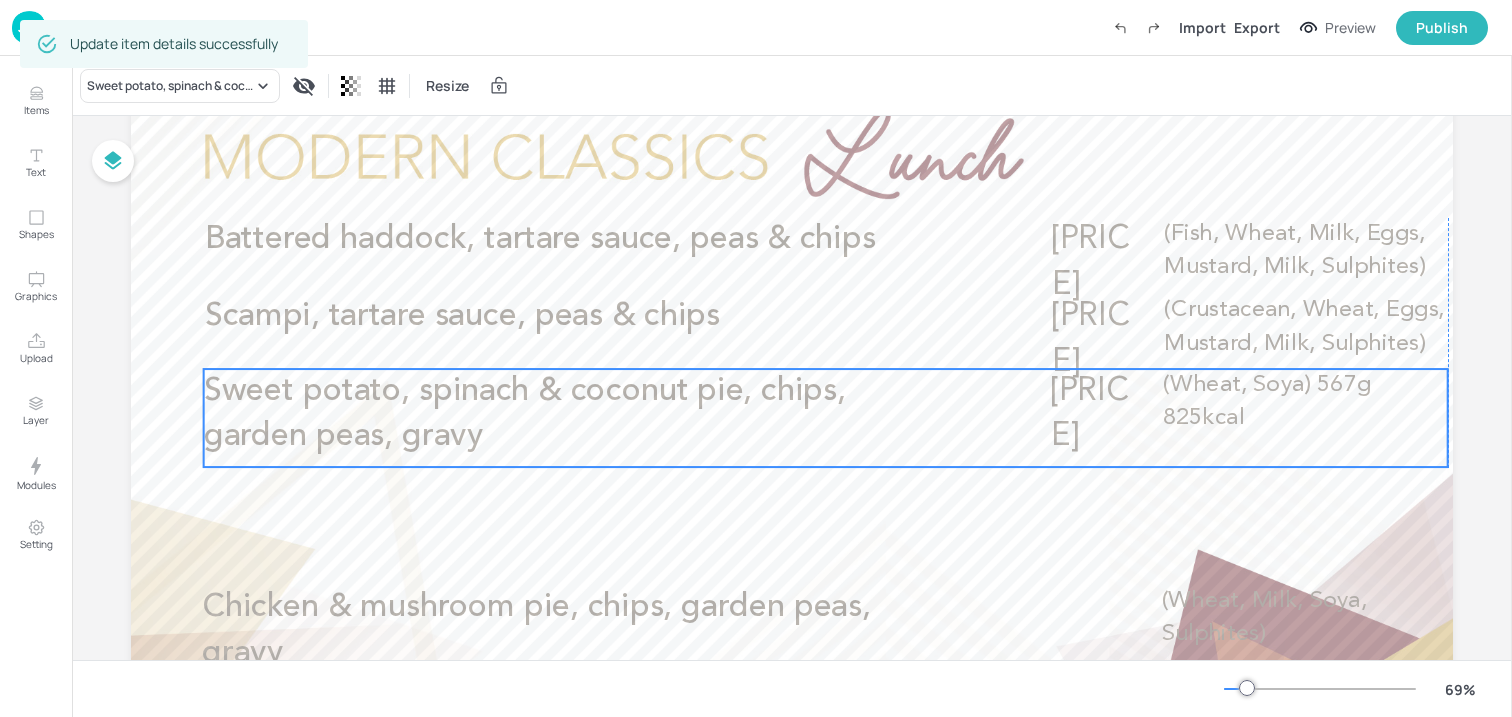 drag, startPoint x: 364, startPoint y: 519, endPoint x: 362, endPoint y: 413, distance: 106.01887 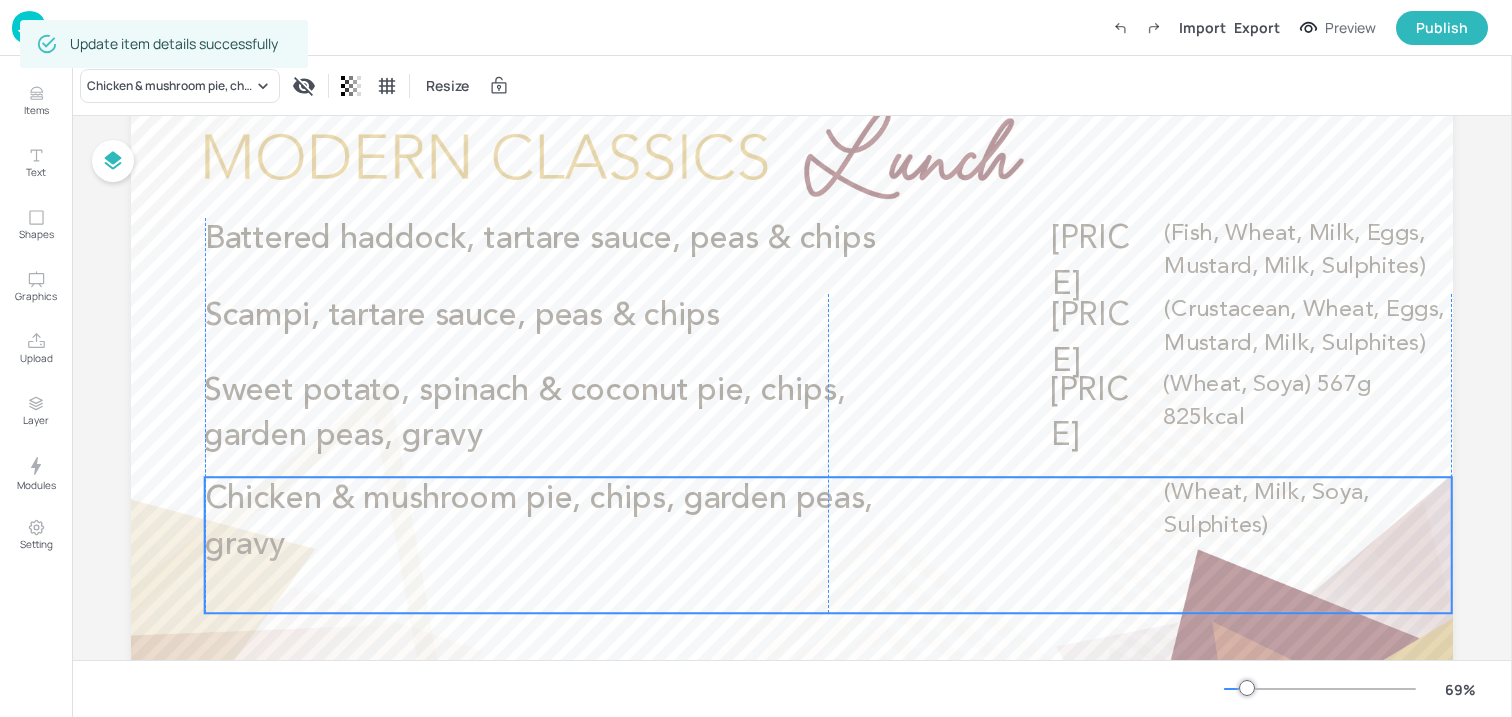 drag, startPoint x: 303, startPoint y: 625, endPoint x: 302, endPoint y: 517, distance: 108.00463 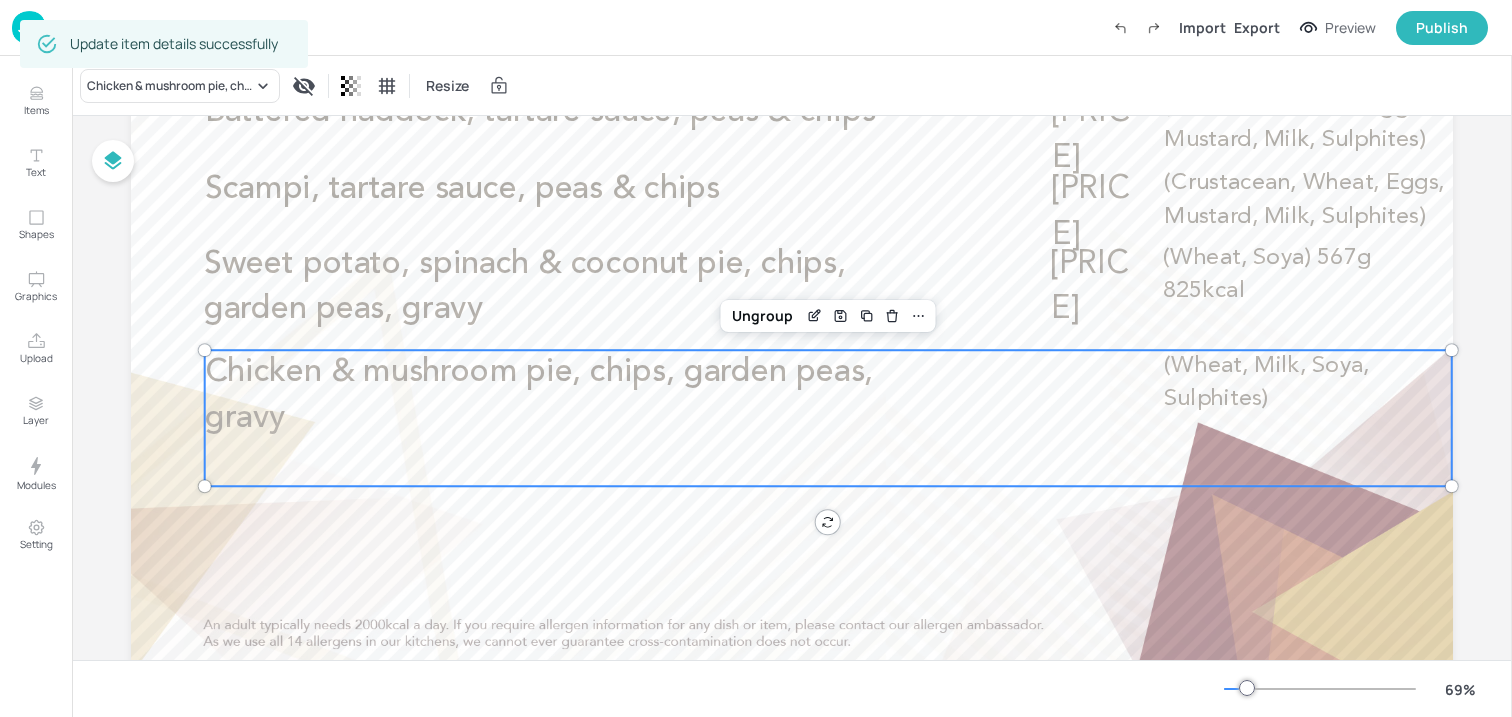 scroll, scrollTop: 247, scrollLeft: 0, axis: vertical 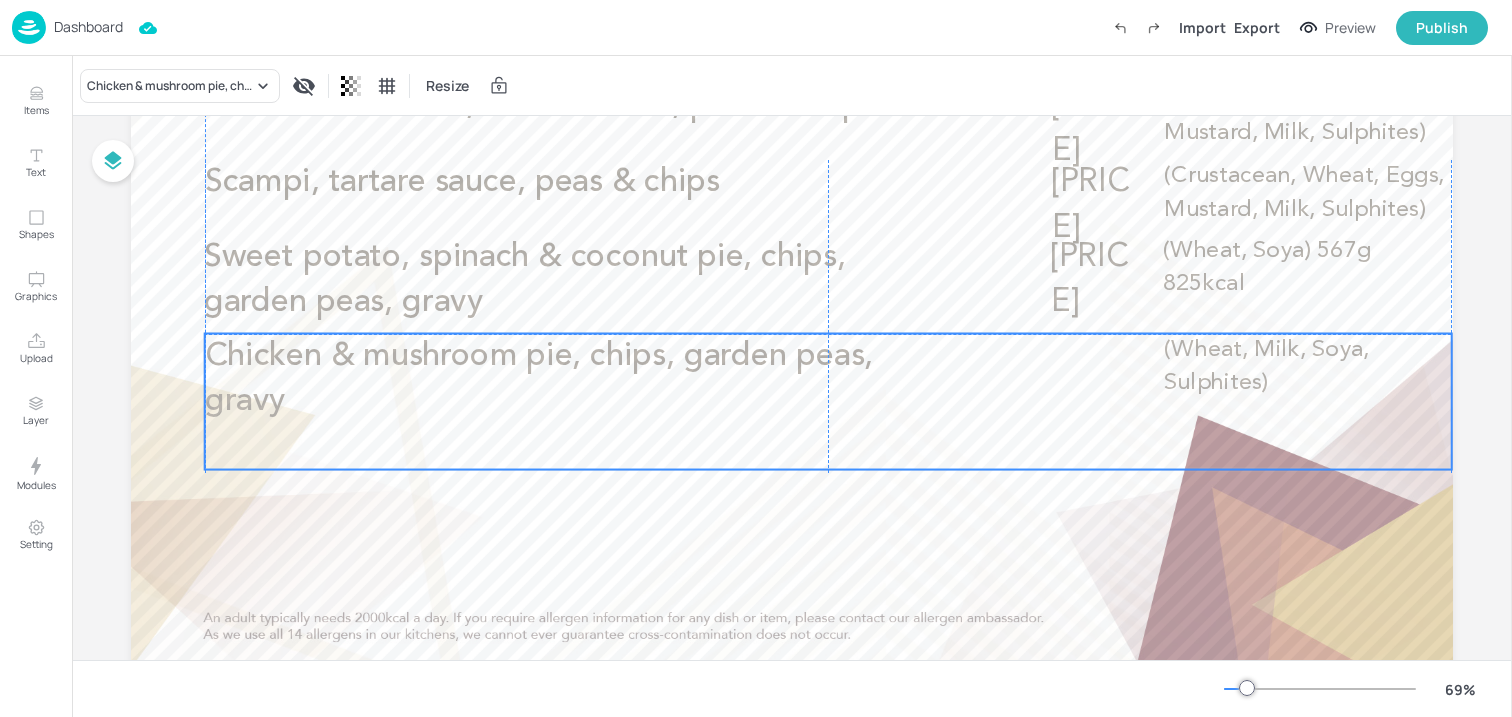 click on "Chicken & mushroom pie, chips, garden peas, gravy" at bounding box center (579, 379) 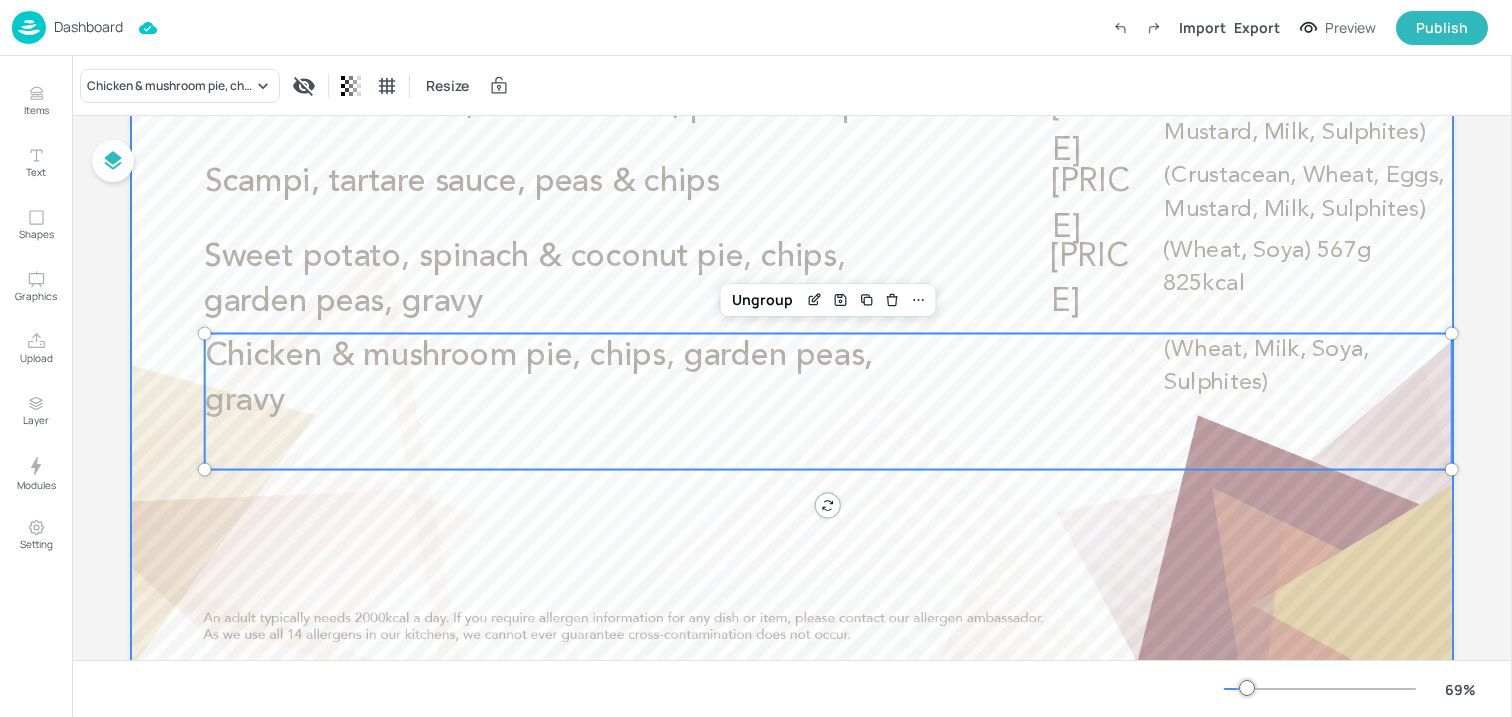 click at bounding box center (792, 305) 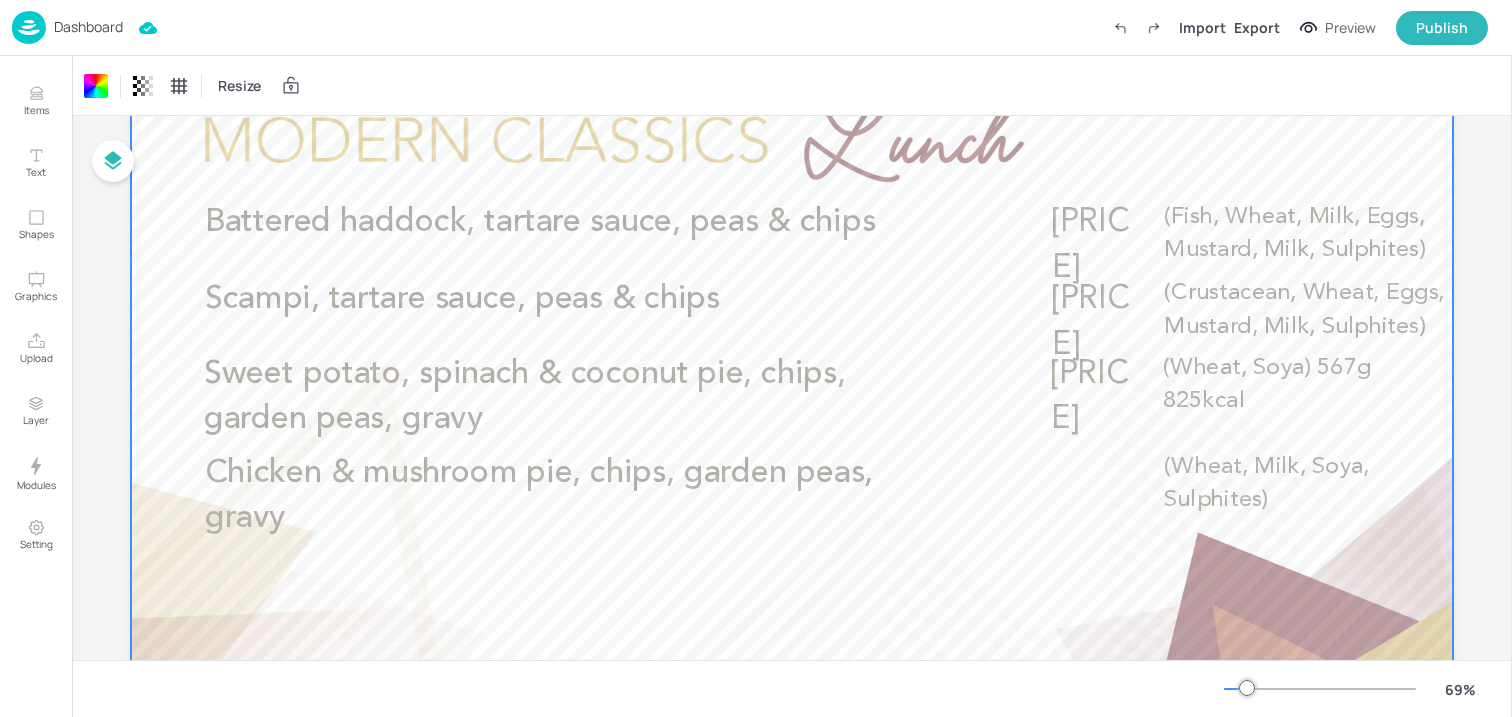 scroll, scrollTop: 72, scrollLeft: 0, axis: vertical 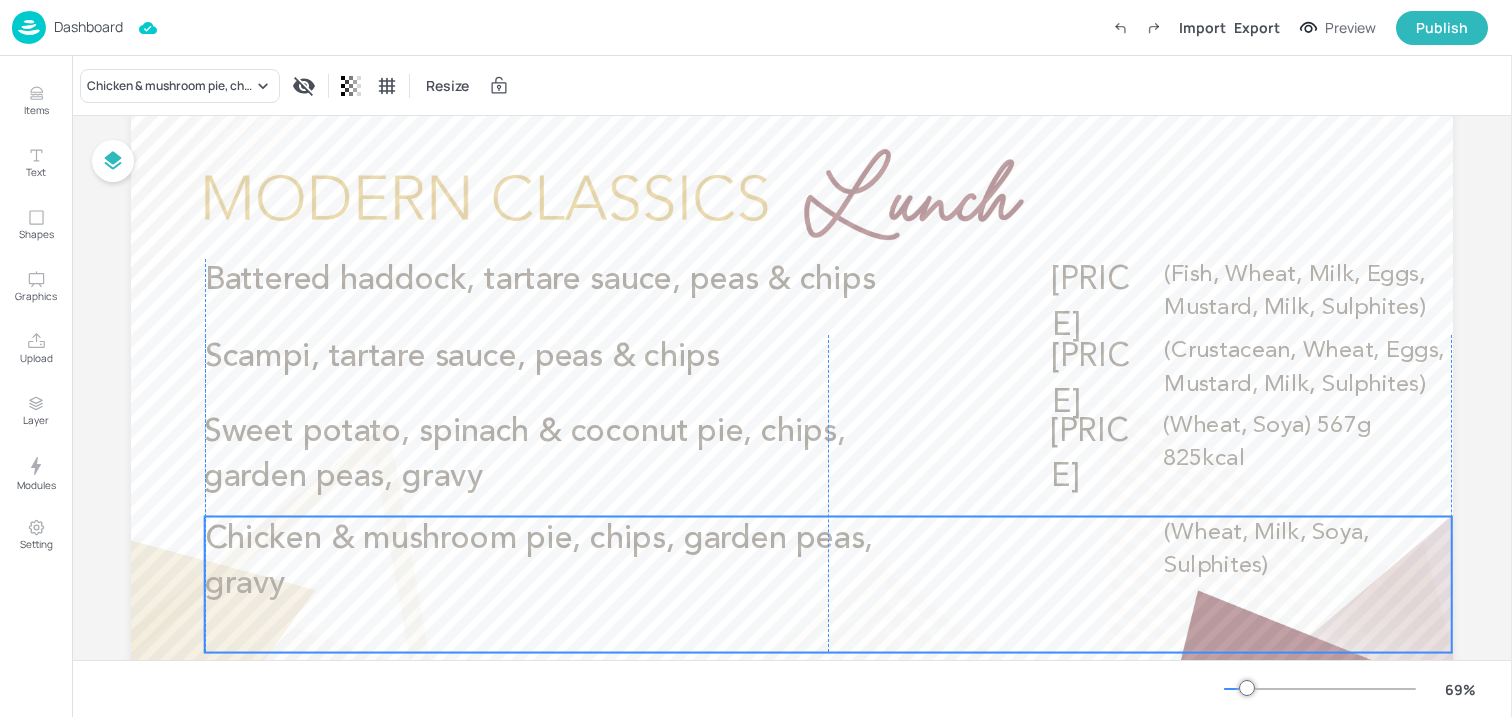 click on "Chicken & mushroom pie, chips, garden peas, gravy" at bounding box center [579, 562] 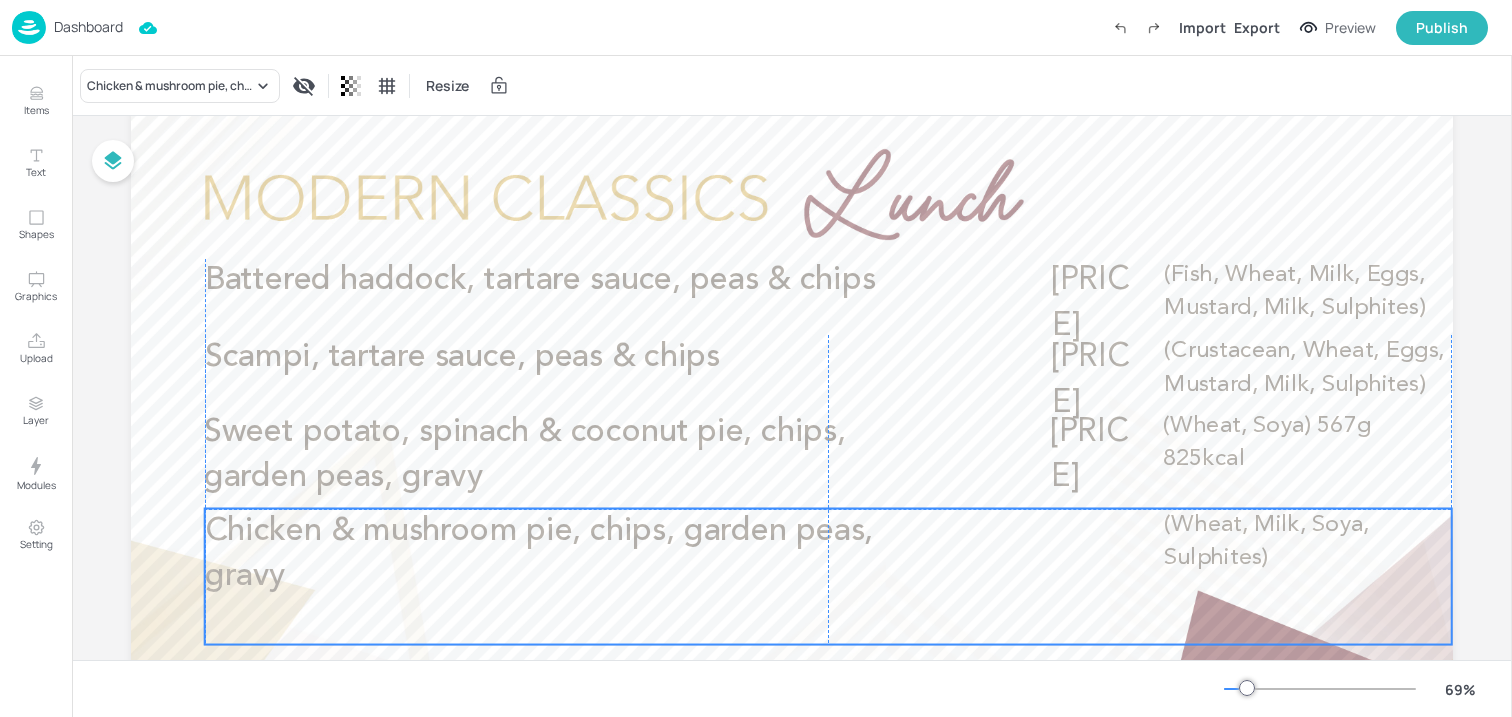 click on "Chicken & mushroom pie, chips, garden peas, gravy" at bounding box center (579, 554) 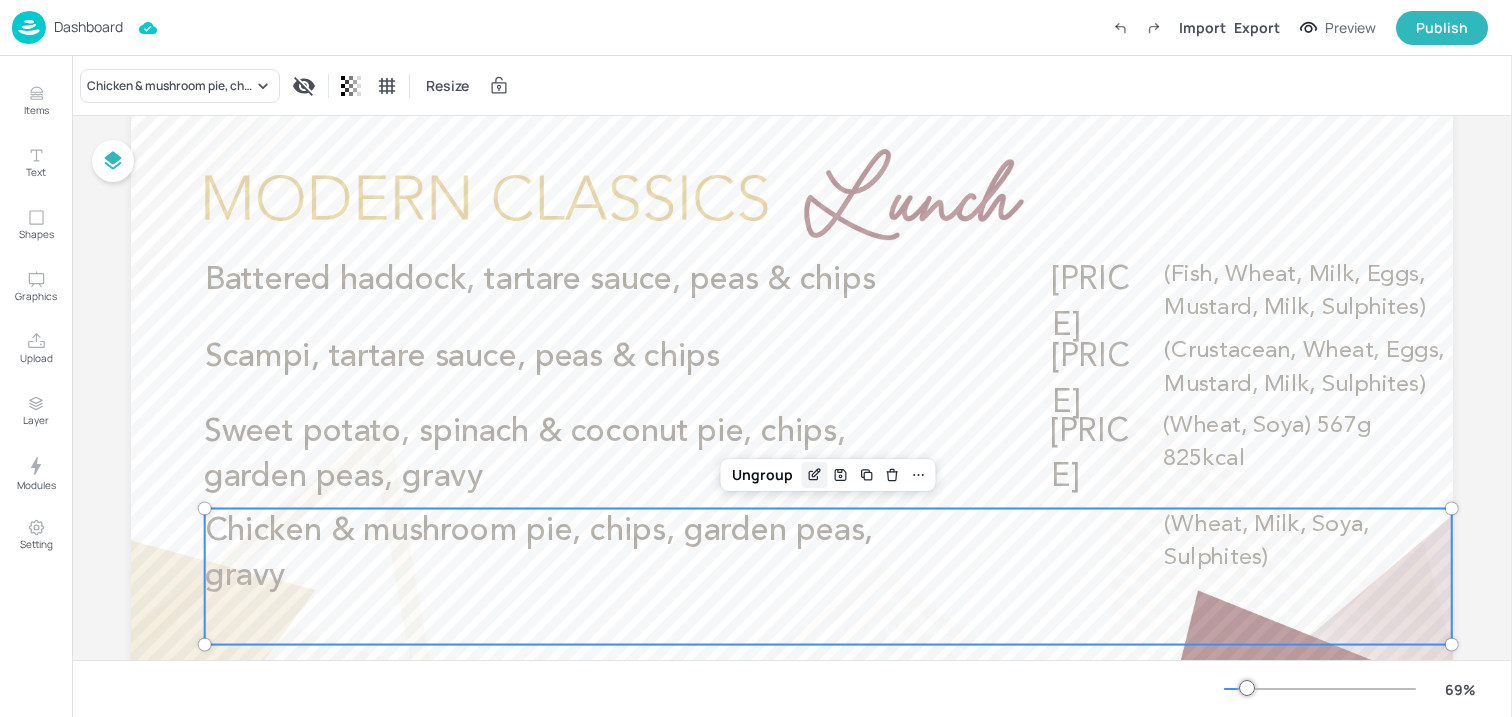 click 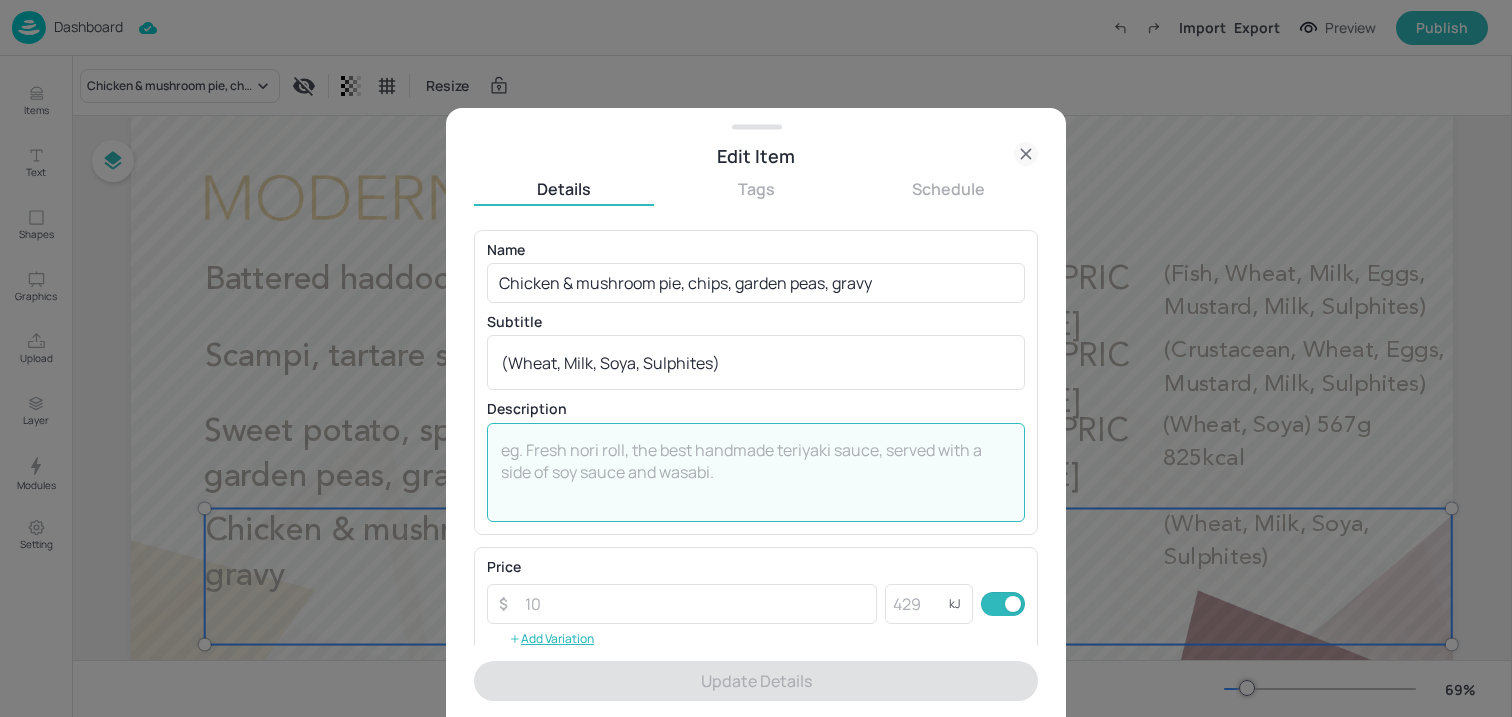 click at bounding box center (756, 472) 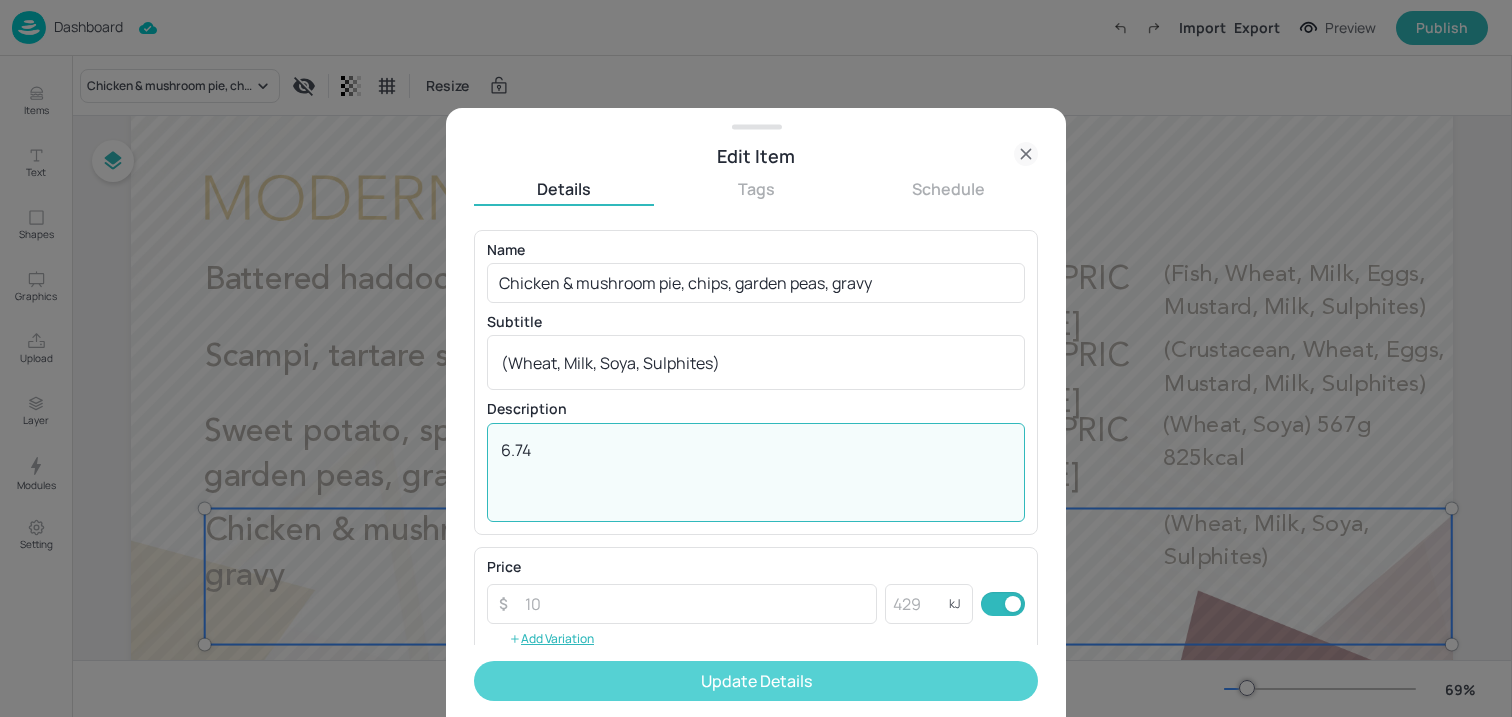 type on "6.74" 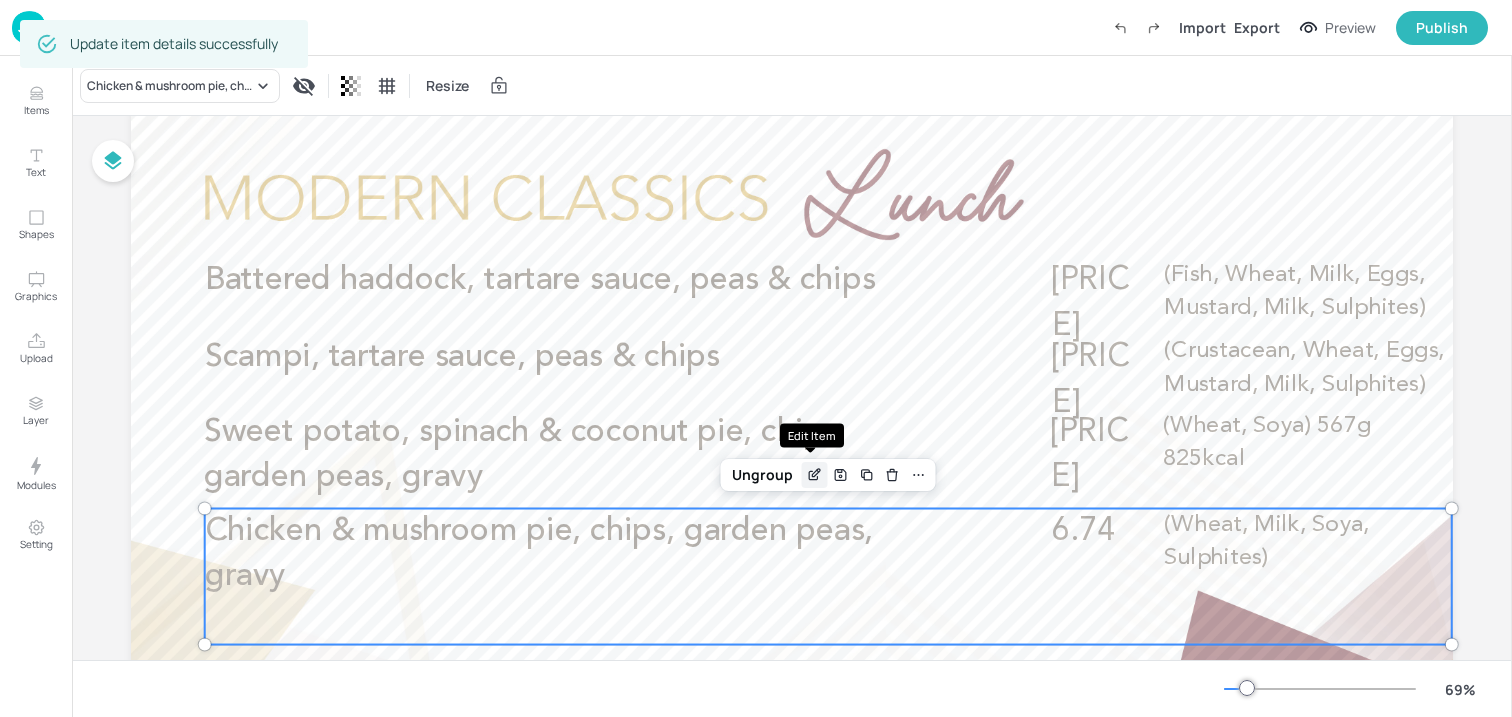 click 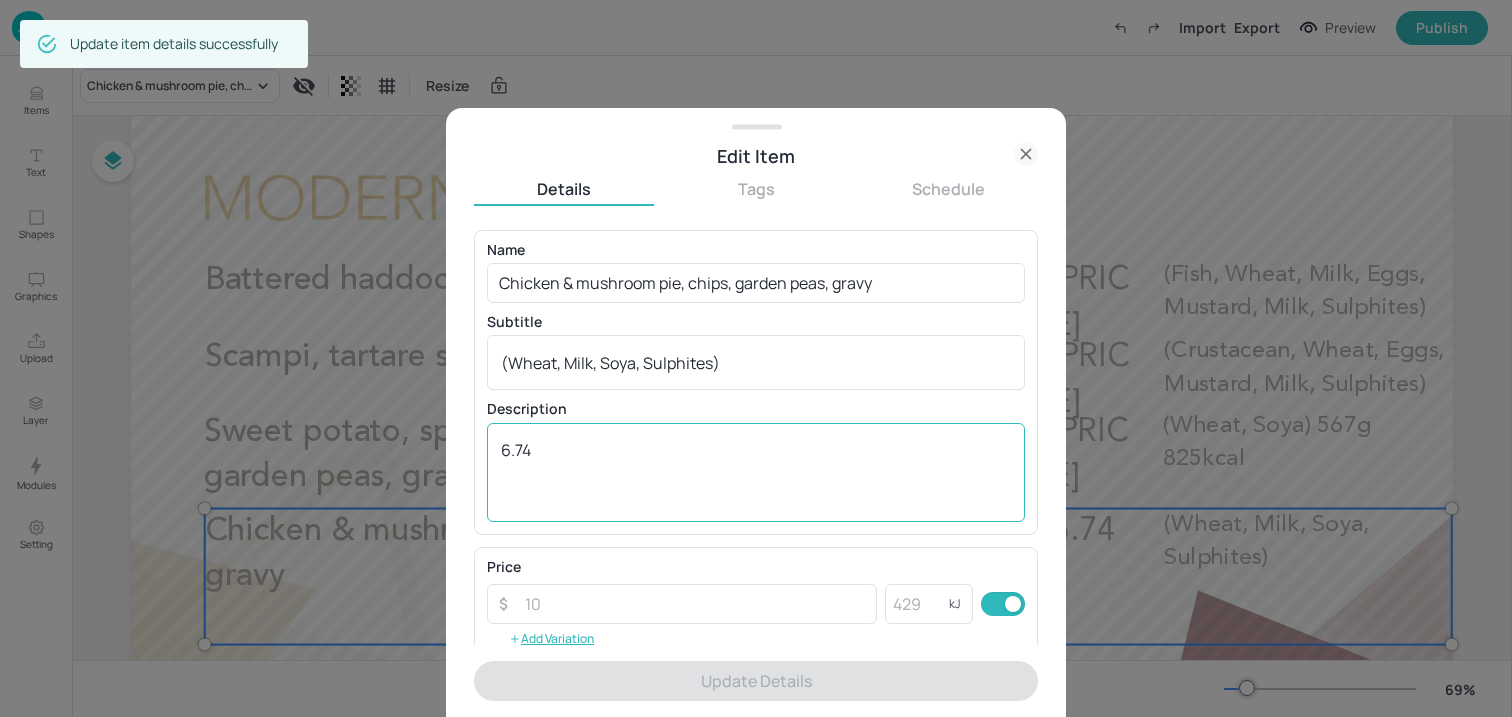 click on "6.74" at bounding box center [756, 472] 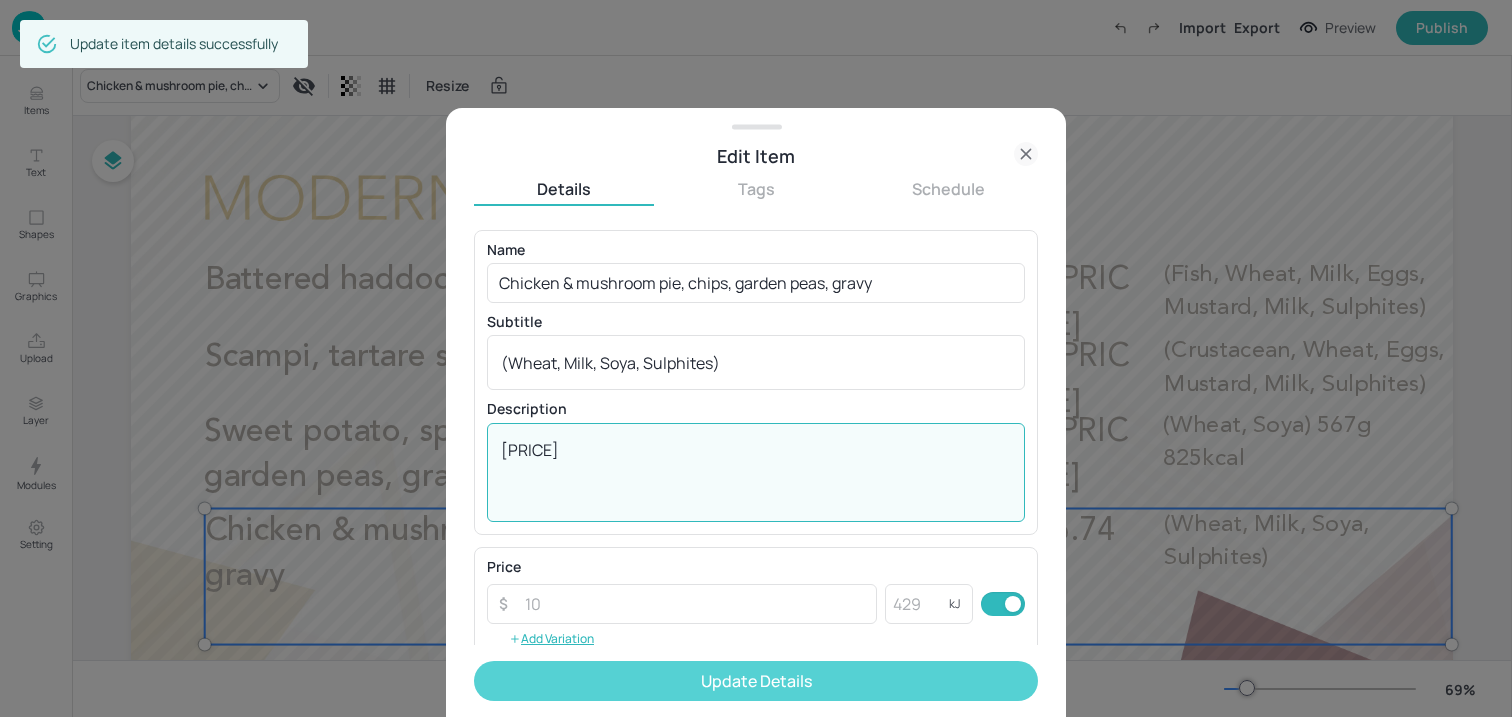 type on "[PRICE]" 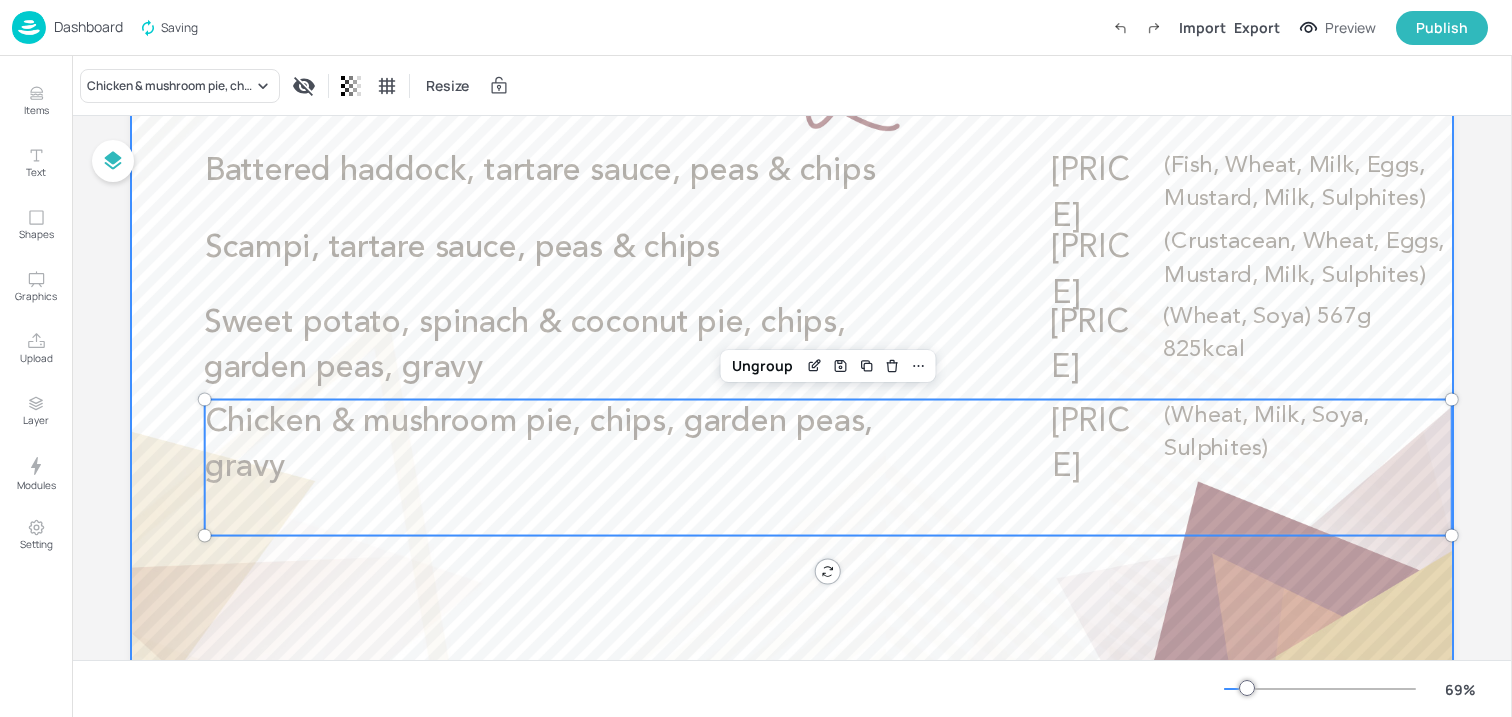 scroll, scrollTop: 184, scrollLeft: 0, axis: vertical 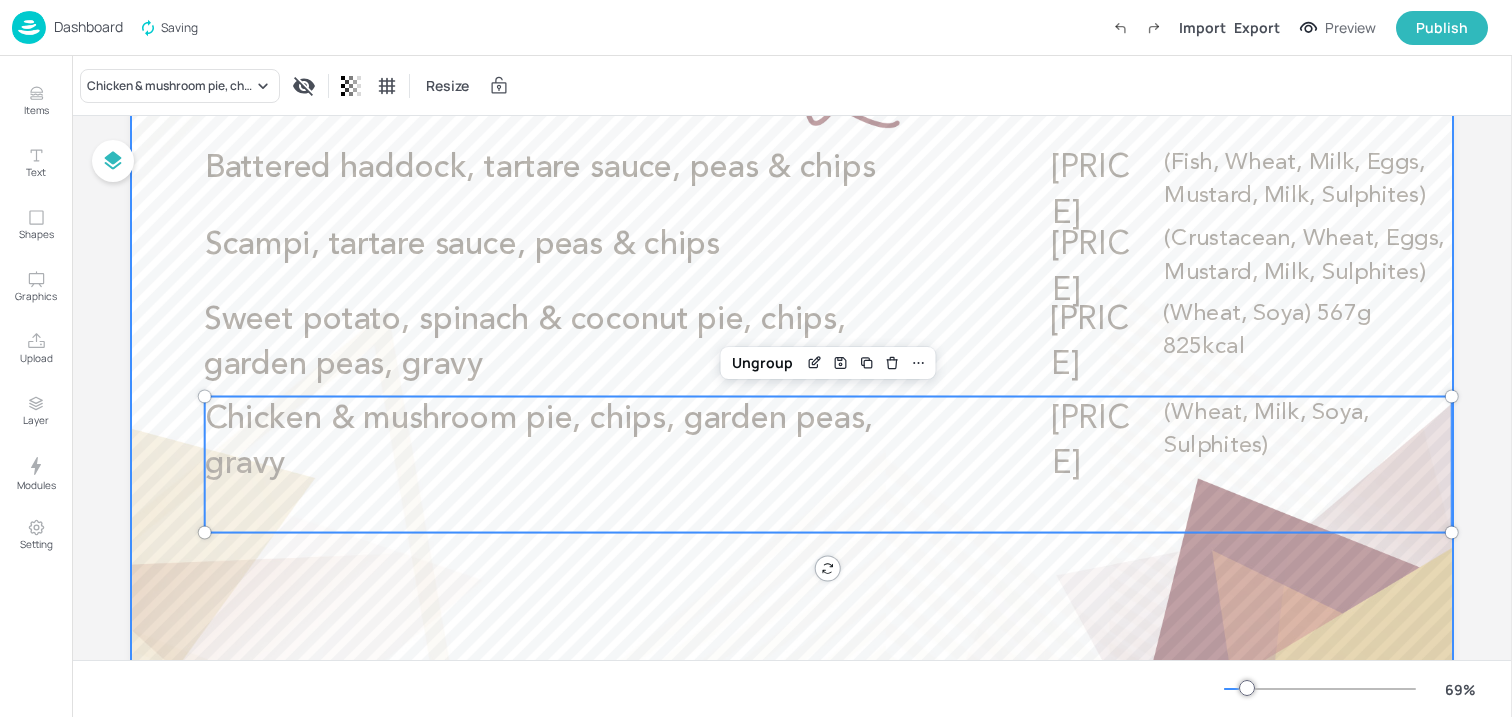 click at bounding box center (792, 368) 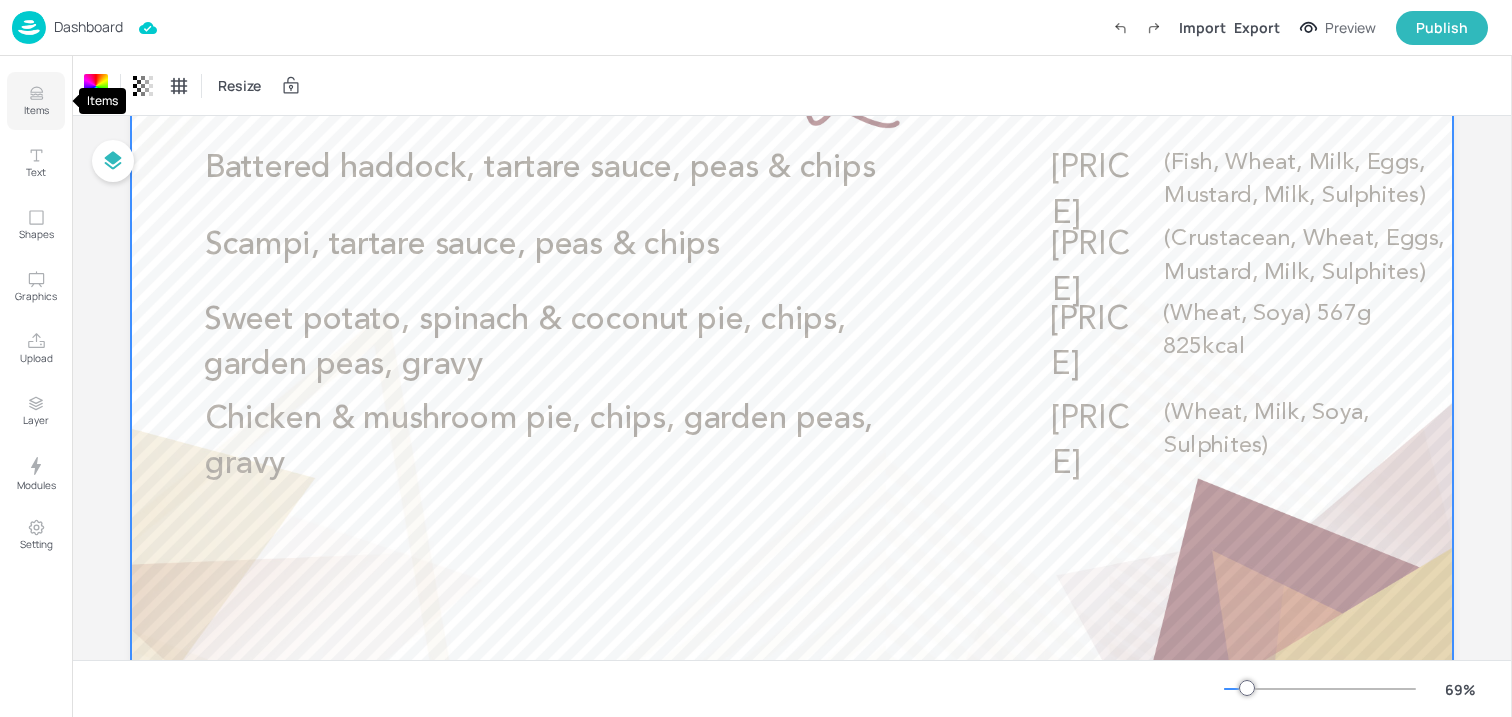 click 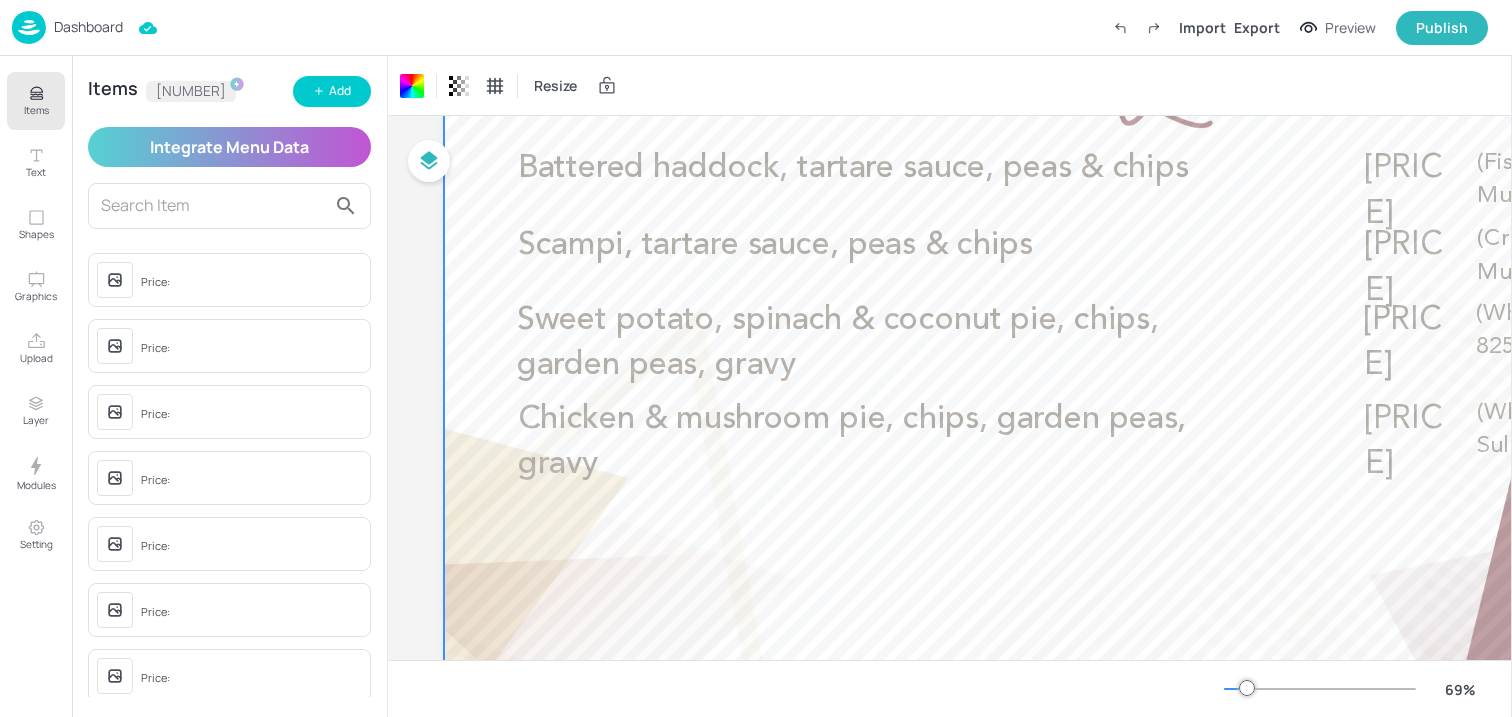 click at bounding box center [213, 206] 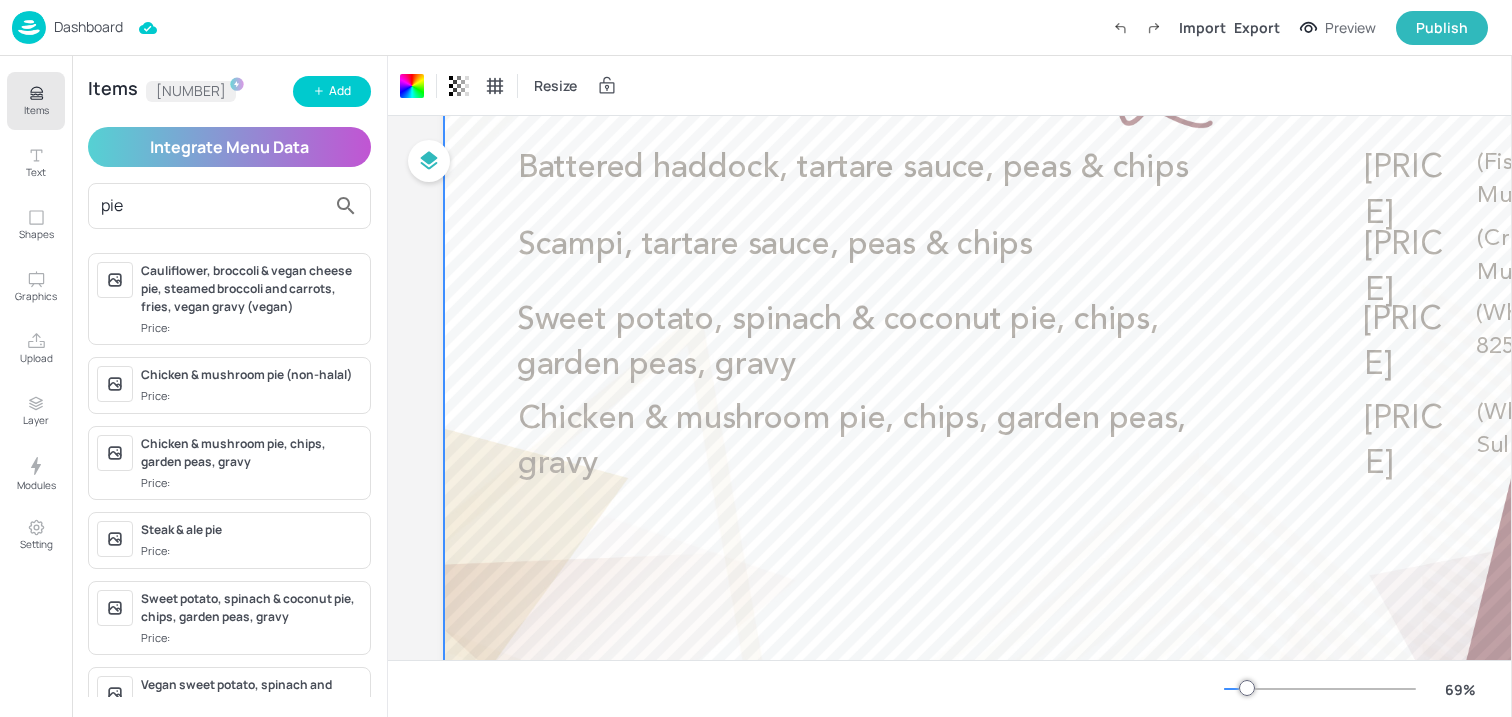click on "pie" at bounding box center (213, 206) 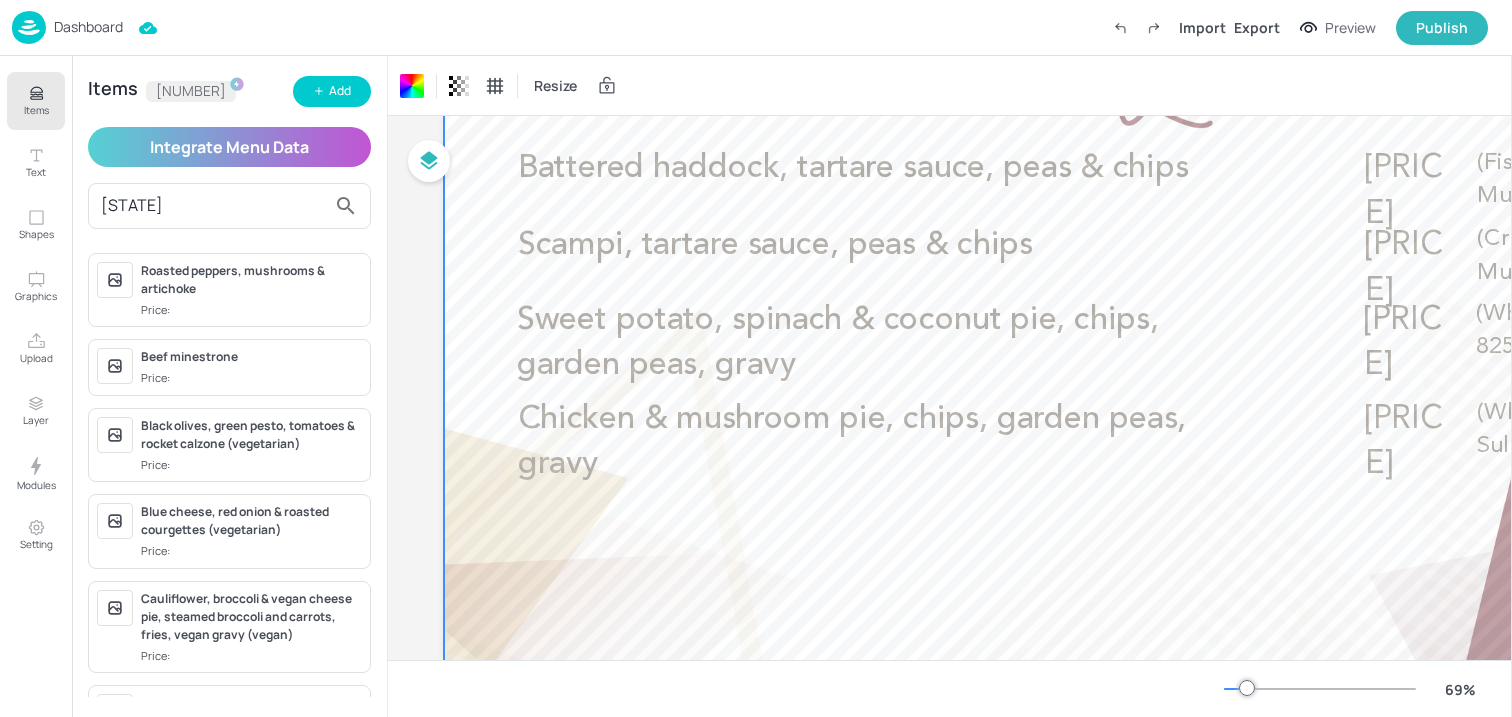type on "s" 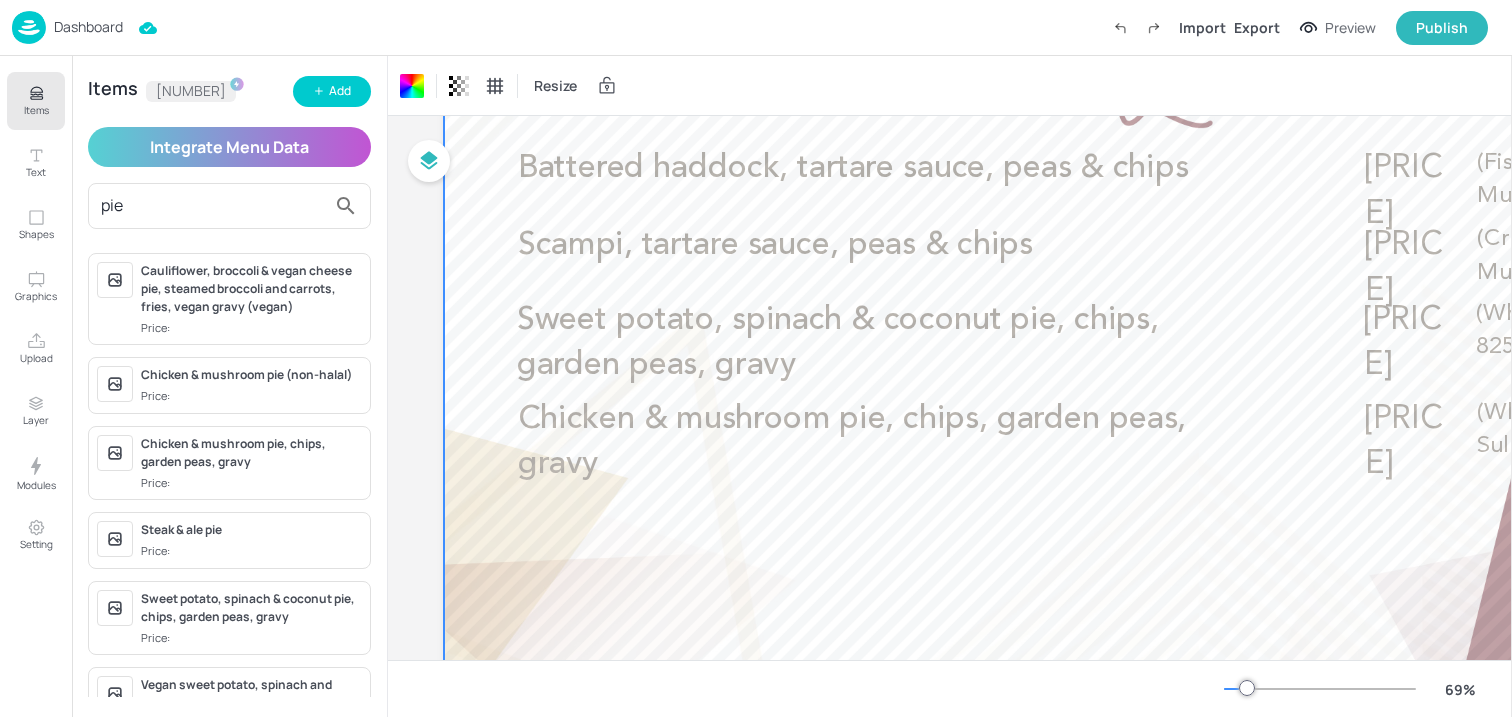 type on "pie" 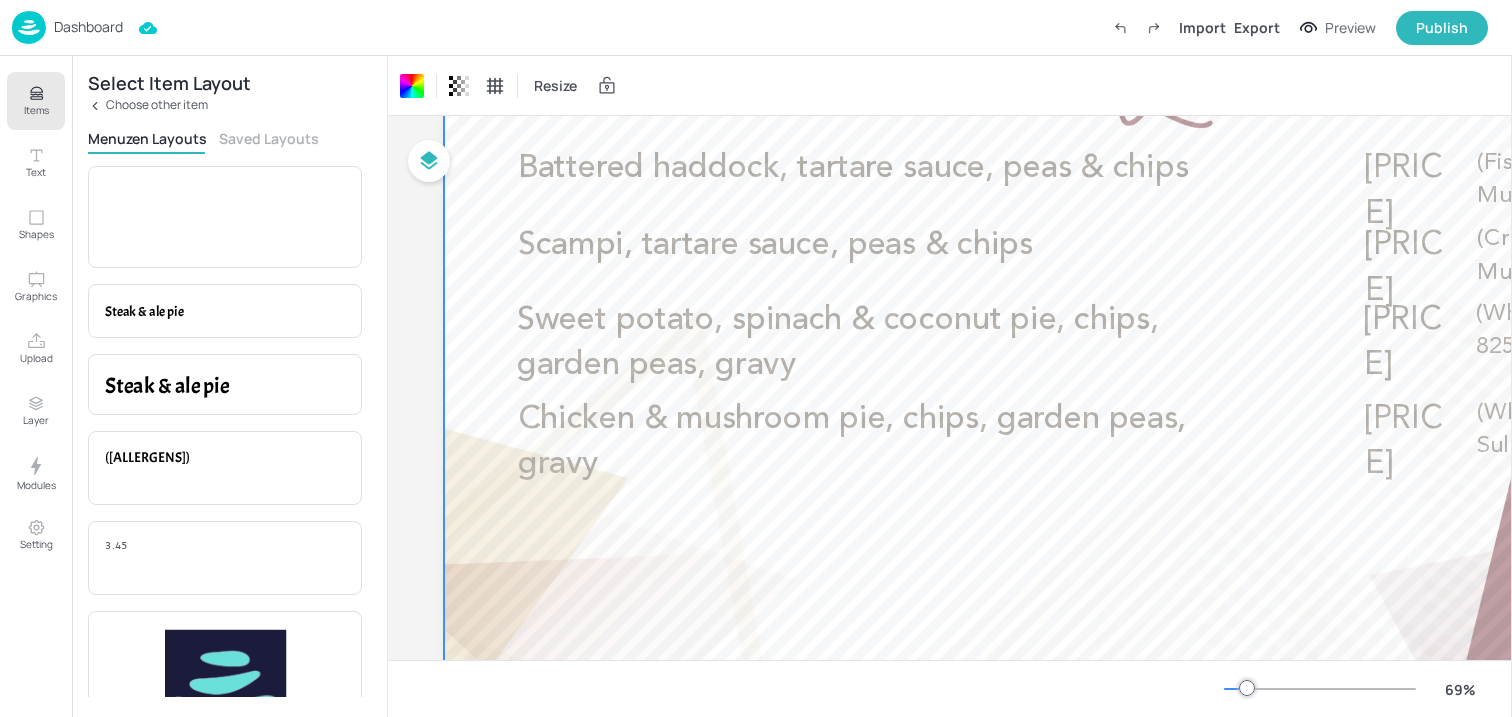 click on "Select Item Layout Choose other item Menuzen Layouts Saved Layouts Item Price Steak & ale pie Item Name + Item Price Steak & ale pie Item Name (Wheat, [ALCOHOL]) Item Subtitle 3.45 Item Description Item Image Steak & ale pie 3.45 Item Name + Item Description + Item Price Steak & ale pie Shape + Item Name + Item Price + Item Image" at bounding box center [229, 386] 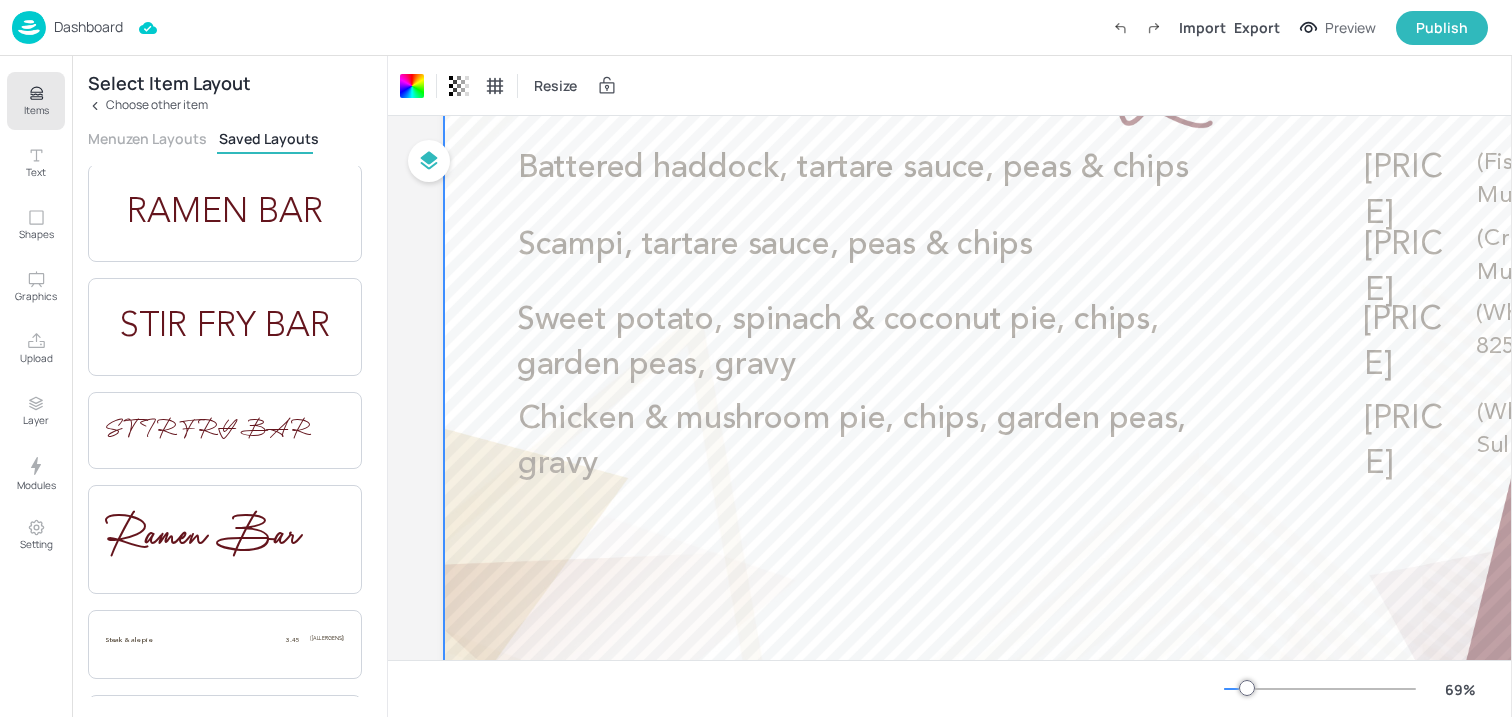 scroll, scrollTop: 404, scrollLeft: 0, axis: vertical 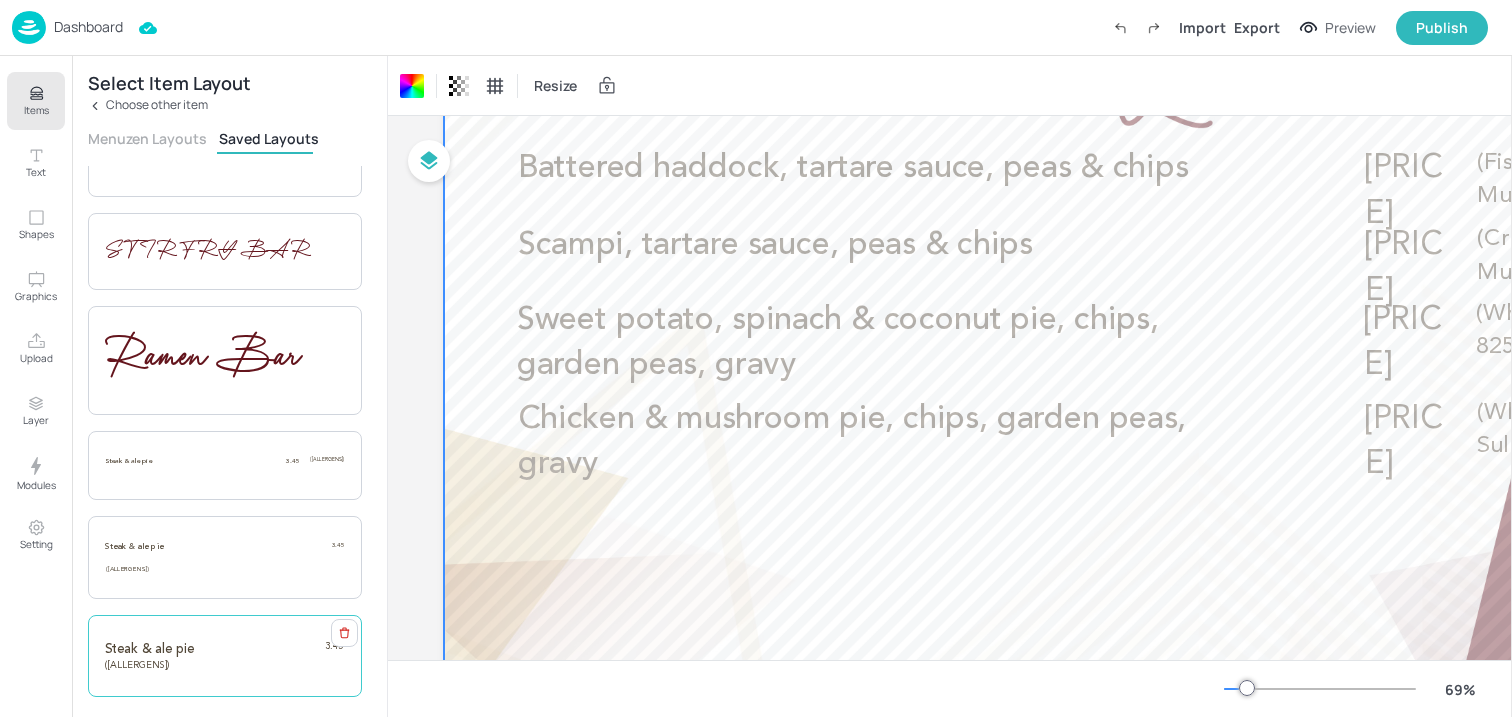 click on "Steak & ale pie 3.45 (Wheat, [ALCOHOL])" at bounding box center (225, 656) 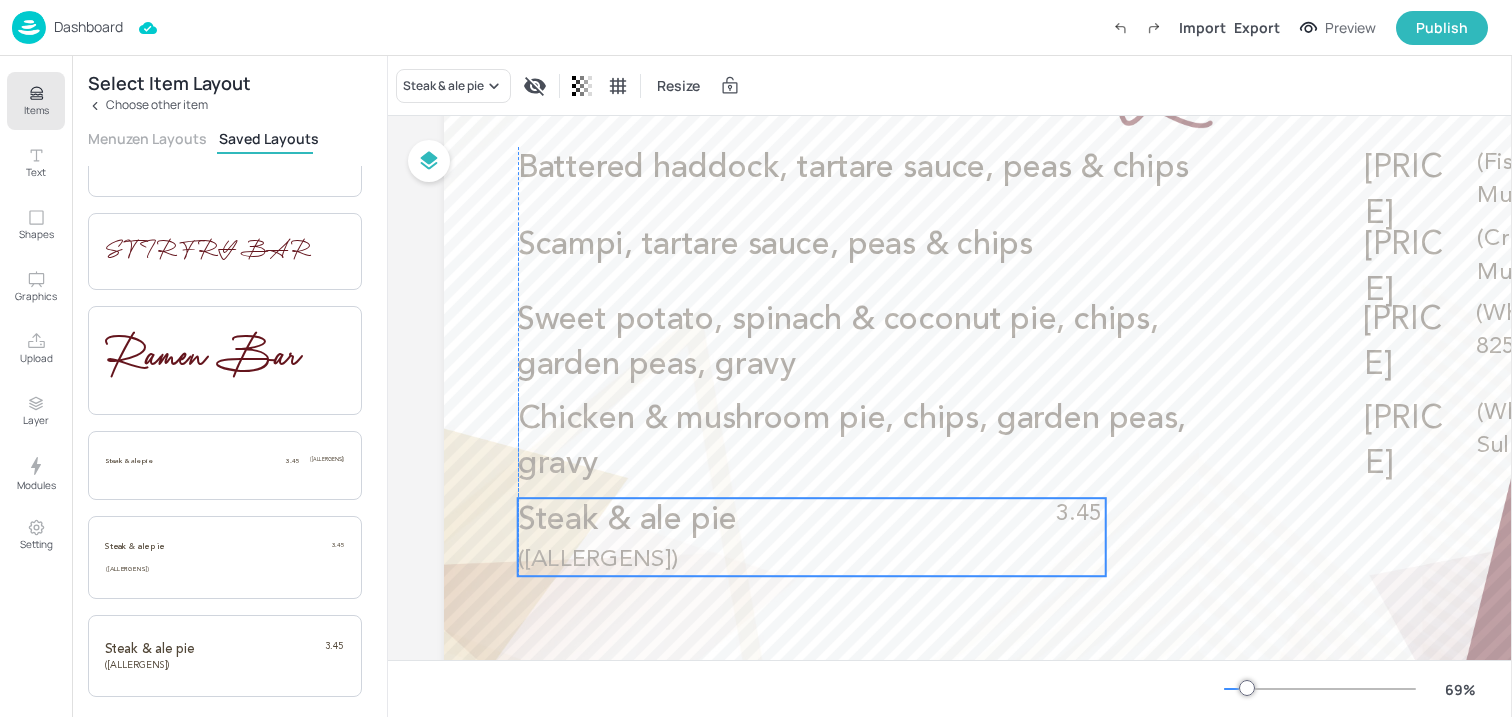 drag, startPoint x: 636, startPoint y: 535, endPoint x: 646, endPoint y: 555, distance: 22.36068 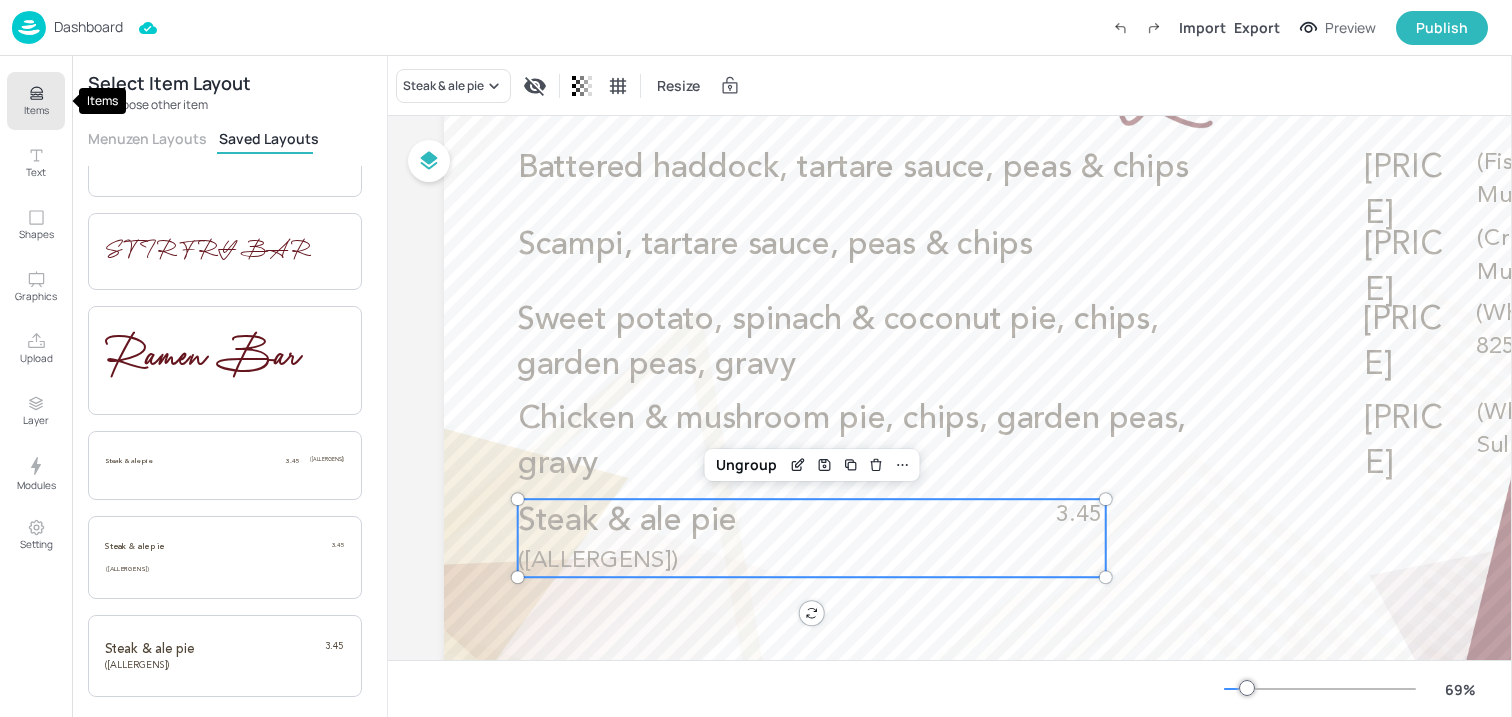 click 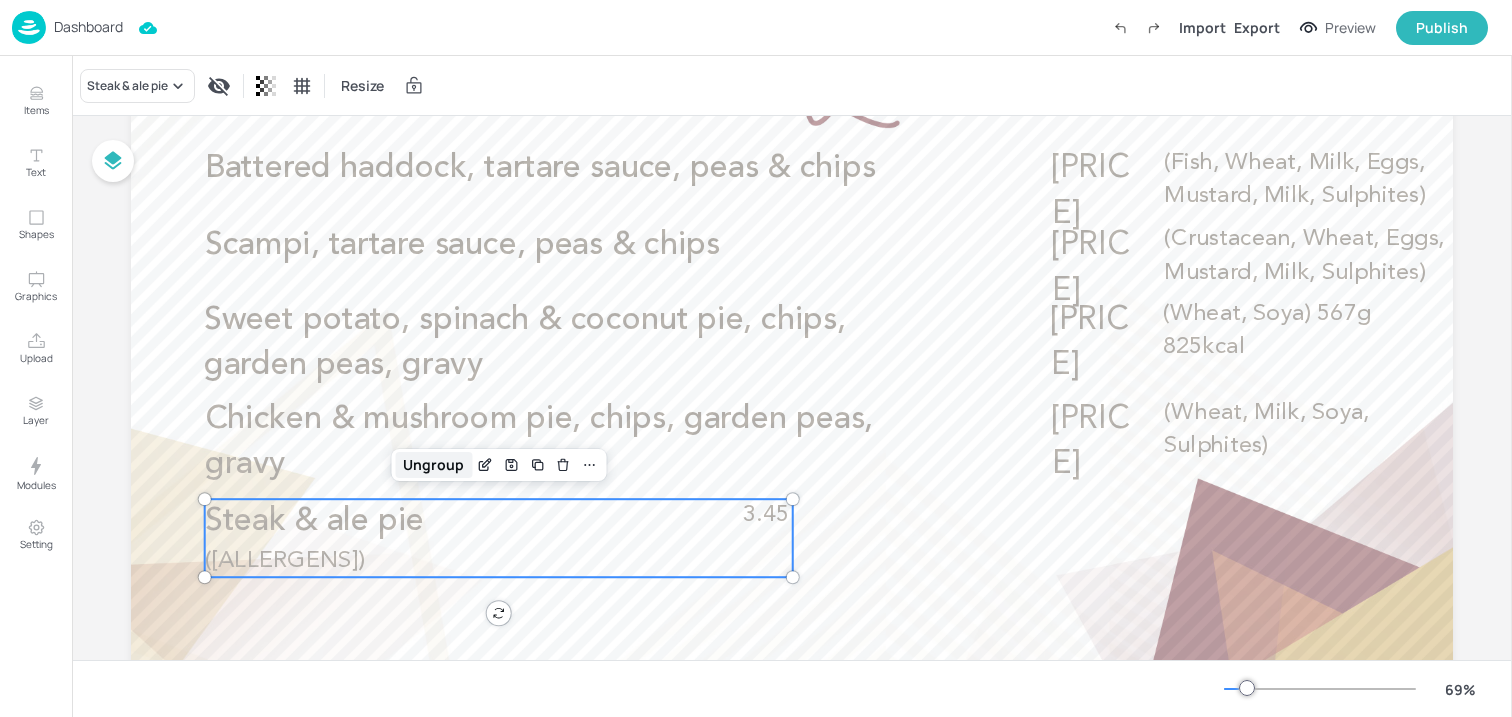 click on "Ungroup" at bounding box center (433, 465) 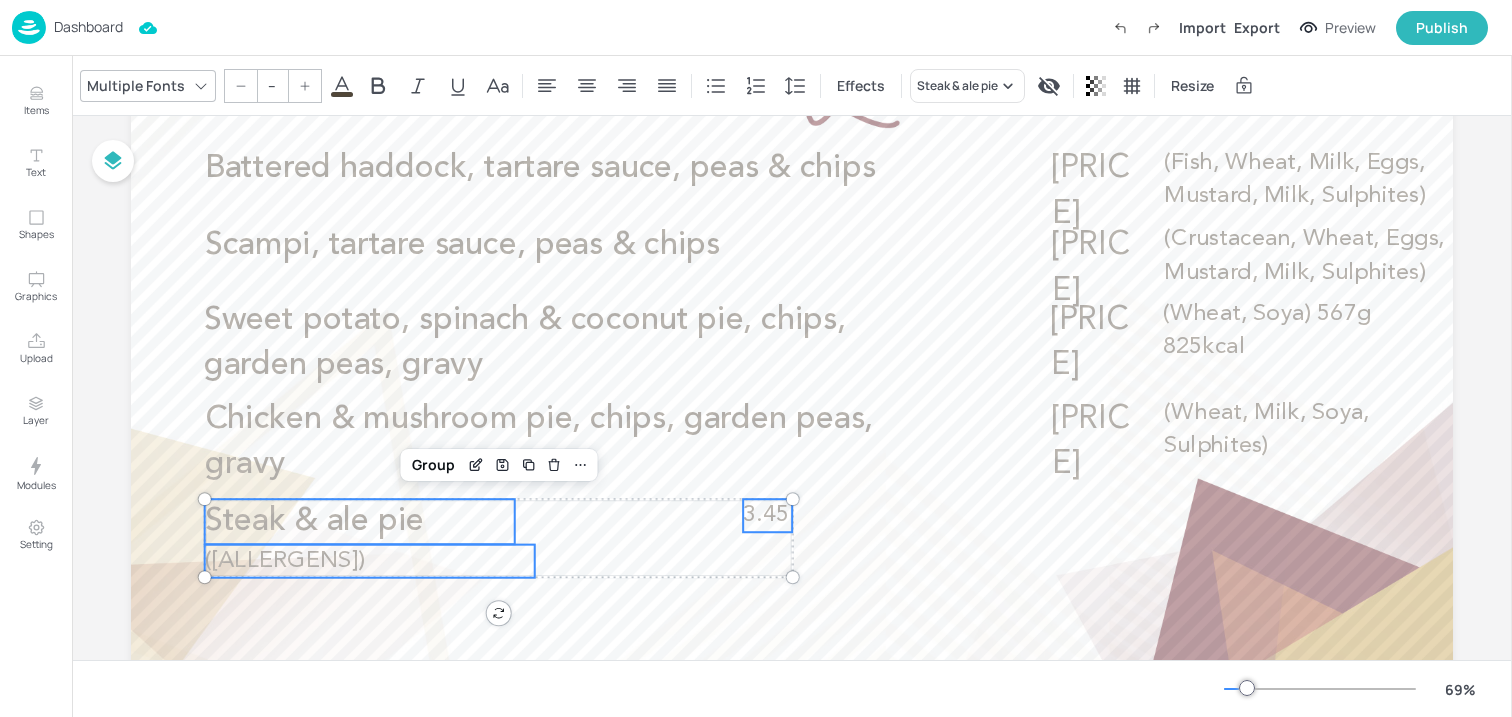 click on "[PERCENT]" at bounding box center [792, 688] 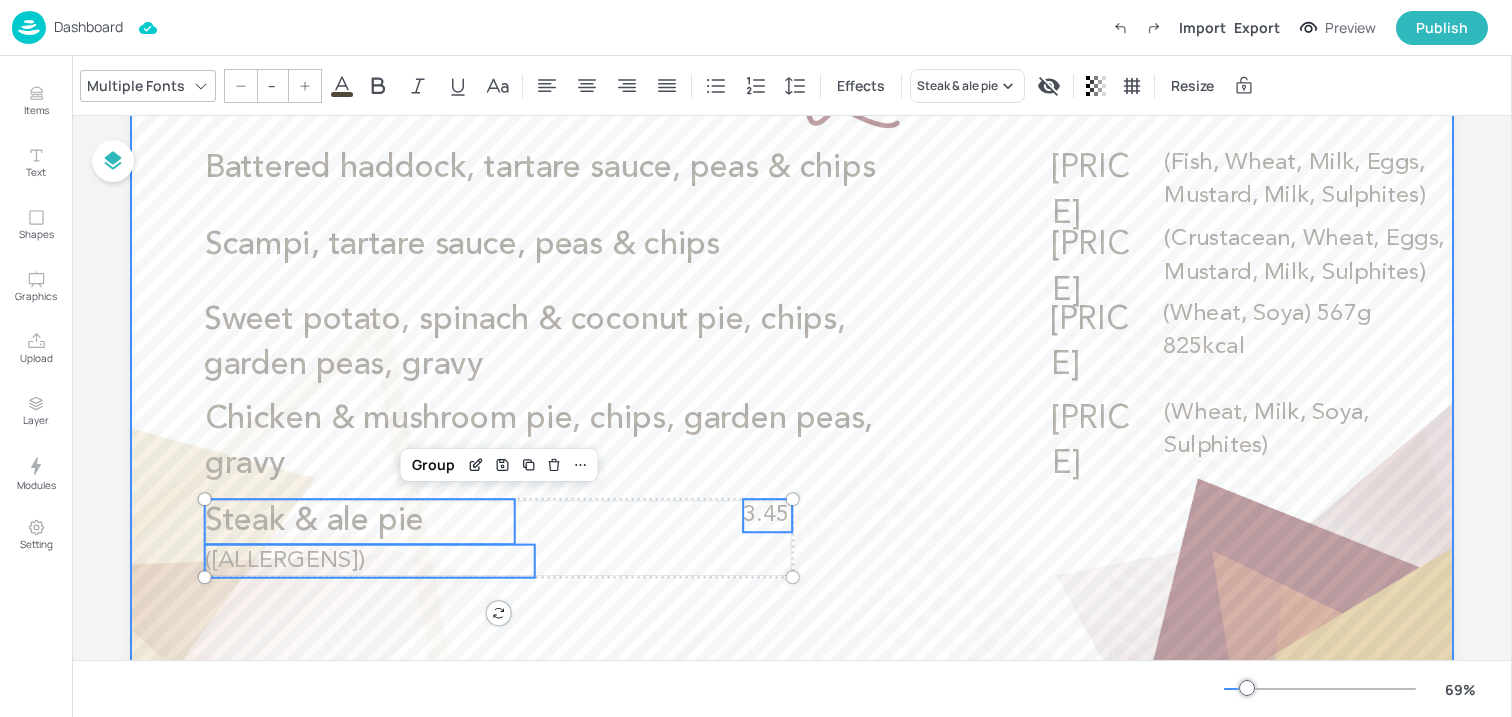 click at bounding box center [792, 368] 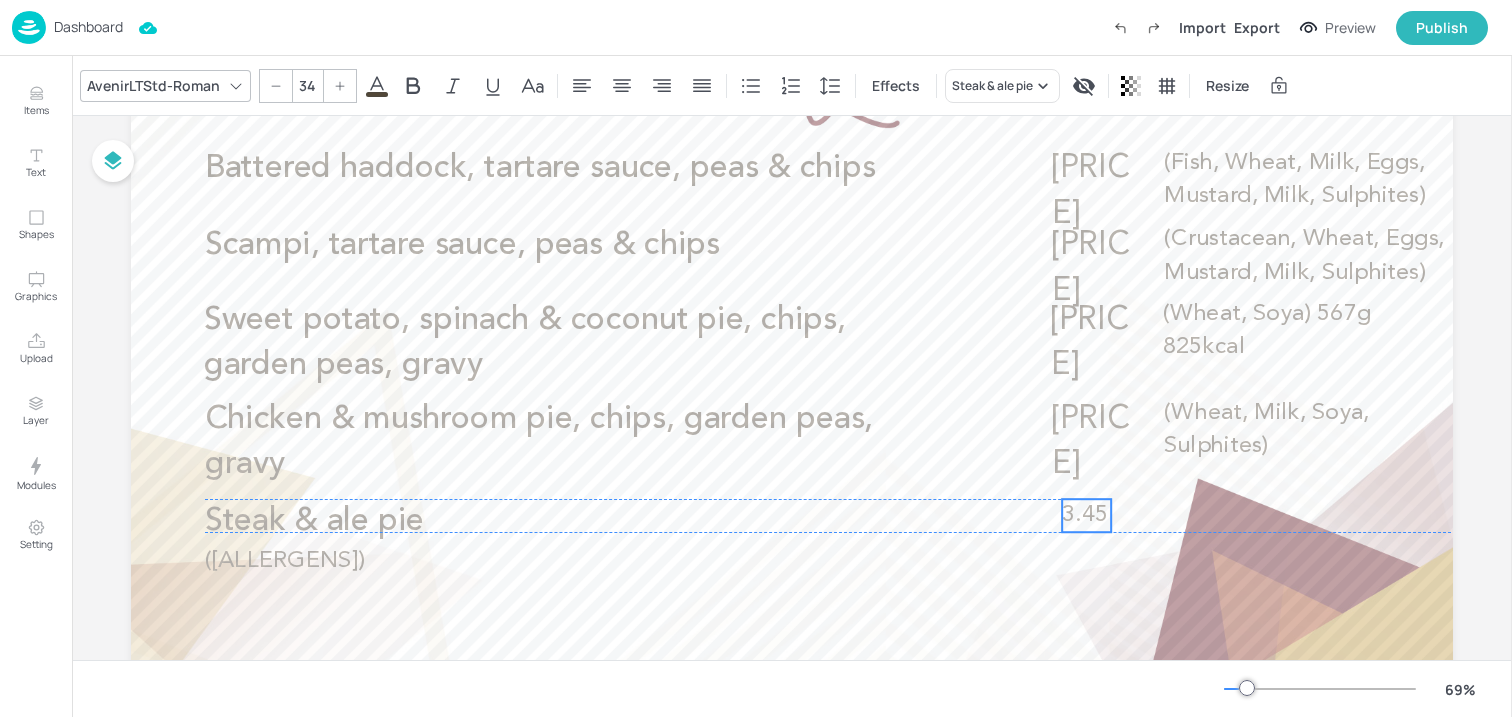 drag, startPoint x: 767, startPoint y: 512, endPoint x: 1086, endPoint y: 510, distance: 319.00626 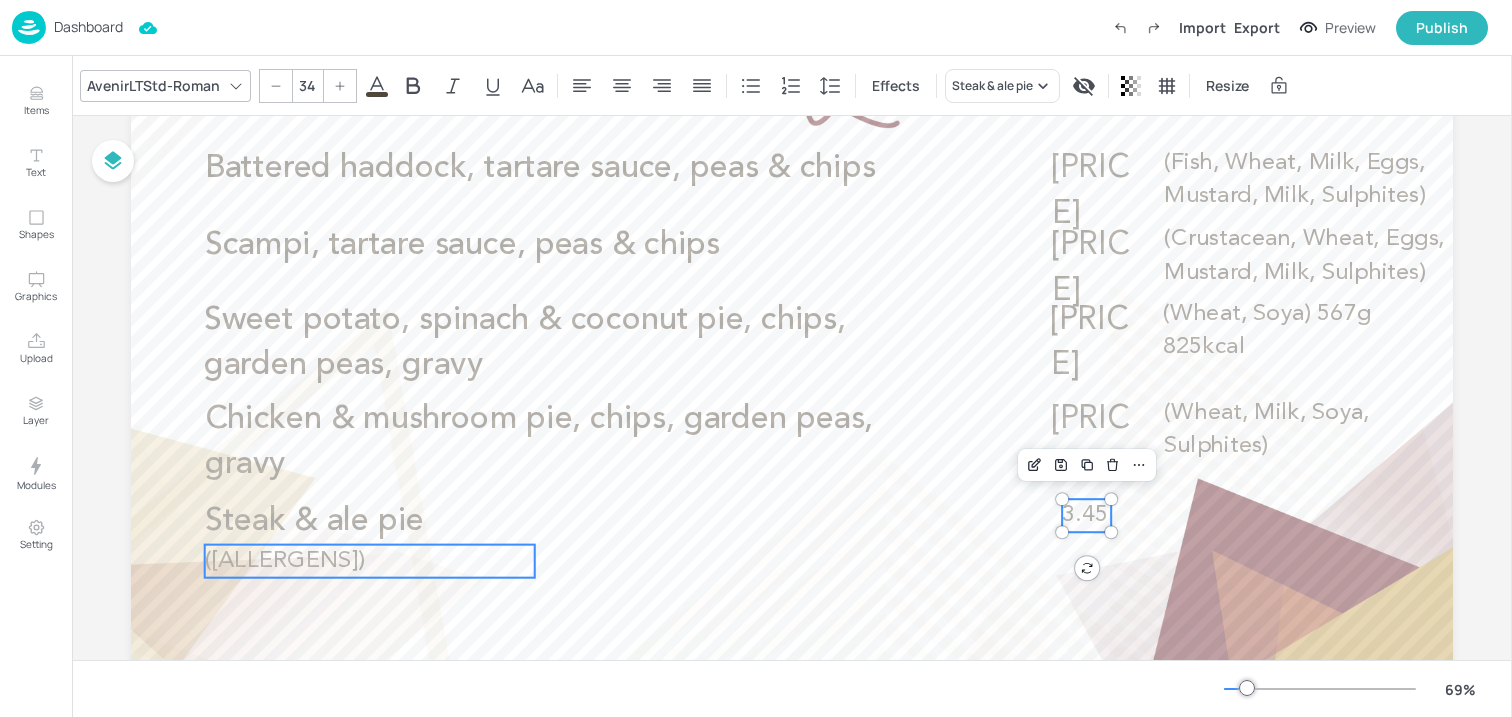 type on "34" 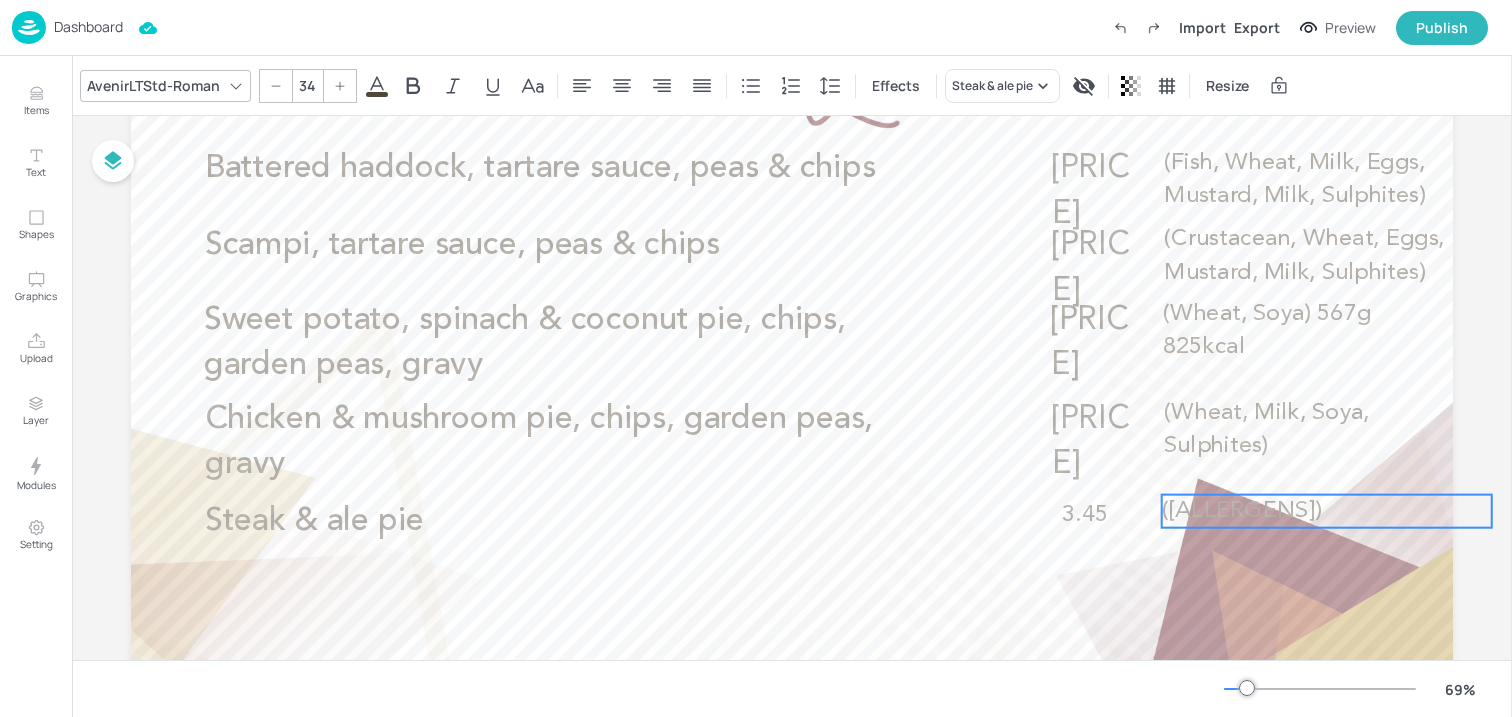 drag, startPoint x: 338, startPoint y: 563, endPoint x: 1295, endPoint y: 513, distance: 958.3053 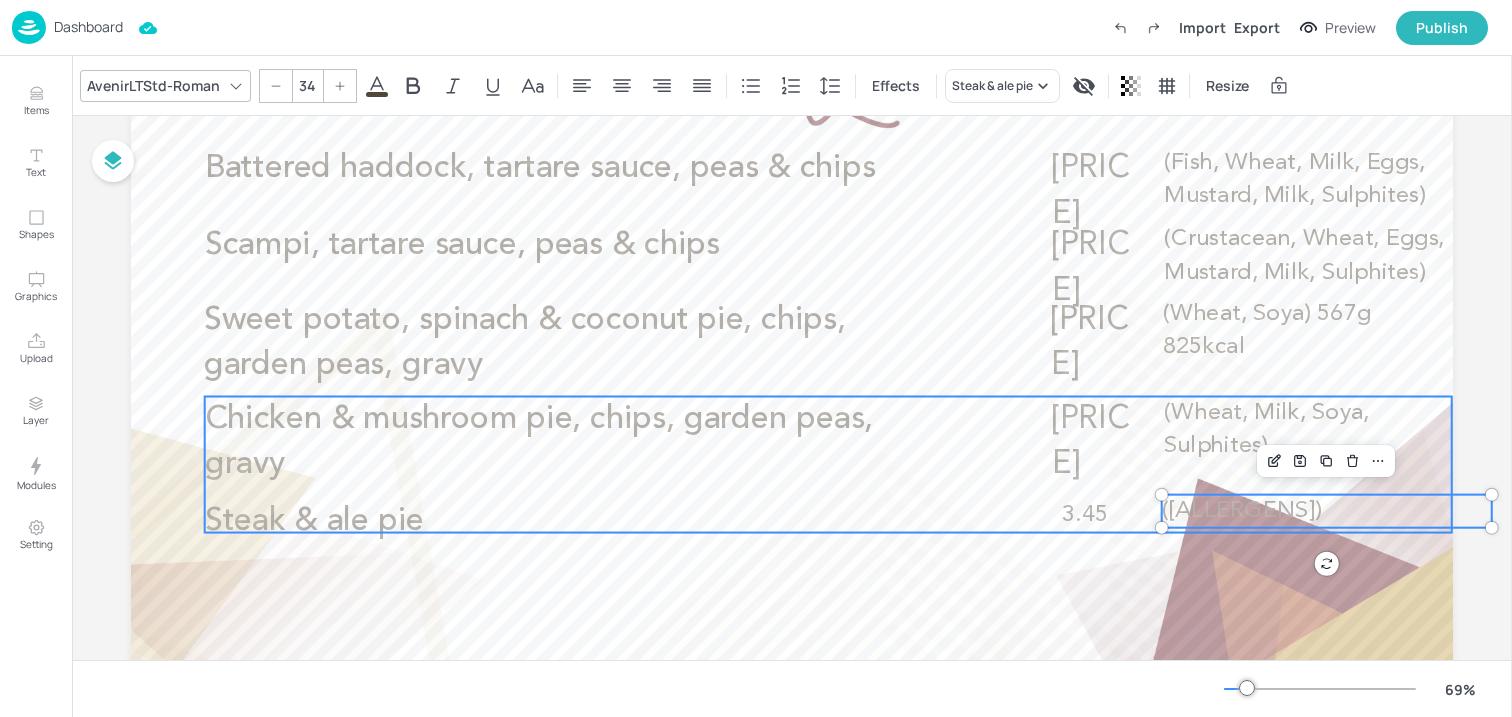 click on "[PRICE]" at bounding box center (1091, 442) 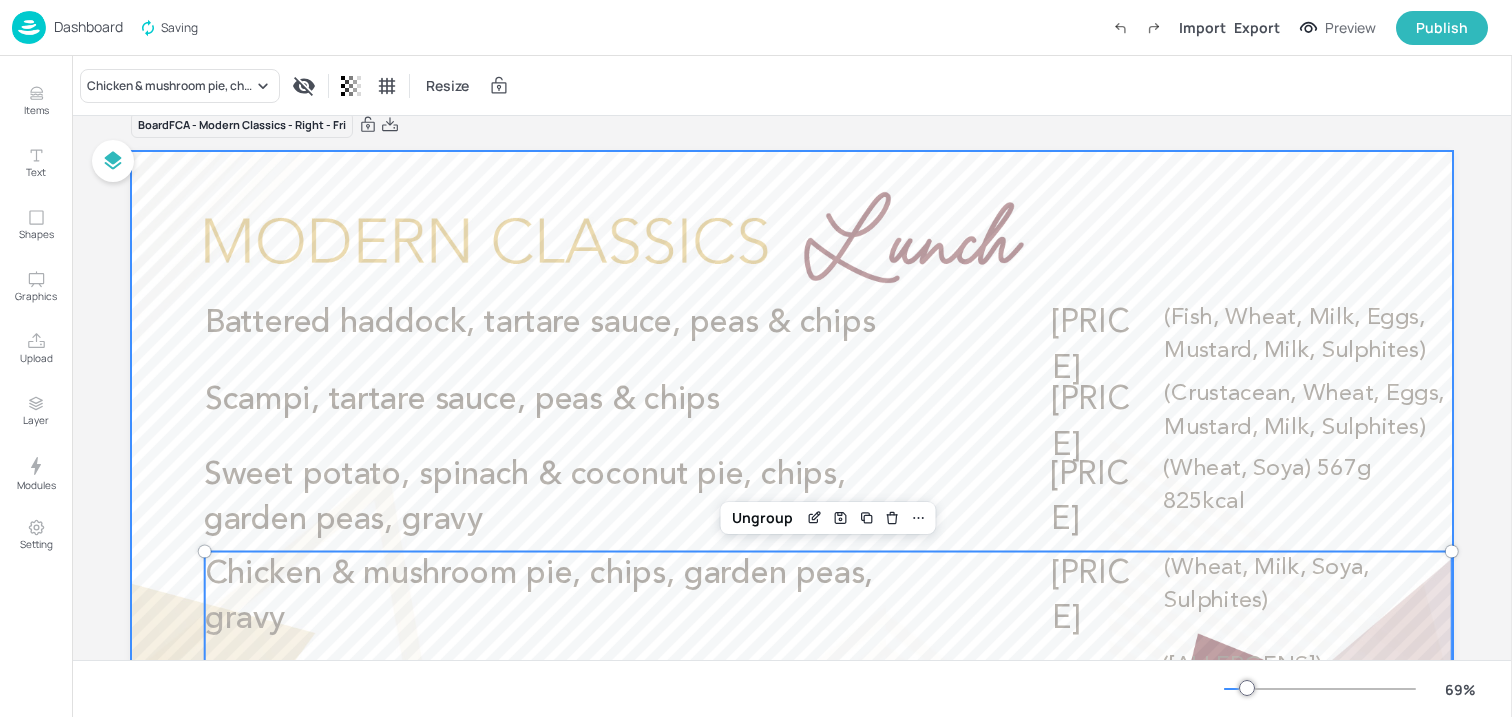 scroll, scrollTop: 56, scrollLeft: 0, axis: vertical 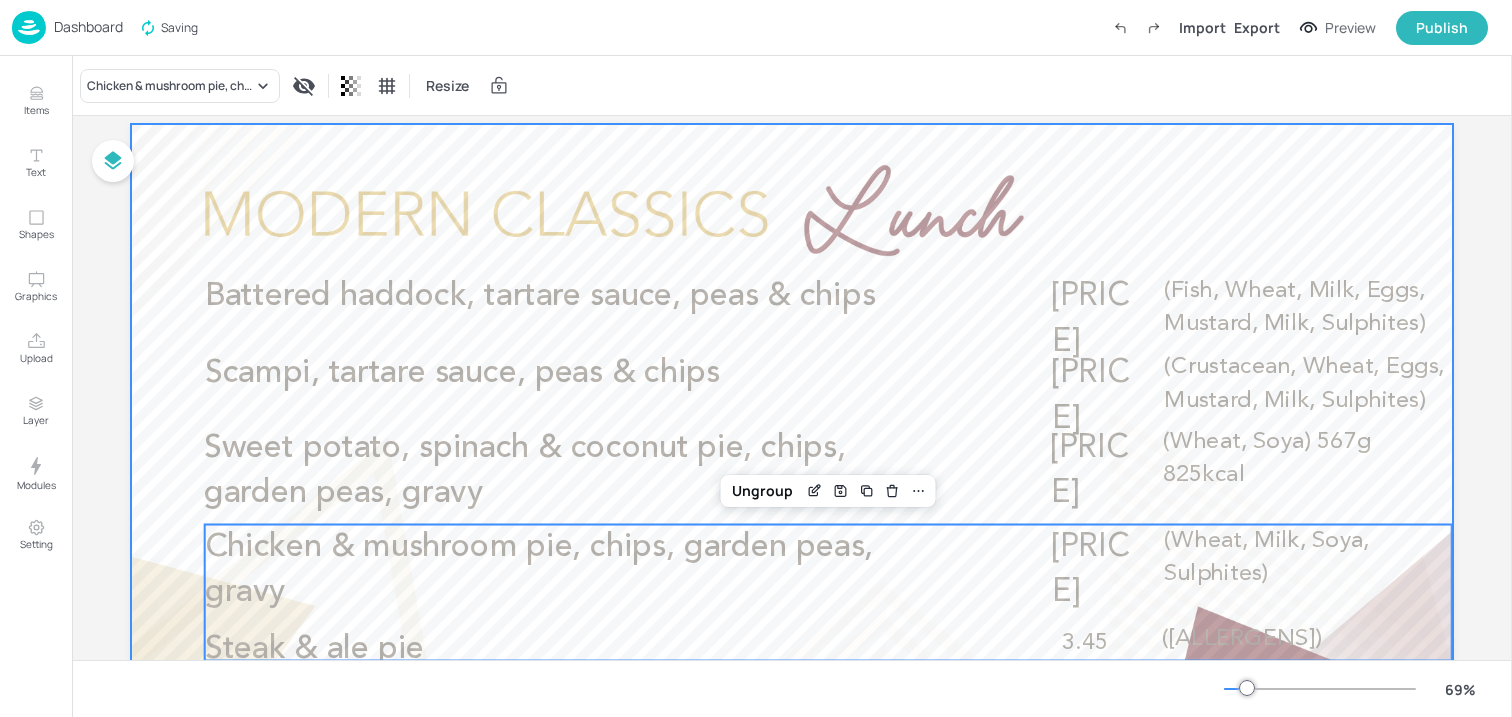 click at bounding box center [792, 496] 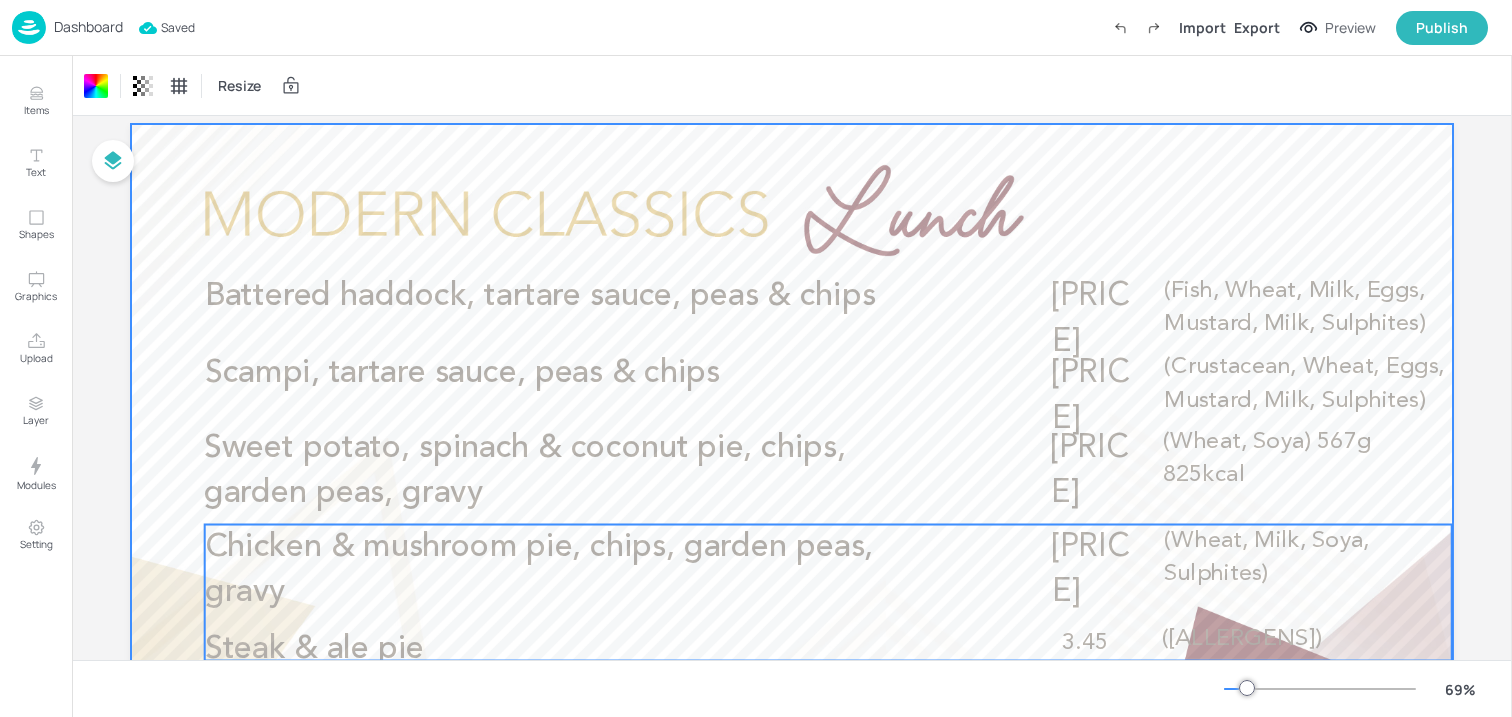 click on "Chicken & mushroom pie, chips, garden peas, gravy" at bounding box center [539, 570] 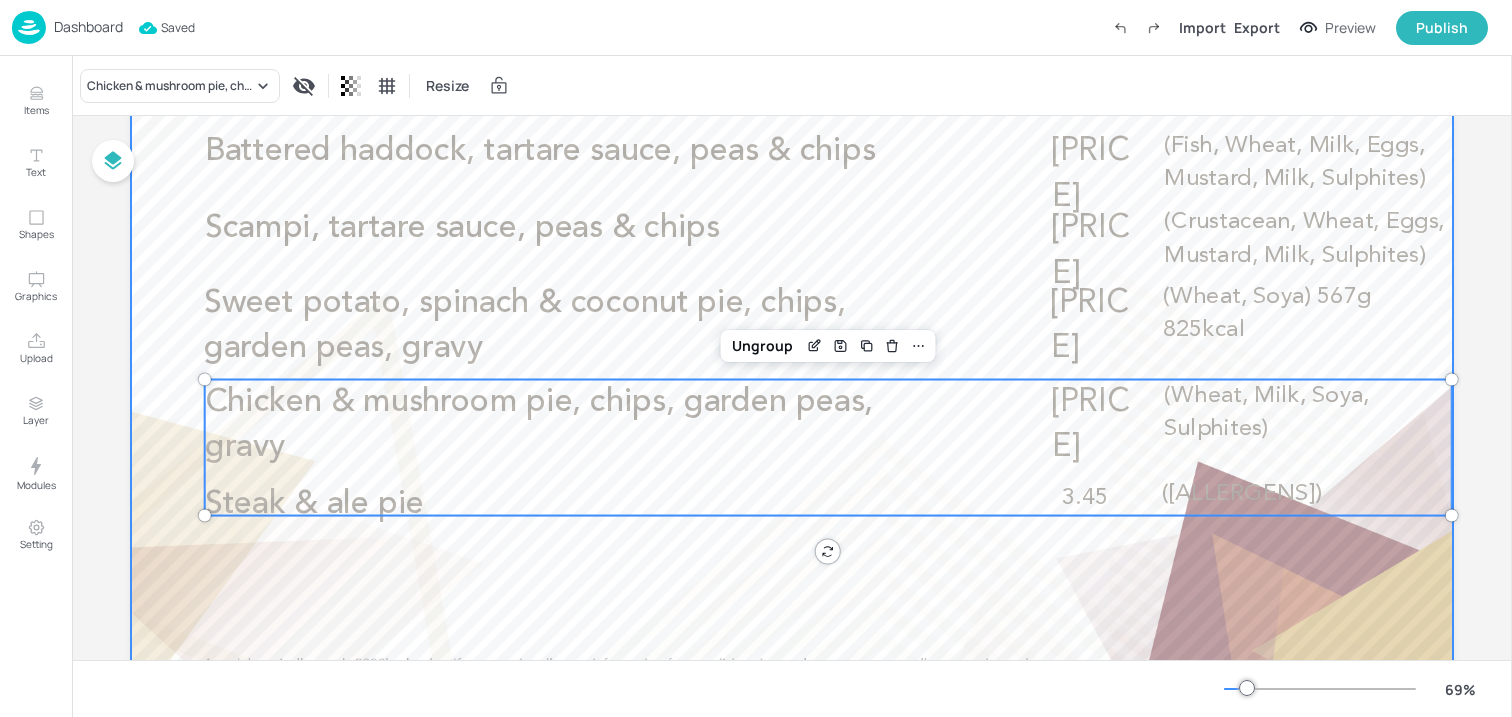 scroll, scrollTop: 265, scrollLeft: 0, axis: vertical 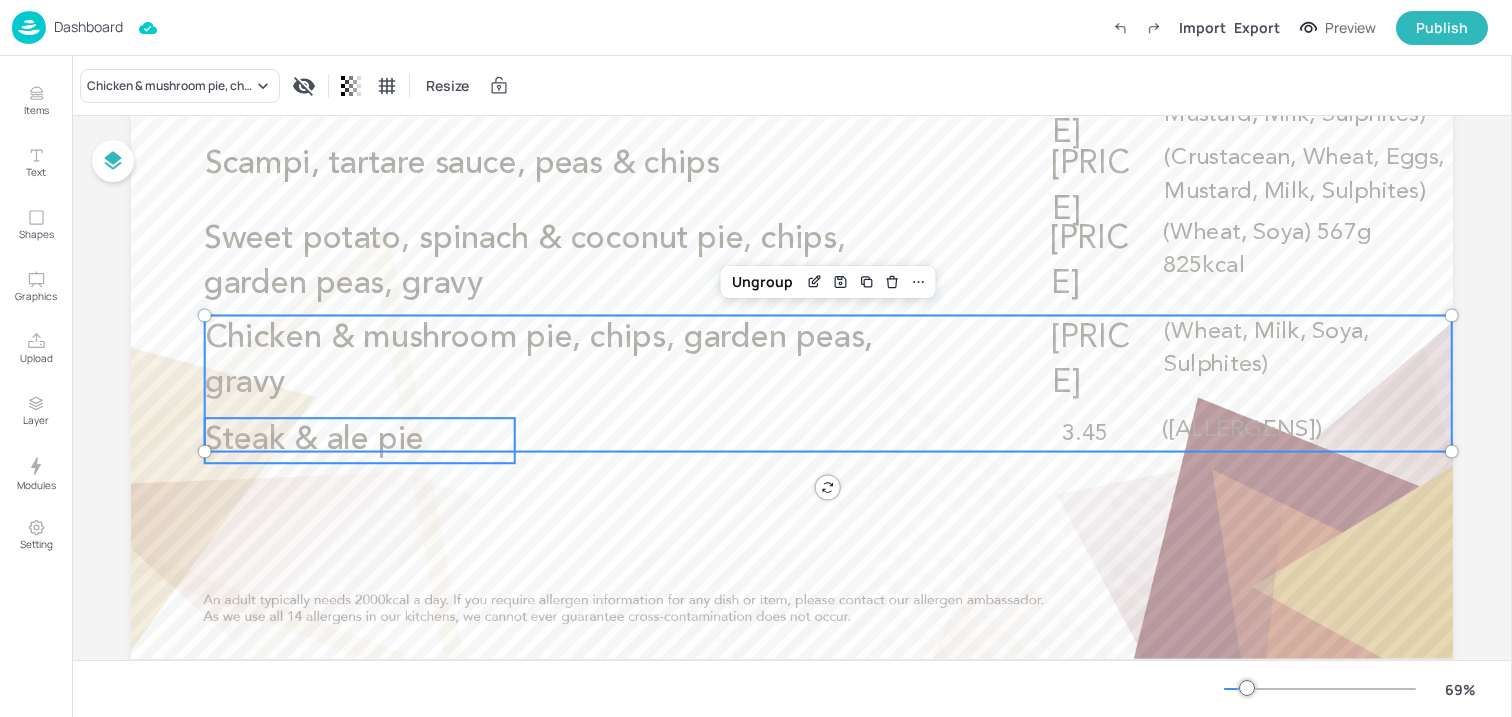 click on "Steak & ale pie" at bounding box center (315, 440) 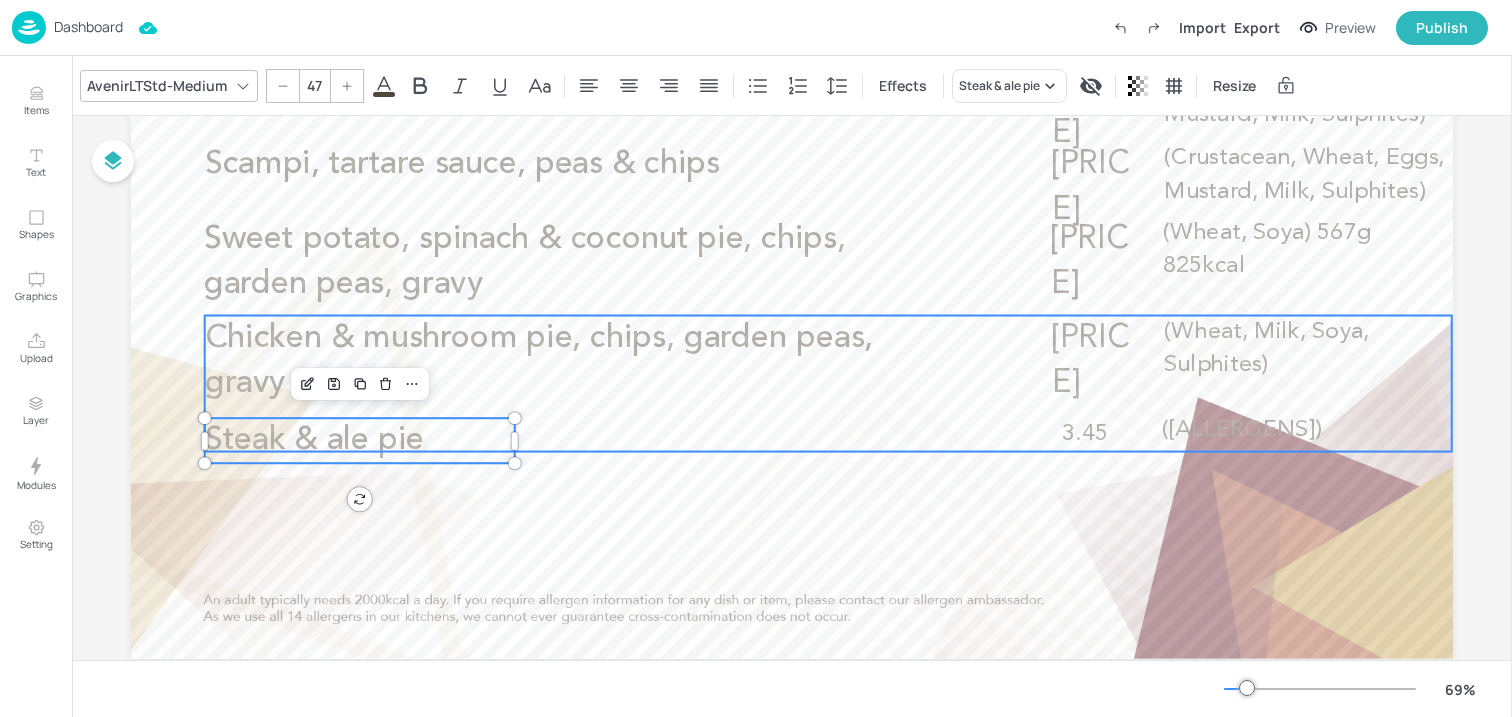 click on "Chicken & mushroom pie, chips, garden peas, gravy 6.75 (Wheat, Milk, Soya, [ALCOHOL])" at bounding box center (828, 384) 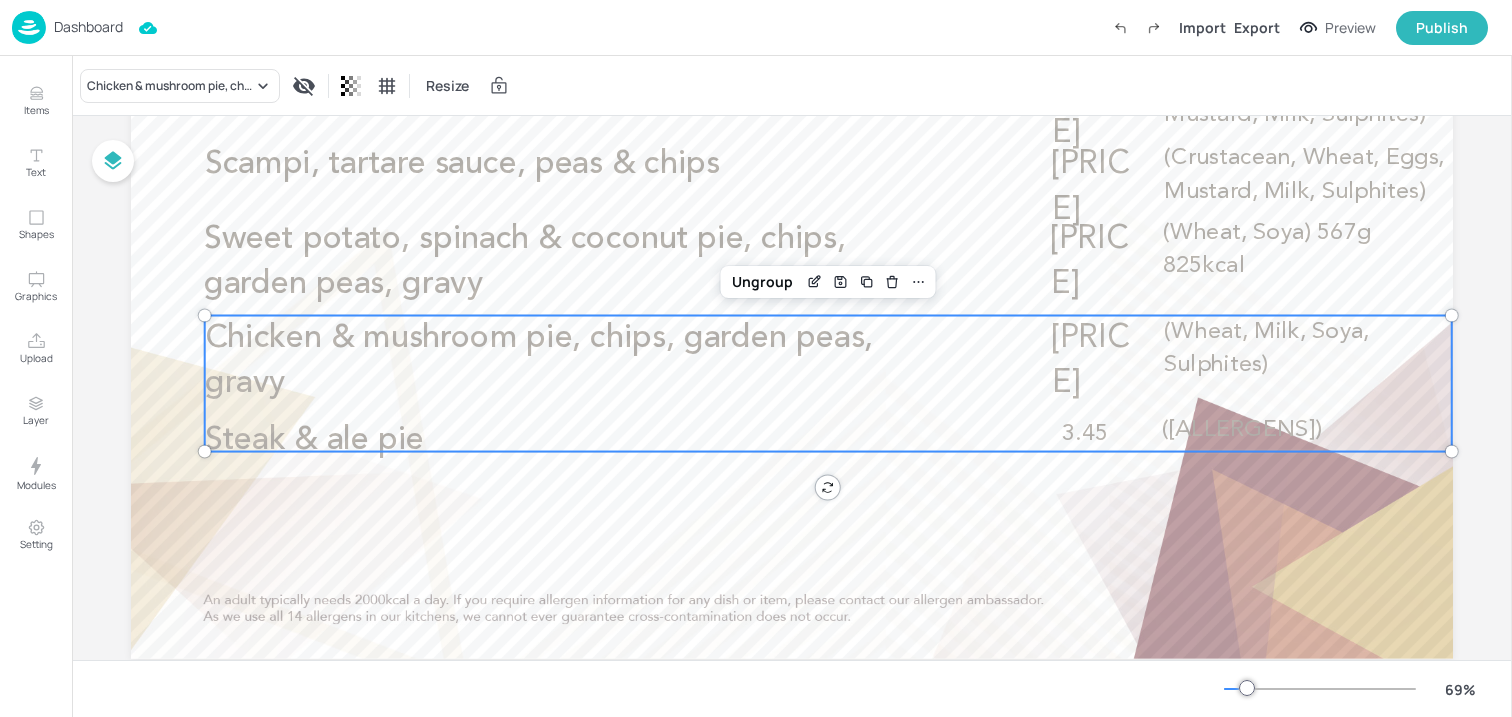click on "[PRICE]" at bounding box center [1091, 361] 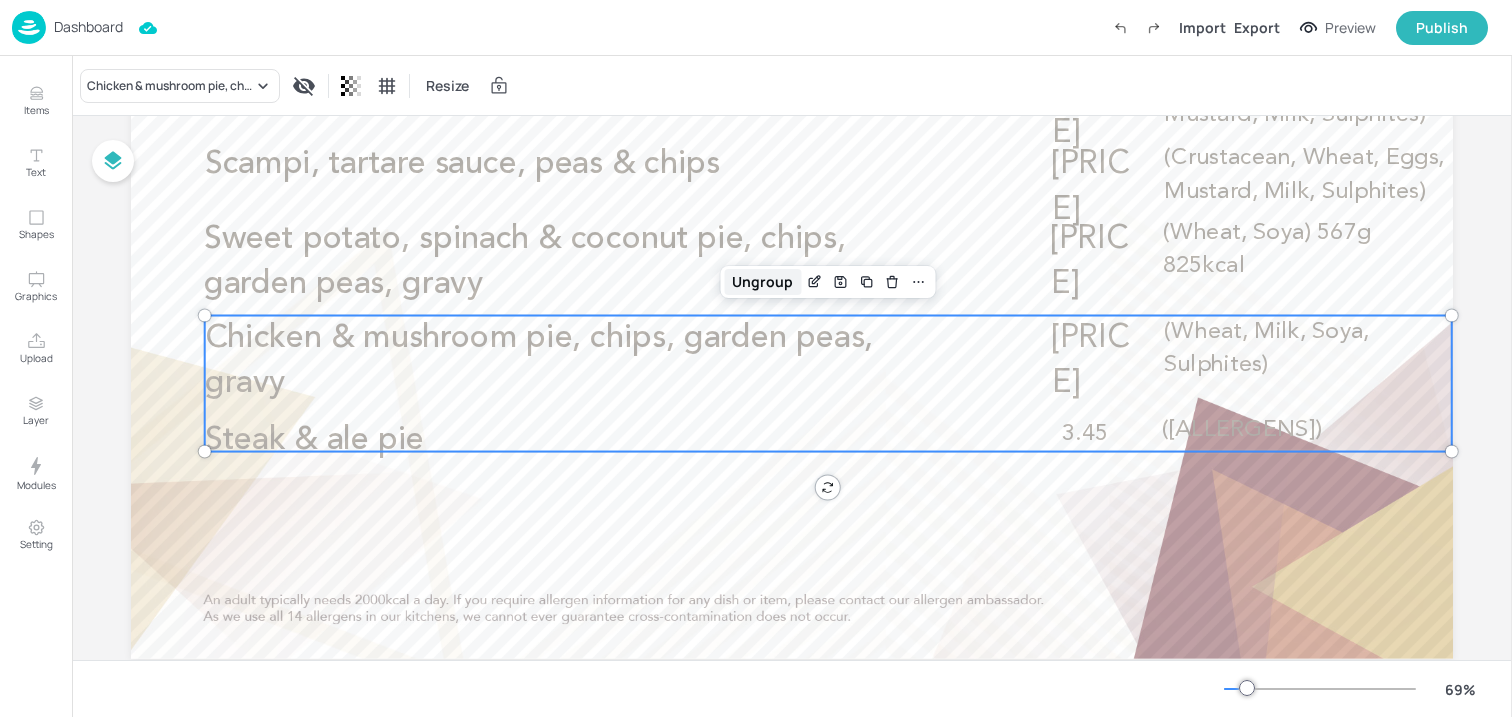 click on "Ungroup" at bounding box center [762, 282] 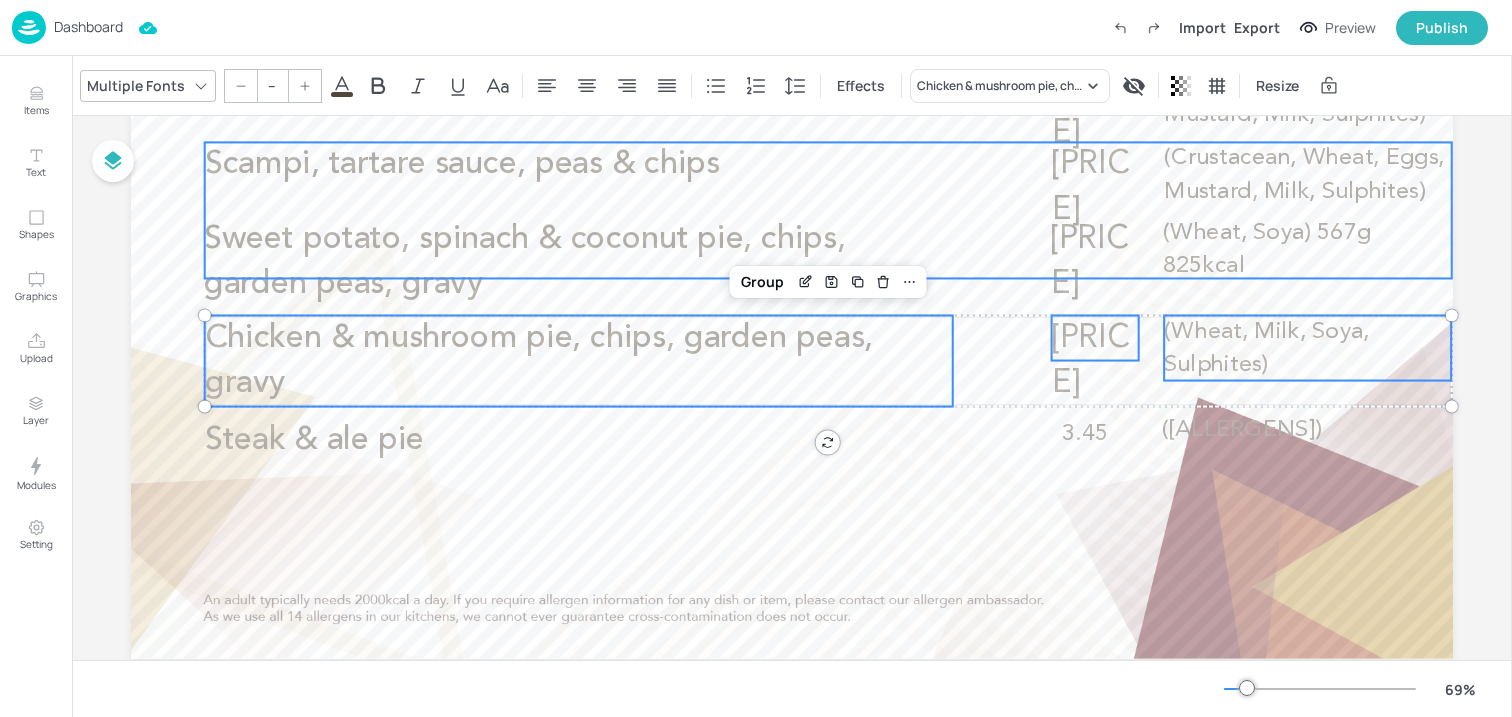 click on "Scampi, tartare sauce, peas & chips [PRICE] ([ALLERGENS])" at bounding box center [828, 210] 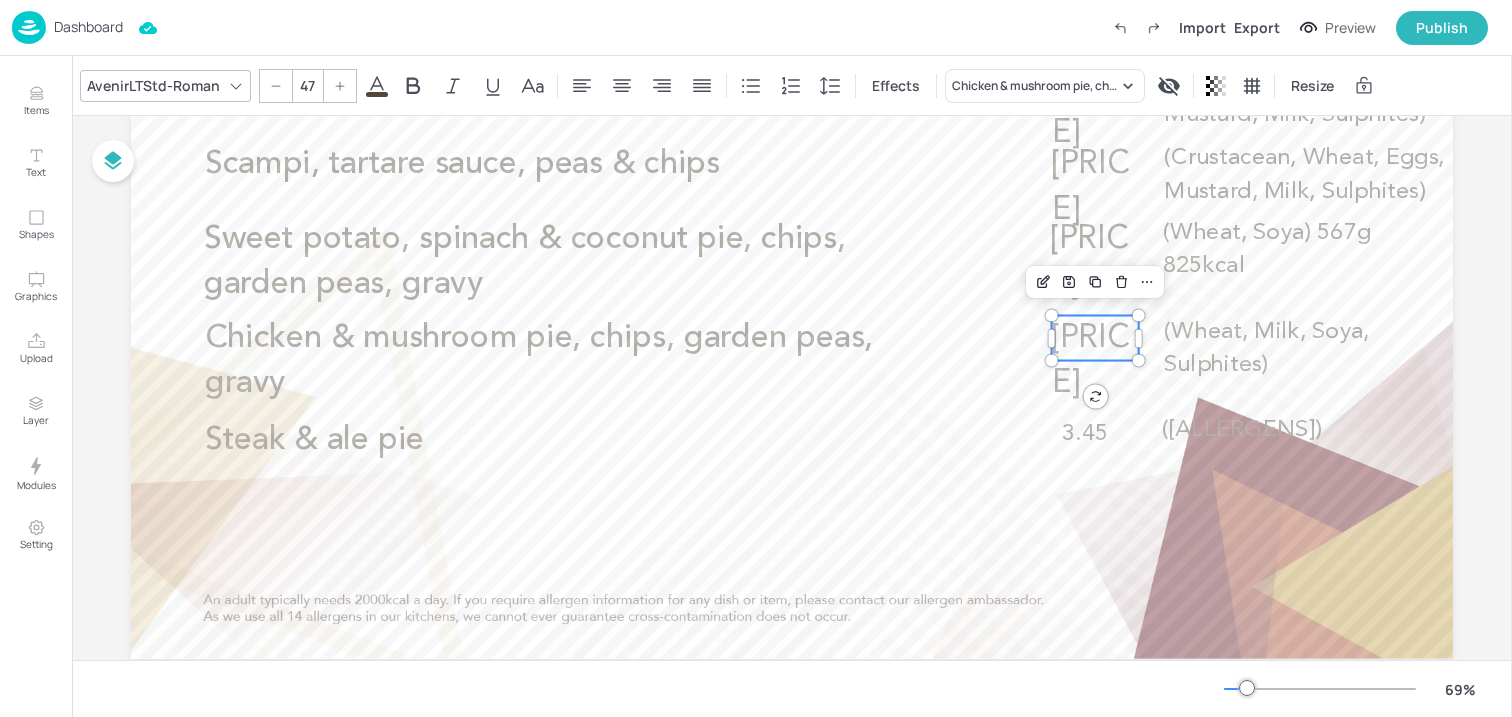 click on "[PRICE]" at bounding box center [1091, 361] 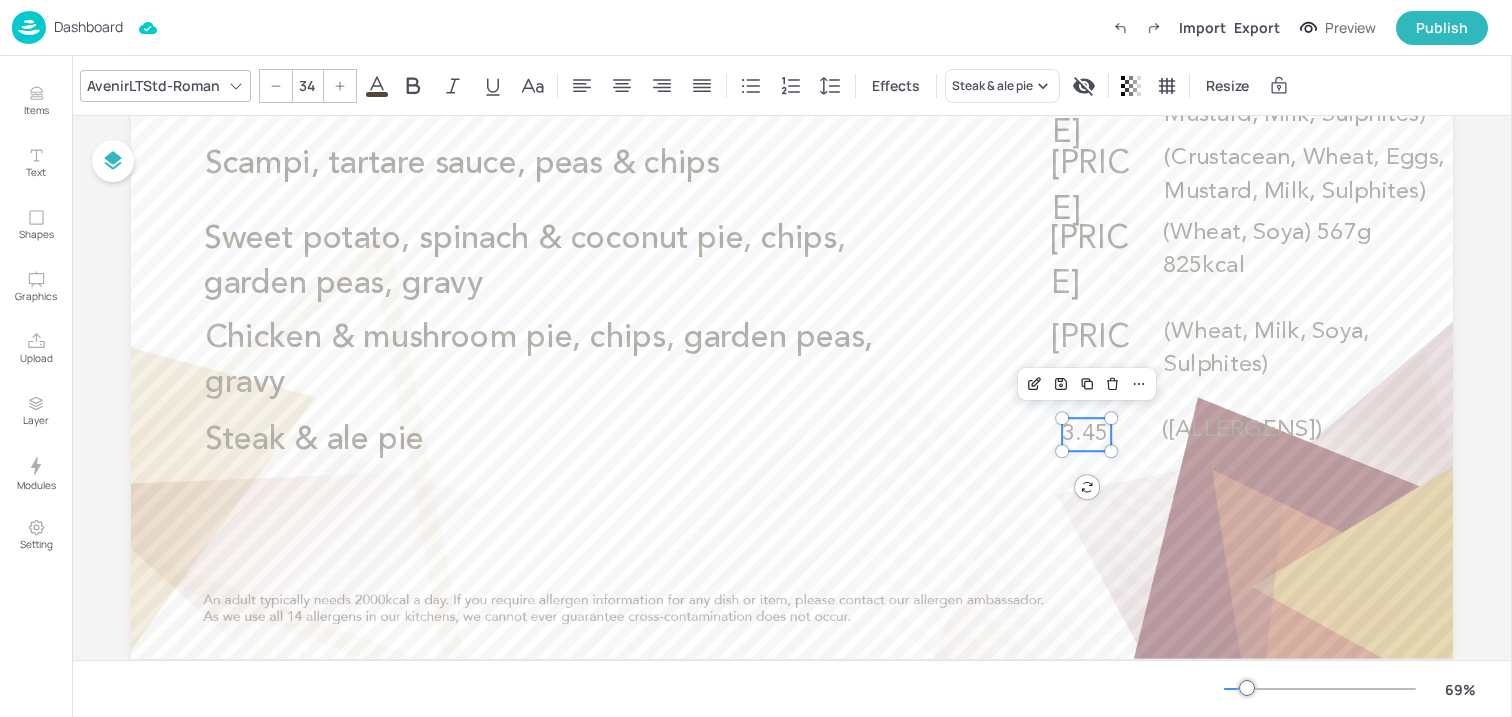 click on "3.45" at bounding box center (1085, 433) 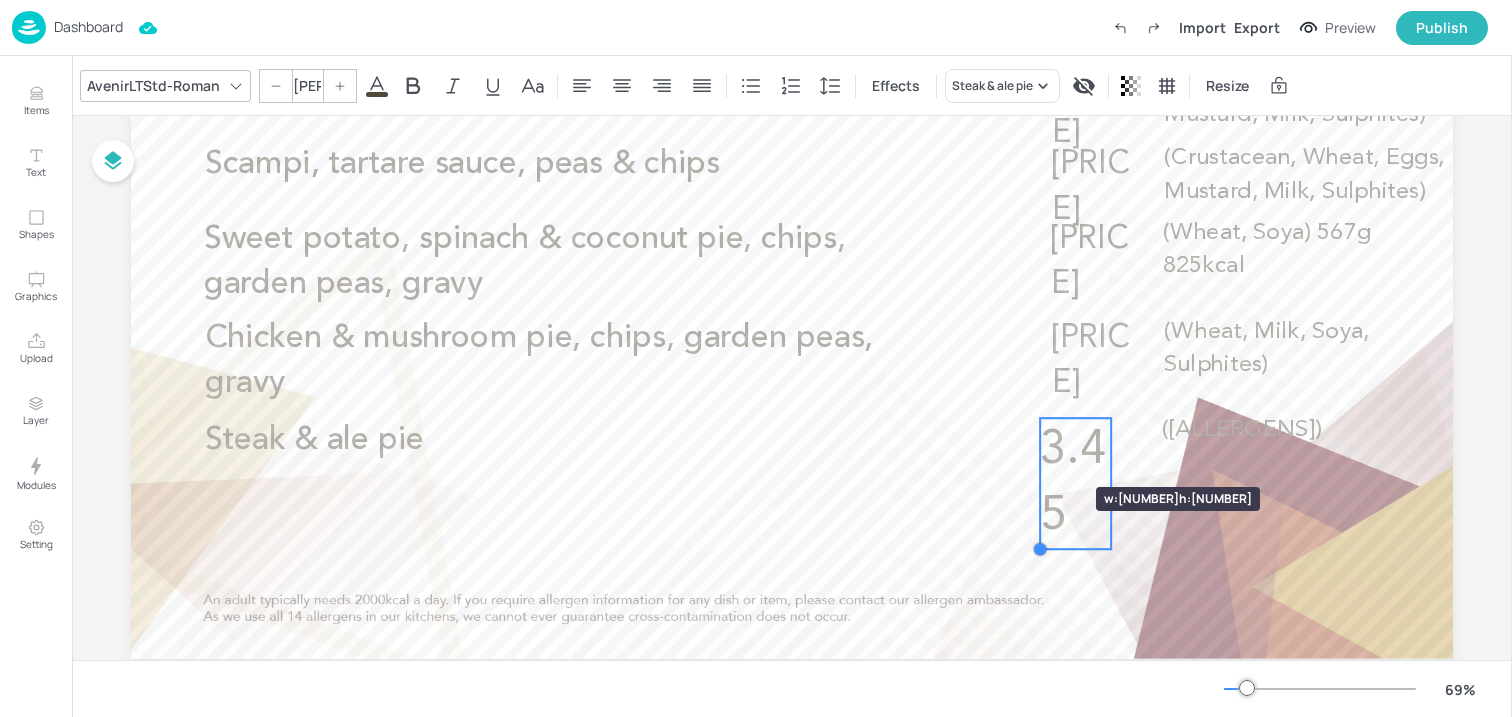 type on "69.9" 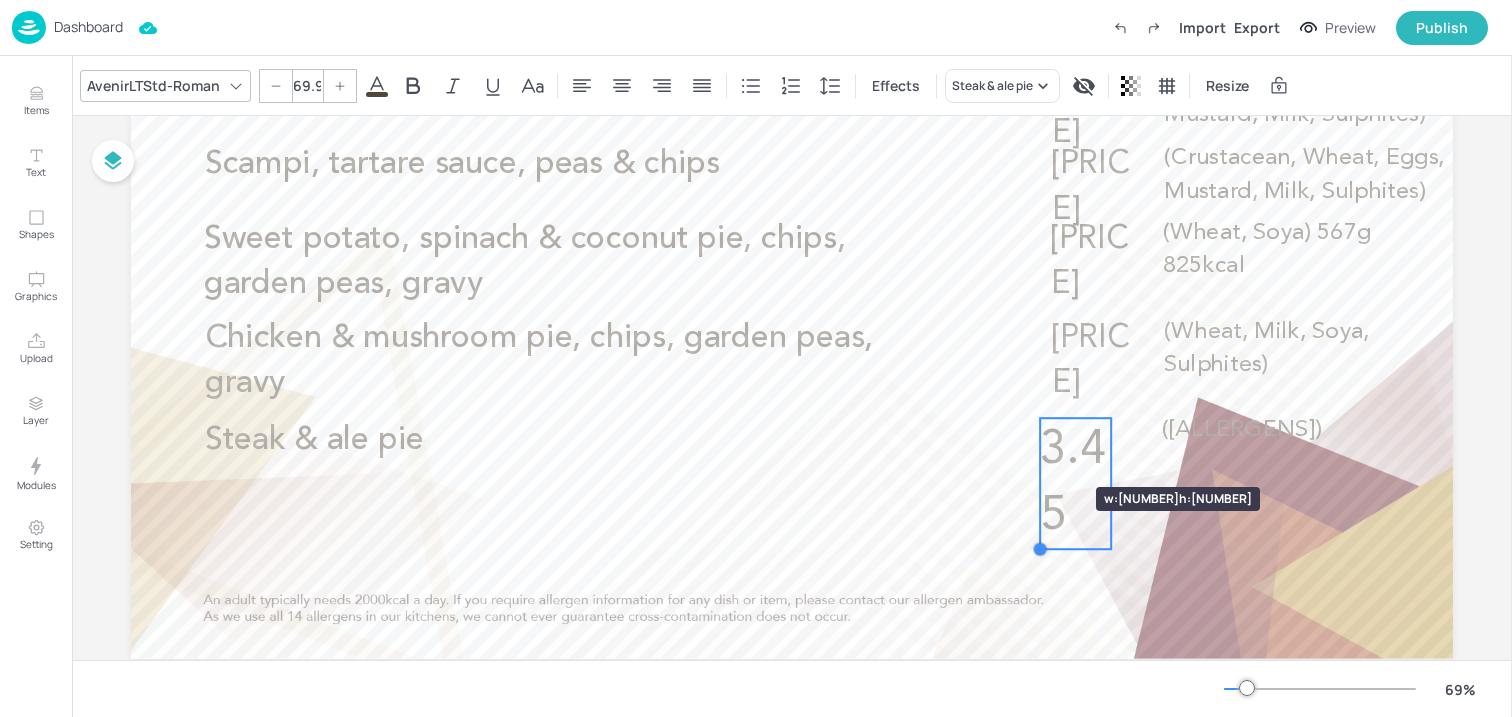 drag, startPoint x: 1058, startPoint y: 451, endPoint x: 1034, endPoint y: 451, distance: 24 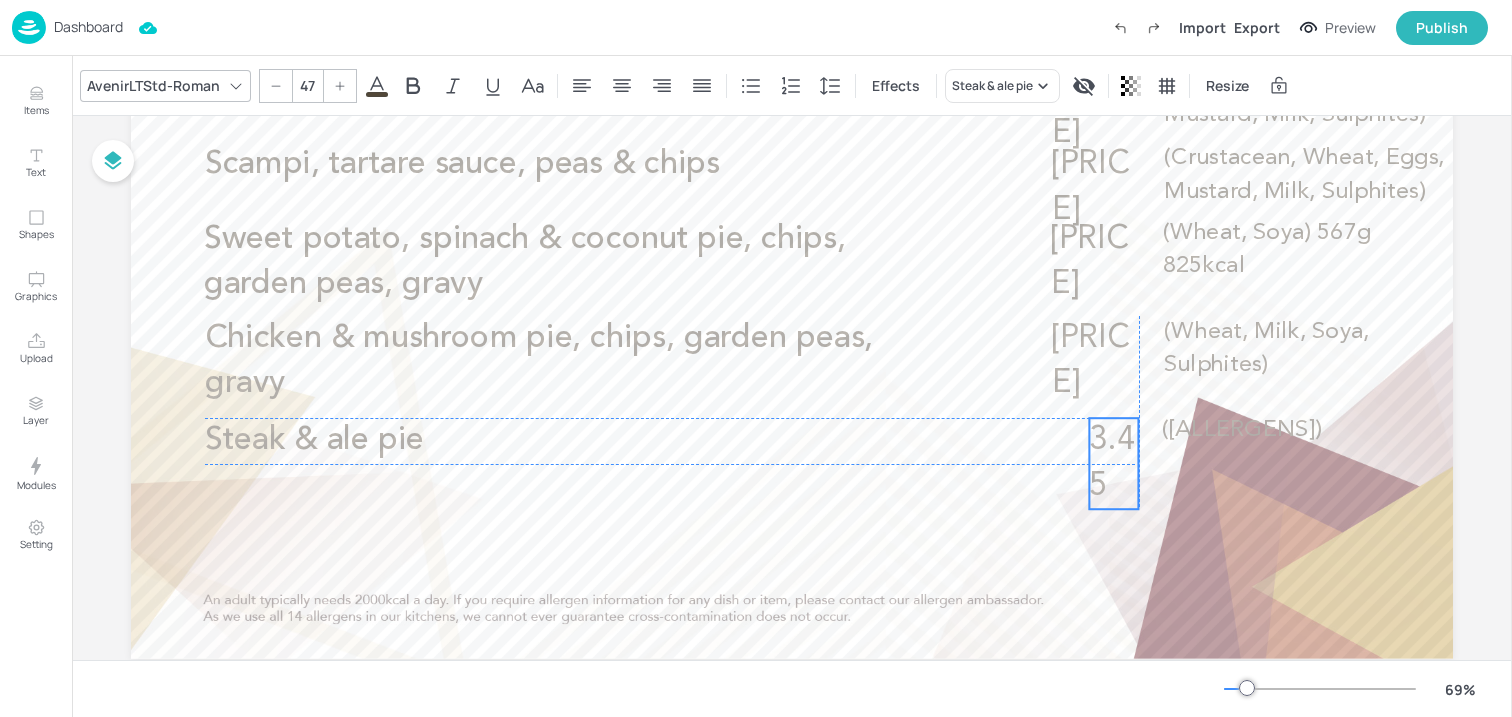 drag, startPoint x: 1106, startPoint y: 463, endPoint x: 1136, endPoint y: 460, distance: 30.149628 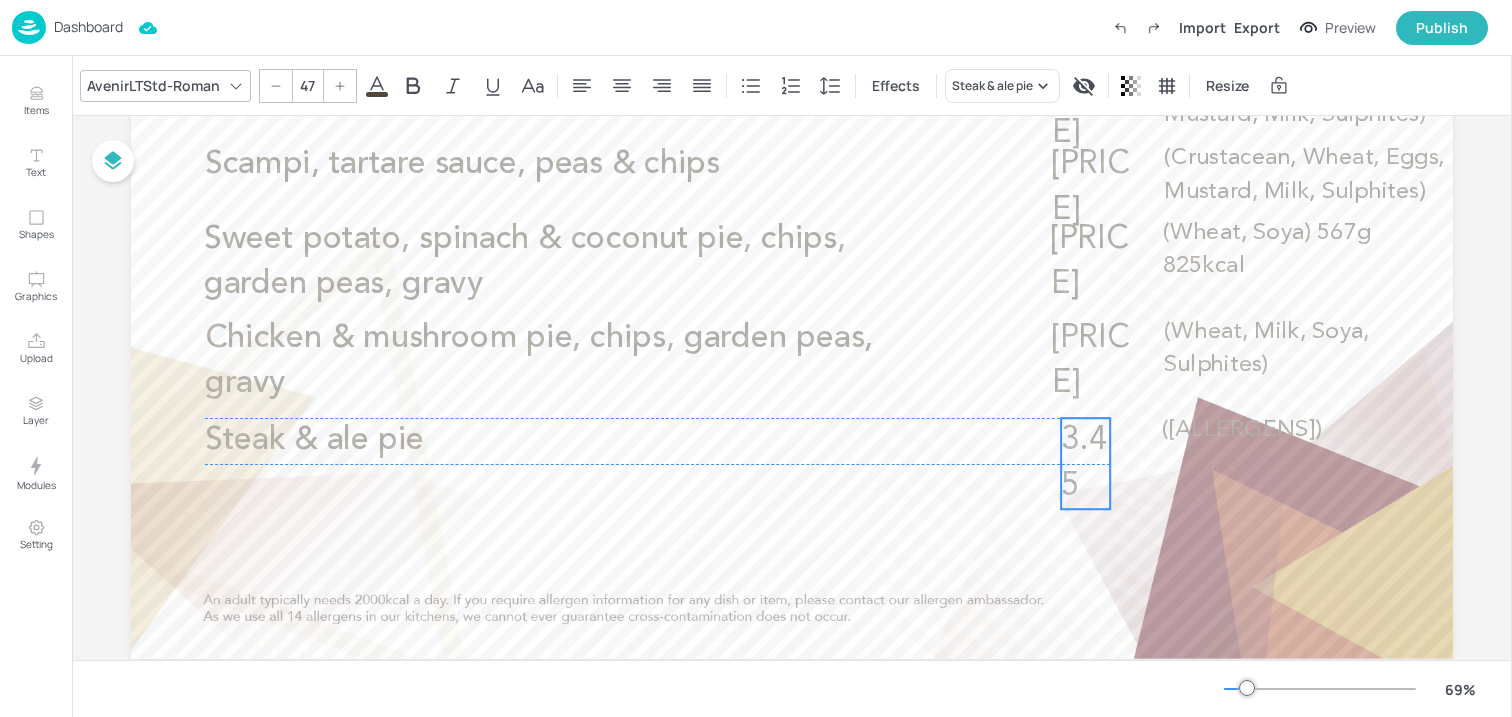 click on "3.45" at bounding box center [1085, 463] 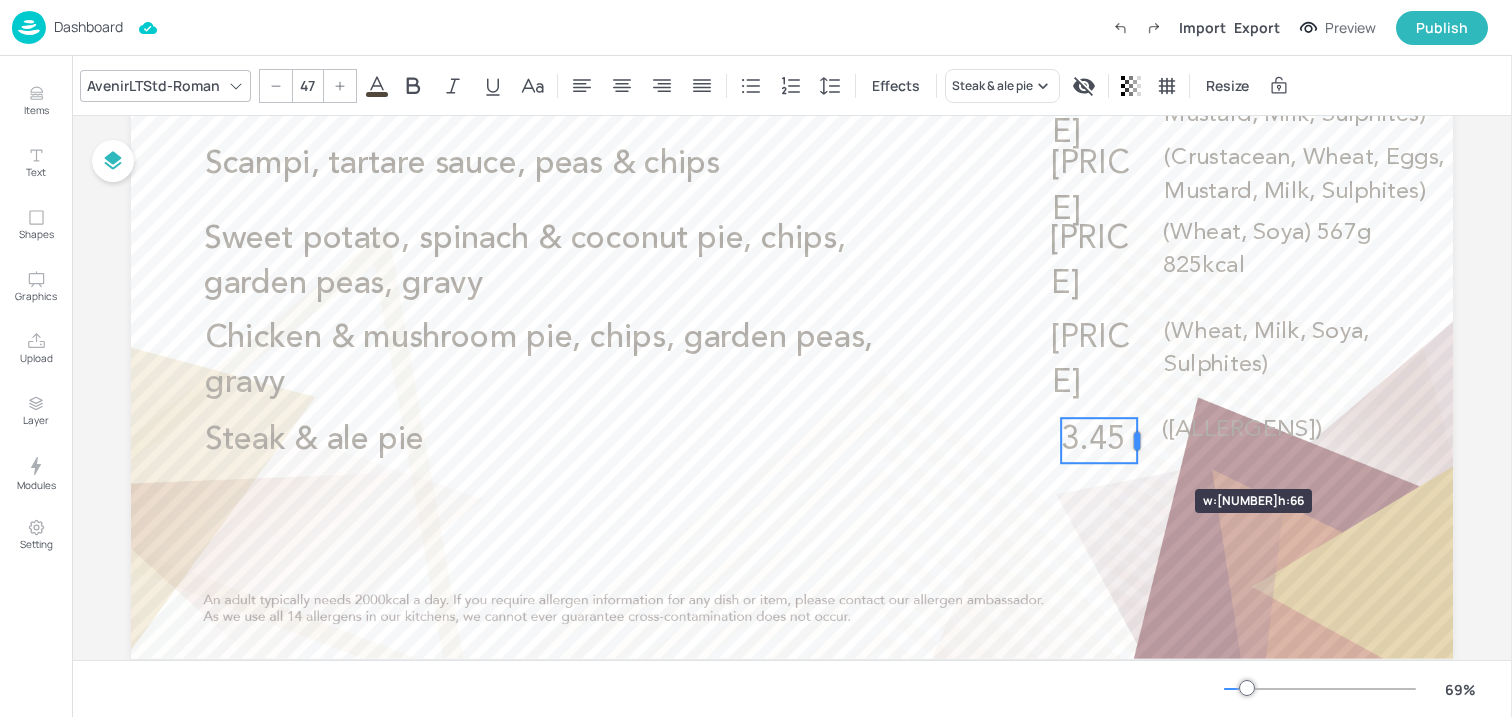 drag, startPoint x: 1108, startPoint y: 460, endPoint x: 1135, endPoint y: 453, distance: 27.89265 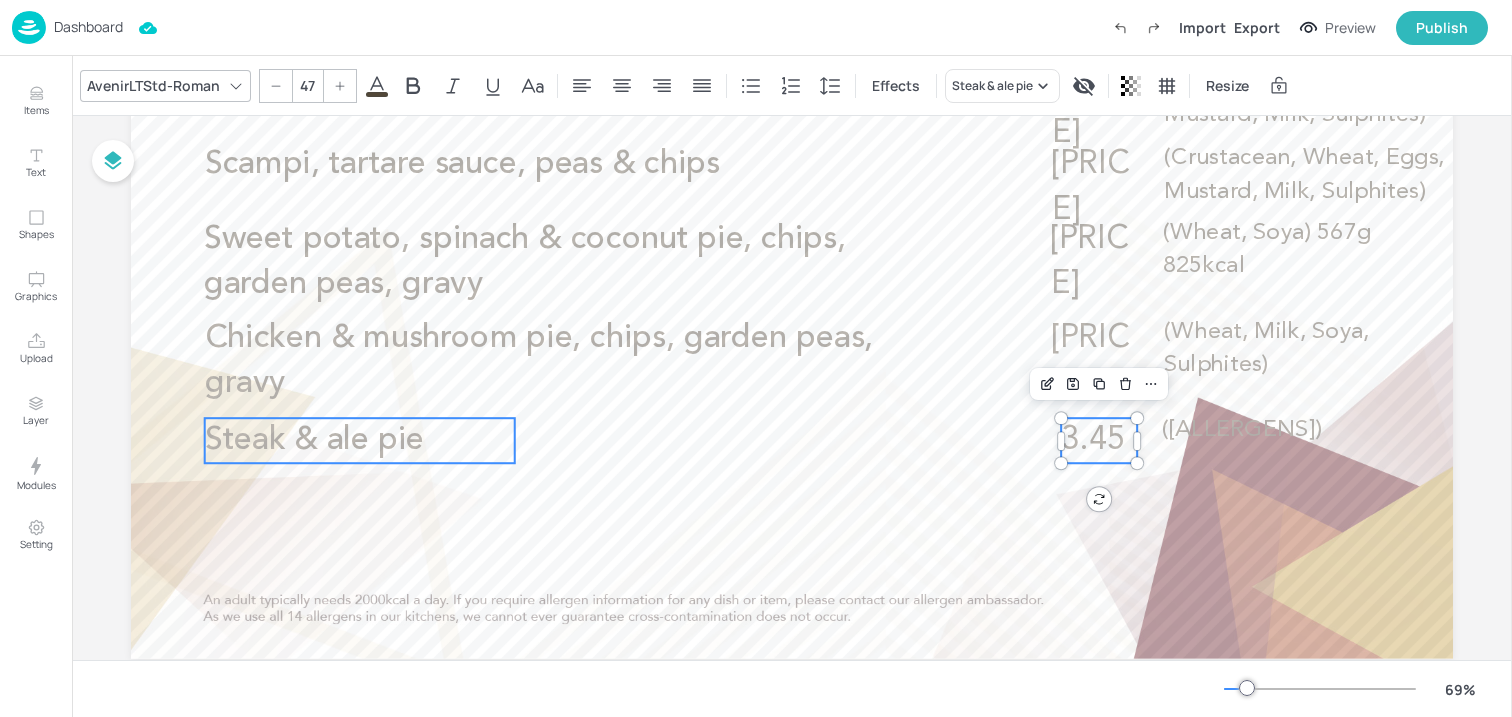 click on "Steak & ale pie" at bounding box center [315, 440] 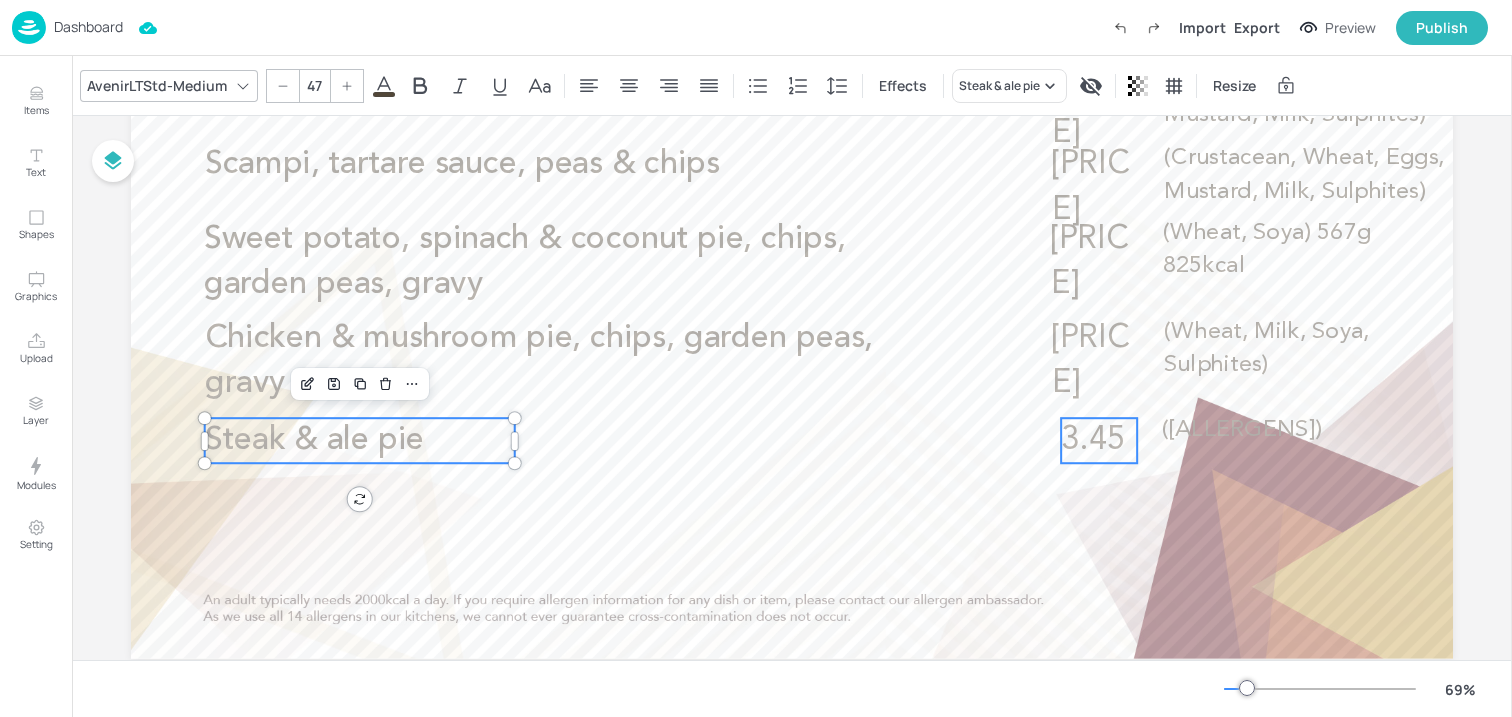 click on "3.45" at bounding box center (1092, 440) 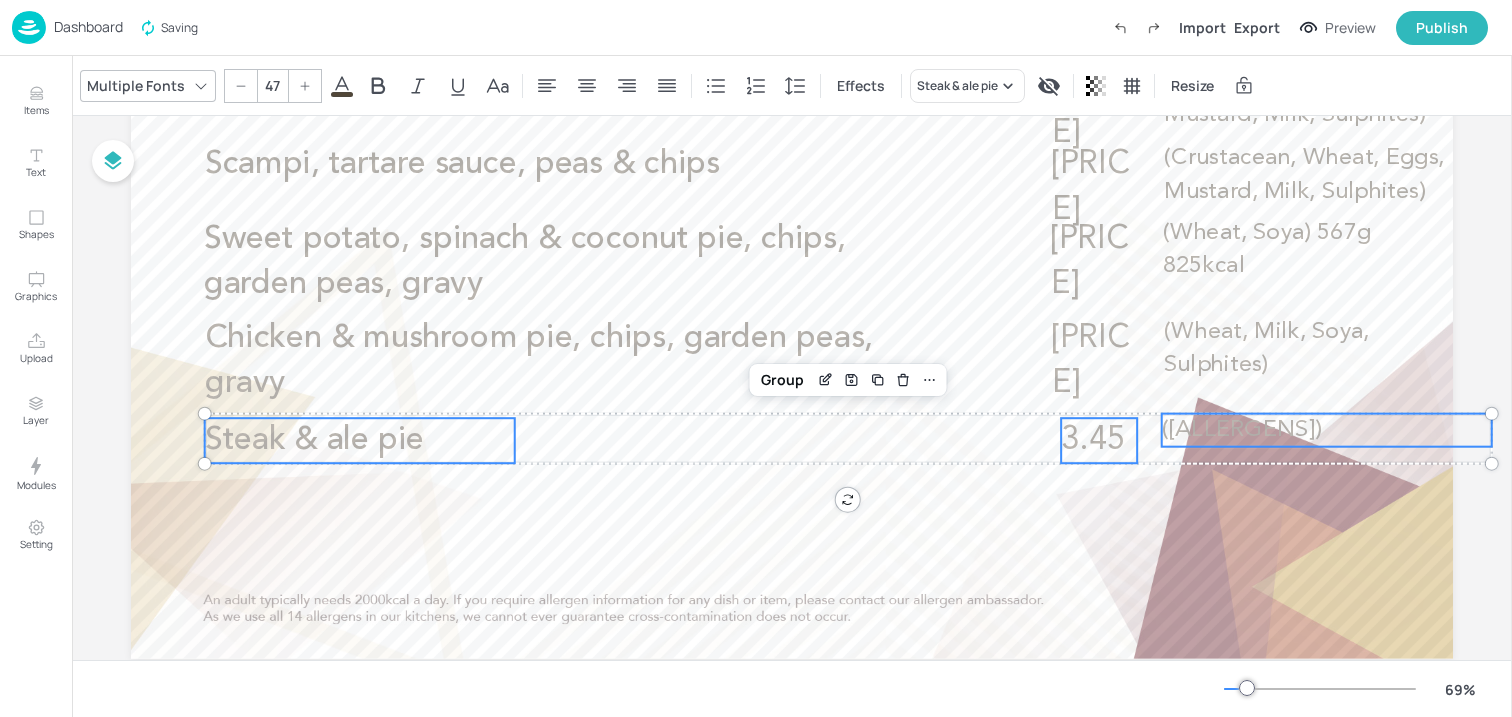 type on "--" 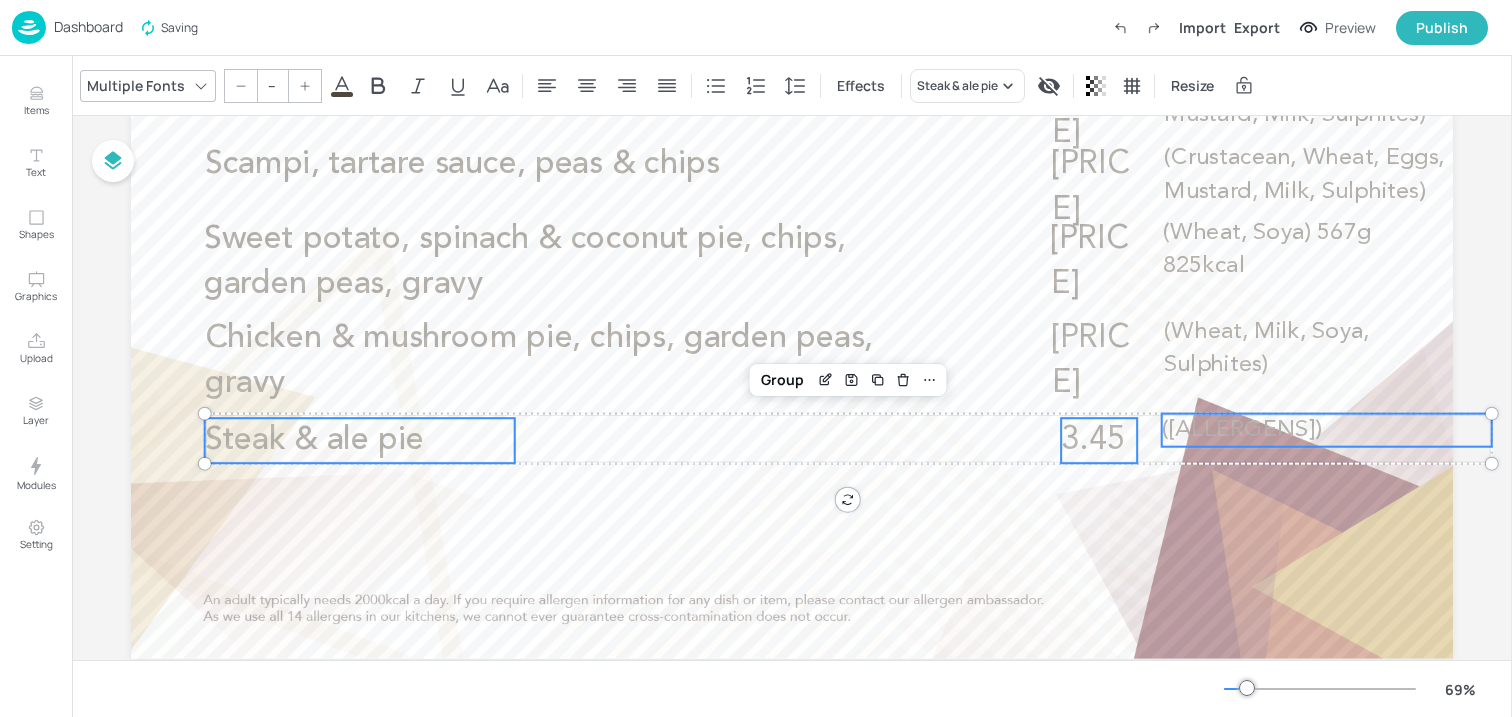click on "([ALLERGENS])" at bounding box center [1242, 429] 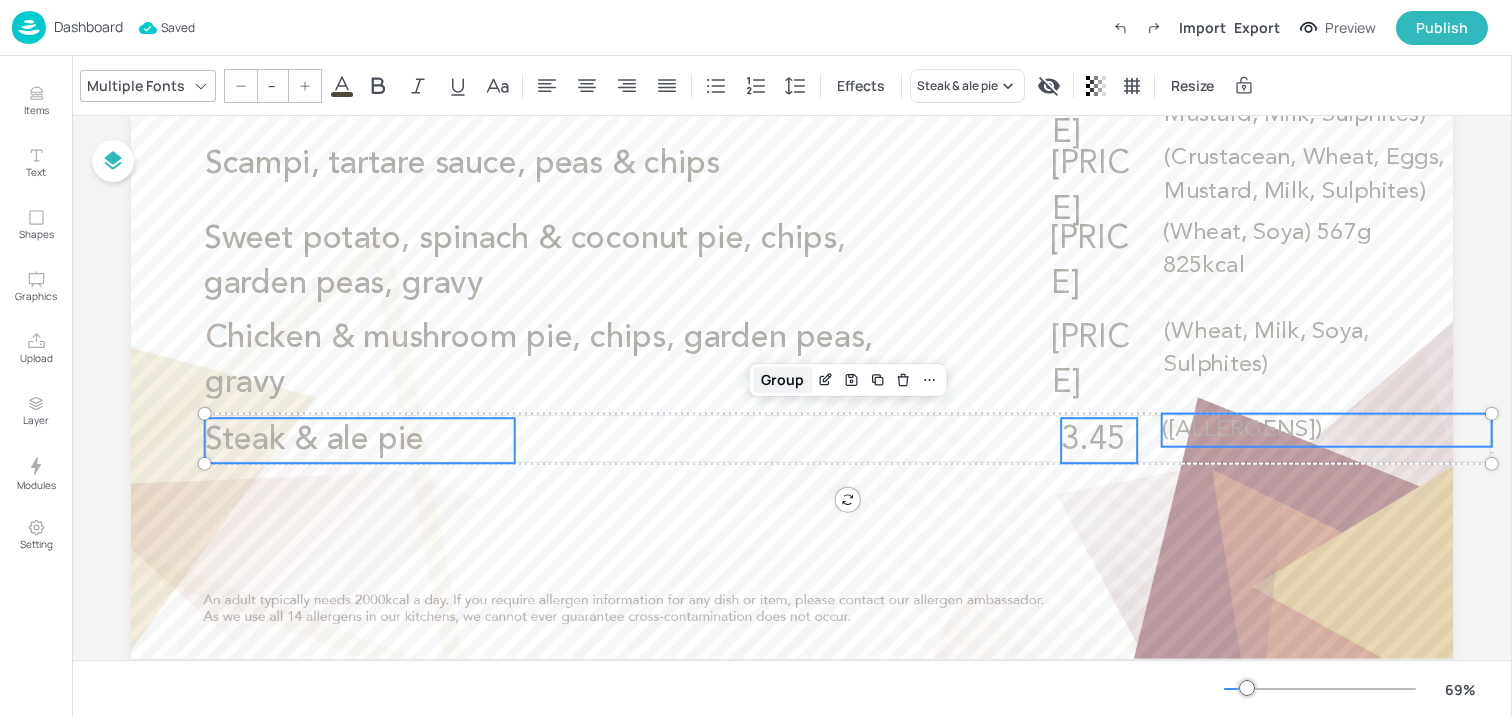 click on "Group" at bounding box center (782, 380) 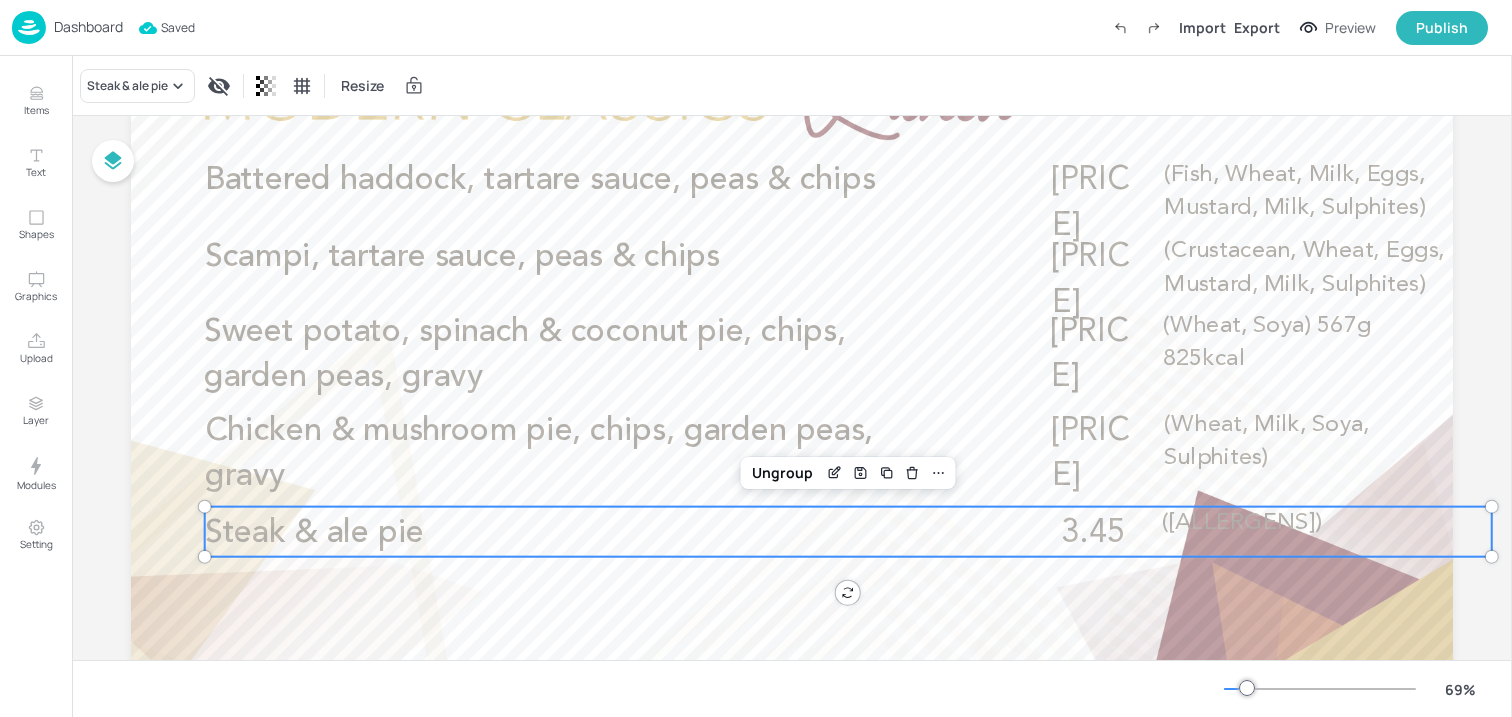scroll, scrollTop: 155, scrollLeft: 0, axis: vertical 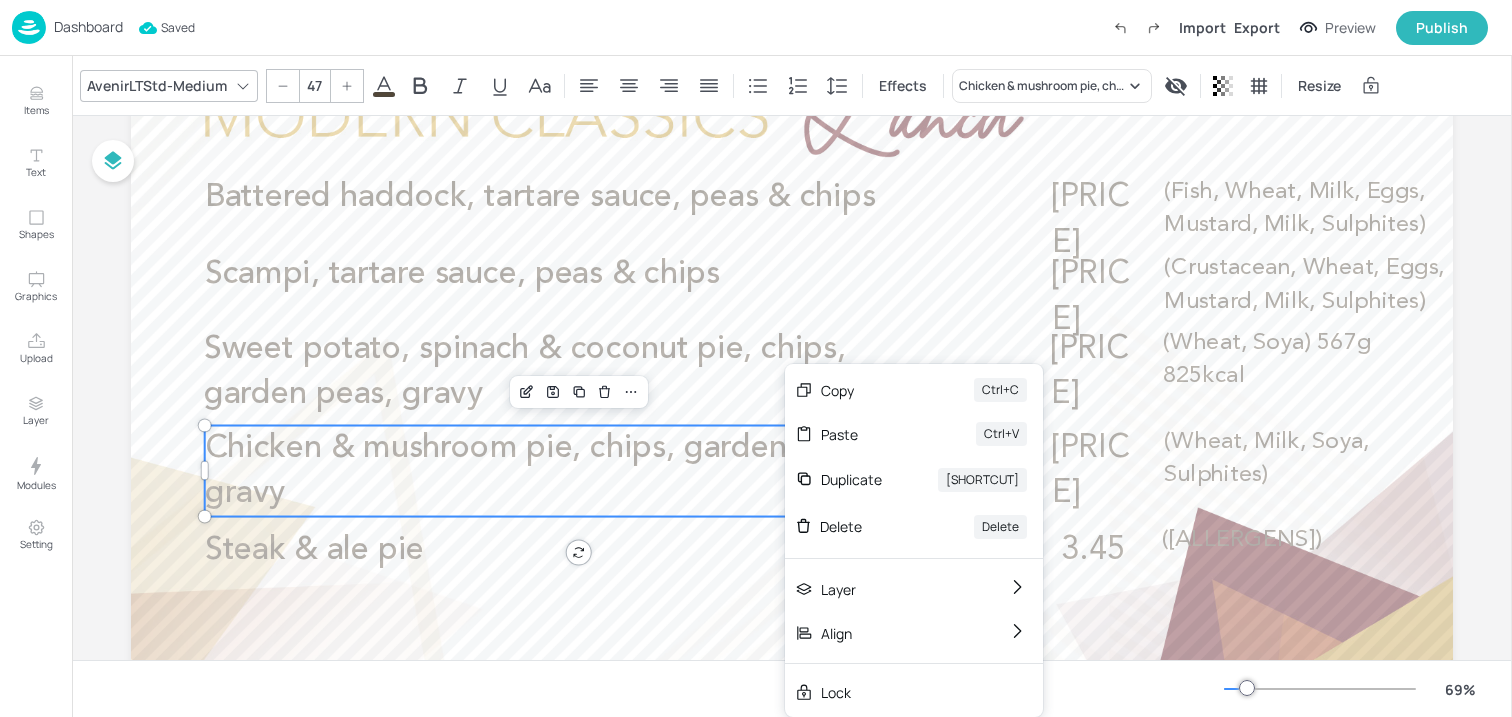 click on "Chicken & mushroom pie, chips, garden peas, gravy" at bounding box center (539, 471) 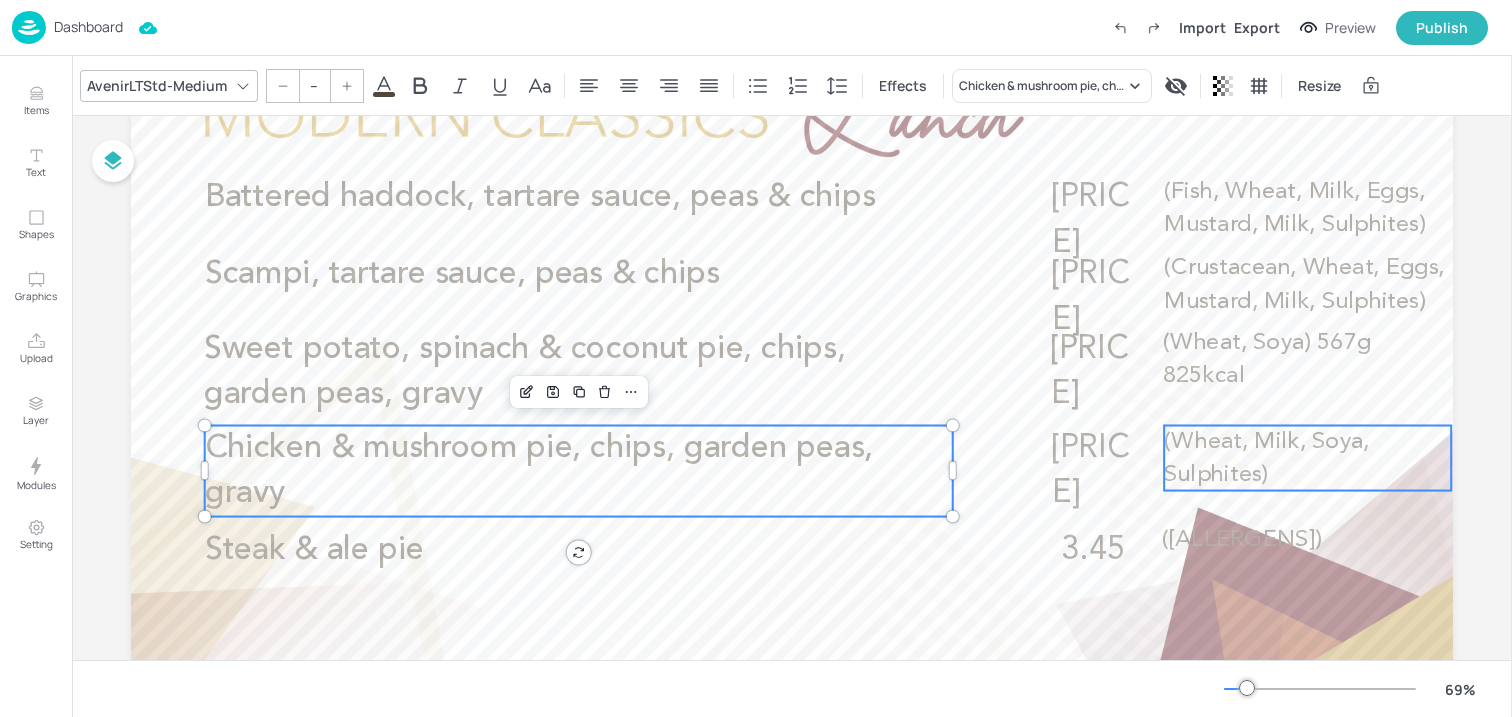 type on "34" 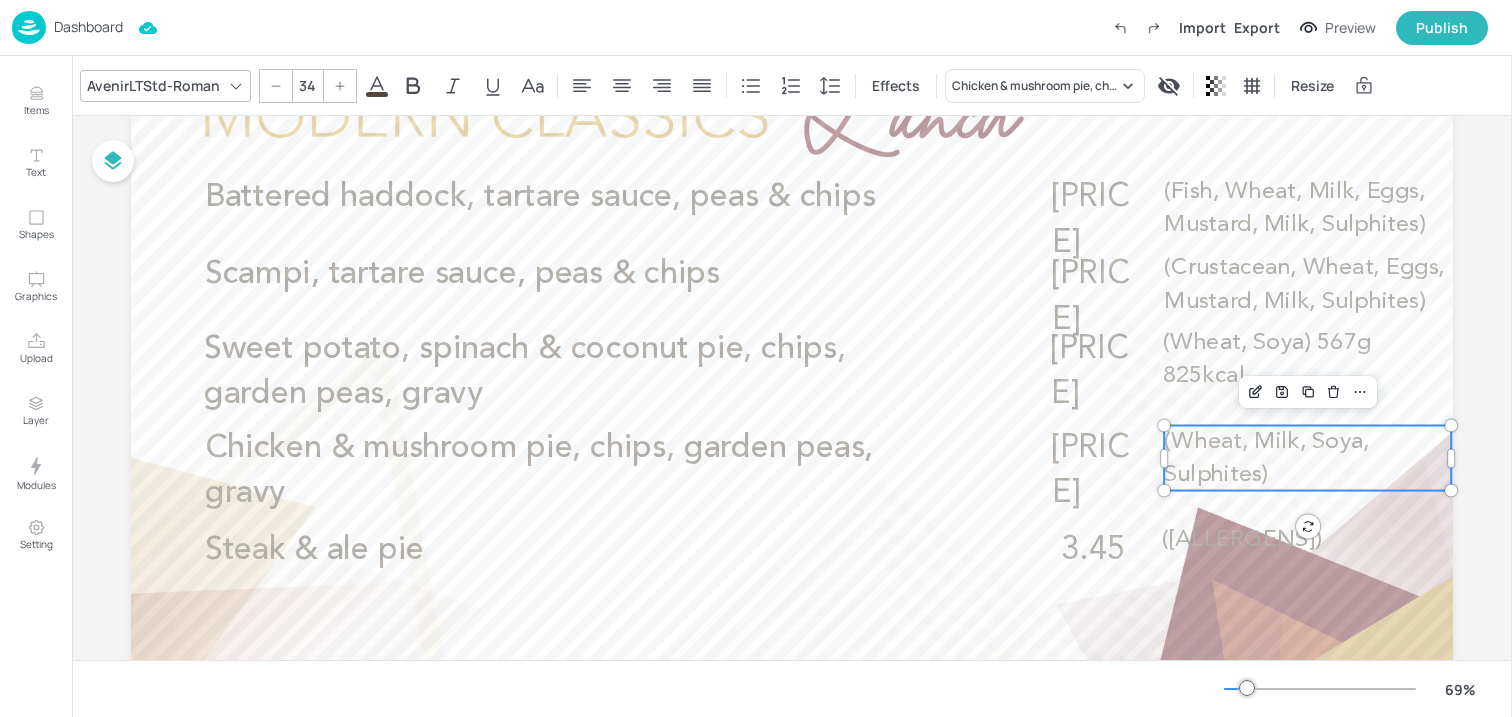 click on "(Wheat, Milk, Soya, Sulphites)" at bounding box center (1266, 458) 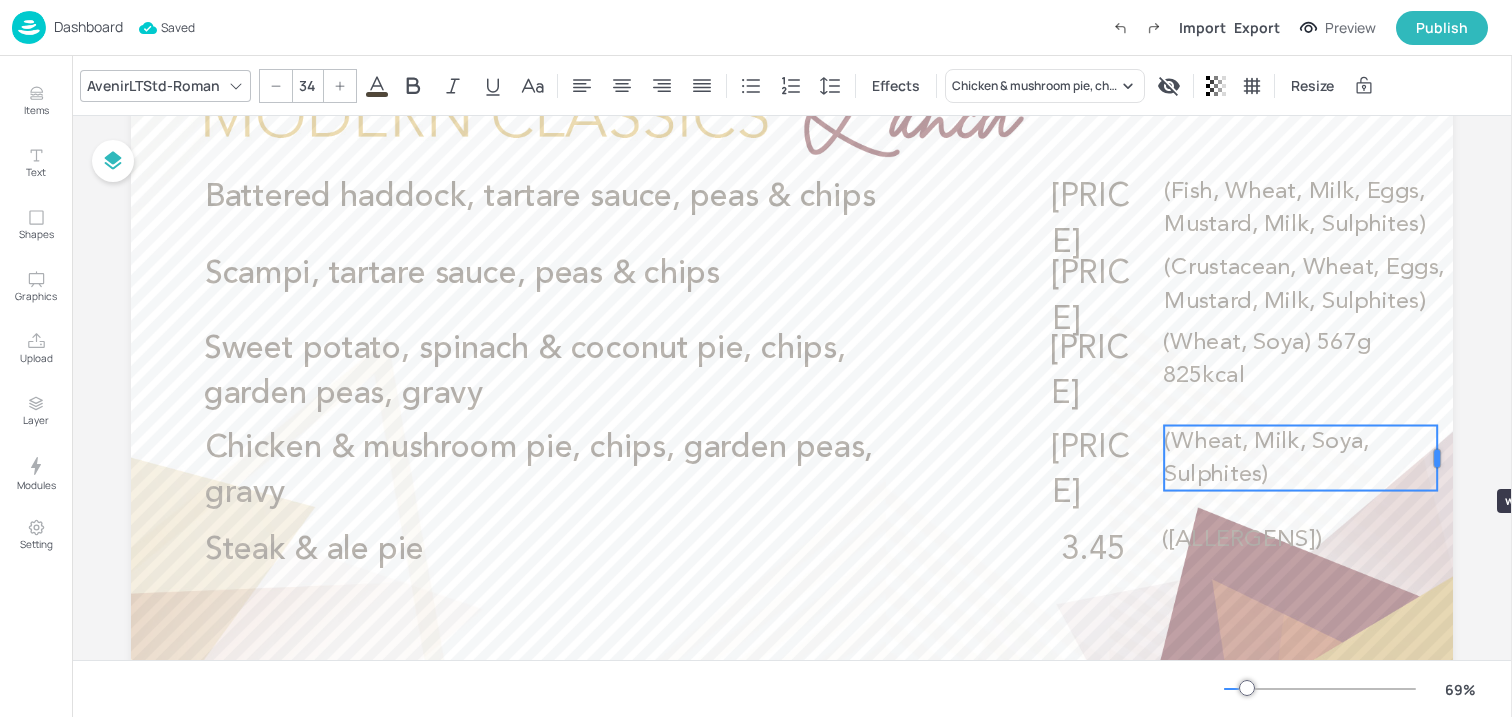 drag, startPoint x: 1451, startPoint y: 454, endPoint x: 1438, endPoint y: 453, distance: 13.038404 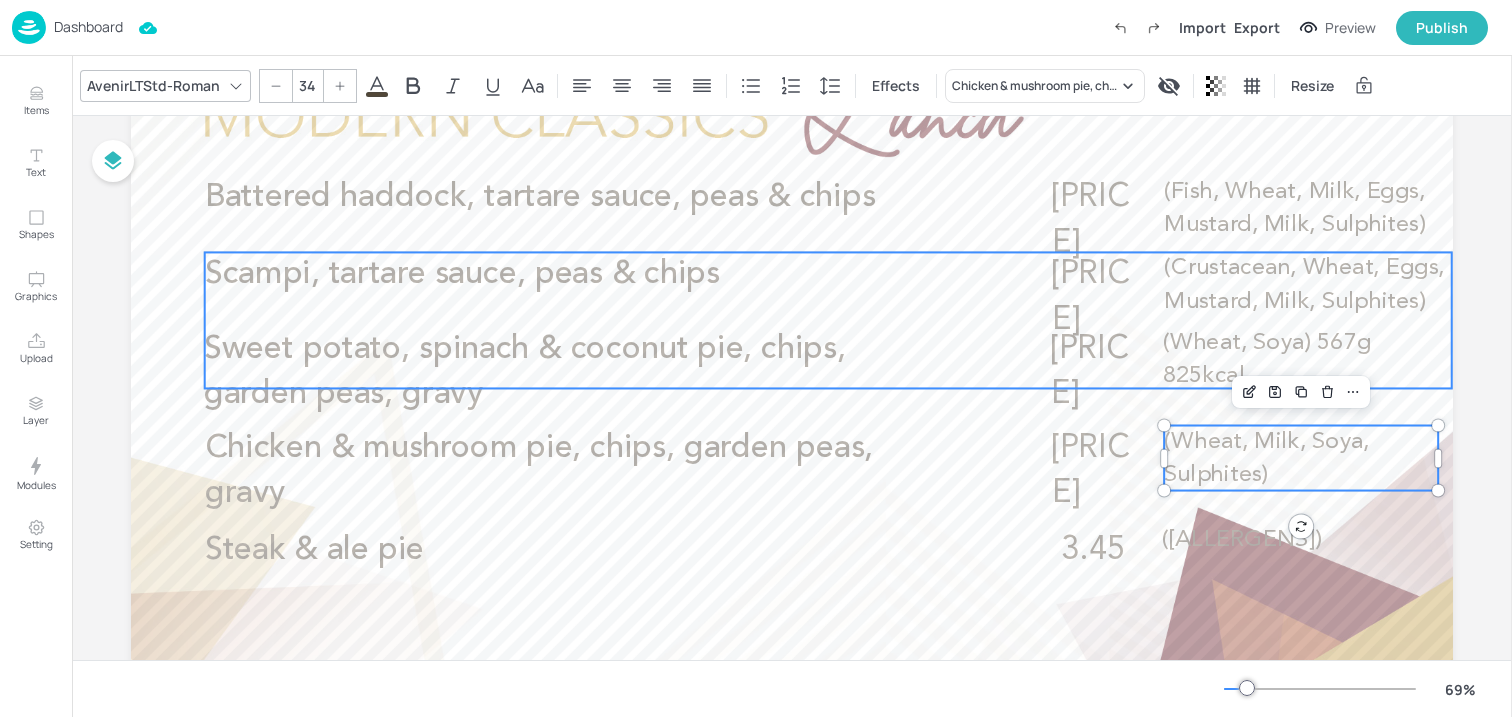 click on "Scampi, tartare sauce, peas & chips [PRICE] ([ALLERGENS])" at bounding box center [828, 320] 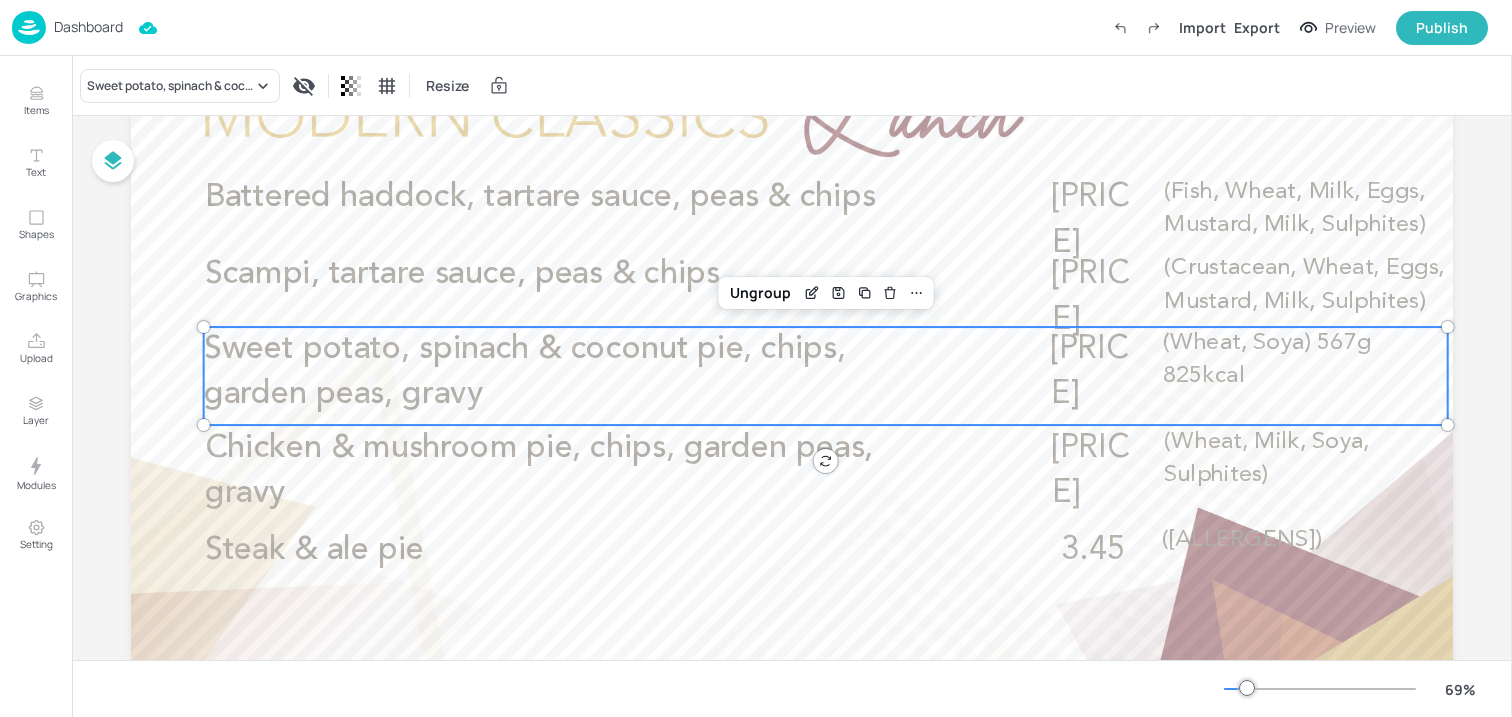 click on "Sweet potato, spinach & coconut pie, chips, garden peas, gravy" at bounding box center (578, 372) 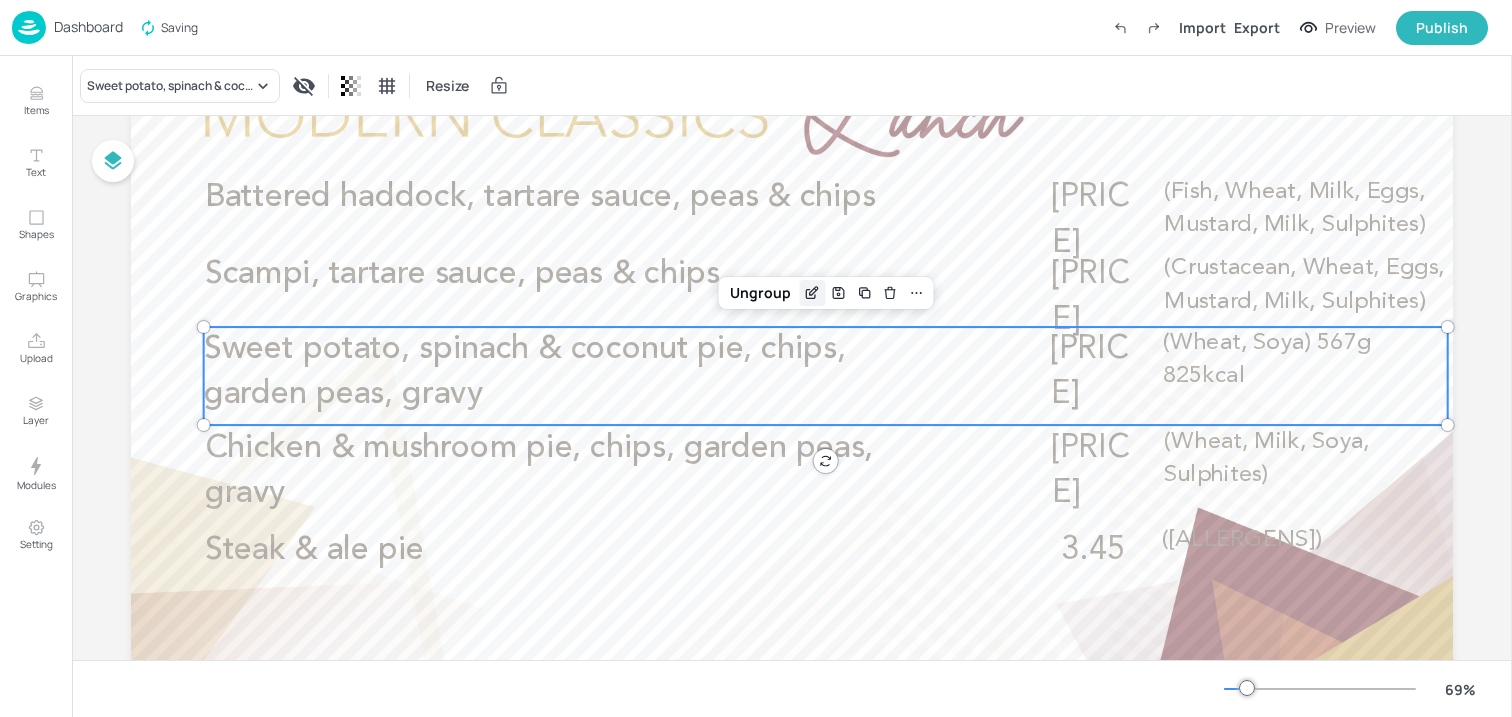 click 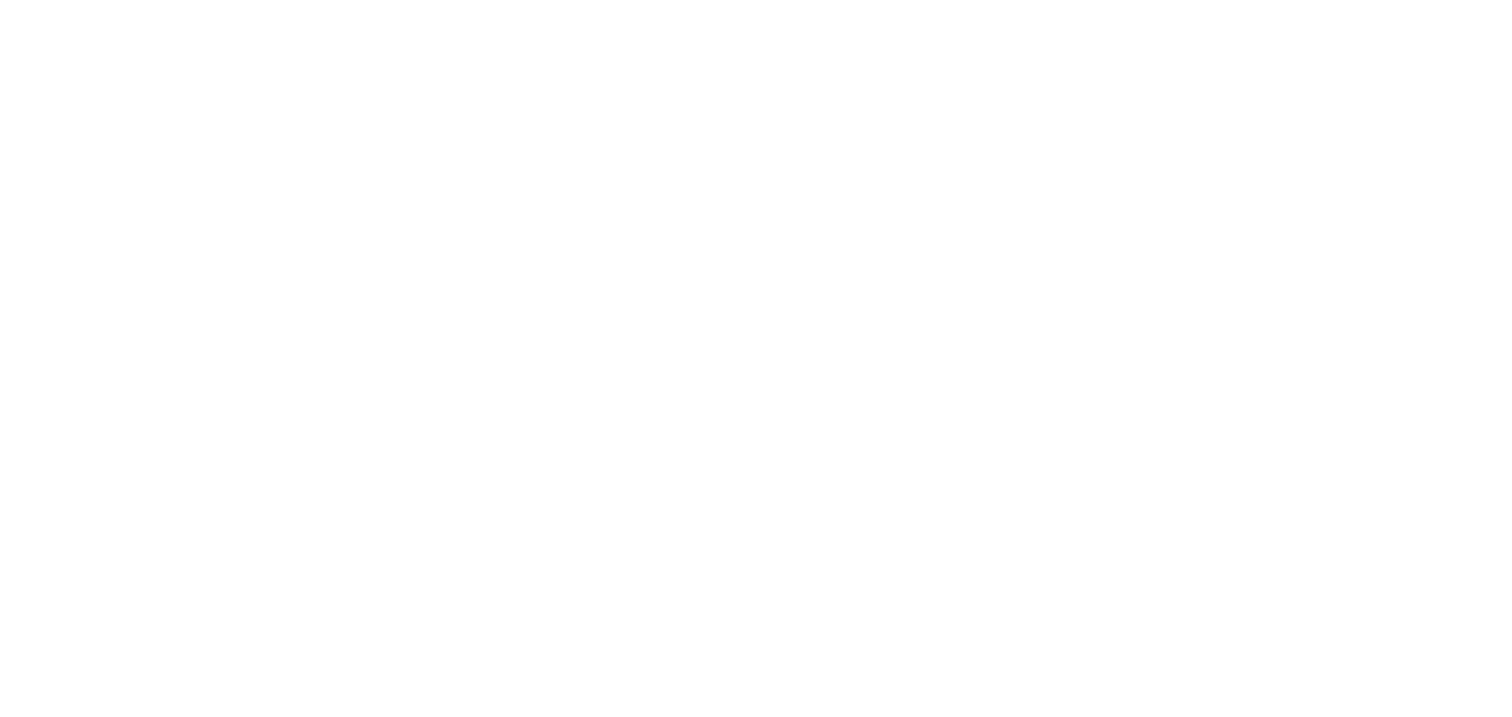 scroll, scrollTop: 0, scrollLeft: 0, axis: both 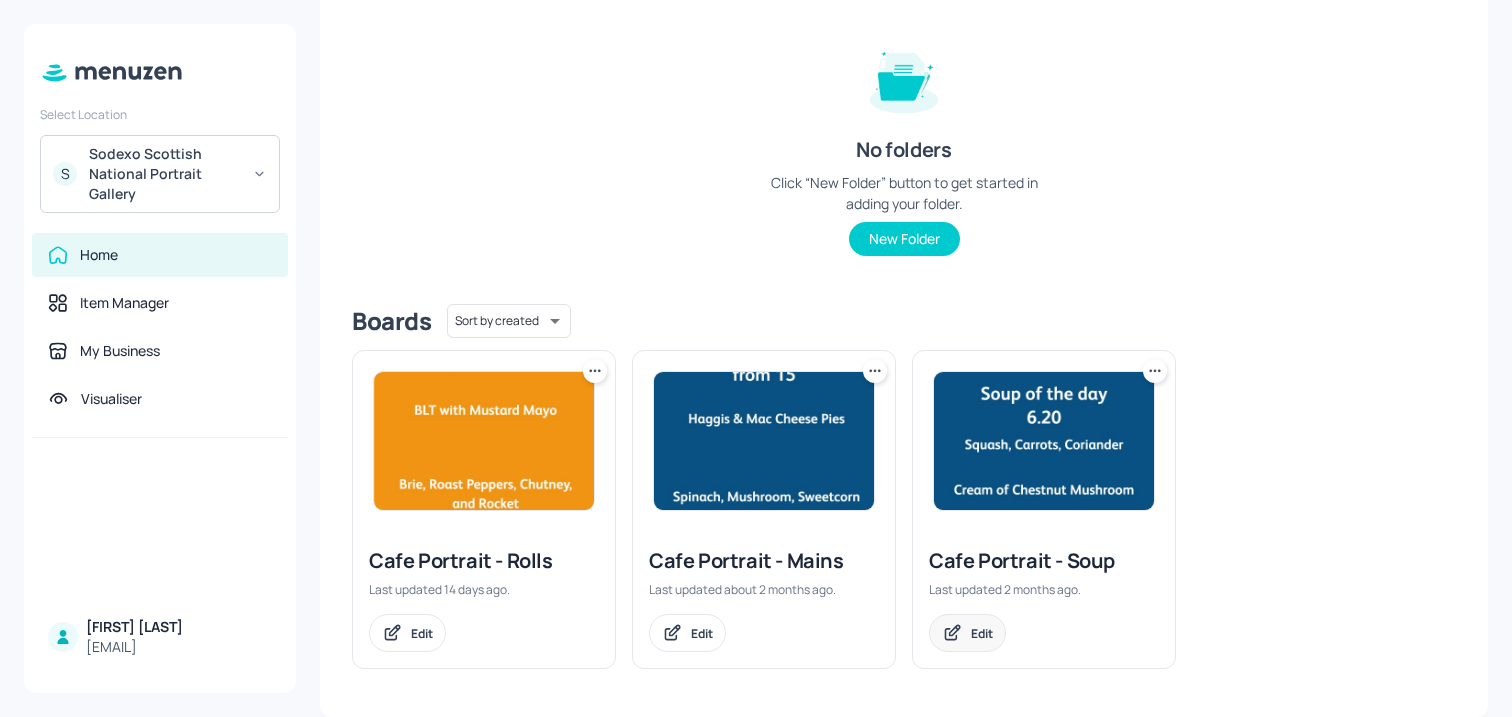 click on "Edit" at bounding box center (967, 633) 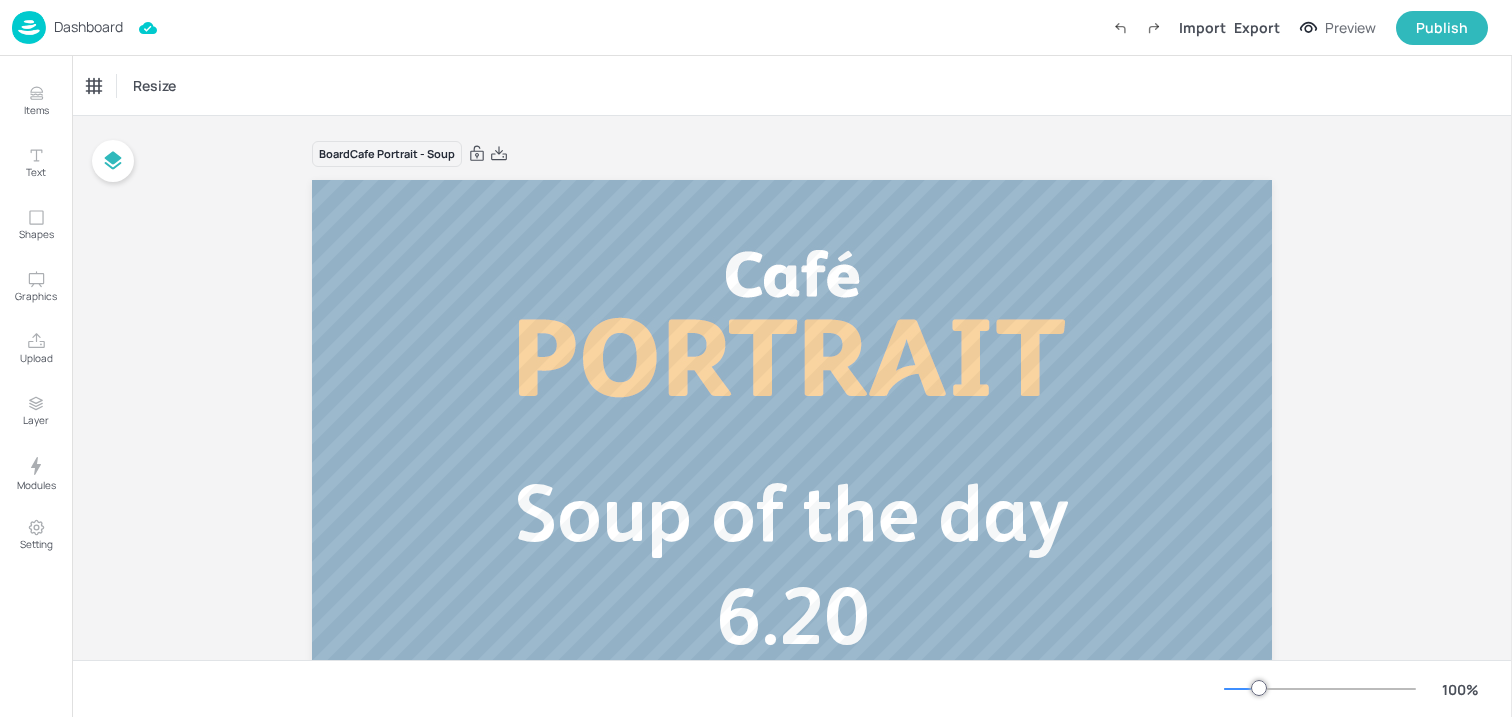 scroll, scrollTop: 508, scrollLeft: 0, axis: vertical 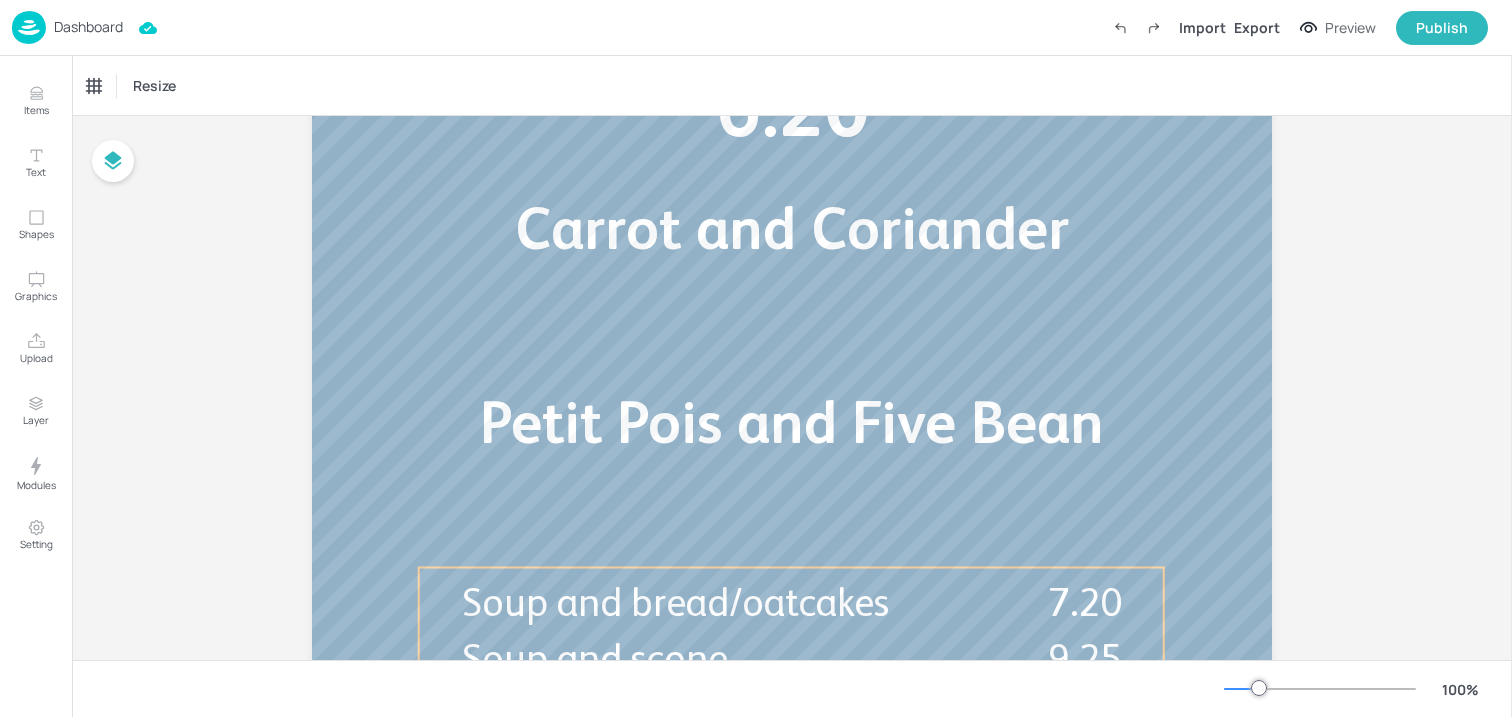 click on "Carrot and Coriander" at bounding box center [792, 228] 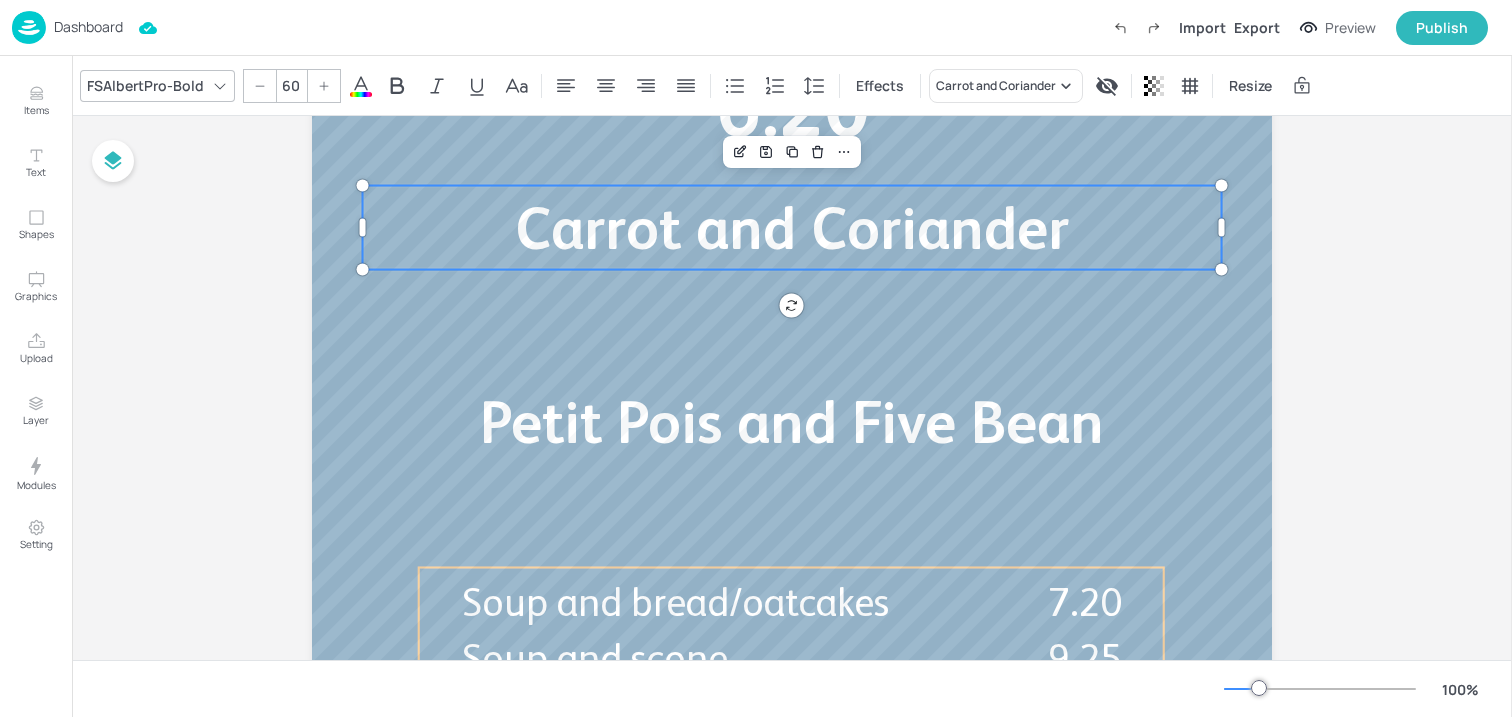 click on "Carrot and Coriander" at bounding box center (792, 228) 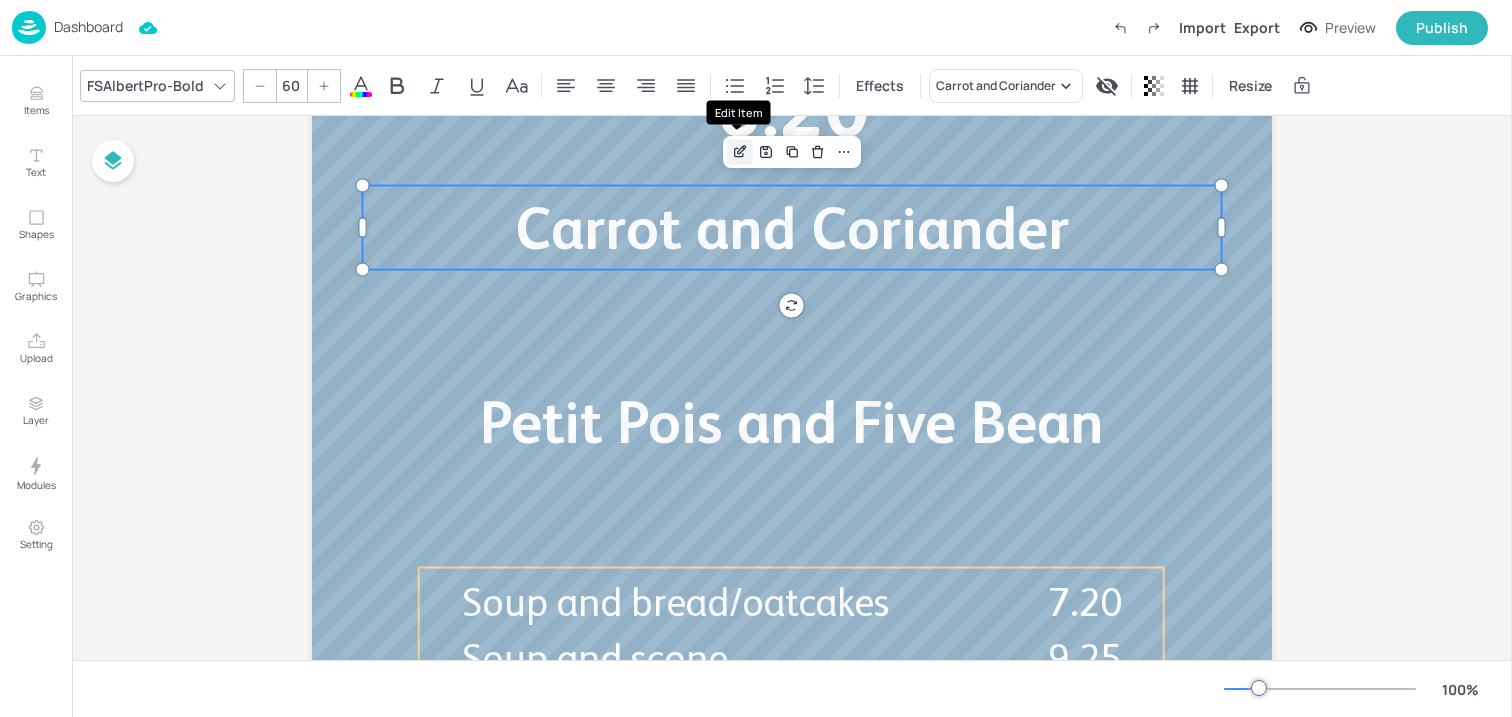 click 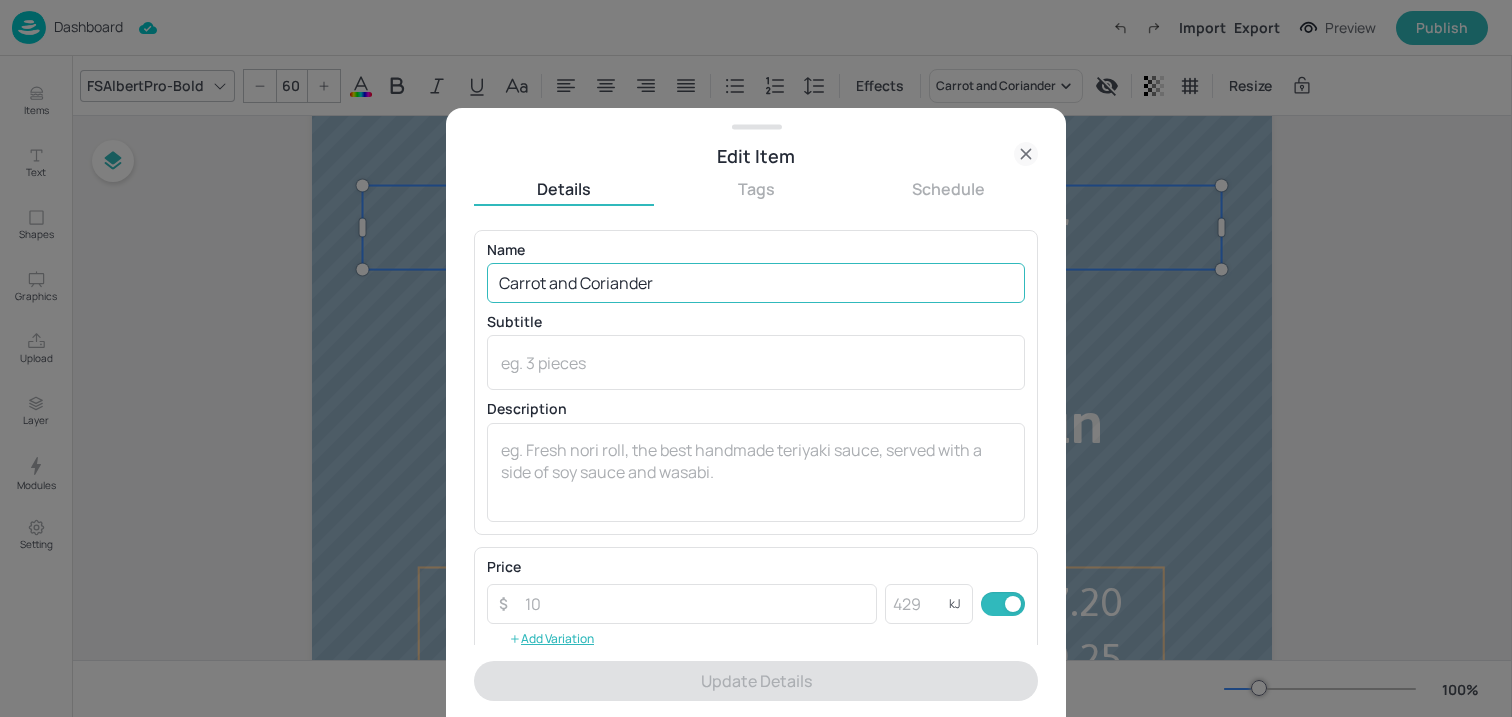 click on "Carrot and Coriander" at bounding box center (756, 283) 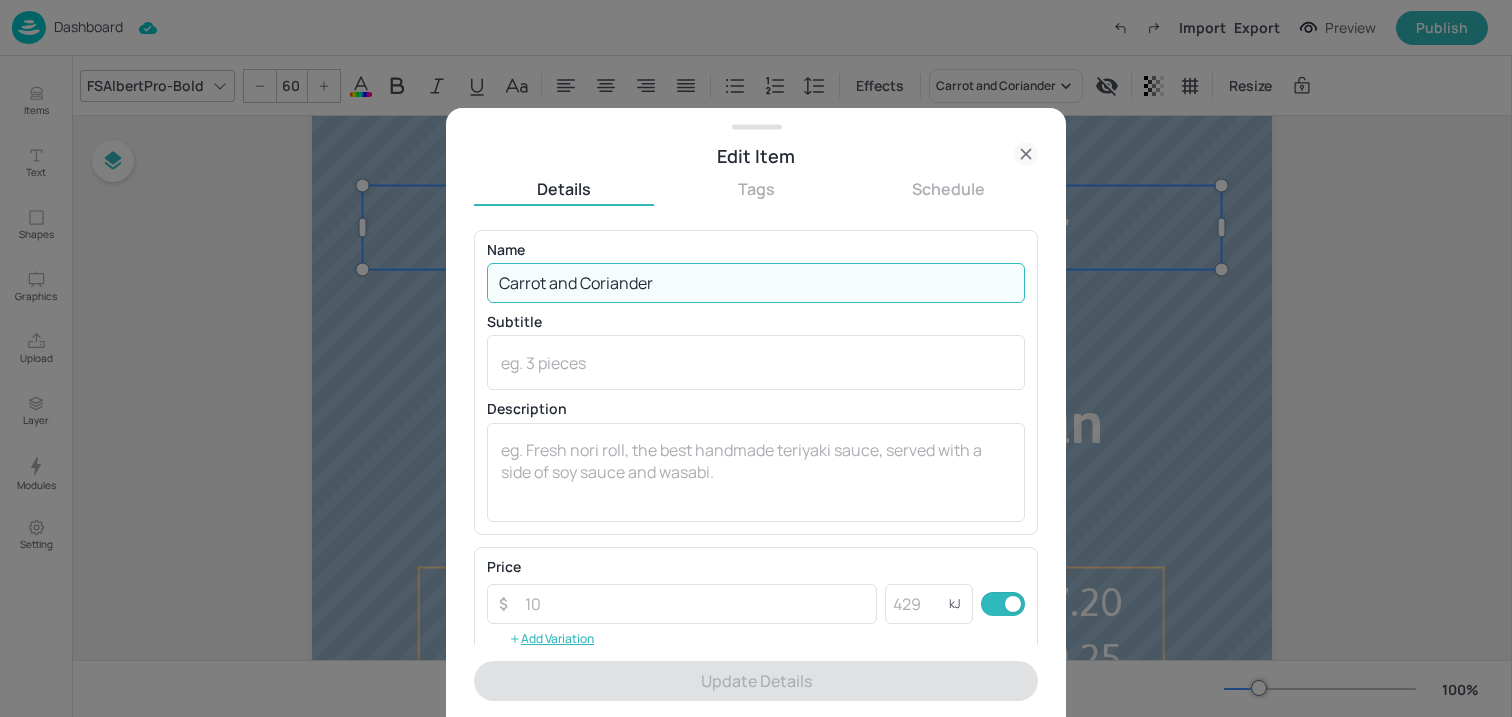 click on "Carrot and Coriander" at bounding box center (756, 283) 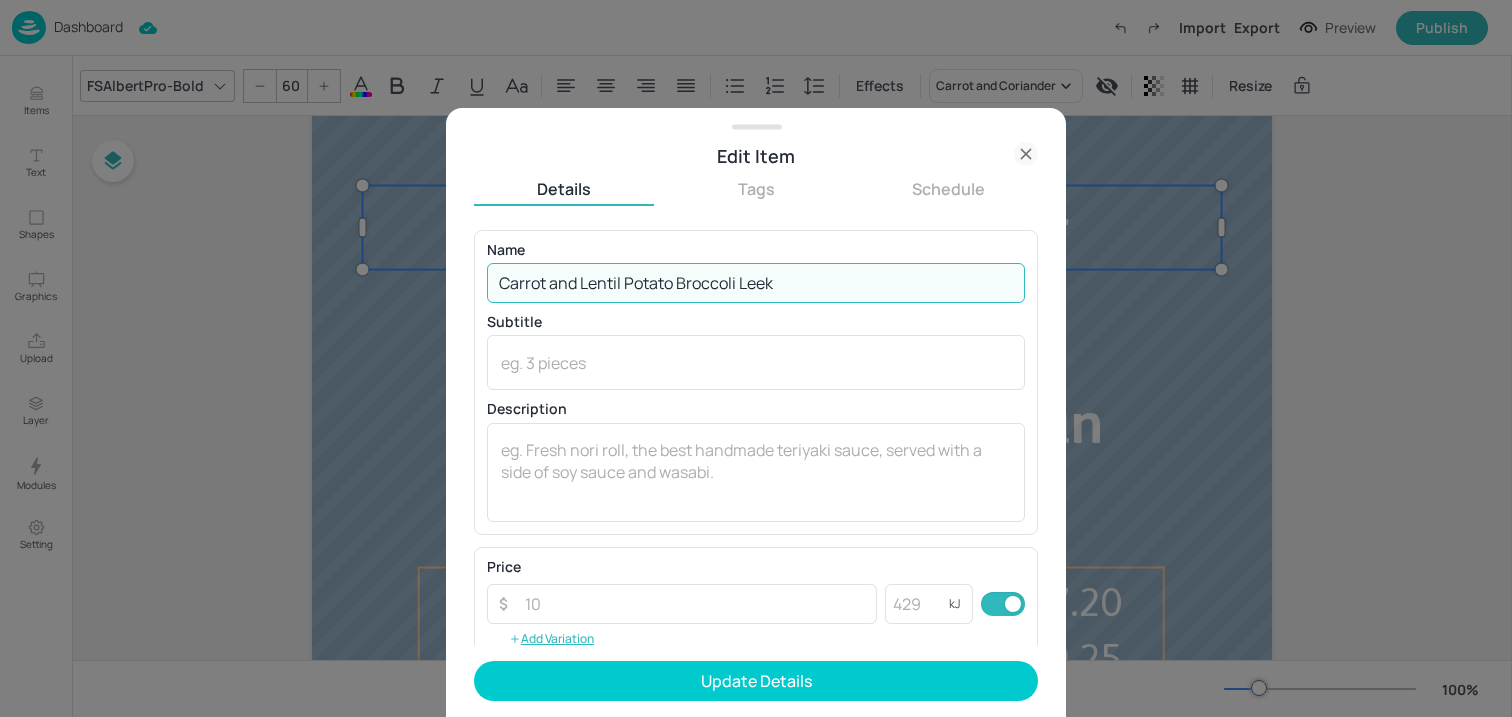 drag, startPoint x: 627, startPoint y: 290, endPoint x: 950, endPoint y: 281, distance: 323.12537 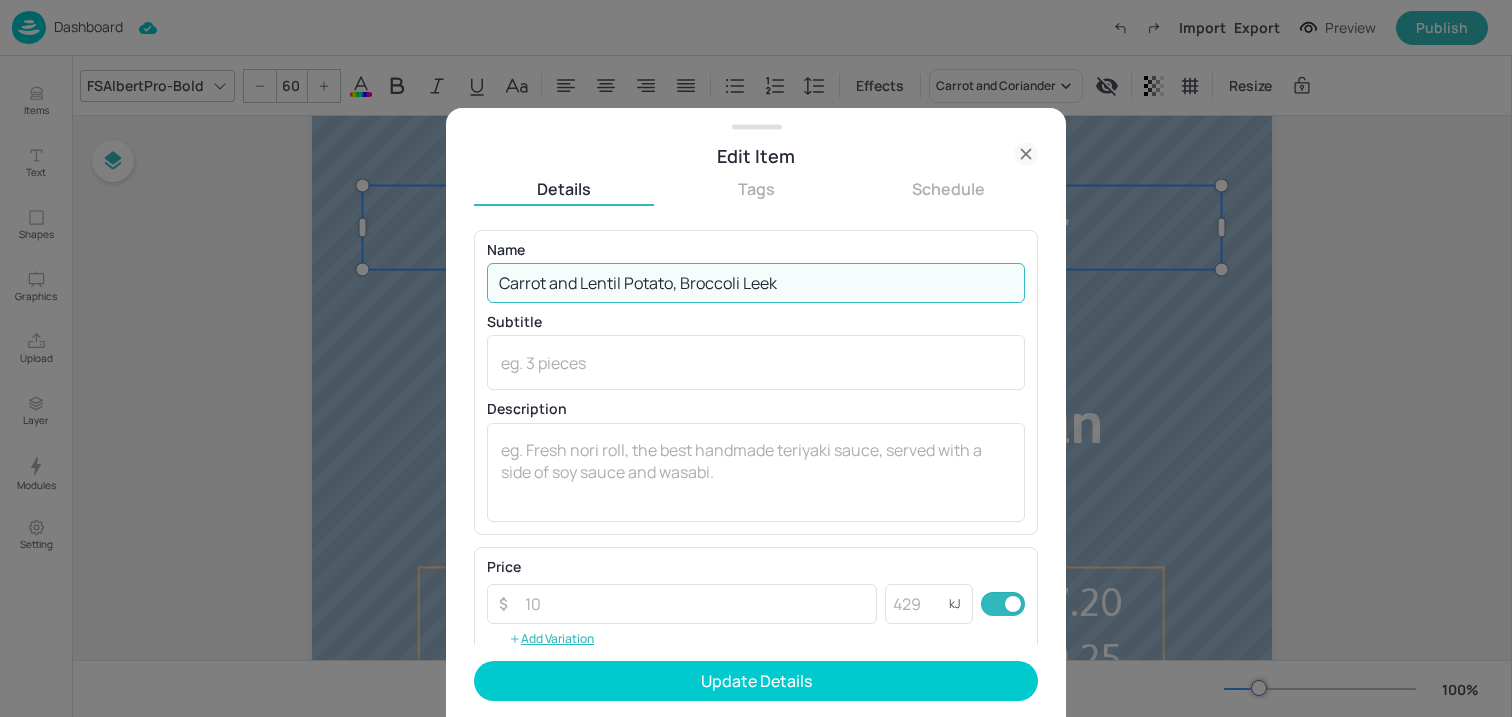 drag, startPoint x: 628, startPoint y: 285, endPoint x: 944, endPoint y: 286, distance: 316.0016 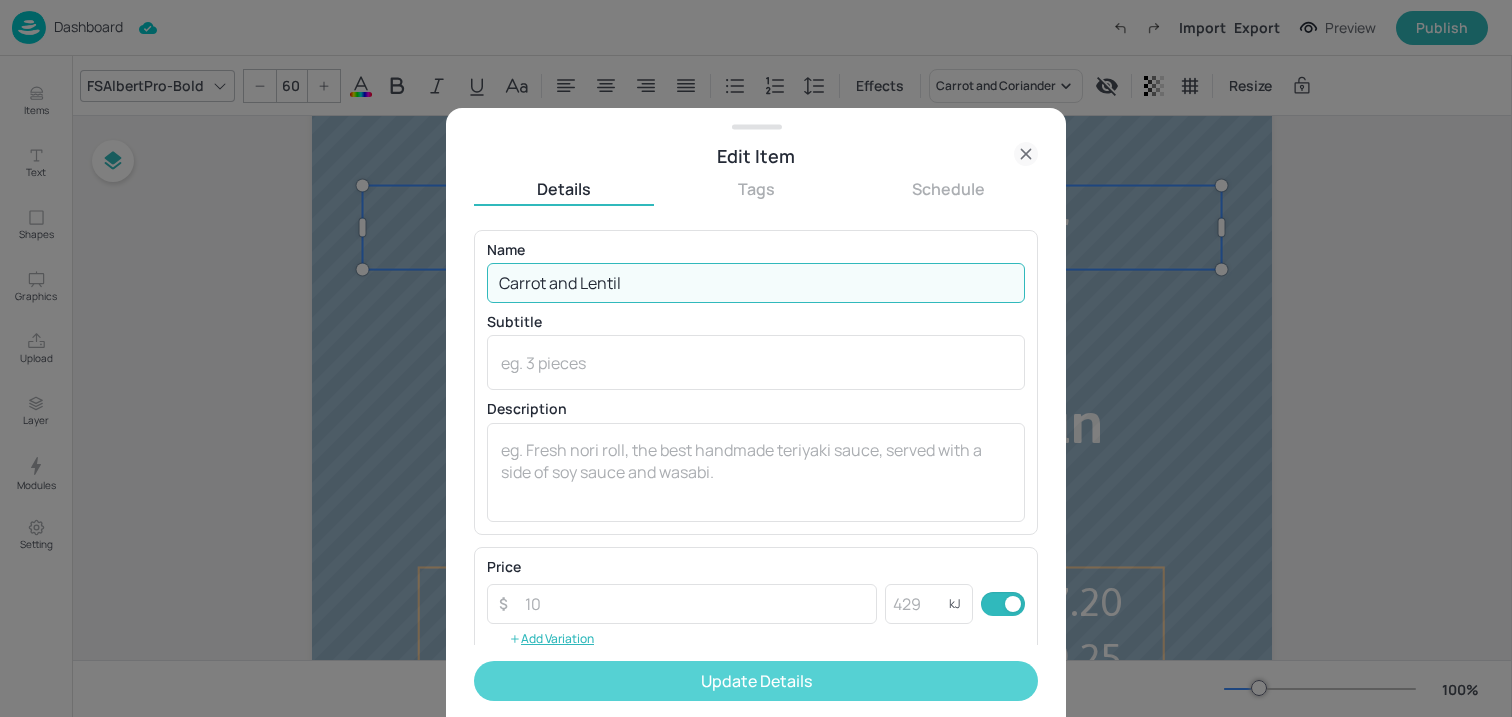 type on "Carrot and Lentil" 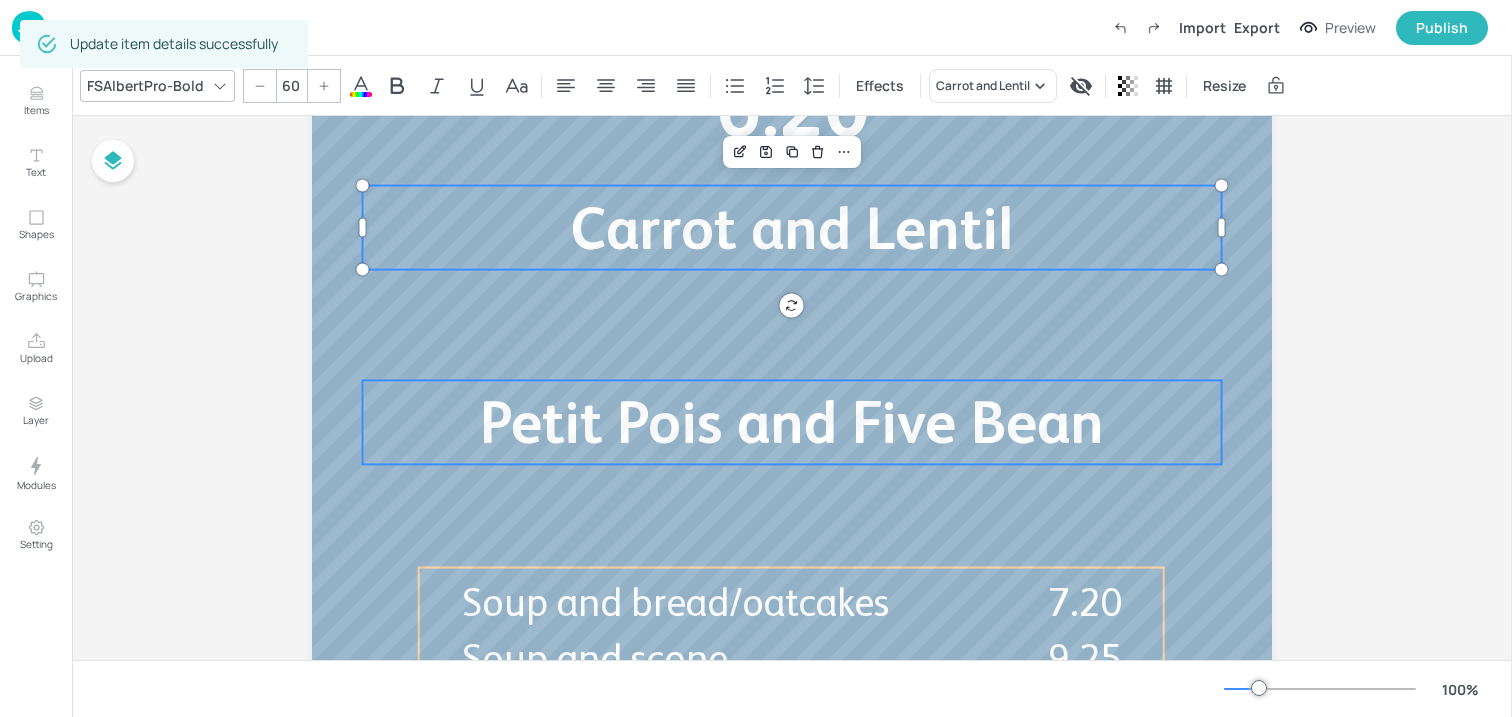 type on "60" 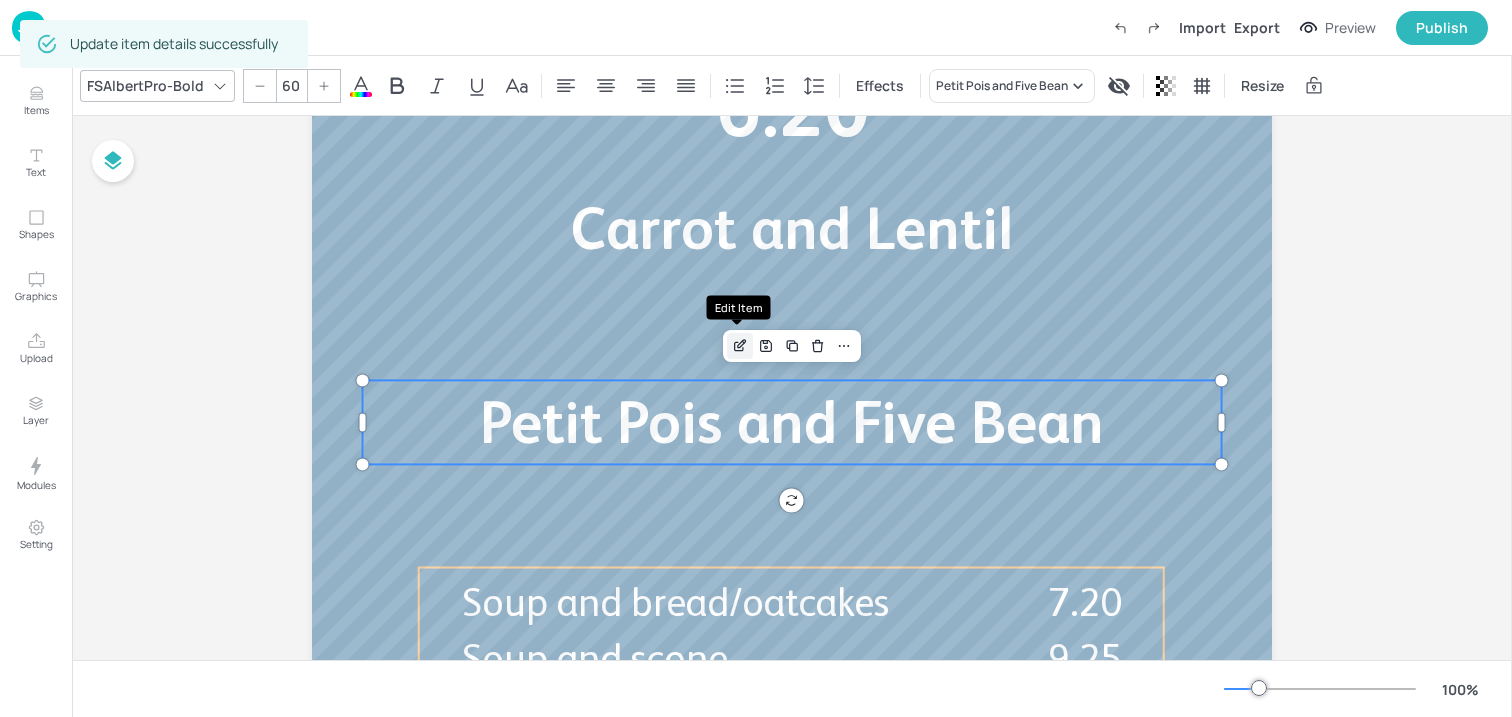 click at bounding box center (740, 346) 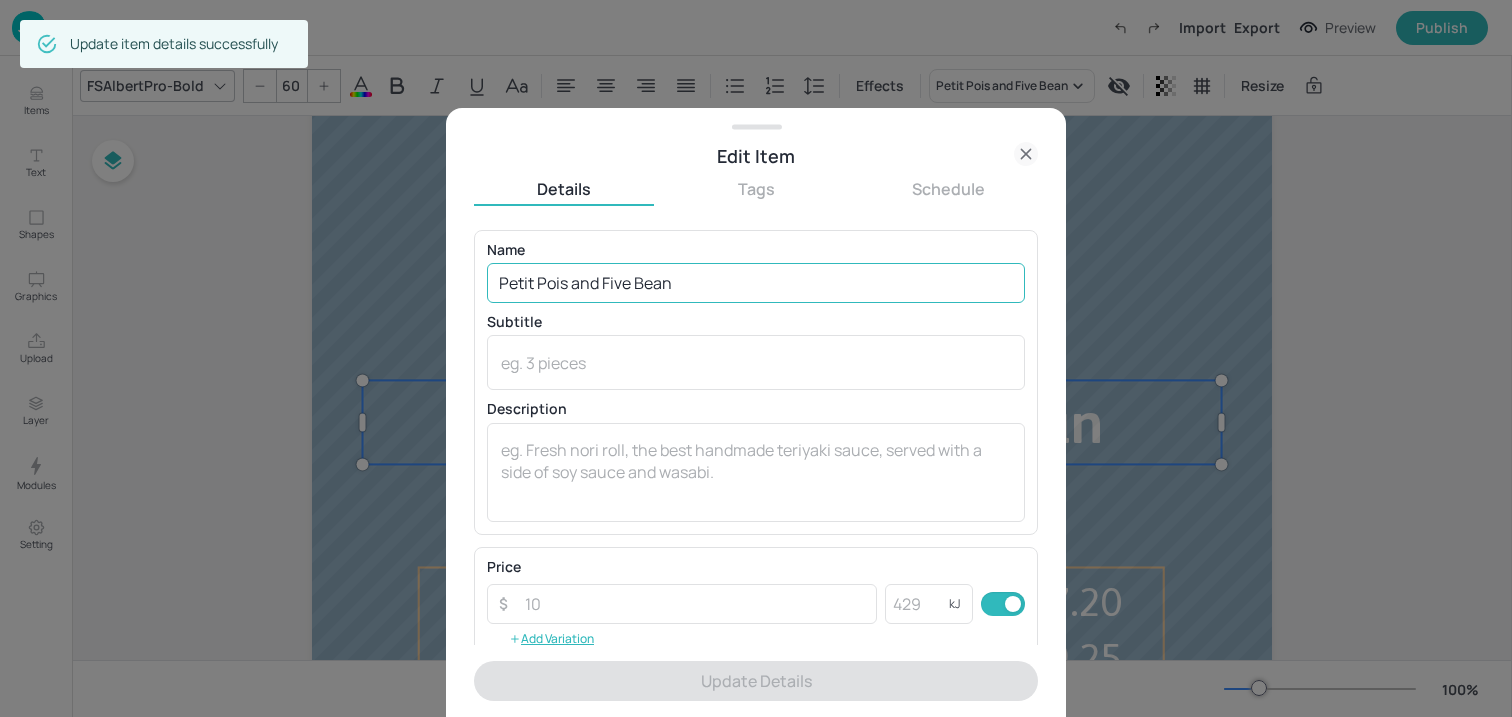 click on "Petit Pois and Five Bean" at bounding box center (756, 283) 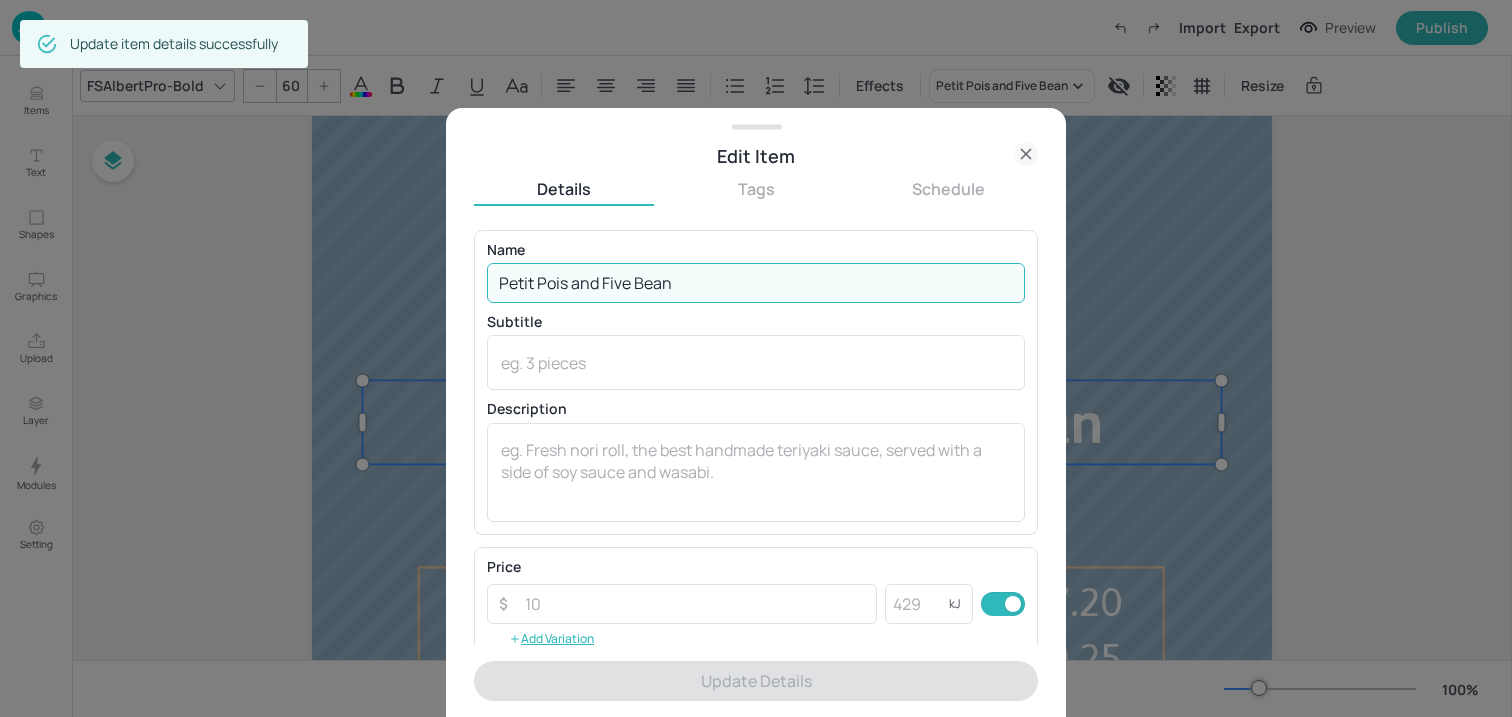 click on "Petit Pois and Five Bean" at bounding box center [756, 283] 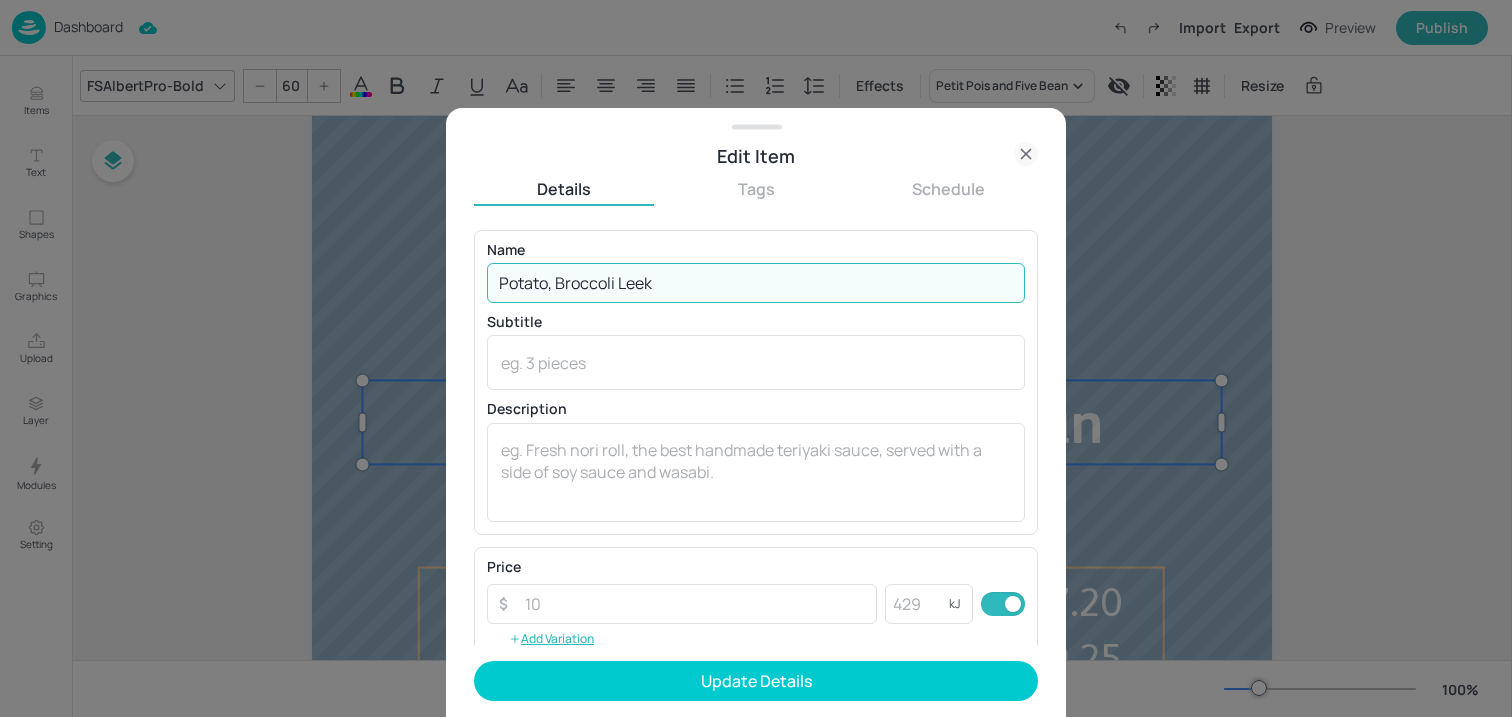 click on "Potato, Broccoli Leek" at bounding box center (756, 283) 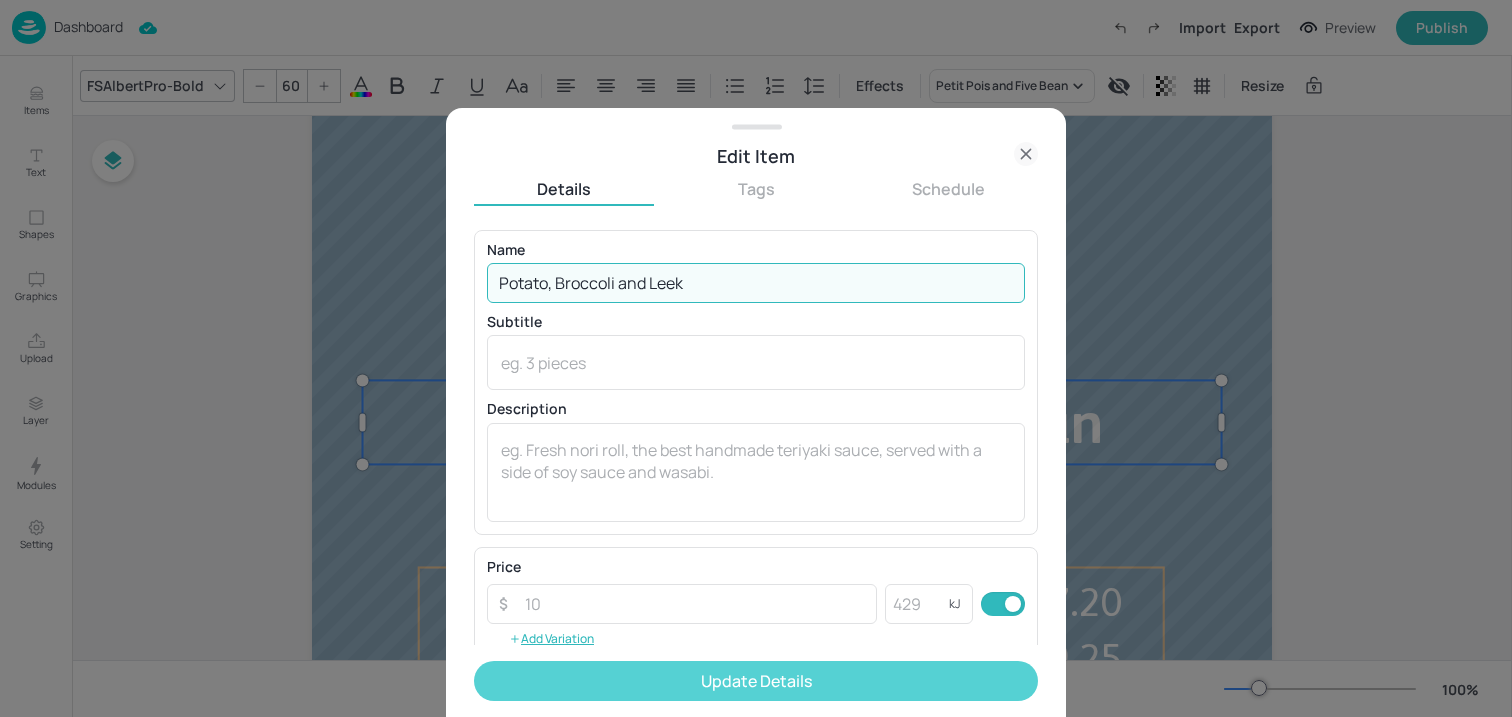 type on "Potato, Broccoli and Leek" 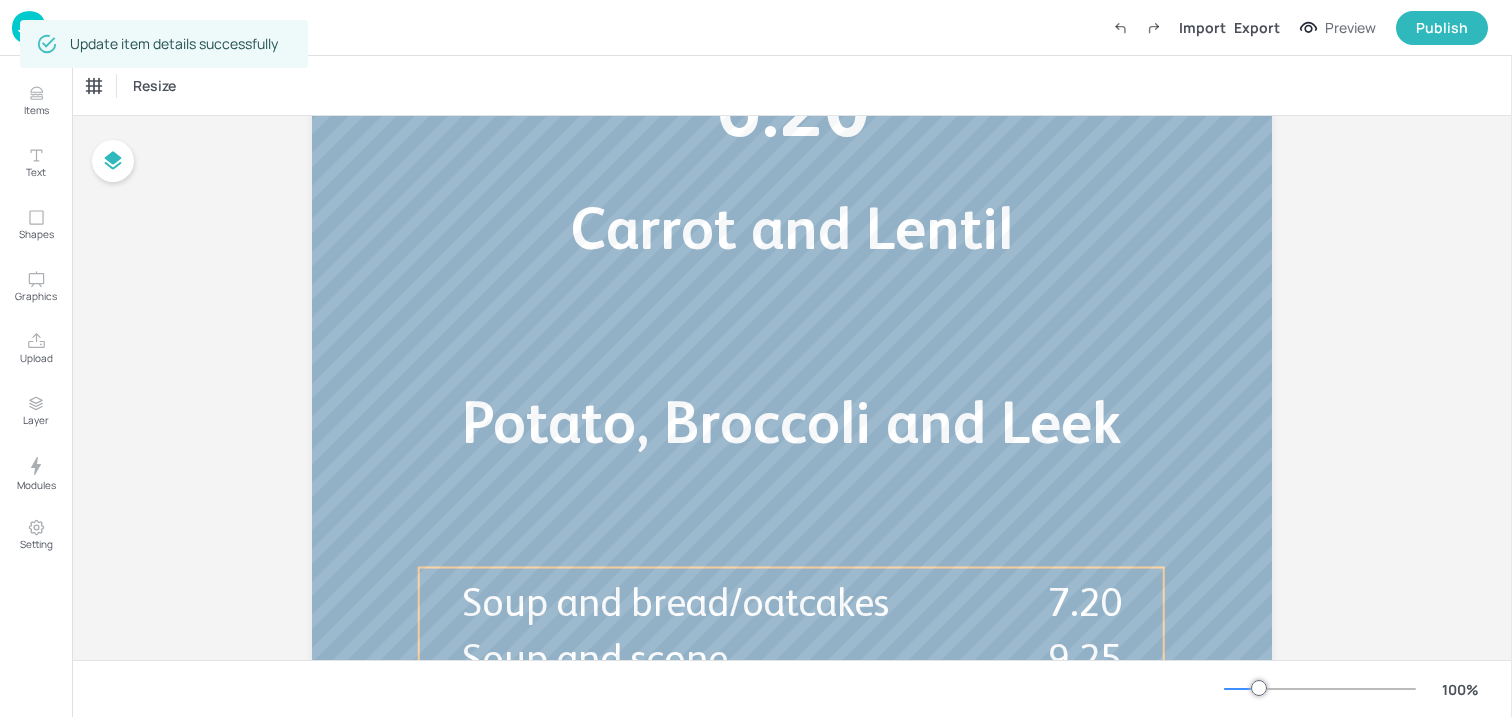 click on "Board  Cafe Portrait - Soup   Carrot and Lentil  Soup of the day 6.20 Potato, Broccoli and Leek Soup and bread/oatcakes  7.20 Soup and scone  9.25" at bounding box center (792, 205) 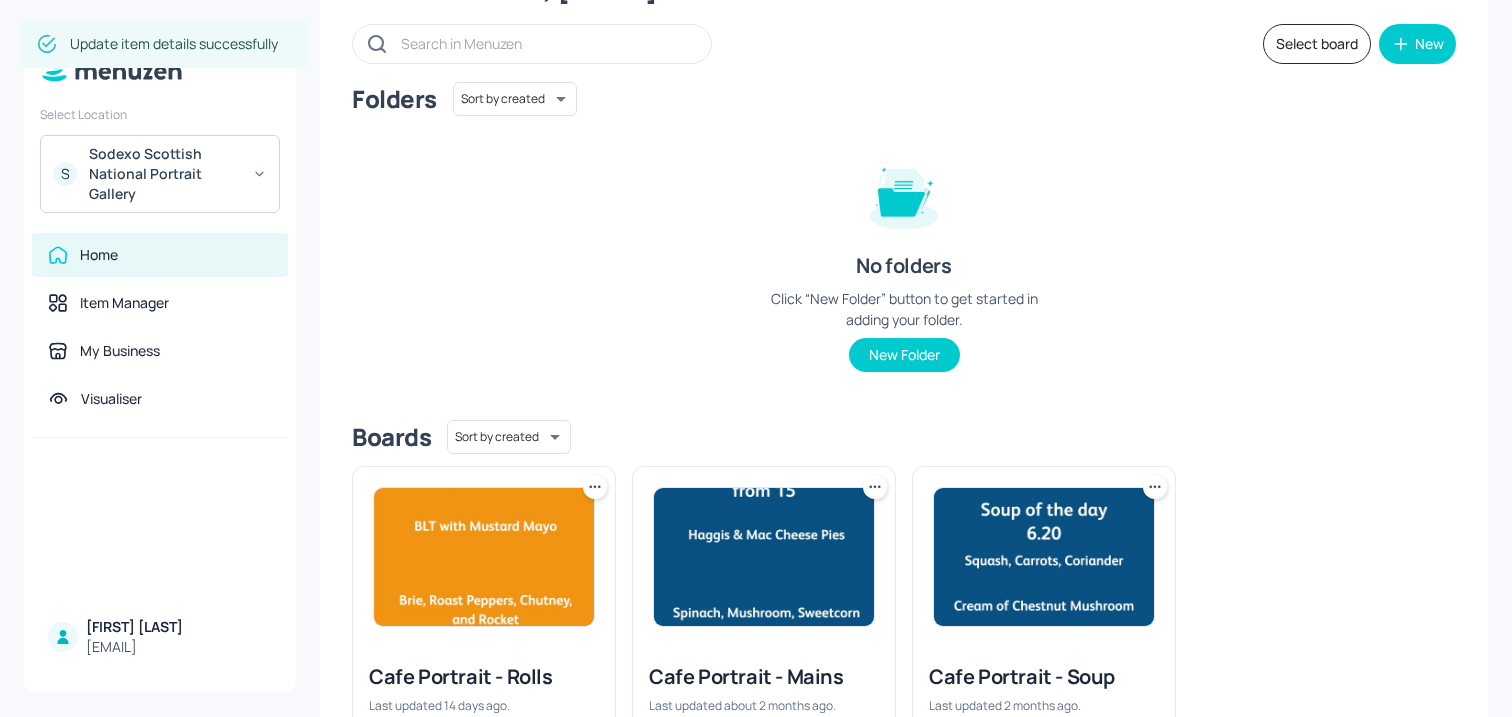 scroll, scrollTop: 161, scrollLeft: 0, axis: vertical 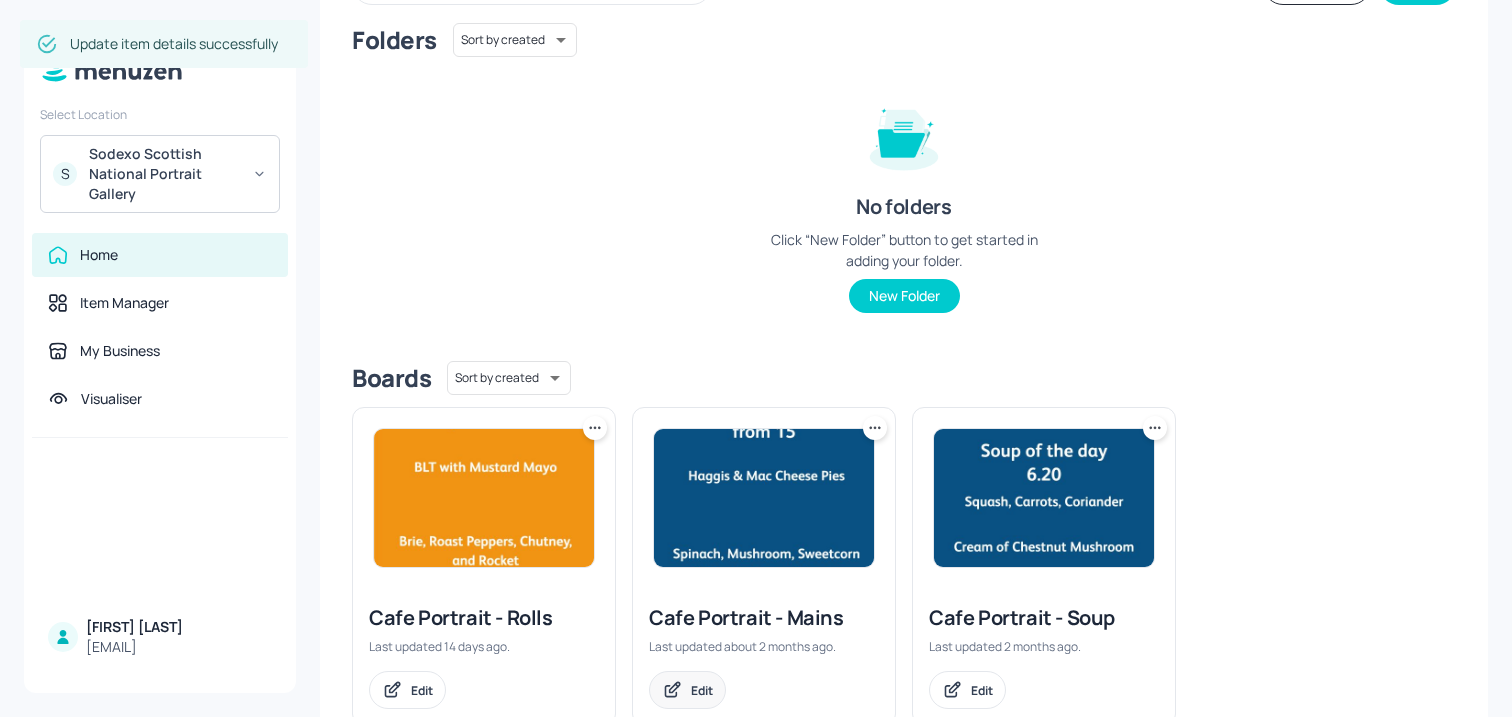 click 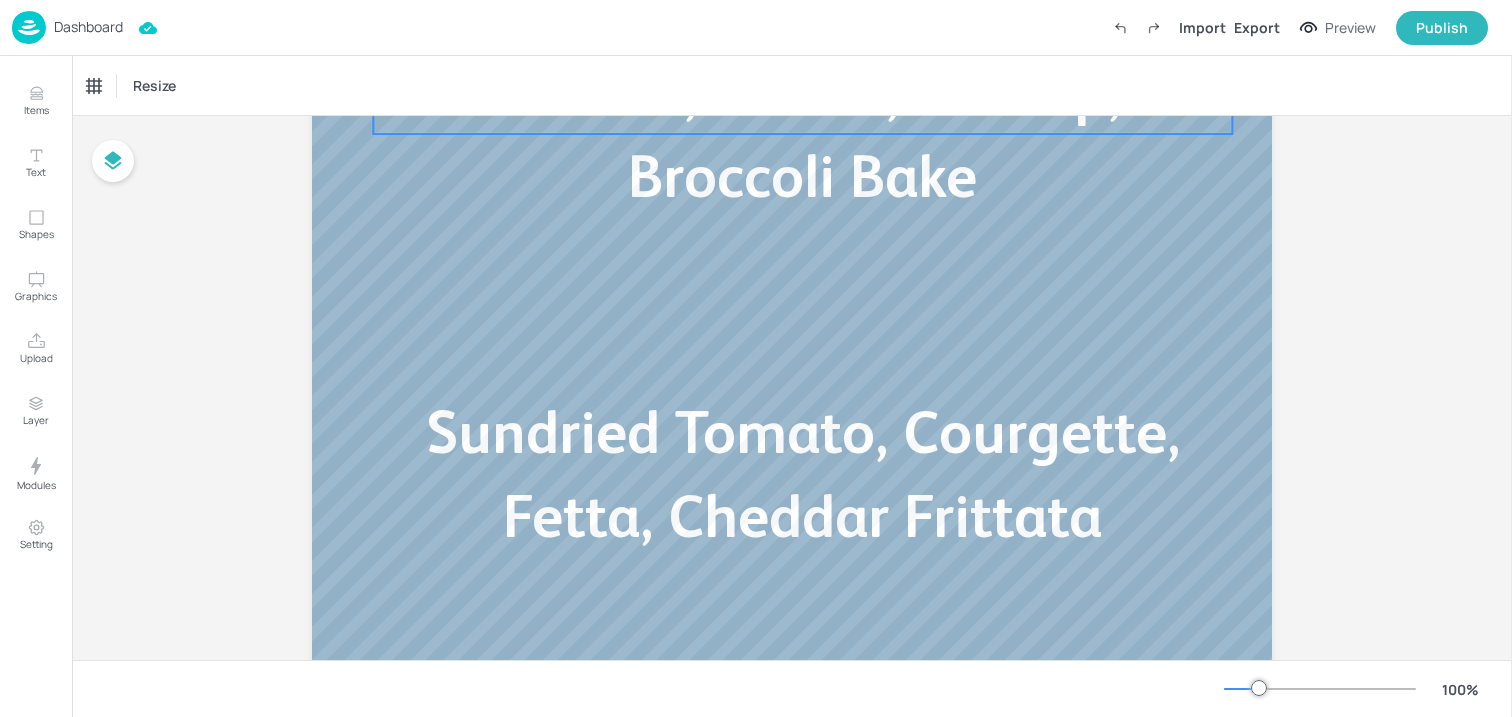 click on "Tomato, Potato, Parsnip, Broccoli Bake" at bounding box center [802, 134] 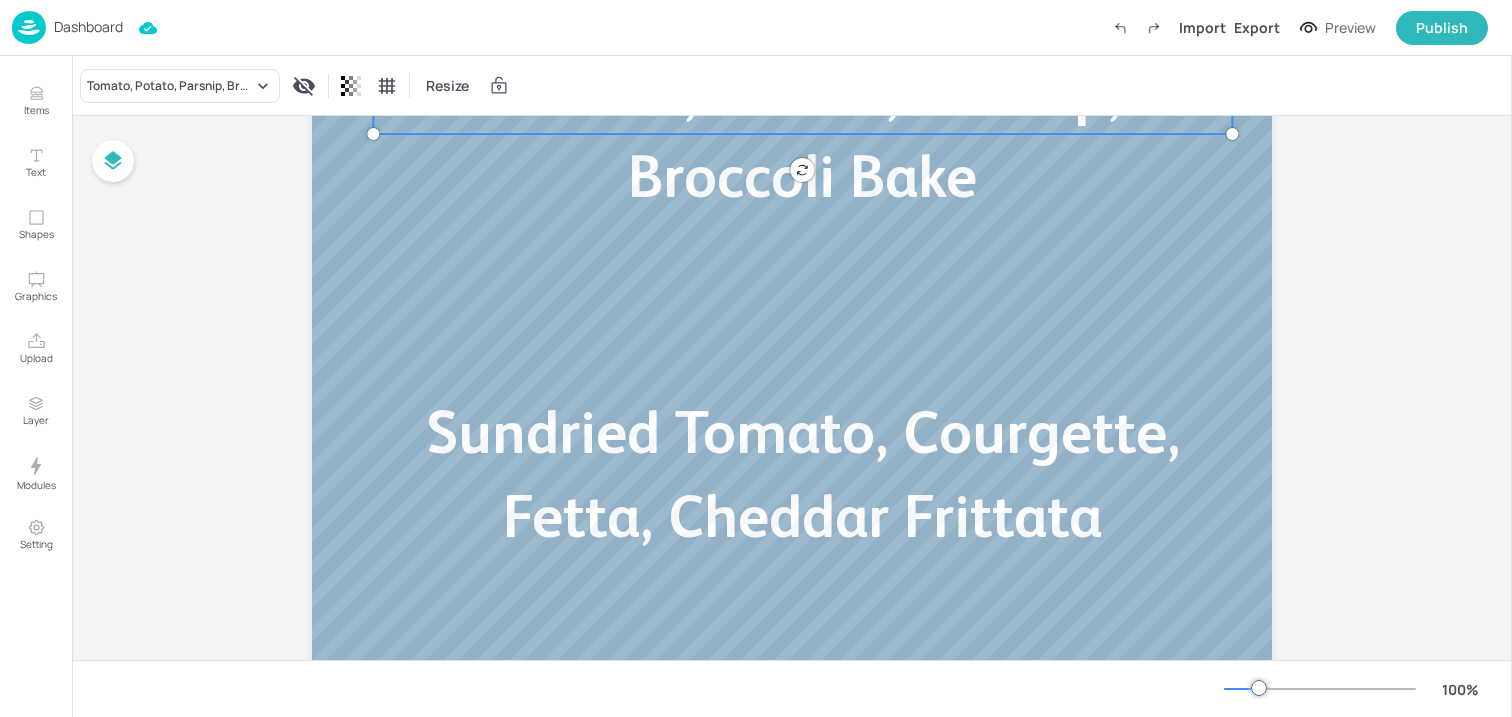 scroll, scrollTop: 388, scrollLeft: 0, axis: vertical 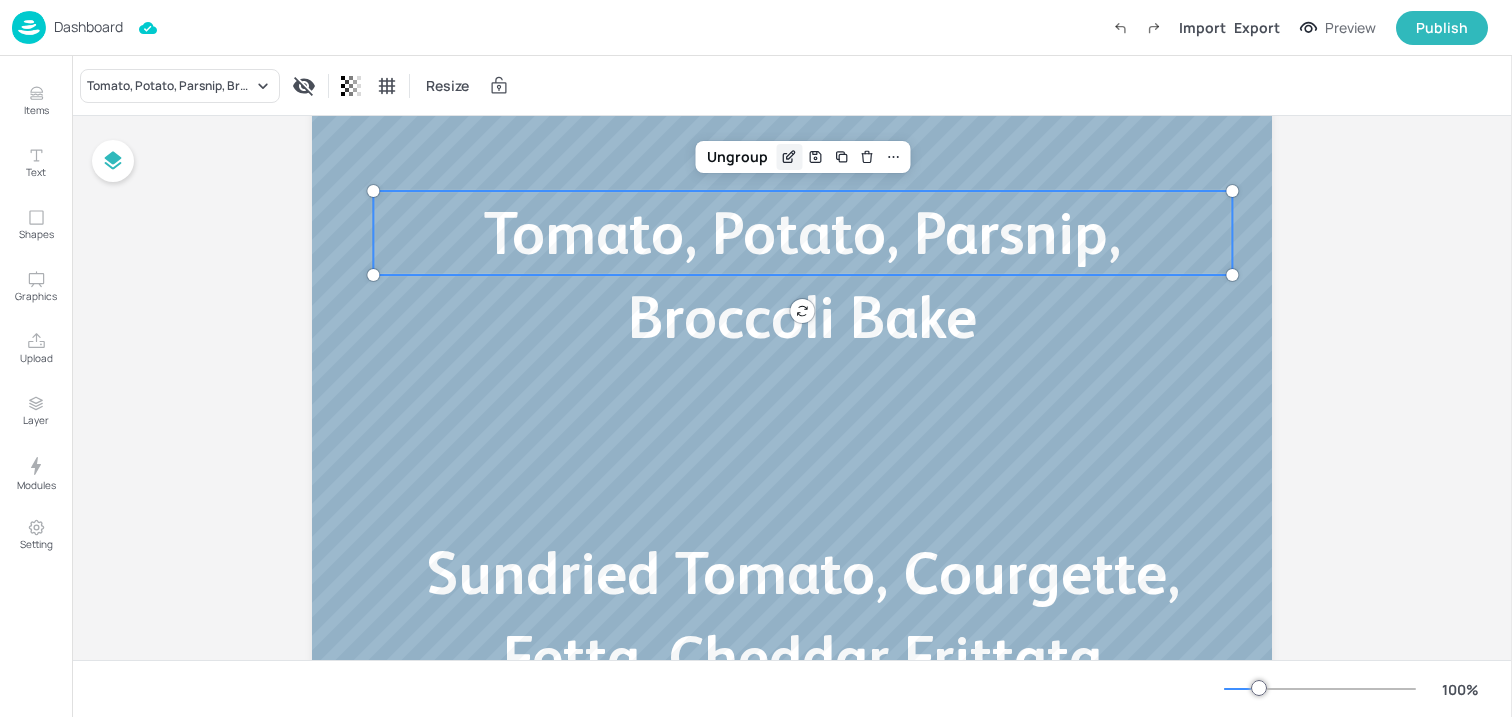 click at bounding box center (789, 157) 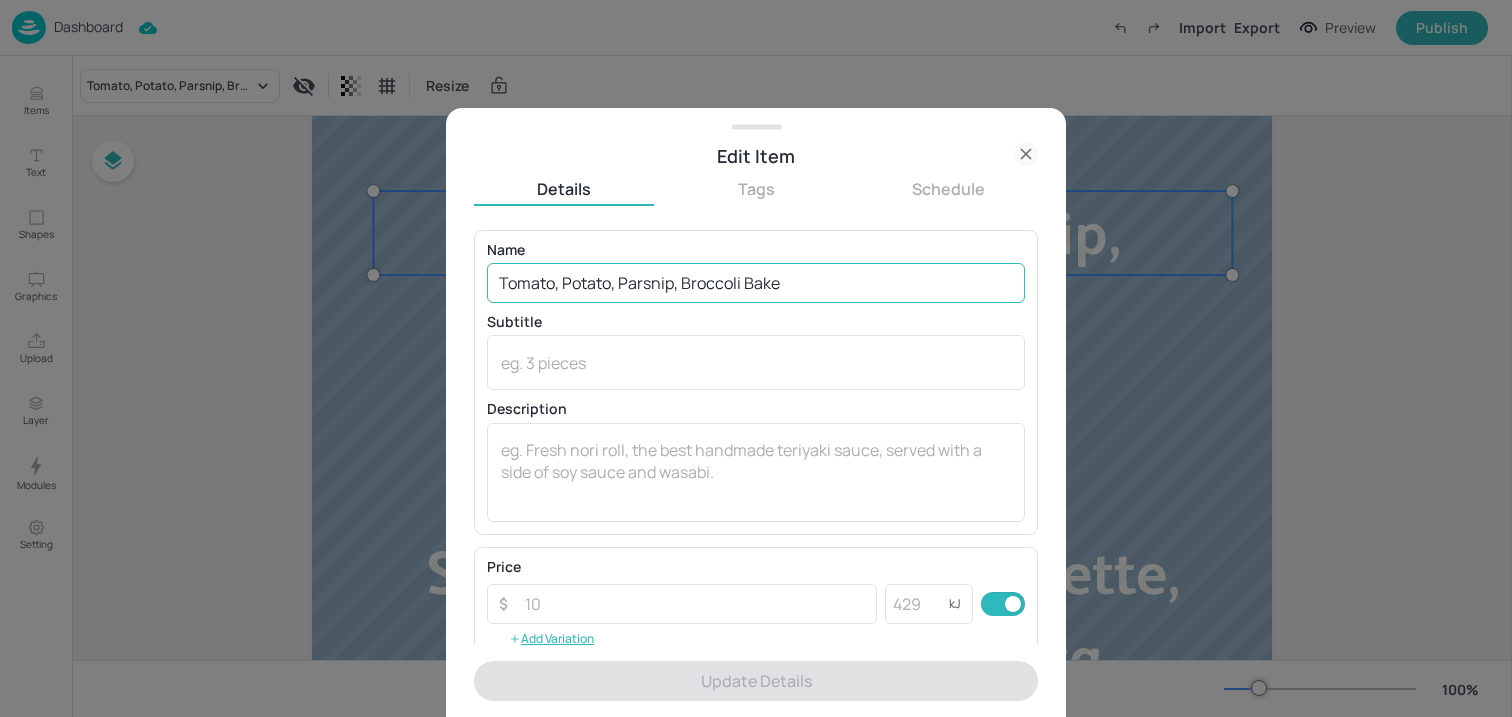 click on "Tomato, Potato, Parsnip, Broccoli Bake" at bounding box center (756, 283) 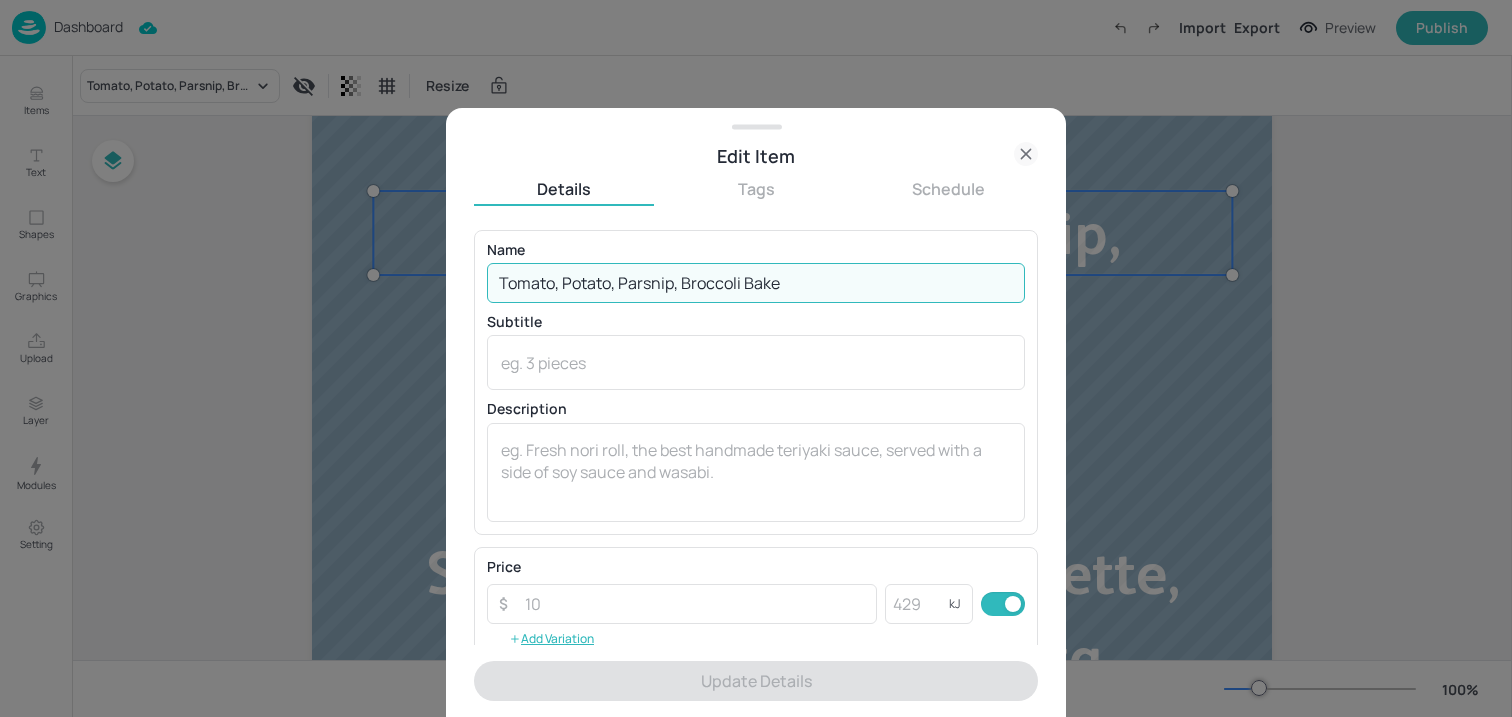 click on "Tomato, Potato, Parsnip, Broccoli Bake" at bounding box center [756, 283] 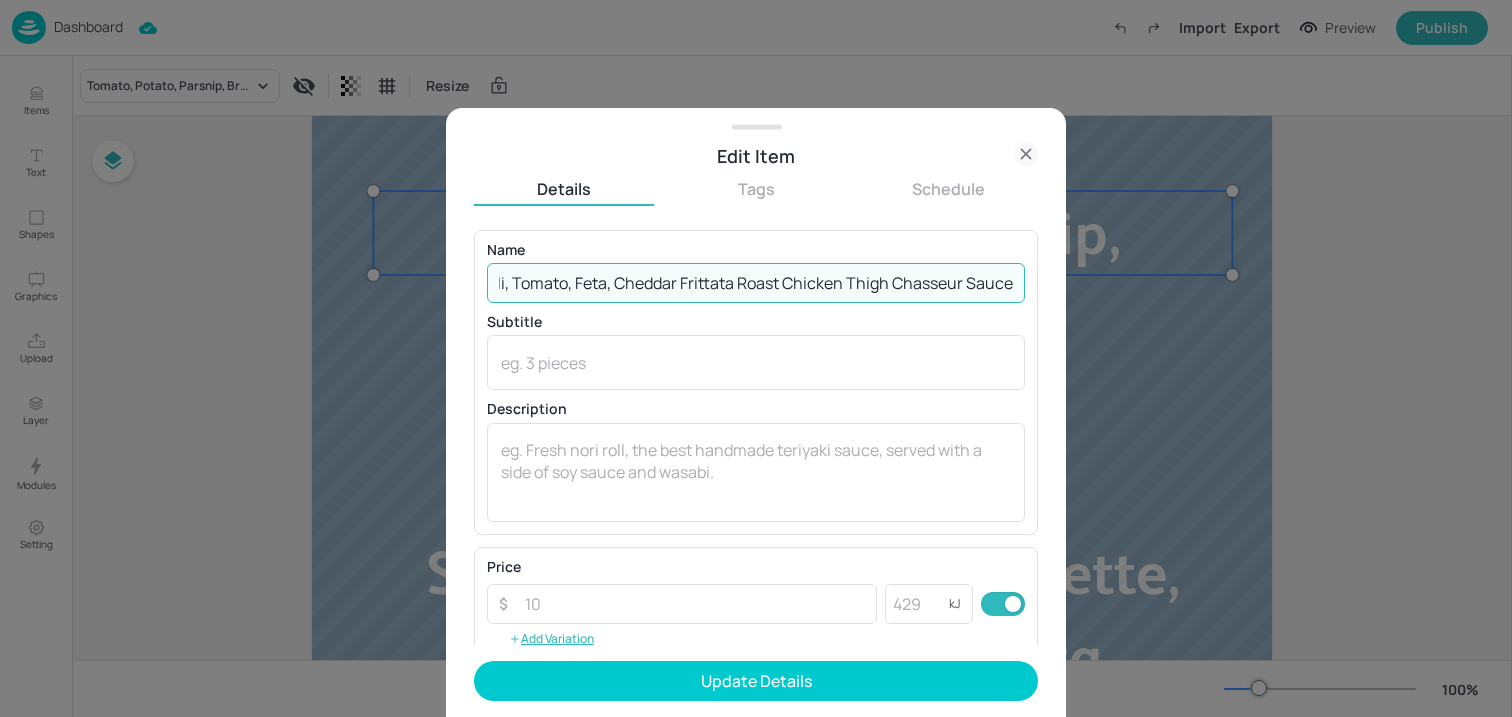 scroll, scrollTop: 0, scrollLeft: 60, axis: horizontal 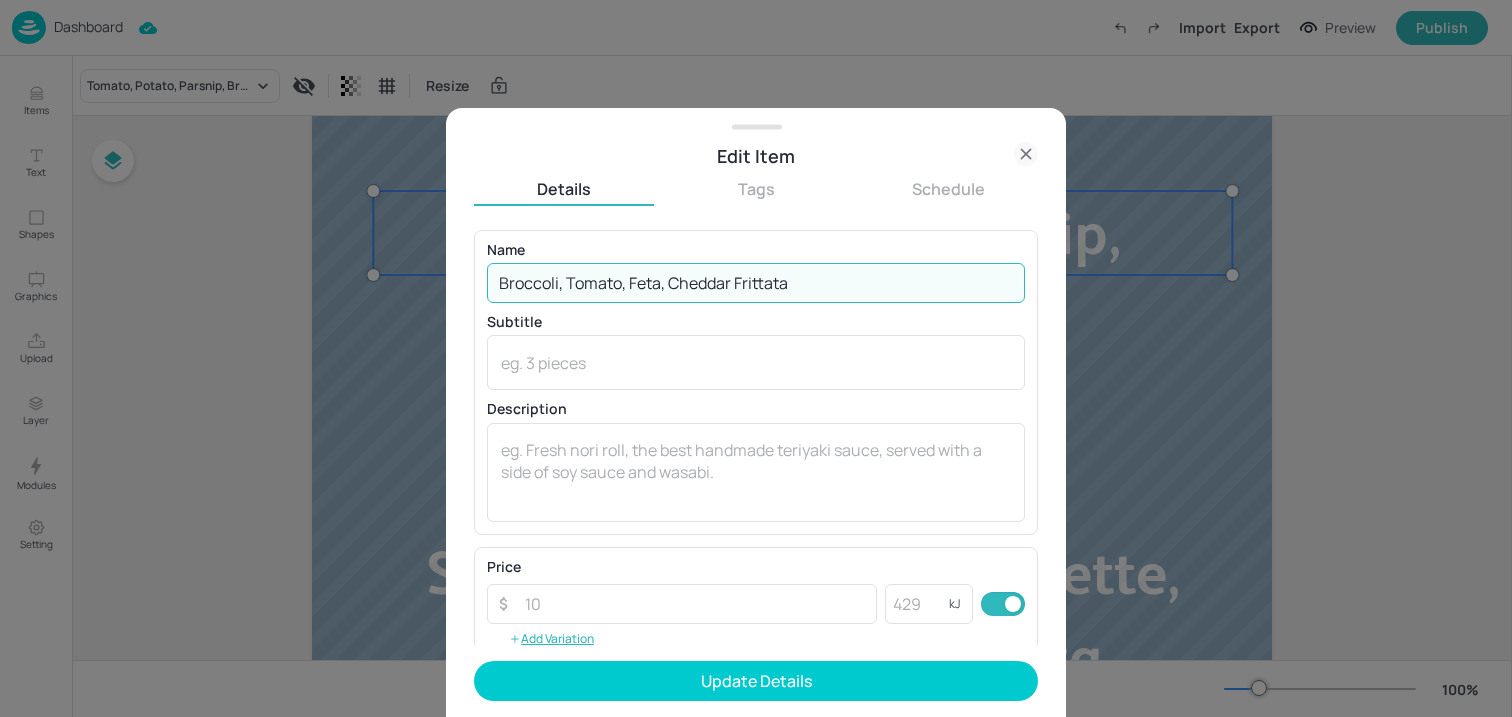 click on "Broccoli, Tomato, Feta, Cheddar Frittata" at bounding box center (756, 283) 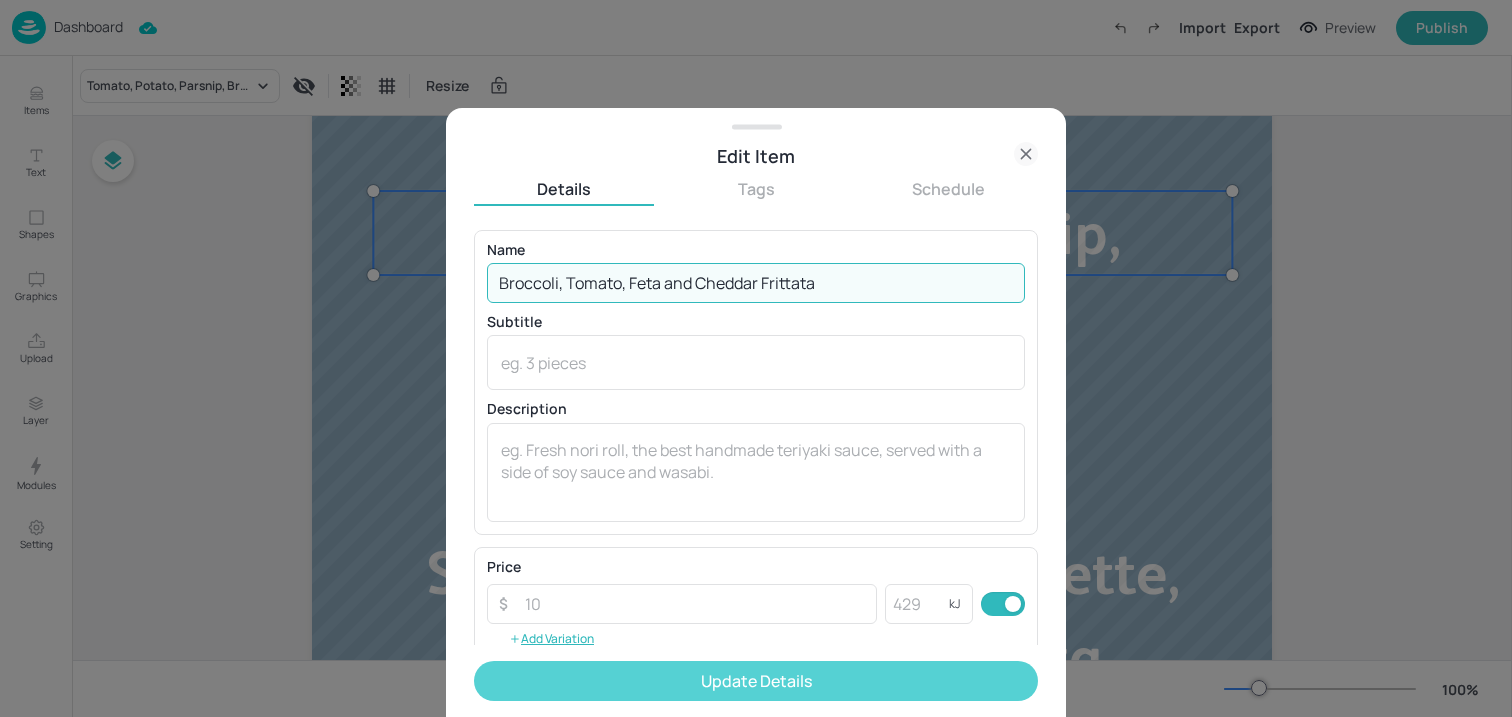 type on "Broccoli, Tomato, Feta and Cheddar Frittata" 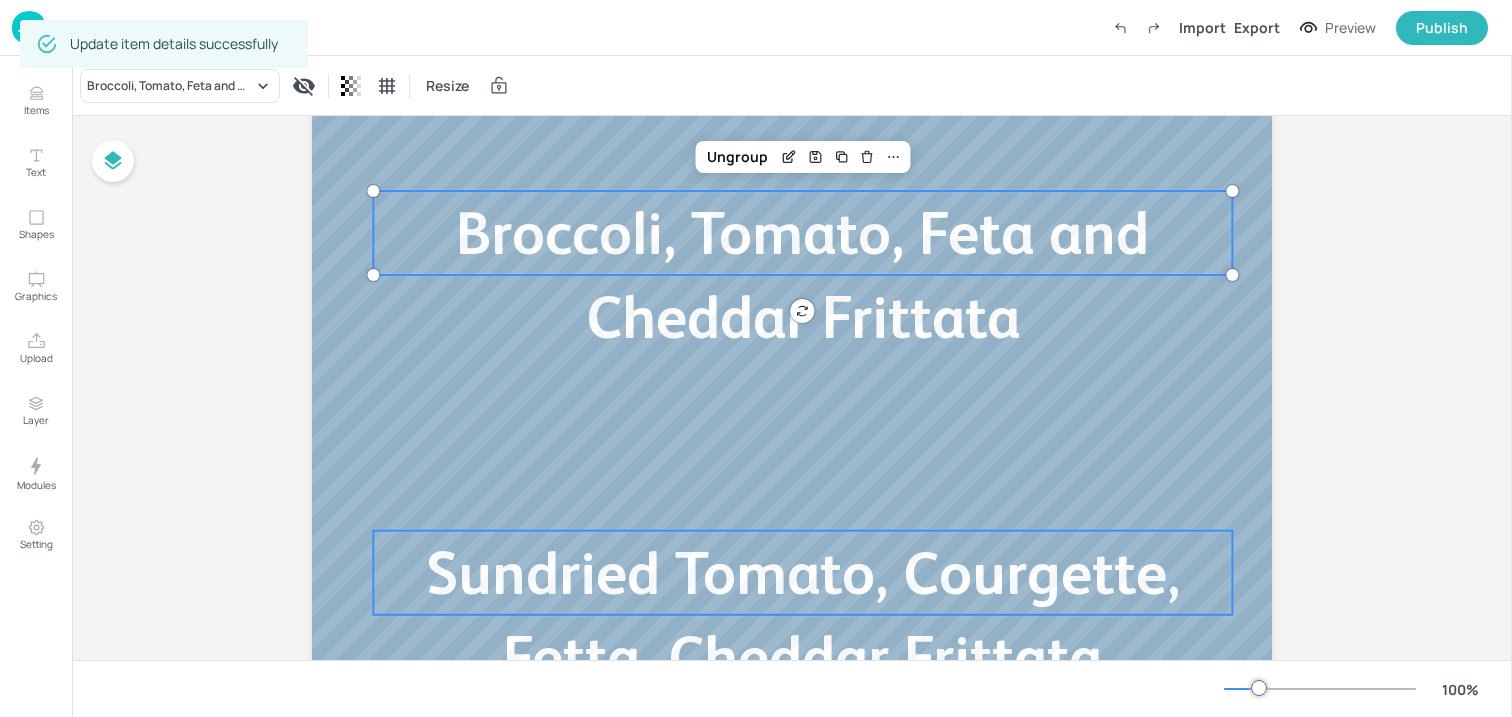 click on "Sundried Tomato, Courgette, Fetta, Cheddar Frittata" at bounding box center [803, 615] 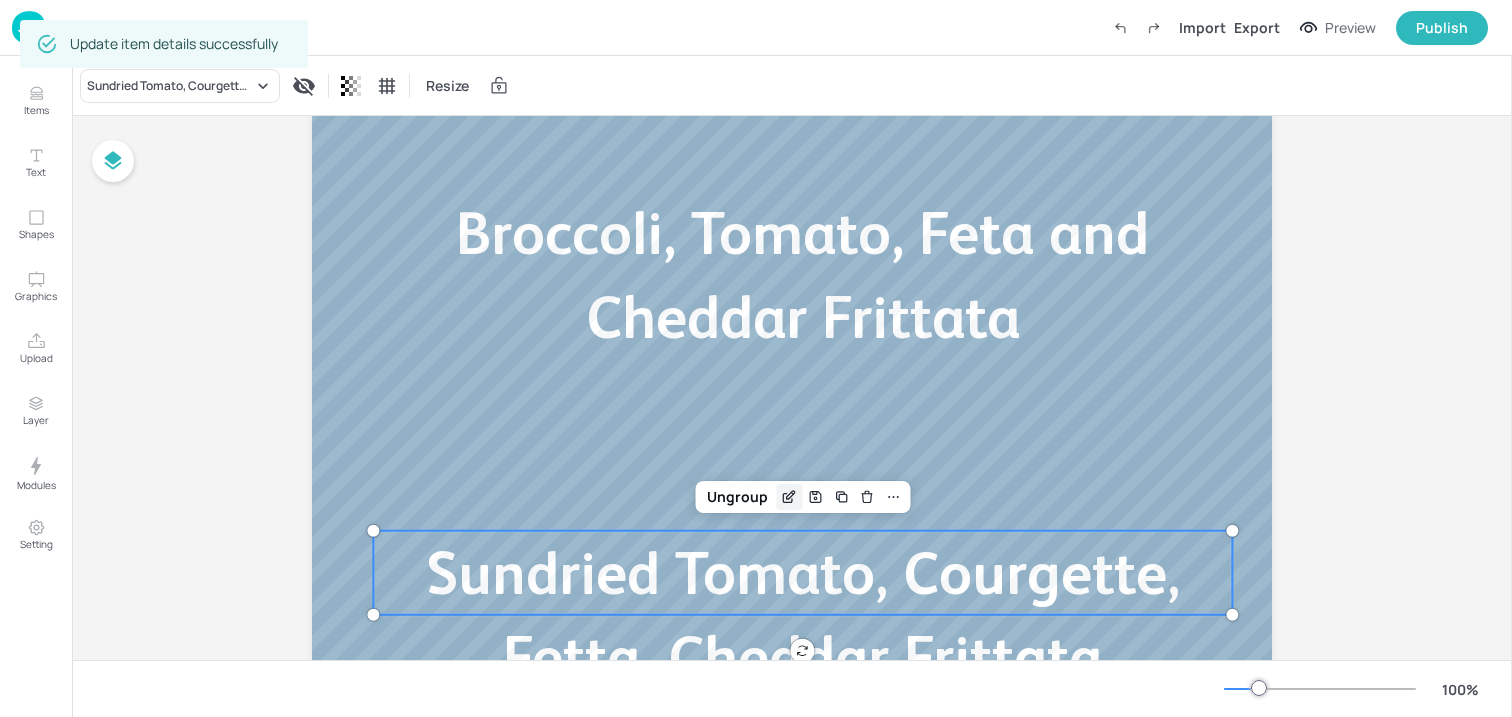 click at bounding box center (789, 497) 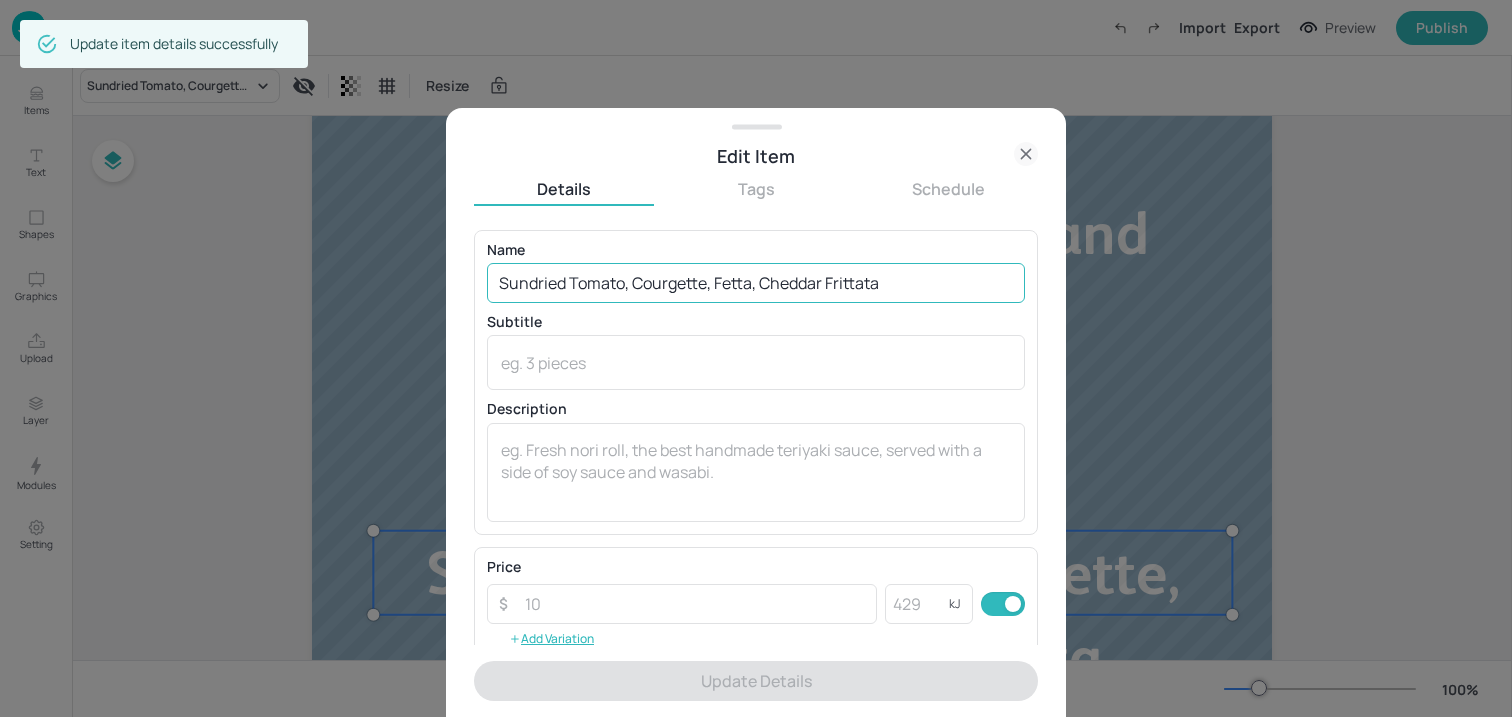 click on "Sundried Tomato, Courgette, Fetta, Cheddar Frittata" at bounding box center (756, 283) 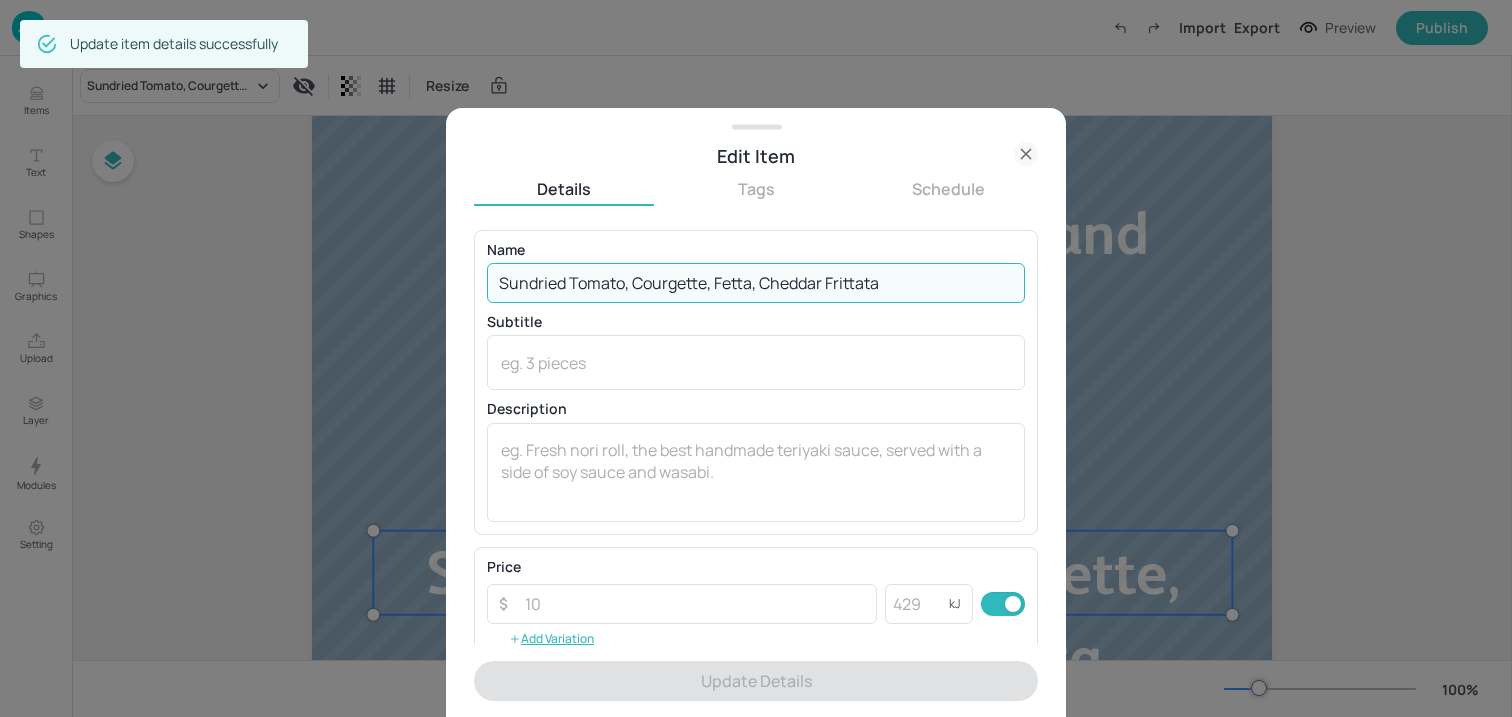 click on "Sundried Tomato, Courgette, Fetta, Cheddar Frittata" at bounding box center [756, 283] 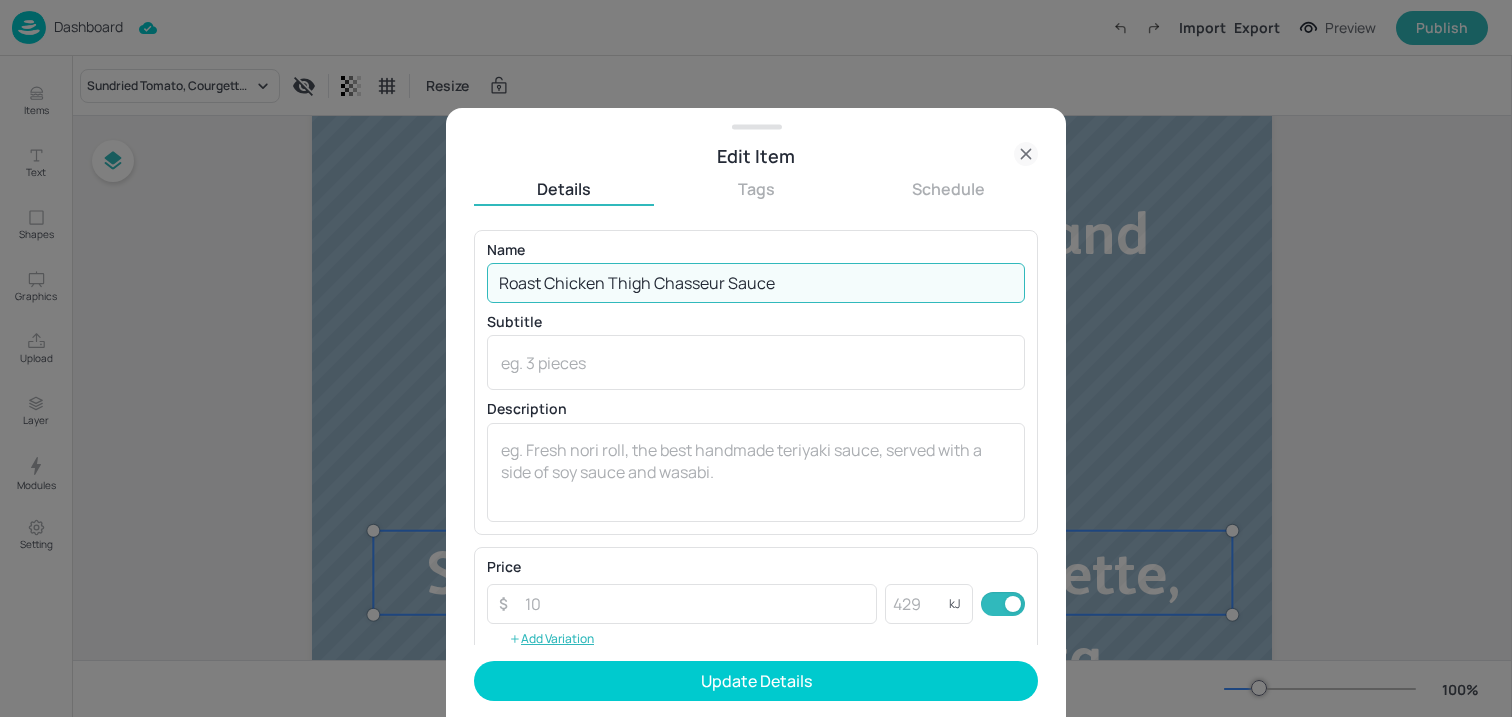 click on "Roast Chicken Thigh Chasseur Sauce" at bounding box center (756, 283) 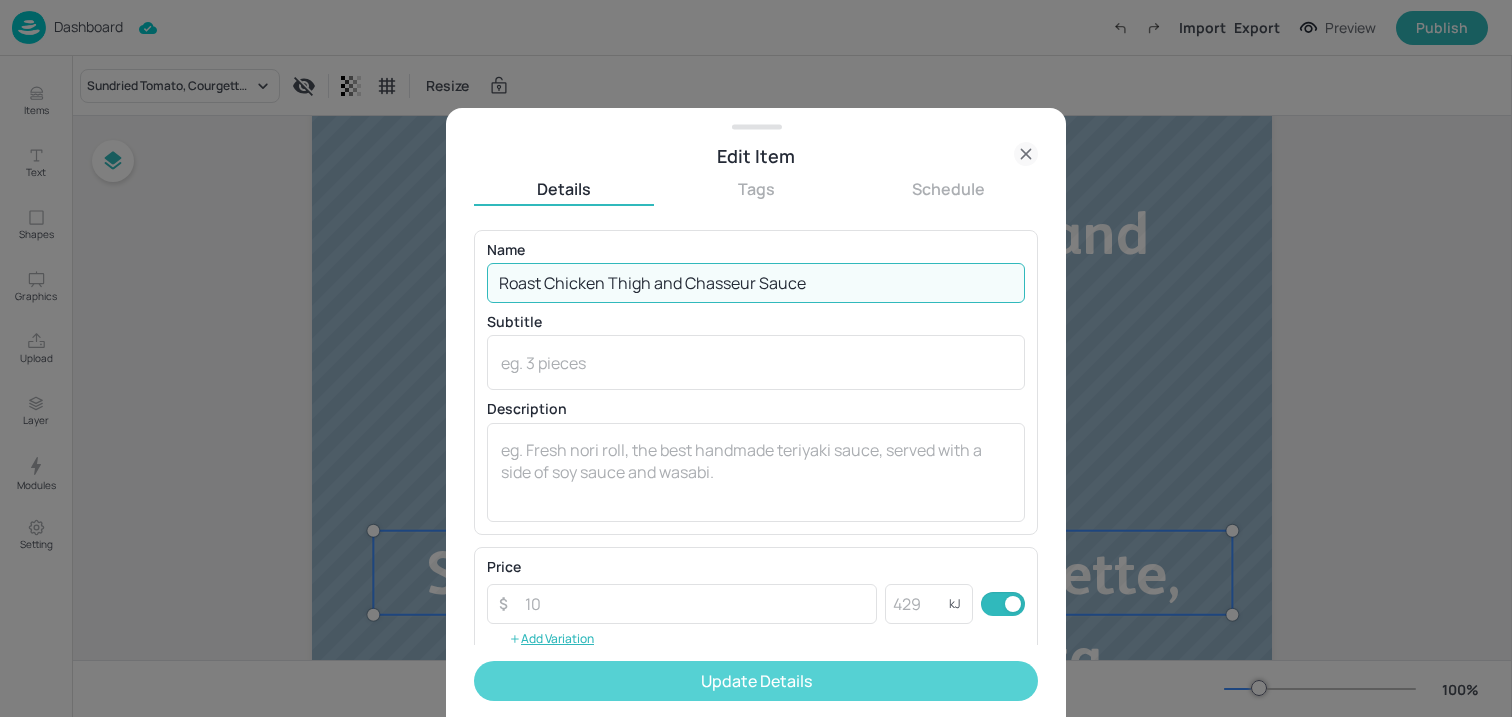 type on "Roast Chicken Thigh and Chasseur Sauce" 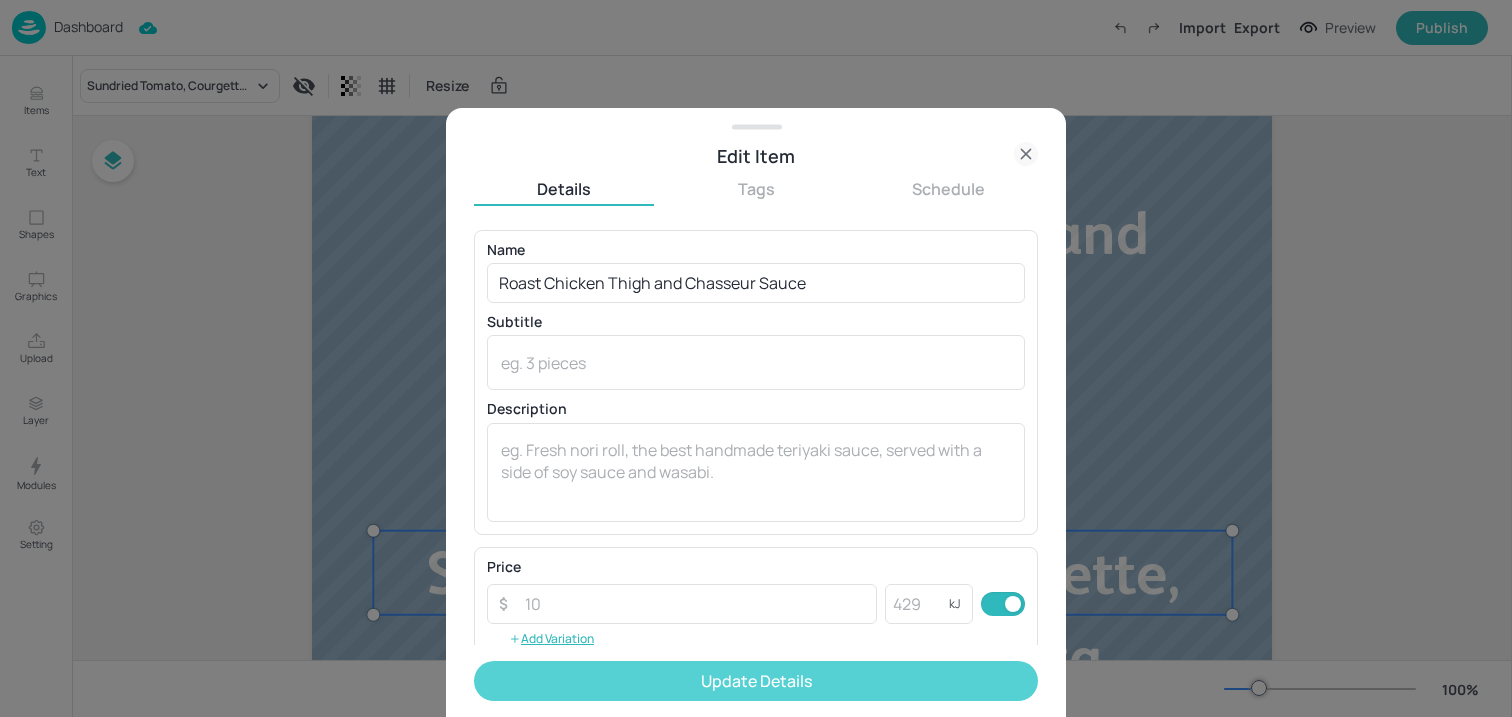click on "Update Details" at bounding box center (756, 681) 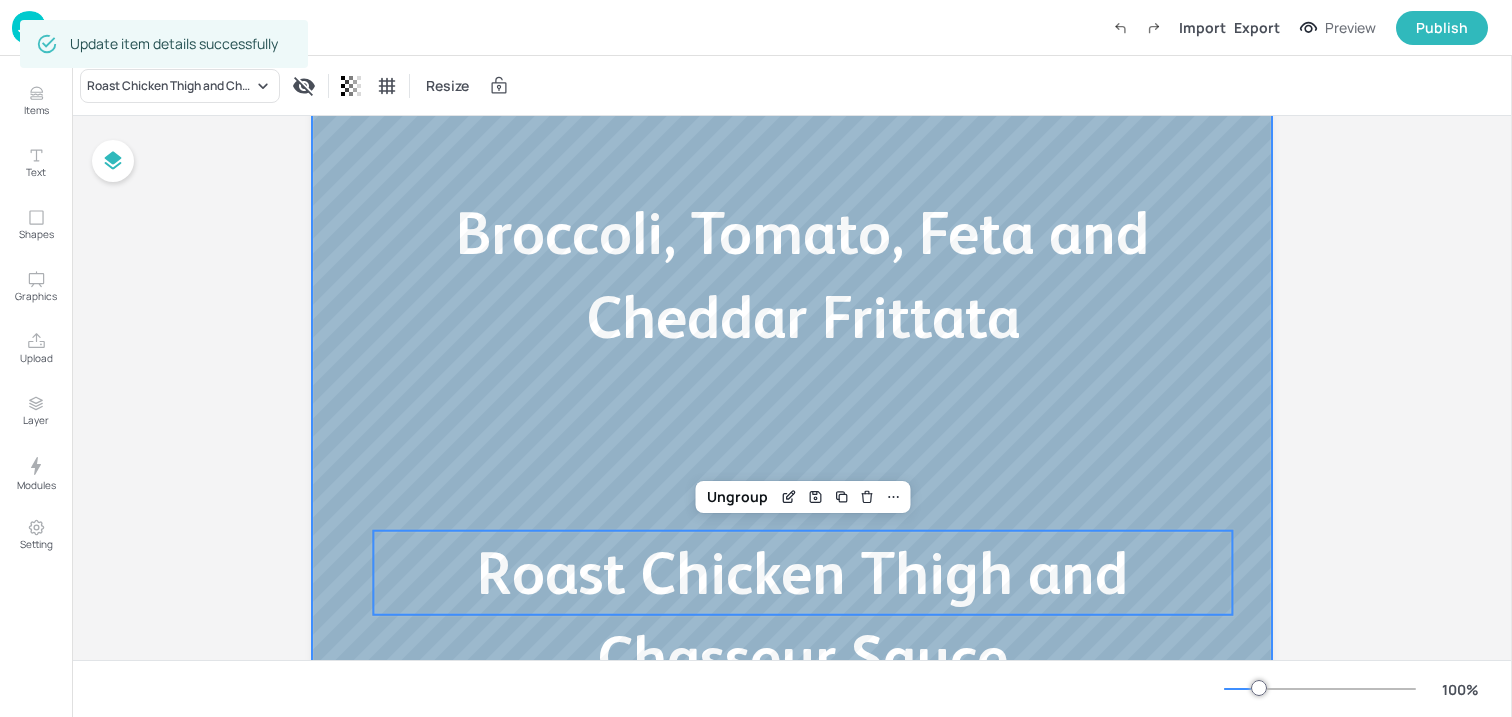 click at bounding box center (792, 332) 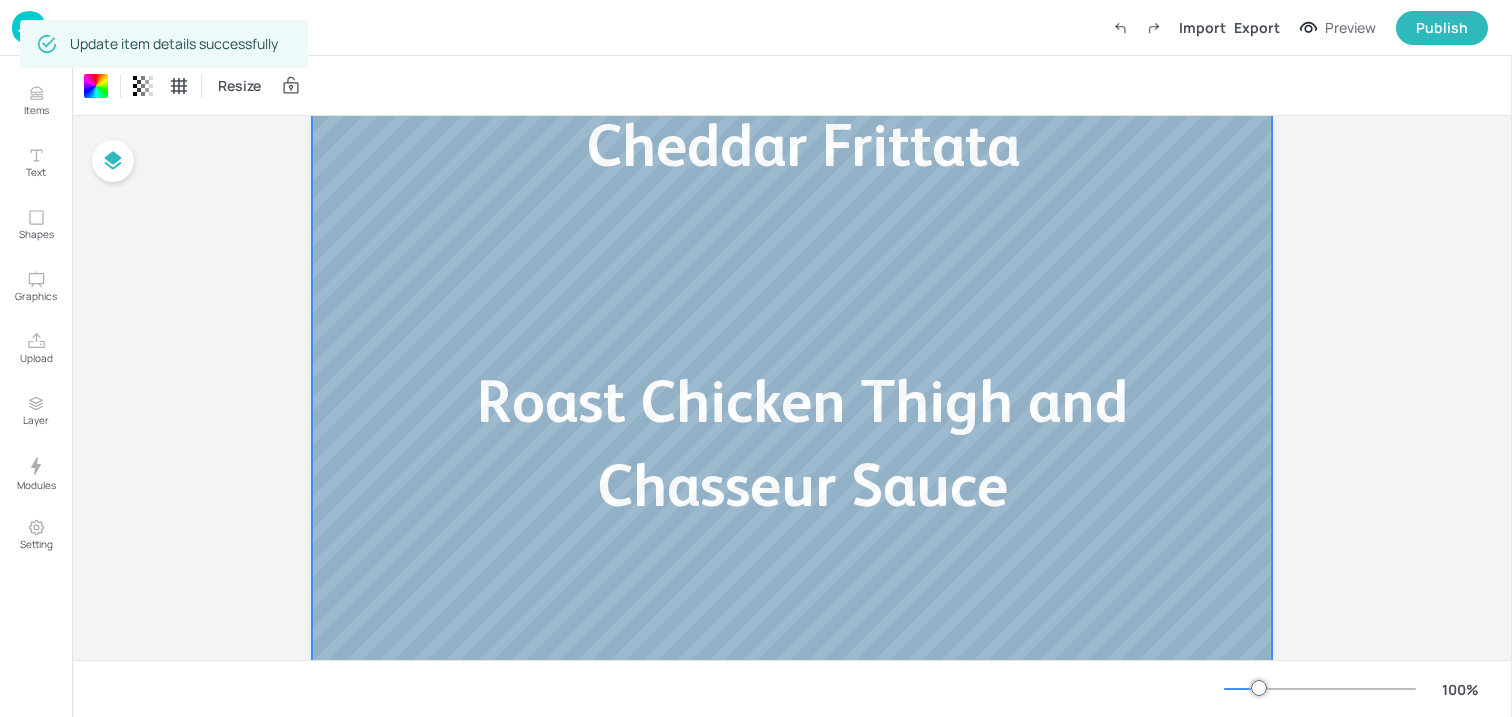 scroll, scrollTop: 650, scrollLeft: 0, axis: vertical 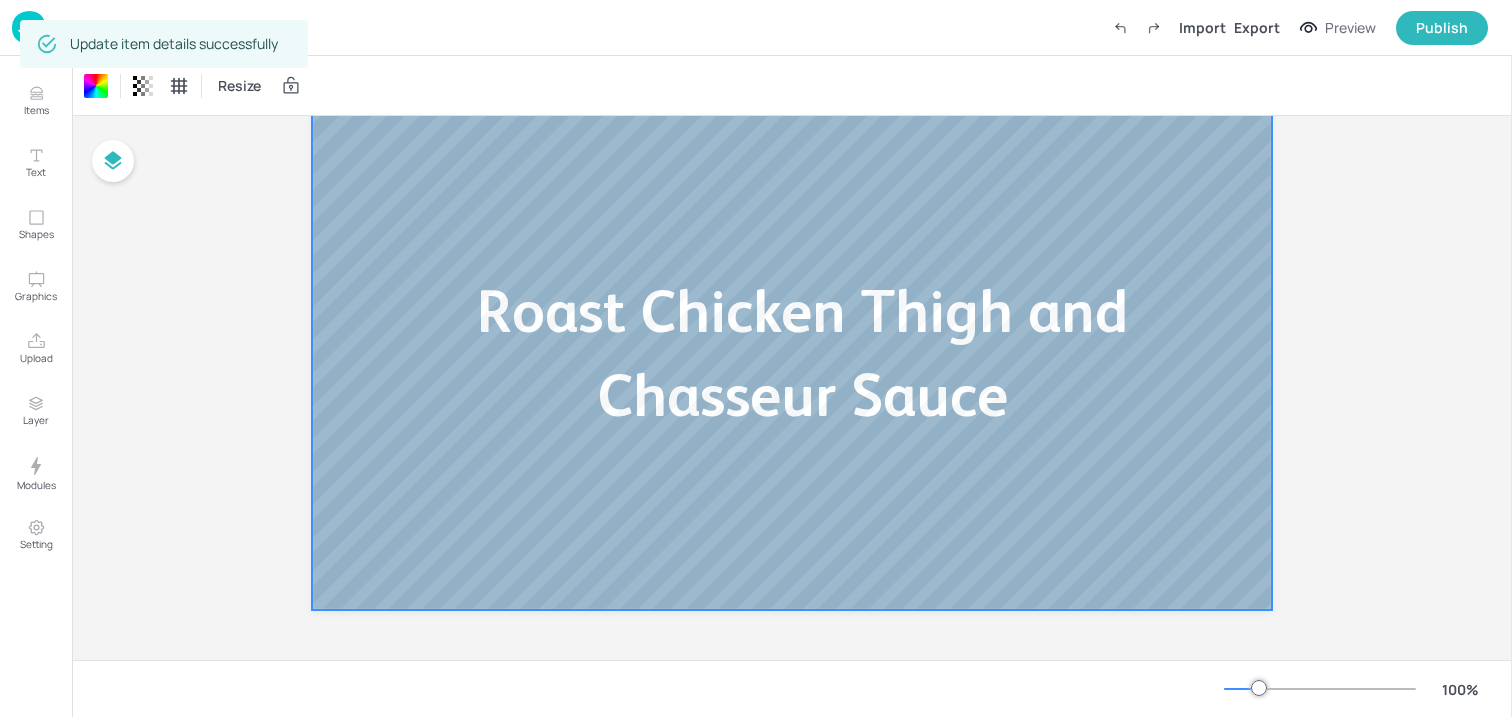 click at bounding box center (29, 27) 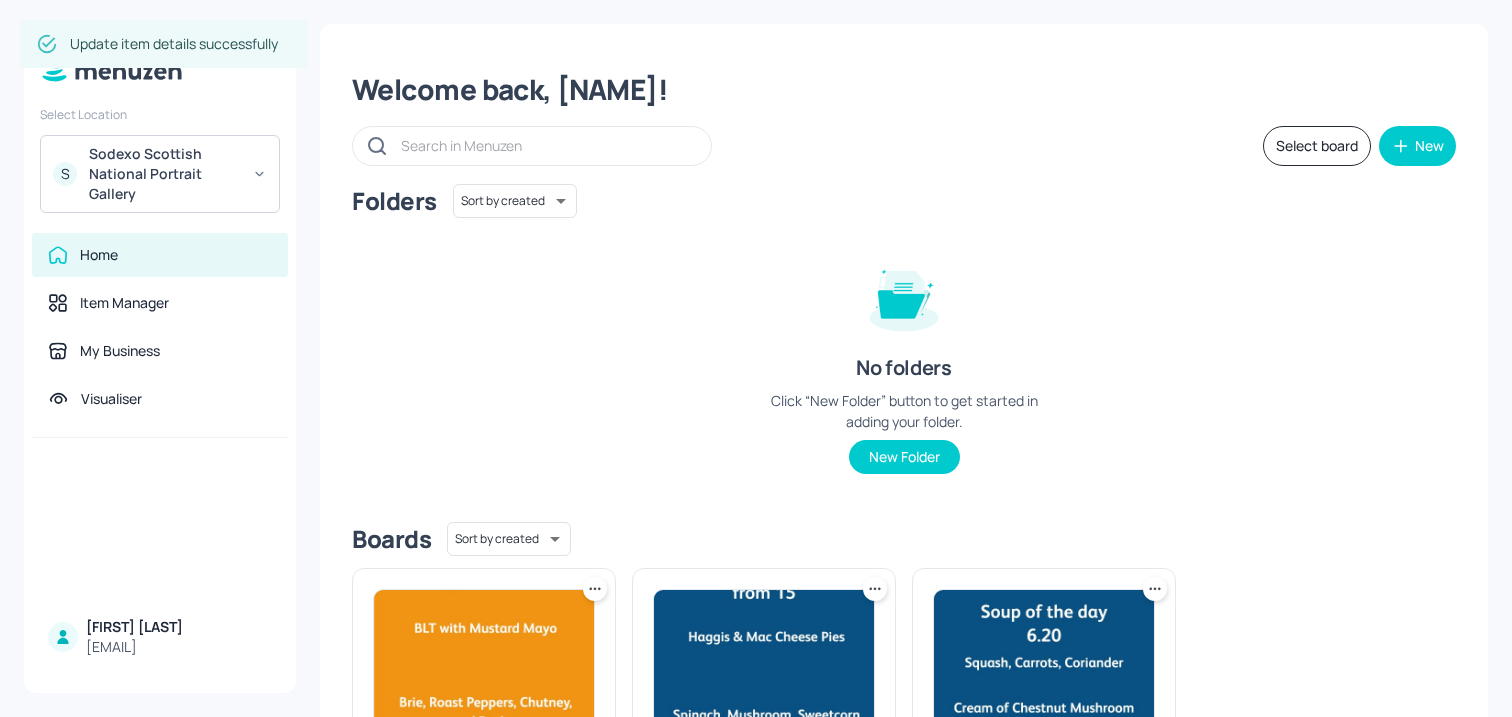 scroll, scrollTop: 218, scrollLeft: 0, axis: vertical 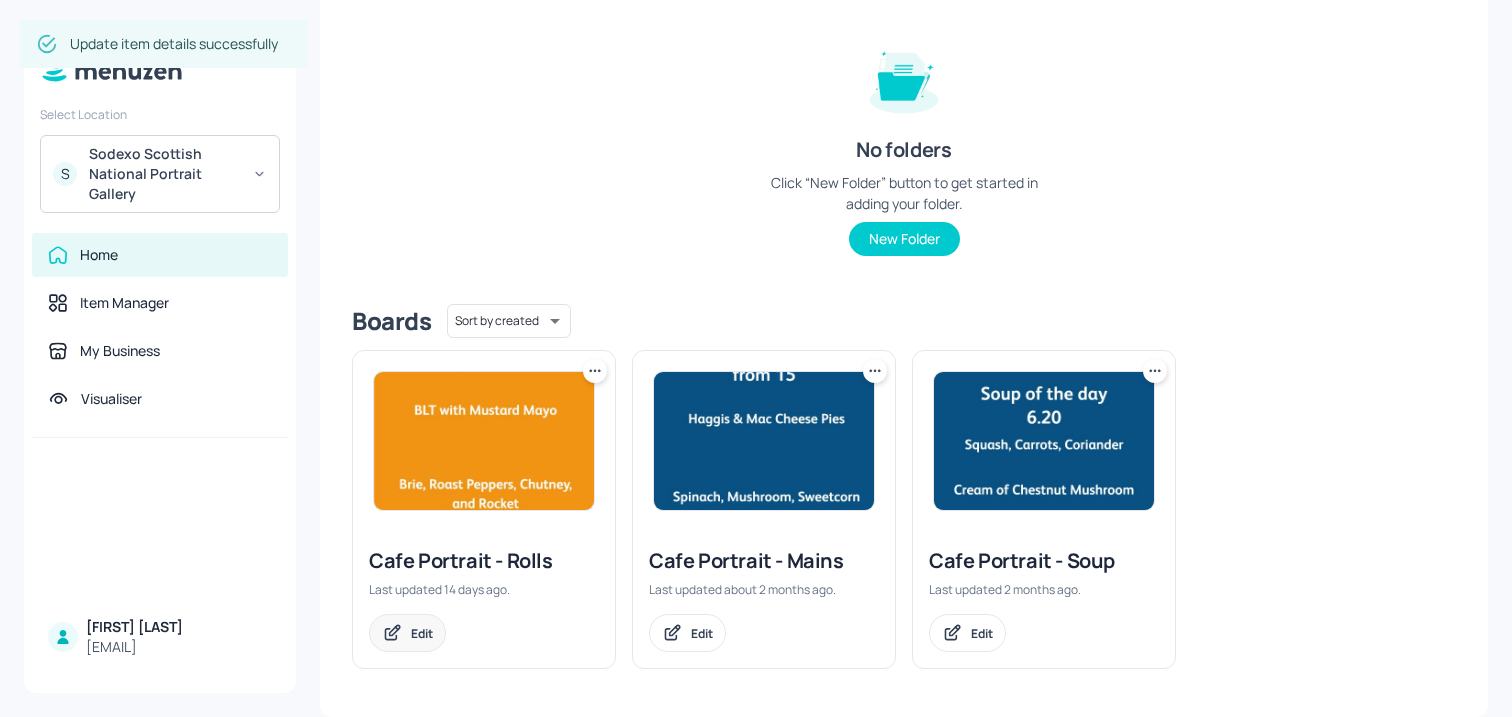 click on "Edit" at bounding box center [407, 633] 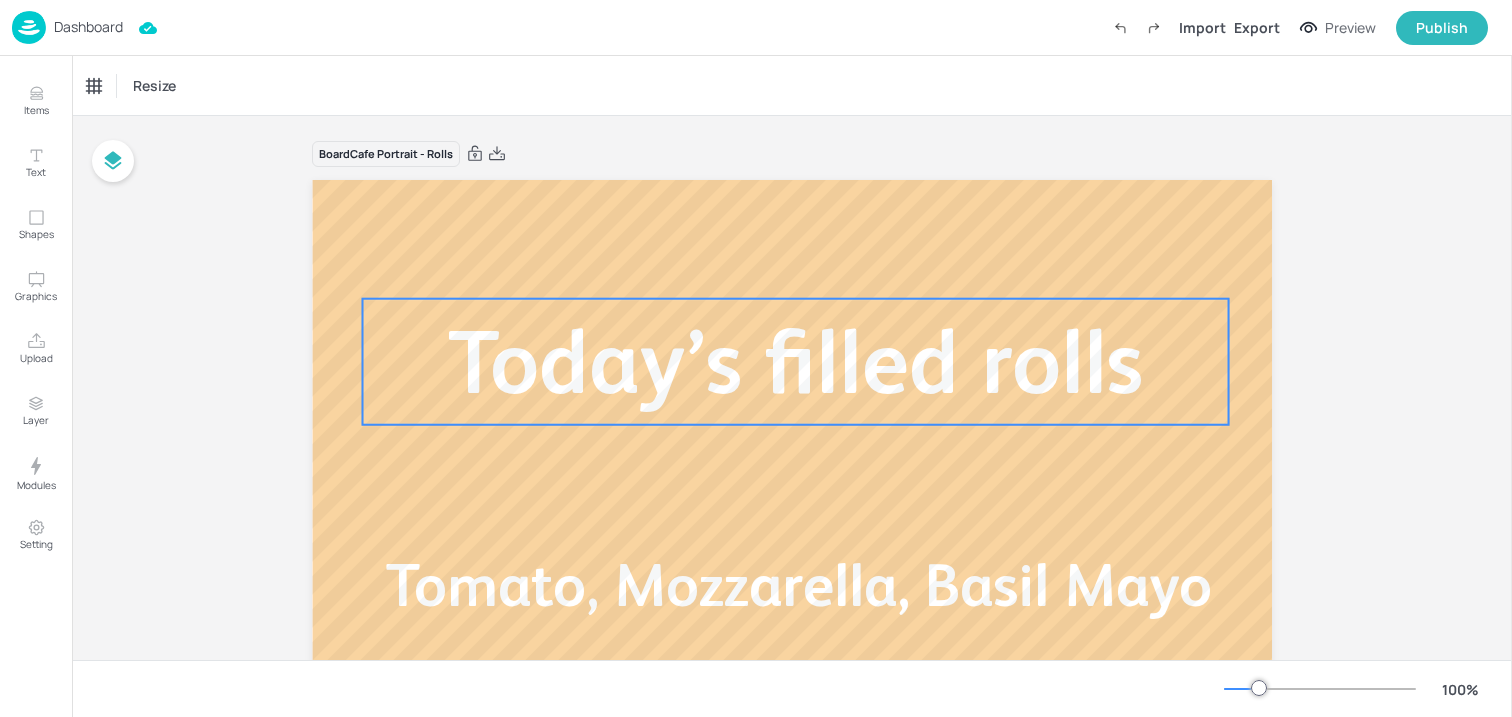 scroll, scrollTop: 317, scrollLeft: 0, axis: vertical 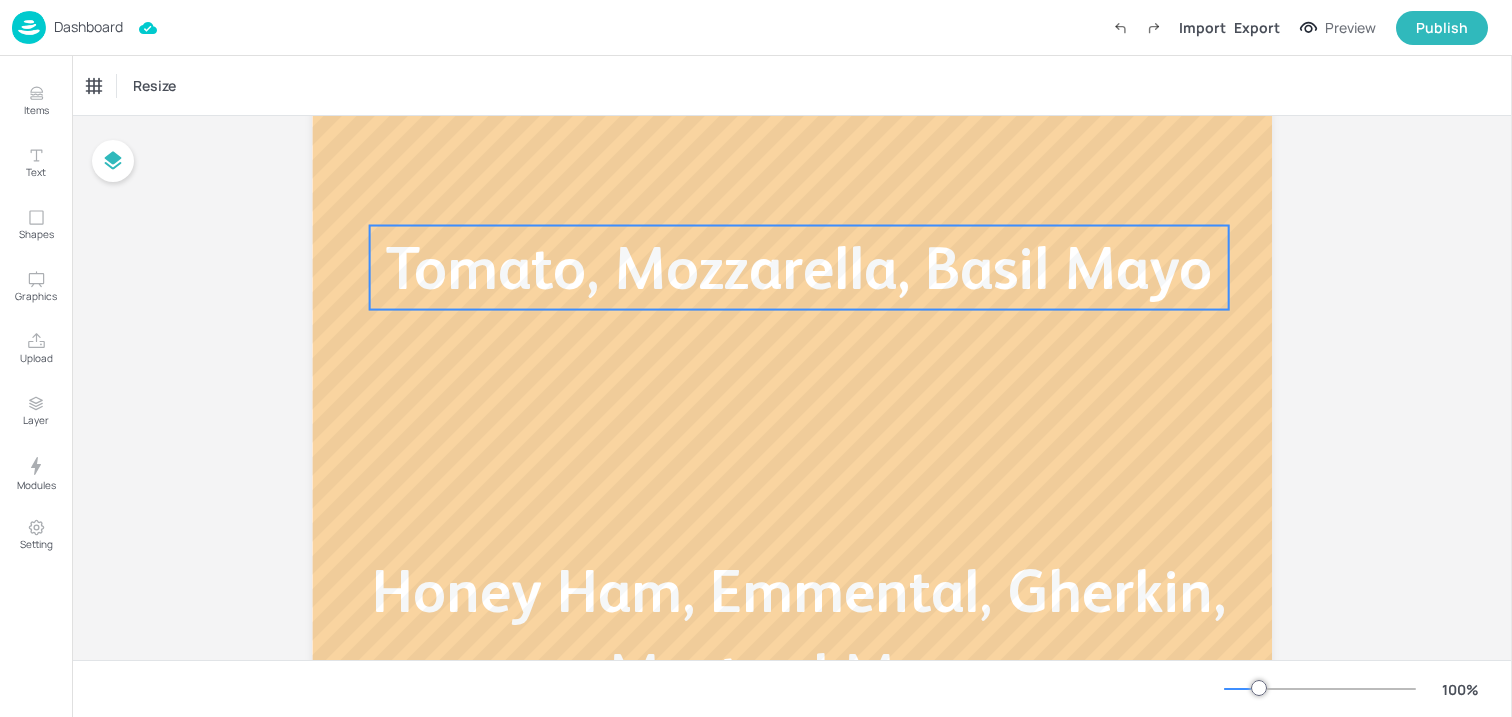 click on "Tomato, Mozzarella, Basil Mayo" at bounding box center [799, 268] 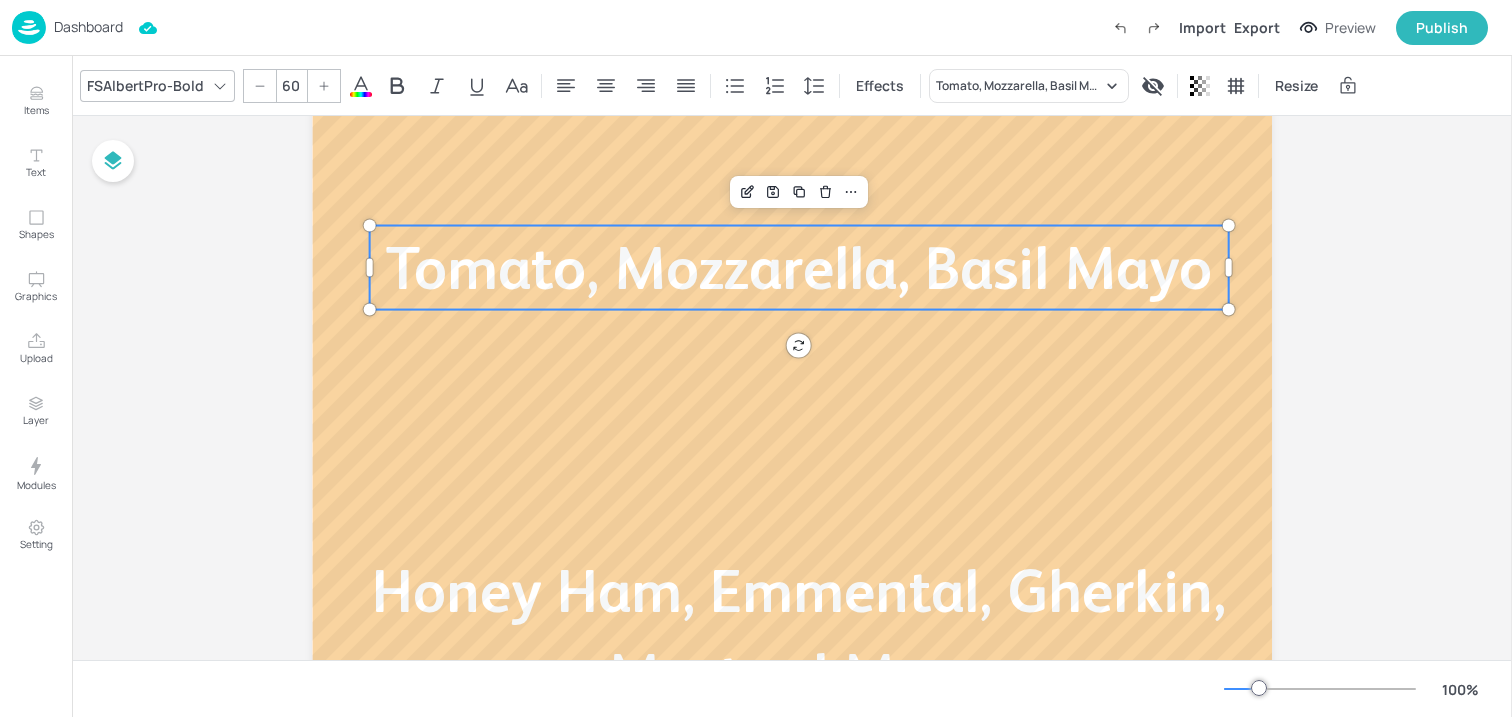 scroll, scrollTop: 212, scrollLeft: 0, axis: vertical 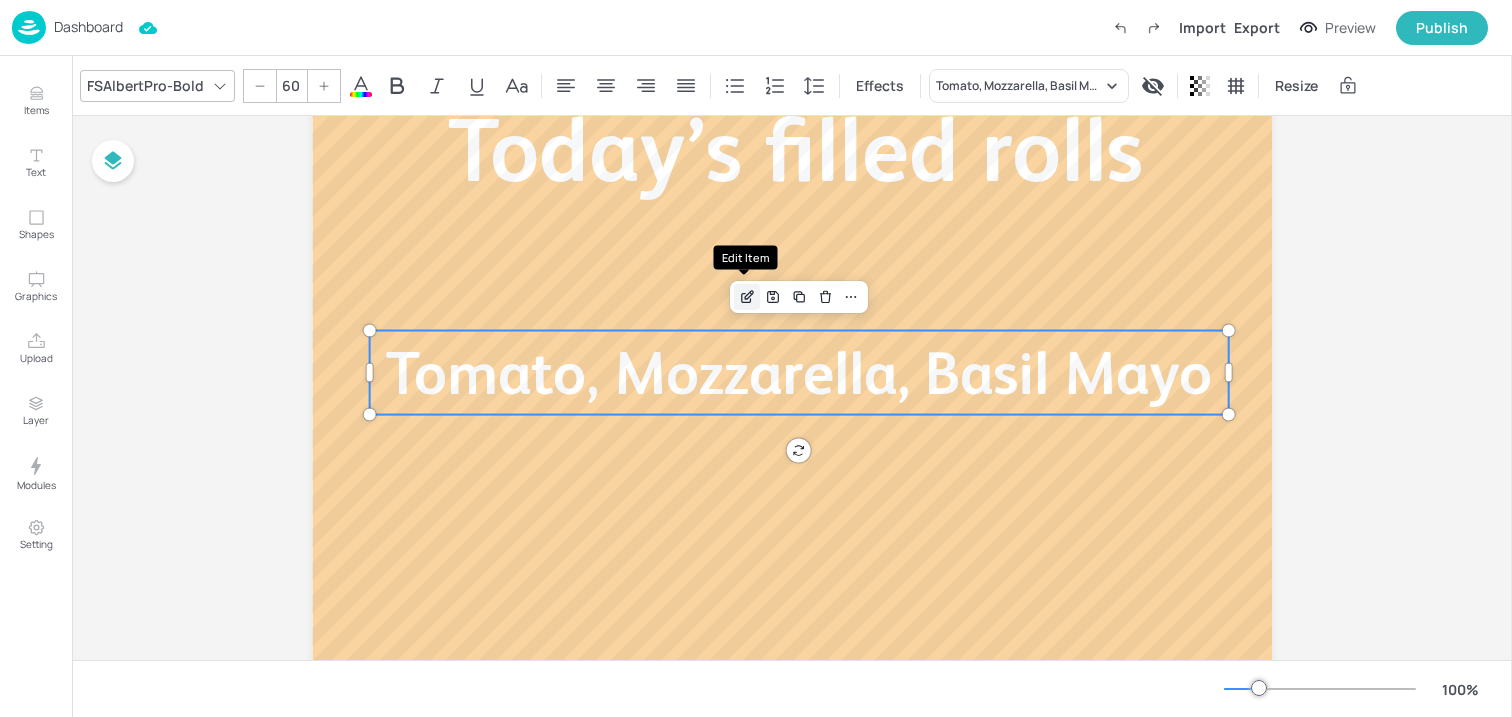 click 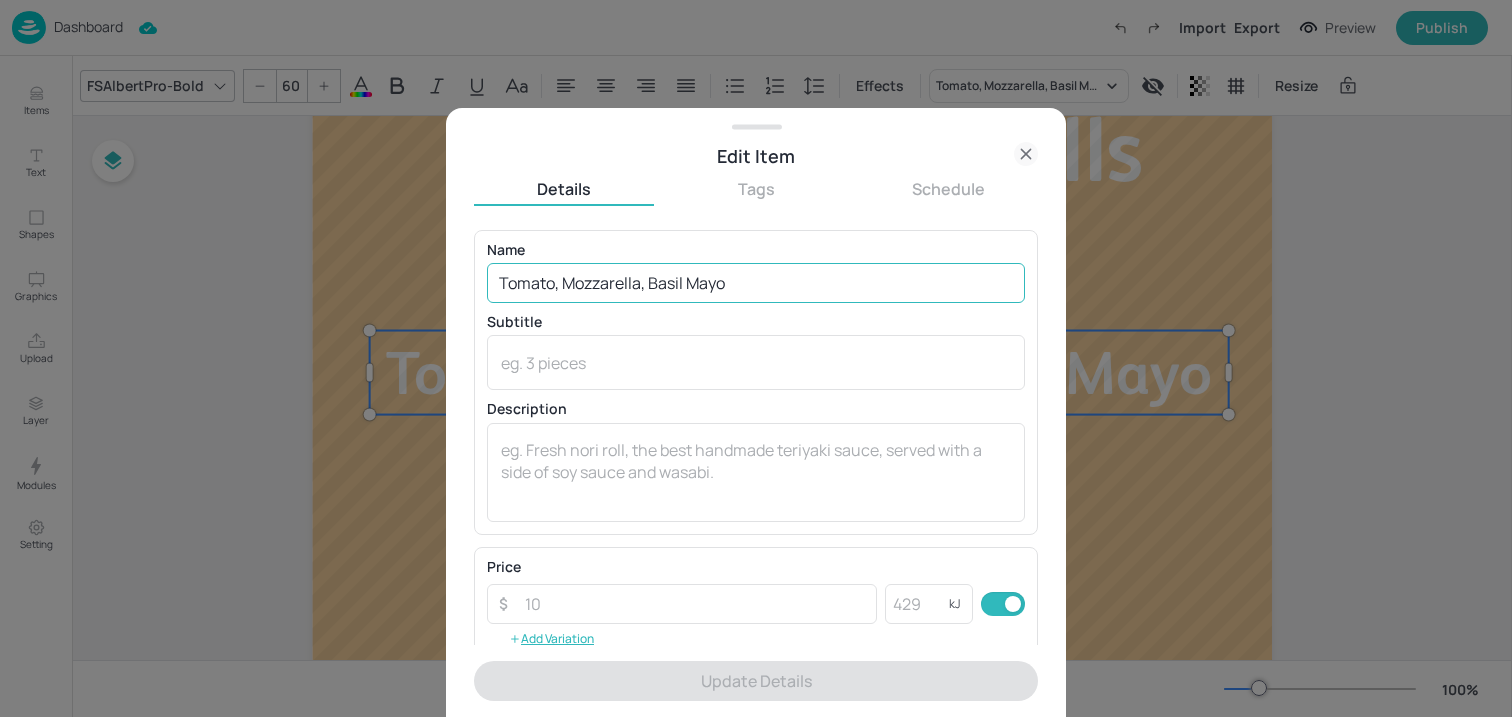 click on "Tomato, Mozzarella, Basil Mayo" at bounding box center [756, 283] 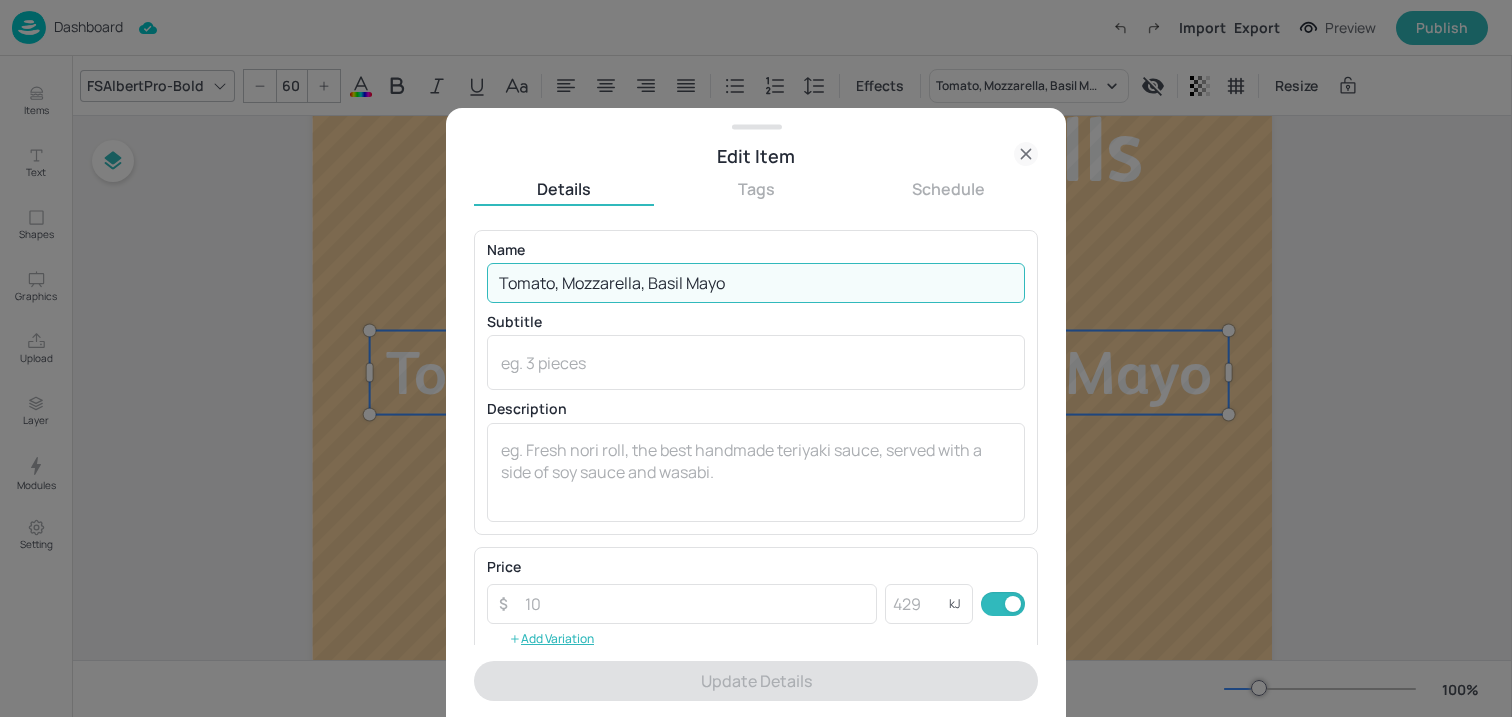 click on "Tomato, Mozzarella, Basil Mayo" at bounding box center (756, 283) 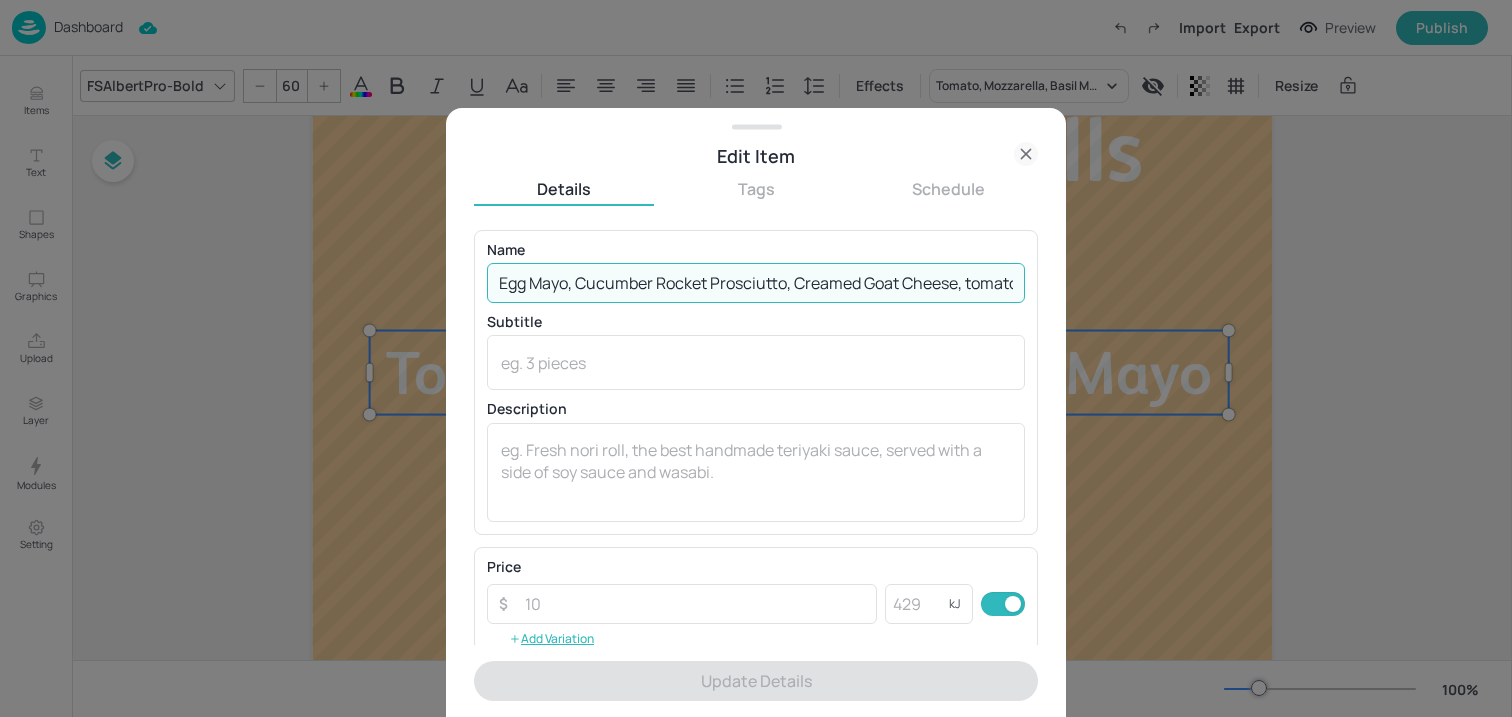 scroll, scrollTop: 0, scrollLeft: 139, axis: horizontal 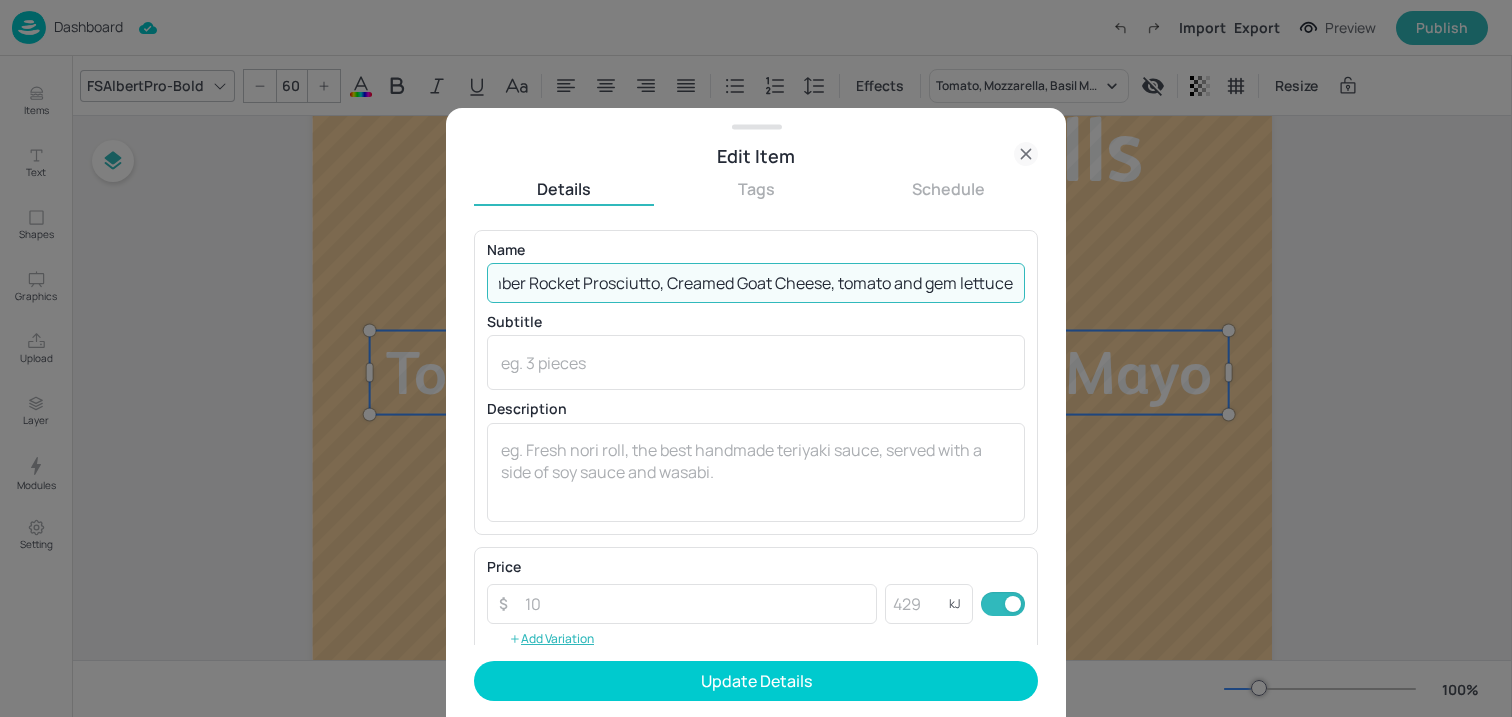 drag, startPoint x: 574, startPoint y: 287, endPoint x: 1116, endPoint y: 271, distance: 542.2361 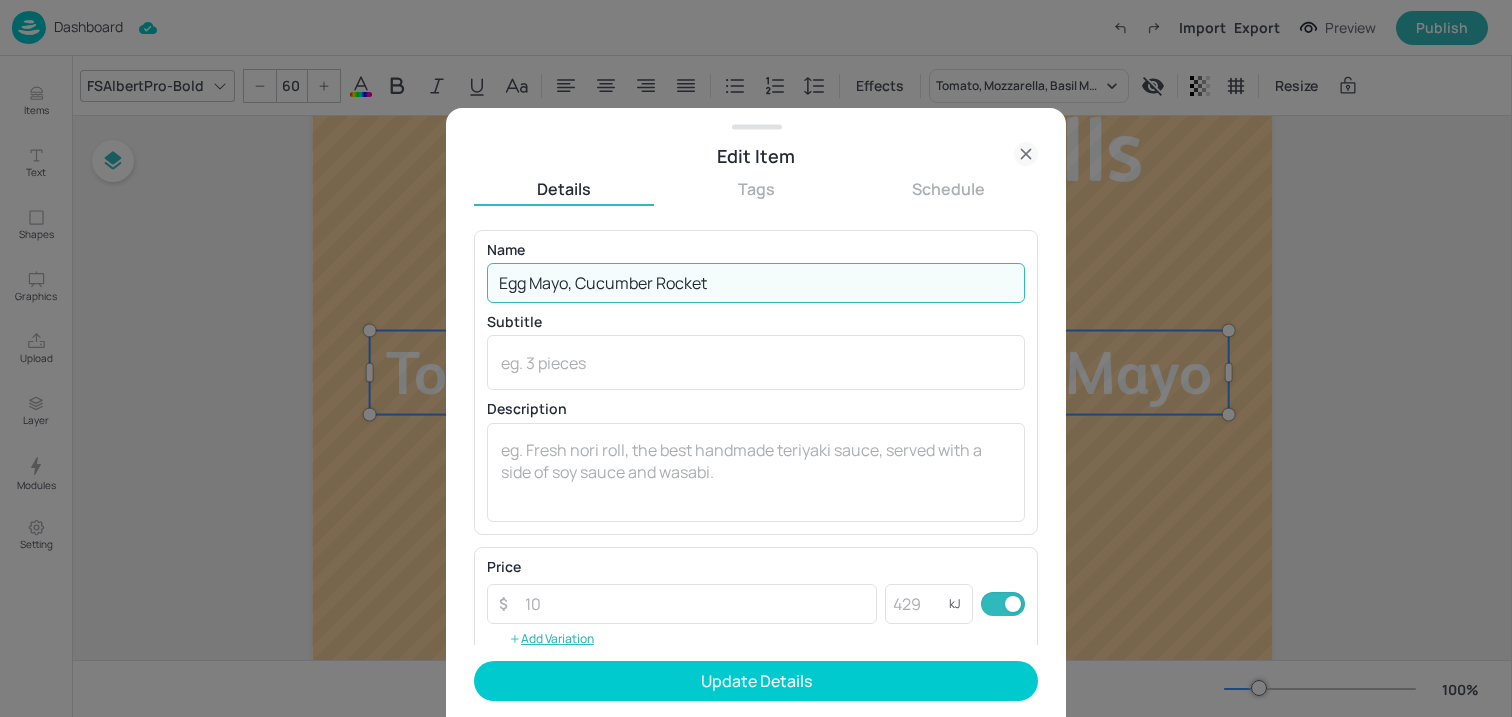 scroll, scrollTop: 0, scrollLeft: 0, axis: both 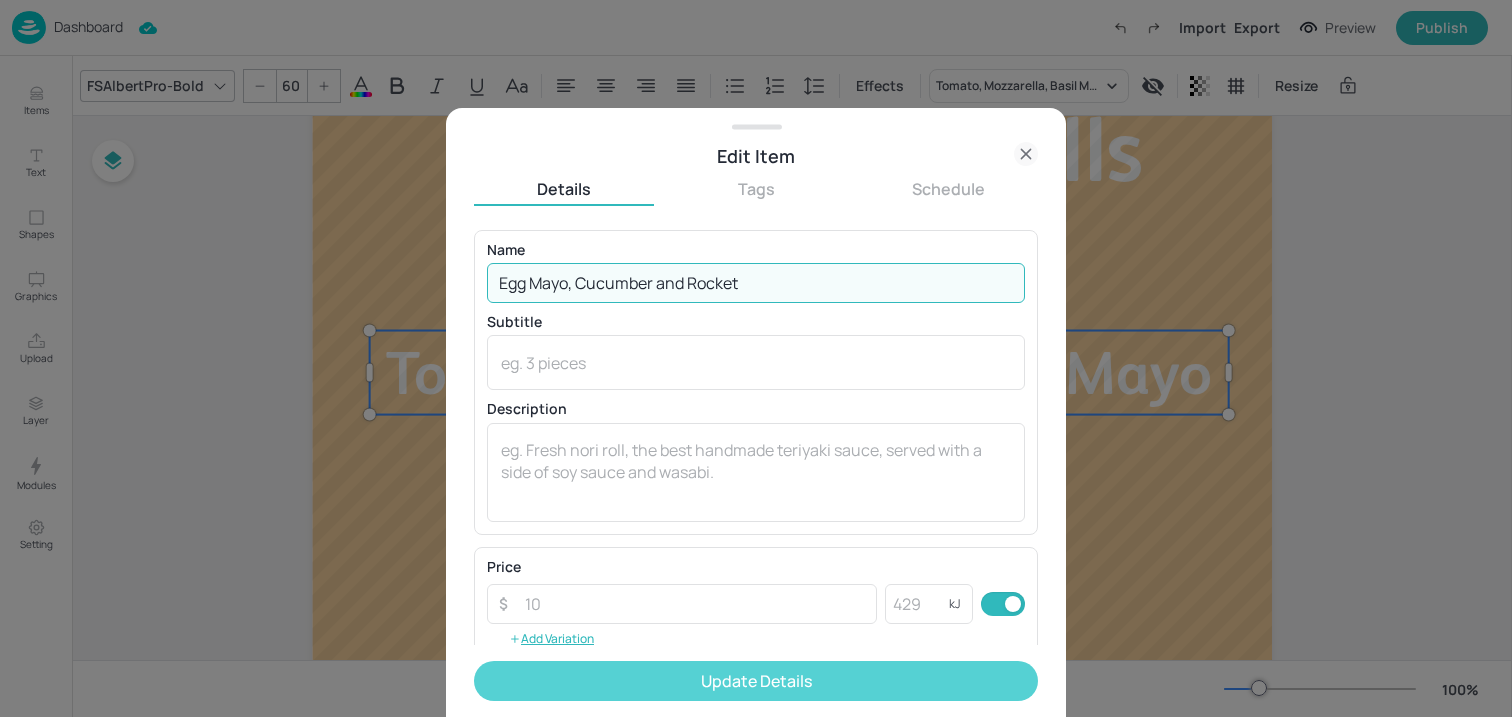 type on "Egg Mayo, Cucumber and Rocket" 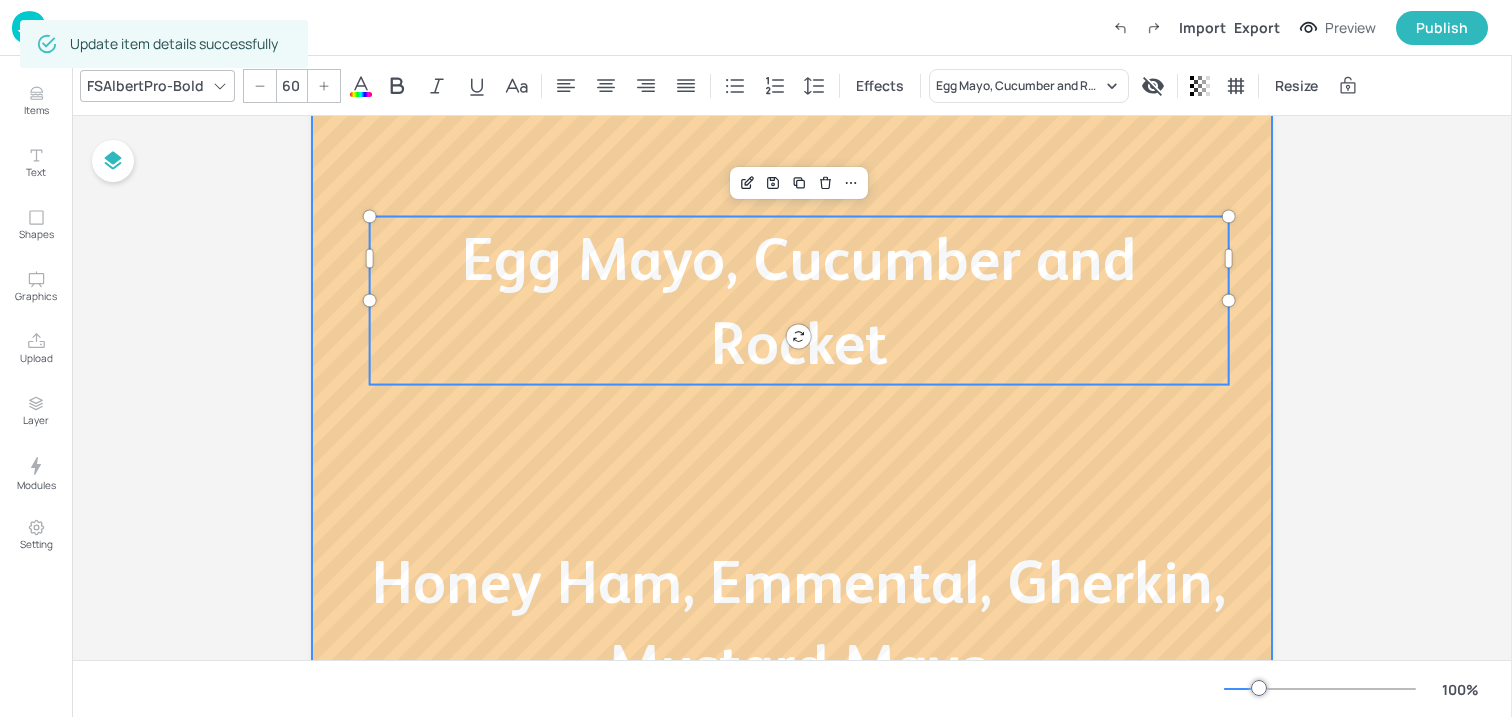 scroll, scrollTop: 378, scrollLeft: 0, axis: vertical 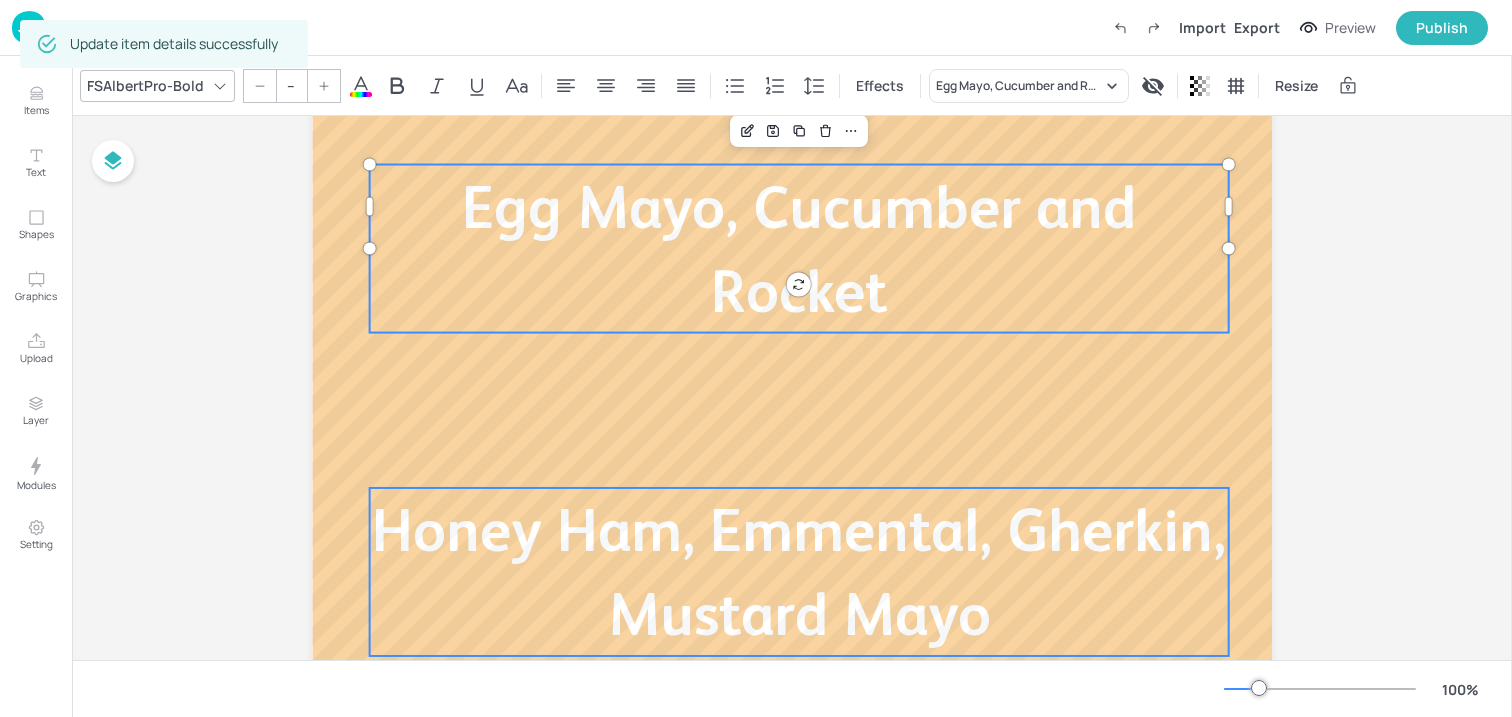 type on "60" 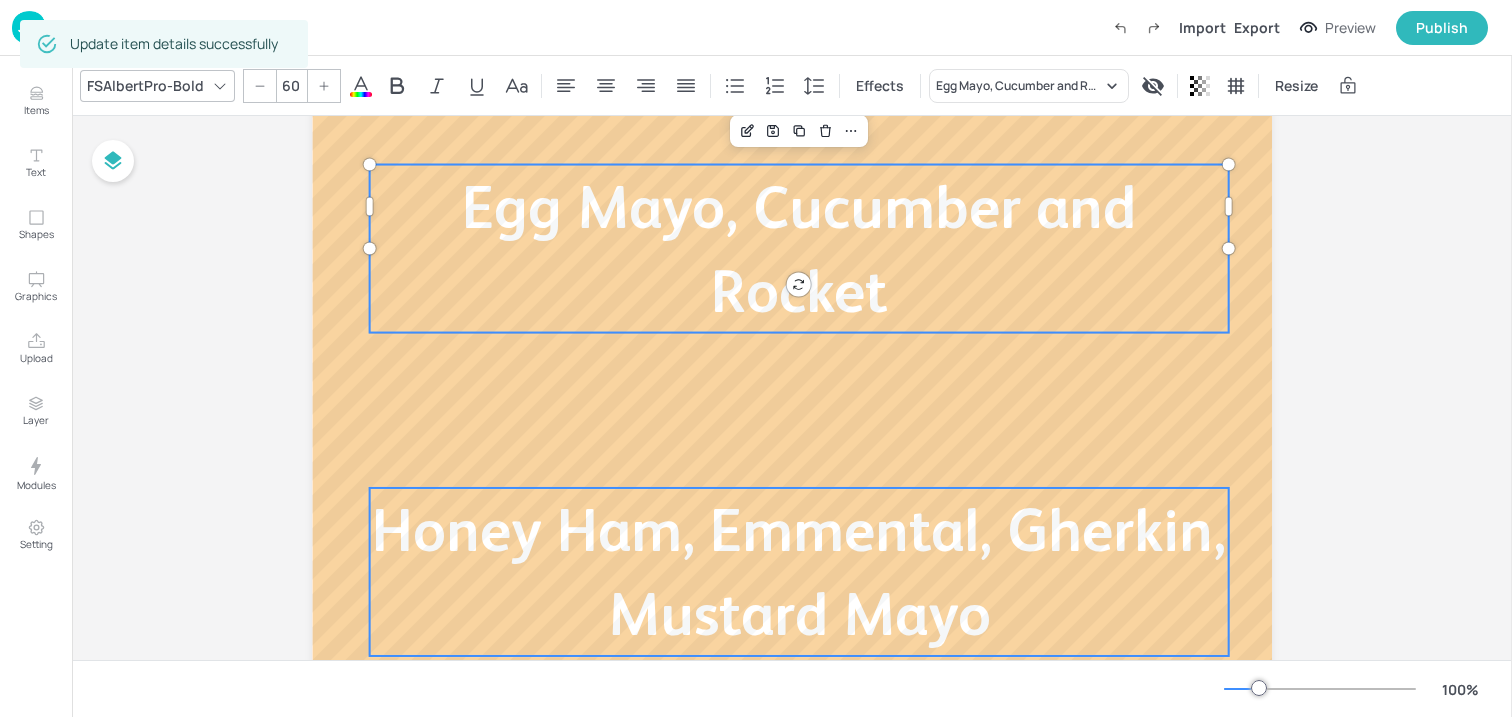 click on "Honey Ham, Emmental, Gherkin, Mustard Mayo" at bounding box center [799, 572] 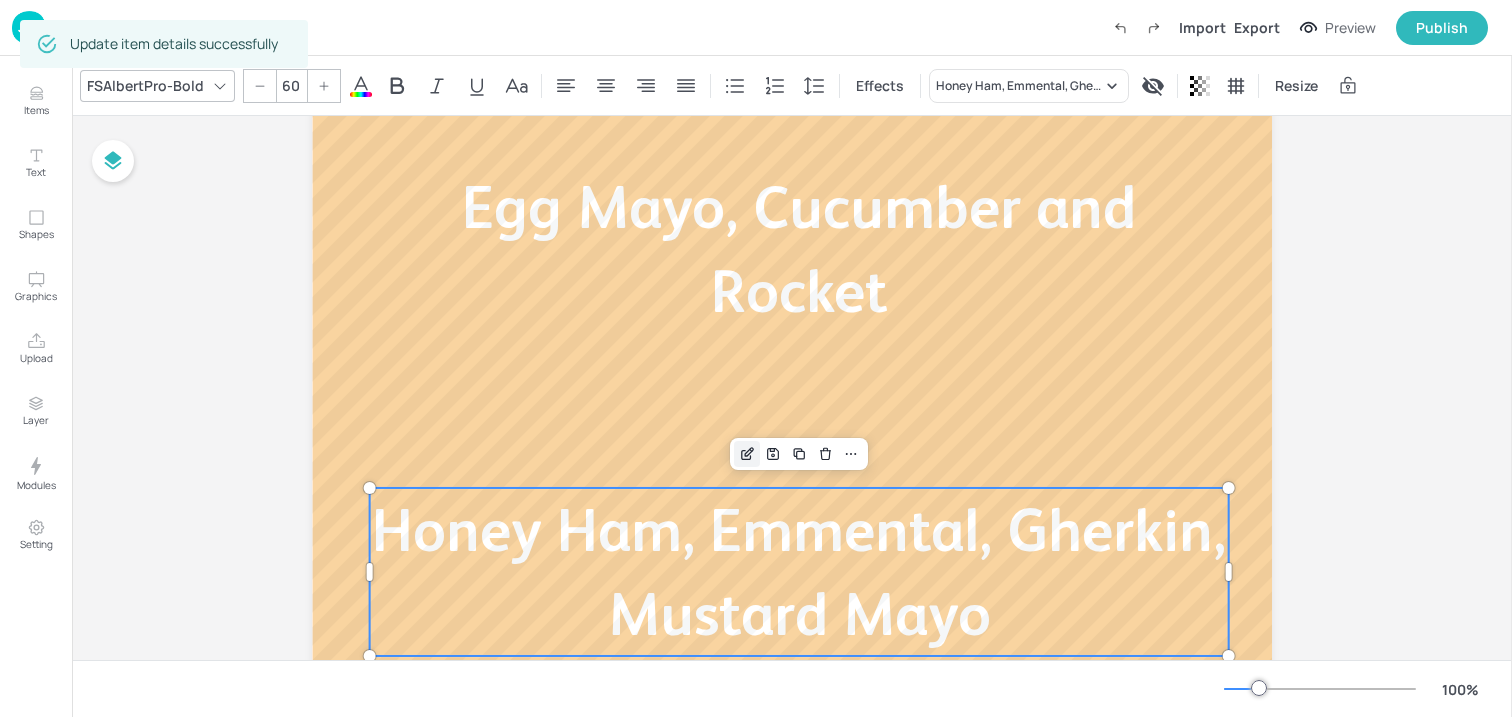 click 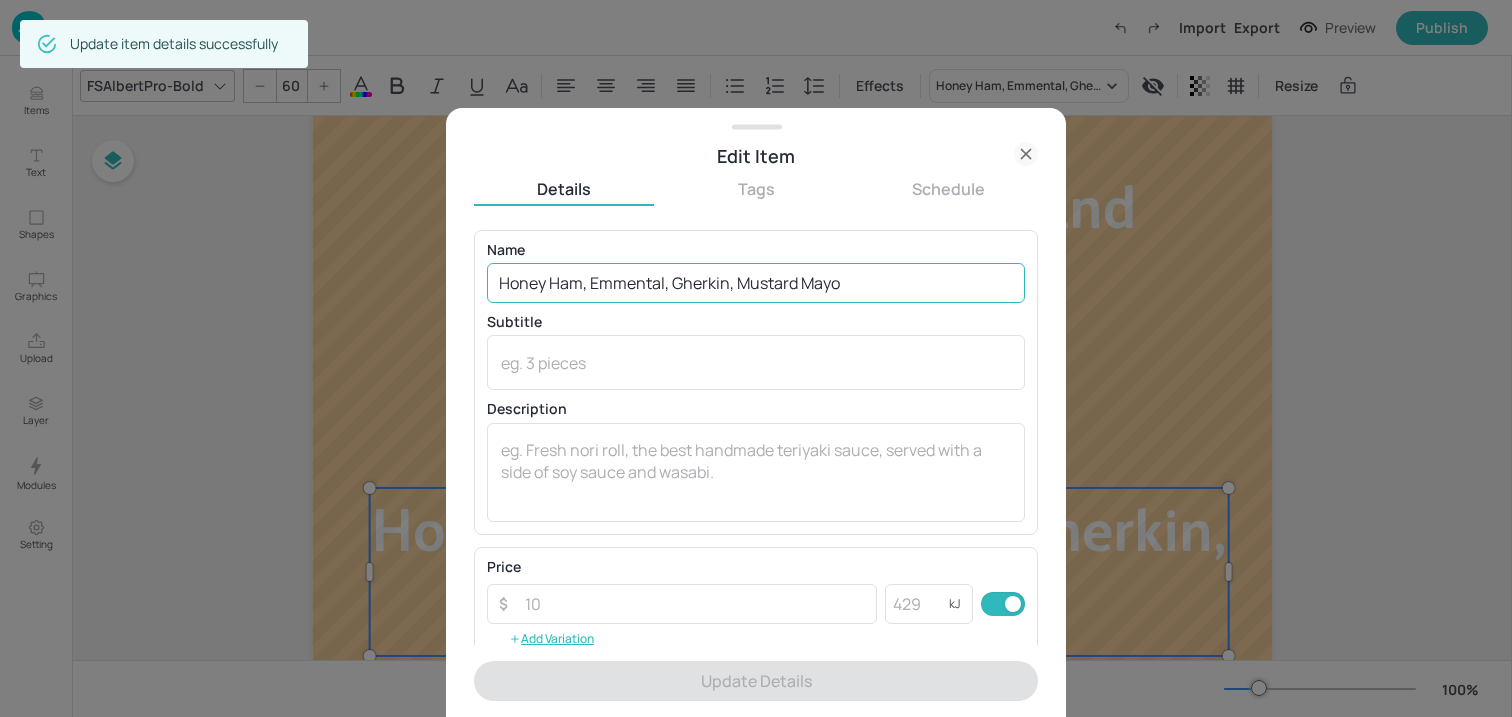 click on "Honey Ham, Emmental, Gherkin, Mustard Mayo" at bounding box center [756, 283] 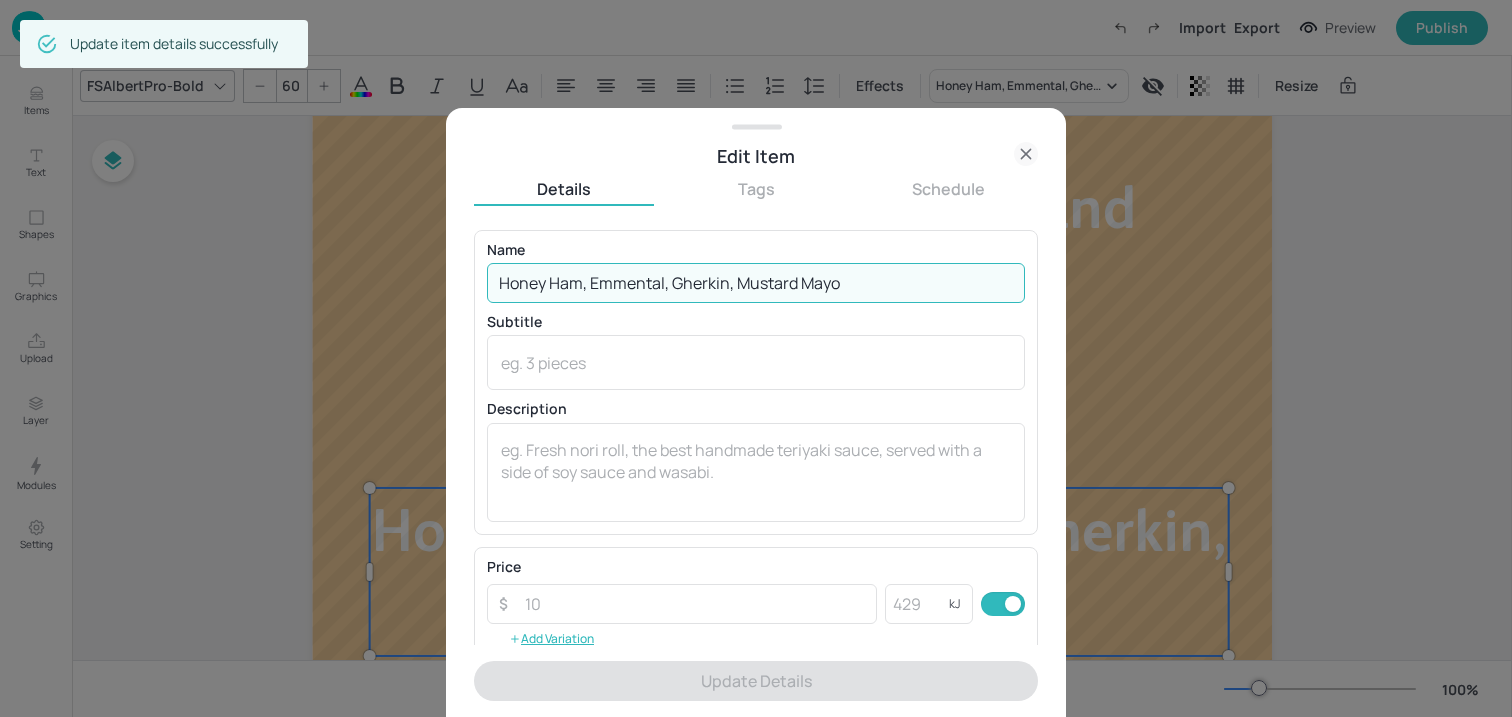 click on "Honey Ham, Emmental, Gherkin, Mustard Mayo" at bounding box center [756, 283] 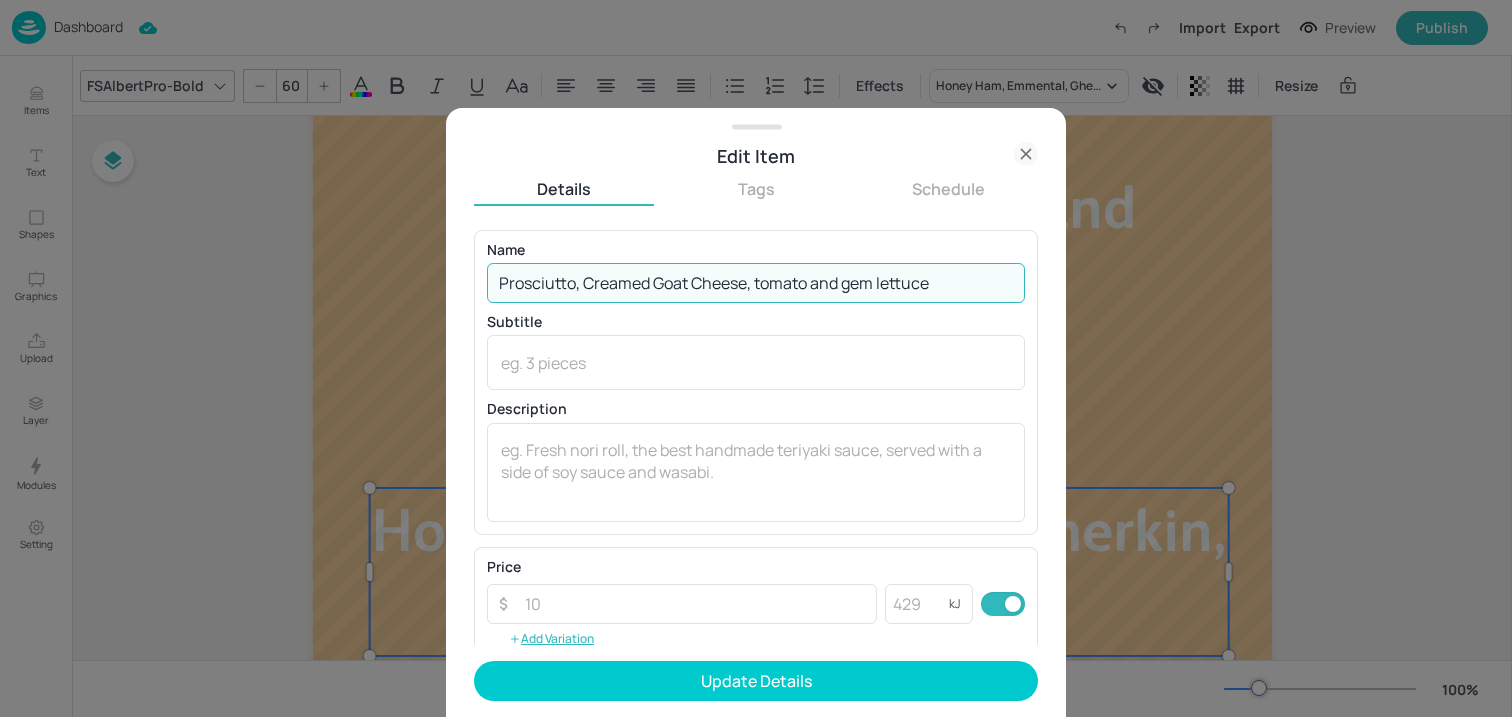 click on "Prosciutto, Creamed Goat Cheese, tomato and gem lettuce" at bounding box center [756, 283] 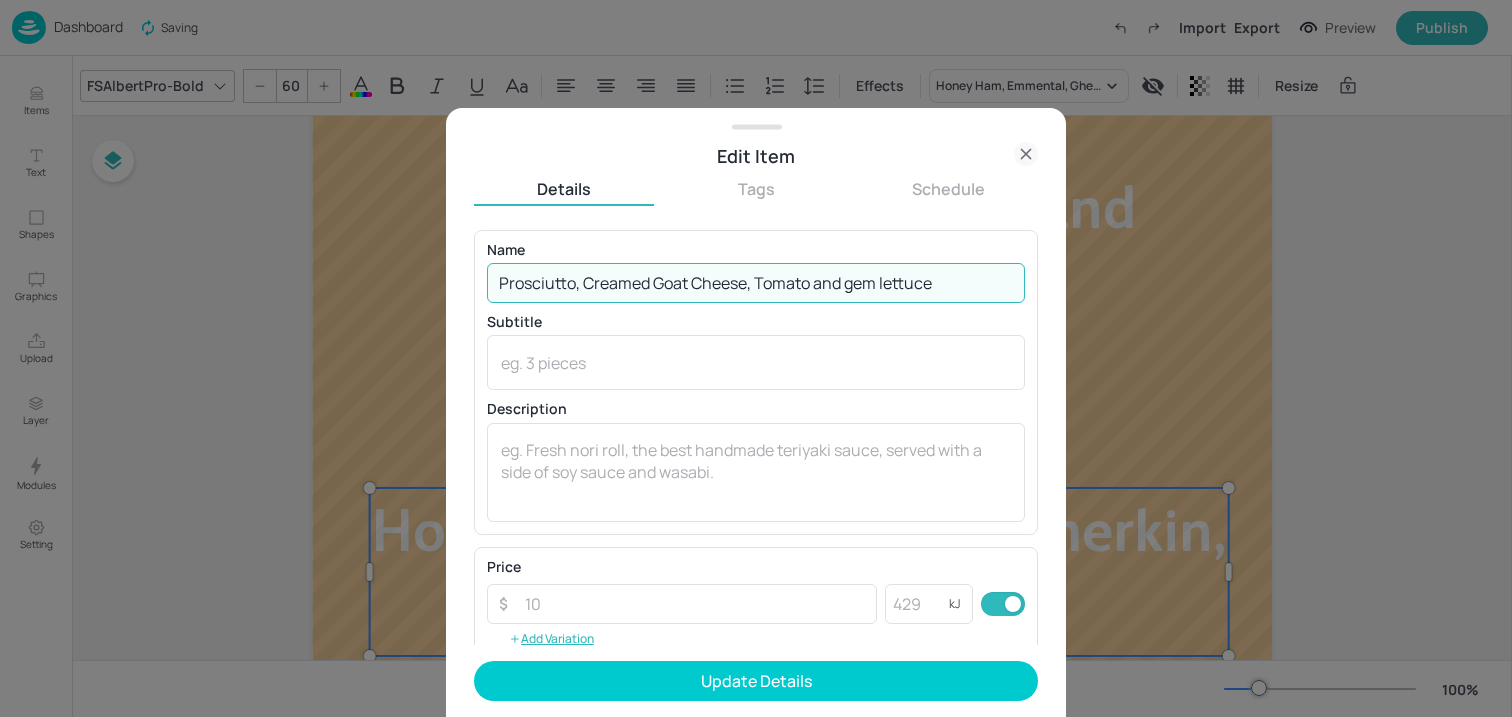 click on "Prosciutto, Creamed Goat Cheese, Tomato and gem lettuce" at bounding box center (756, 283) 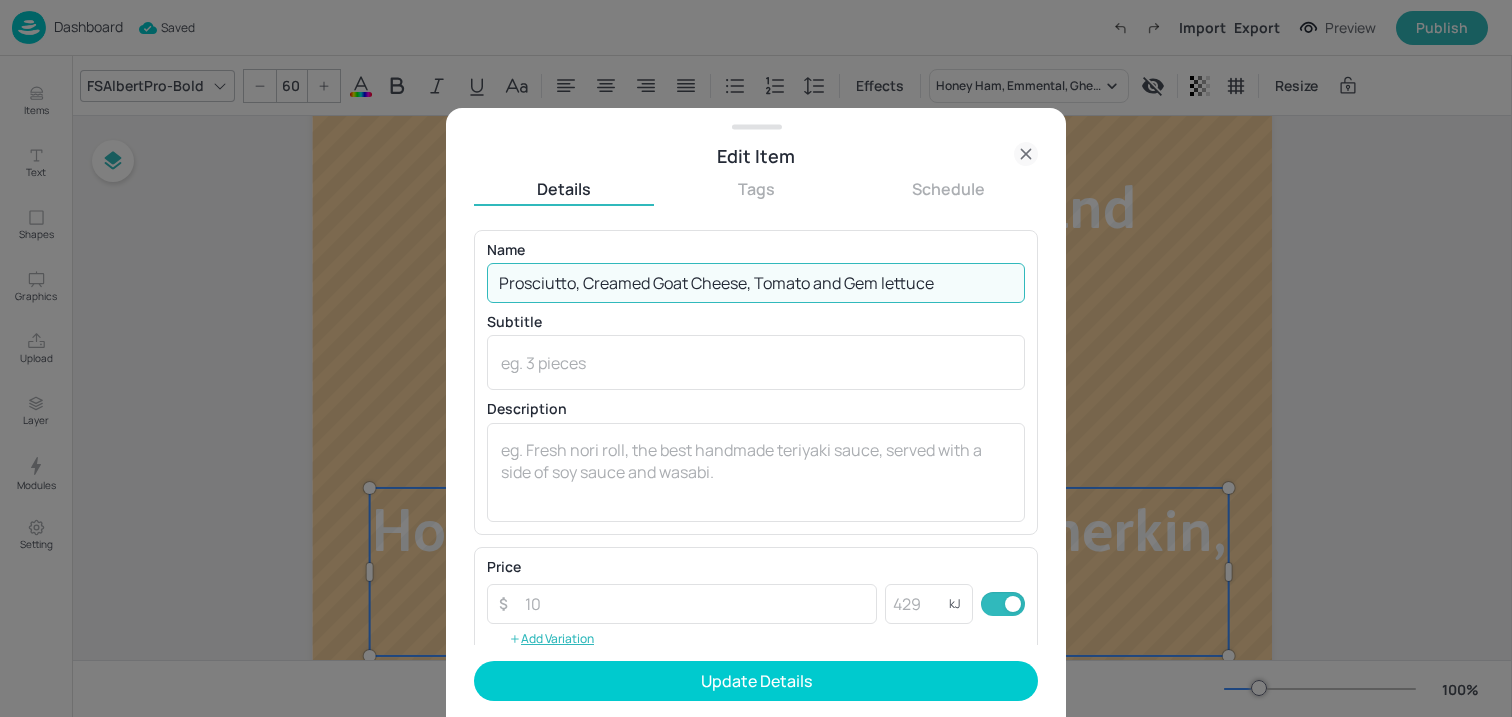 click on "Prosciutto, Creamed Goat Cheese, Tomato and Gem lettuce" at bounding box center (756, 283) 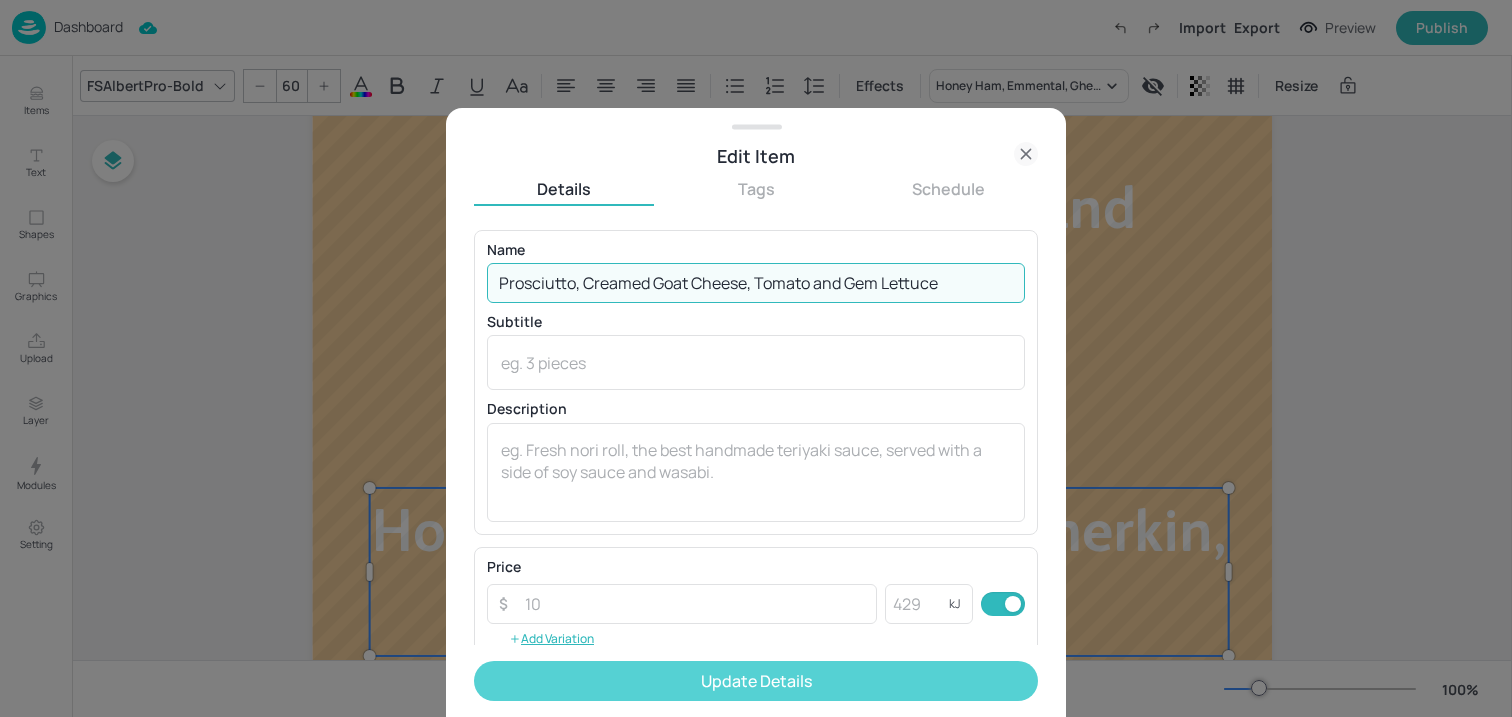 type on "Prosciutto, Creamed Goat Cheese, Tomato and Gem Lettuce" 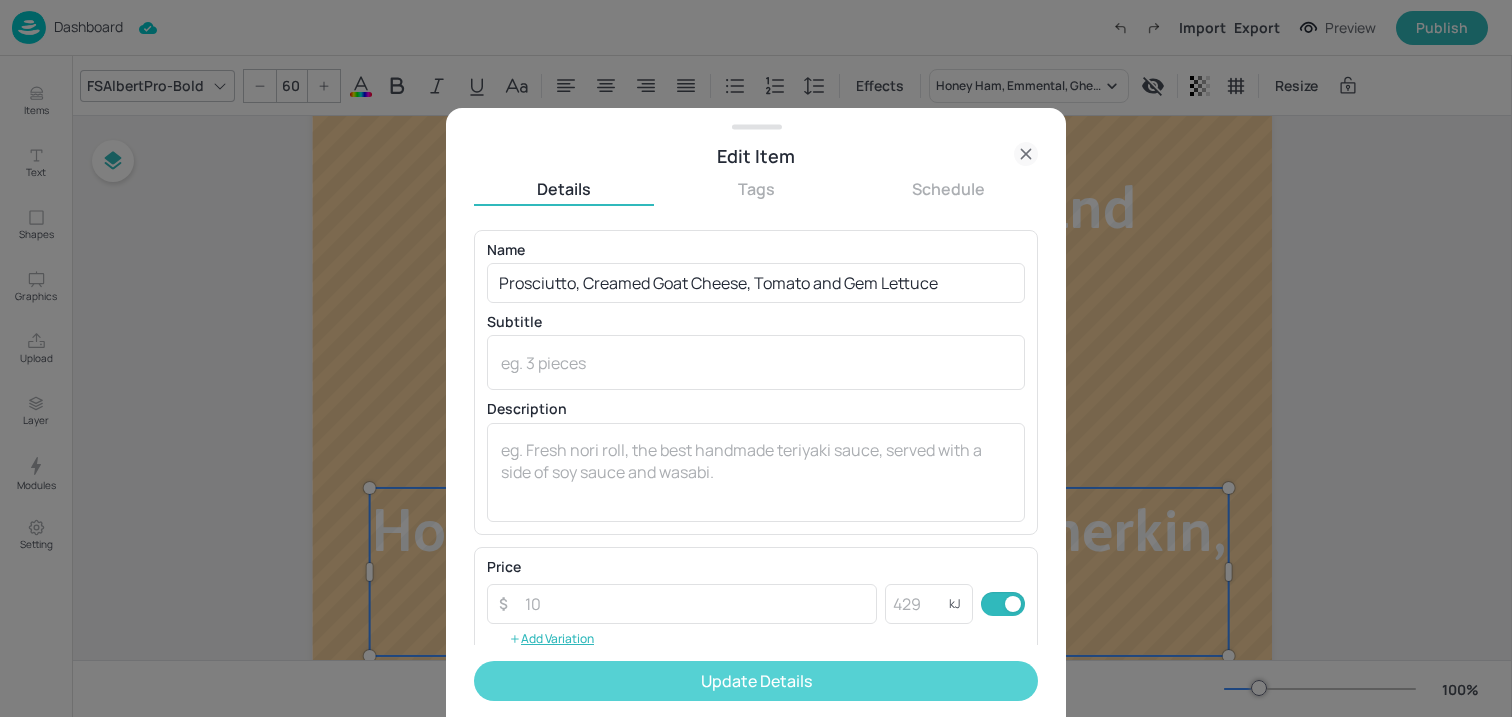 click on "Update Details" at bounding box center (756, 681) 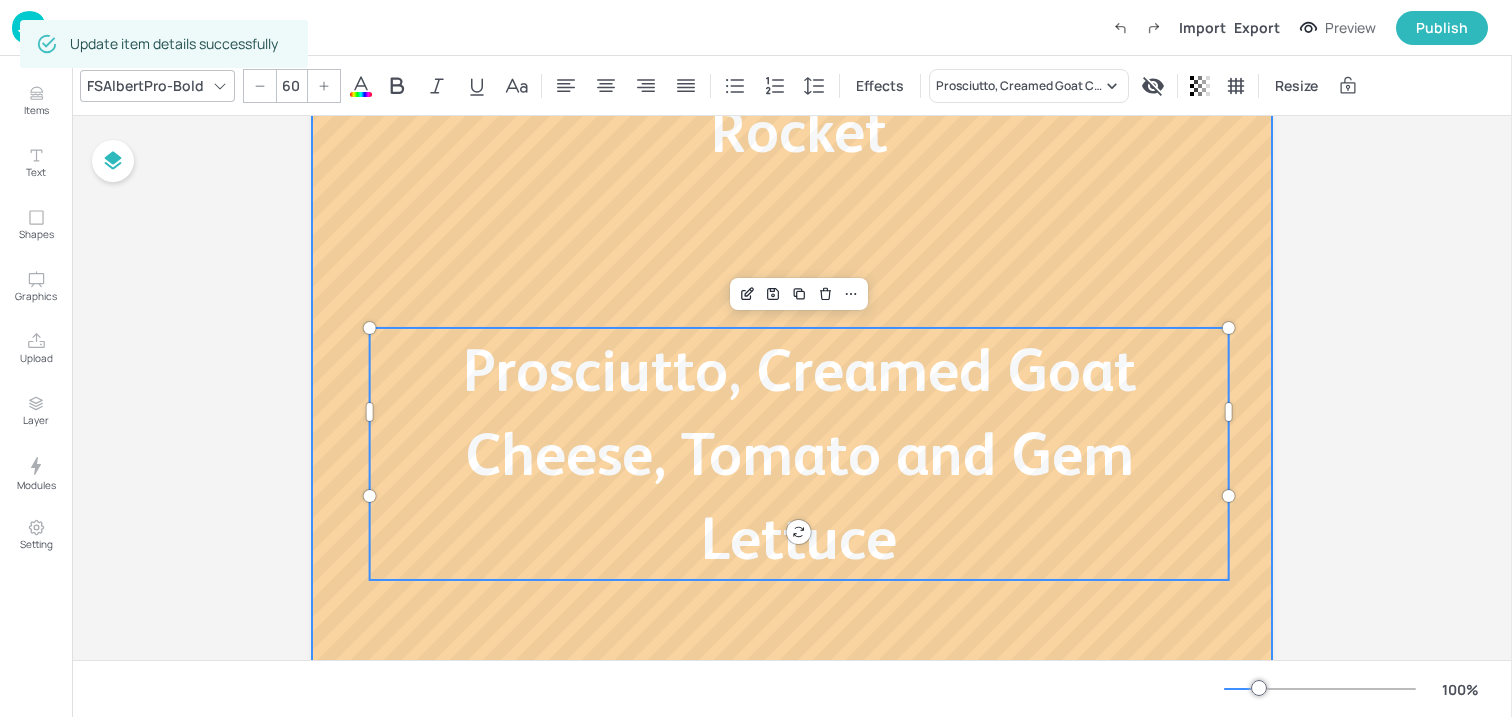 scroll, scrollTop: 601, scrollLeft: 0, axis: vertical 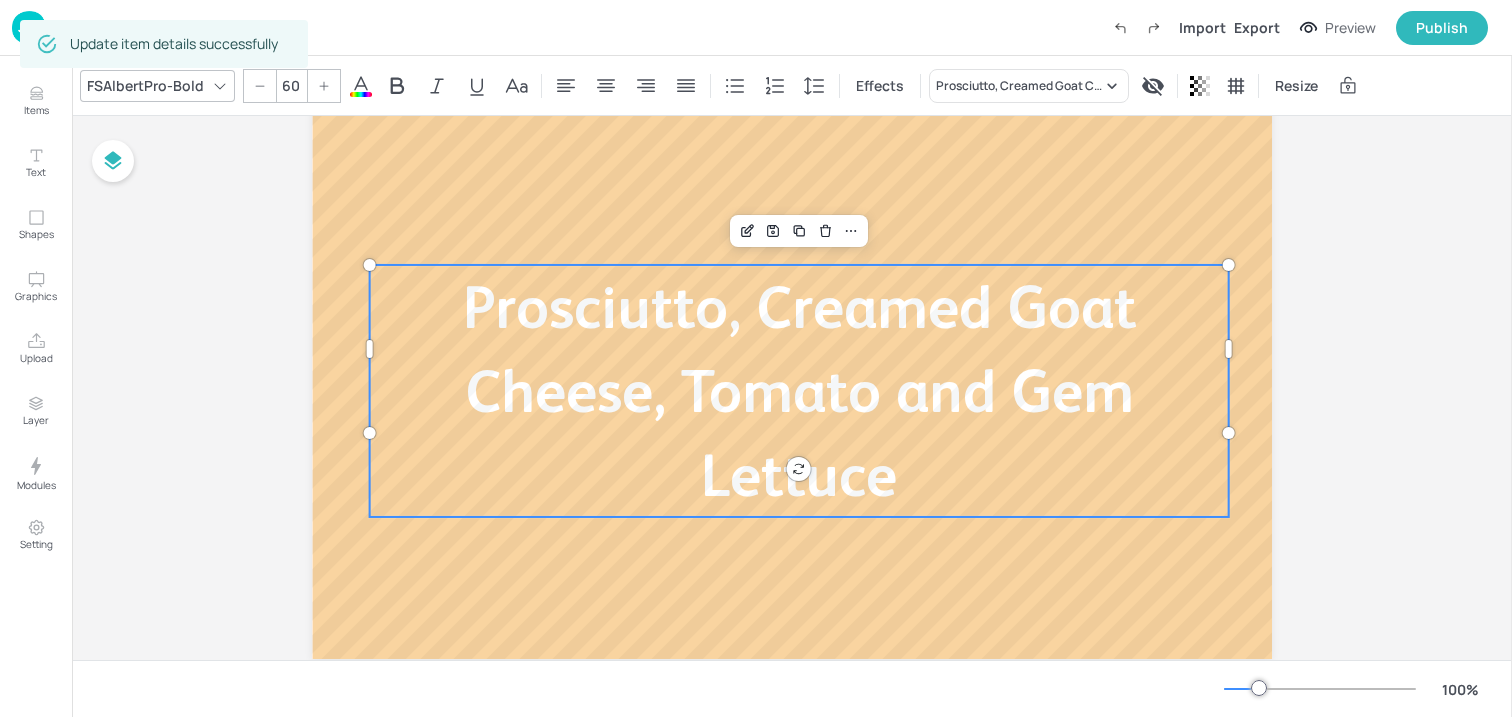 click on "Board  Cafe Portrait - Rolls   Today’s filled rolls Egg Mayo, Cucumber and Rocket  Prosciutto, Creamed Goat Cheese, Tomato and Gem Lettuce" at bounding box center (792, 112) 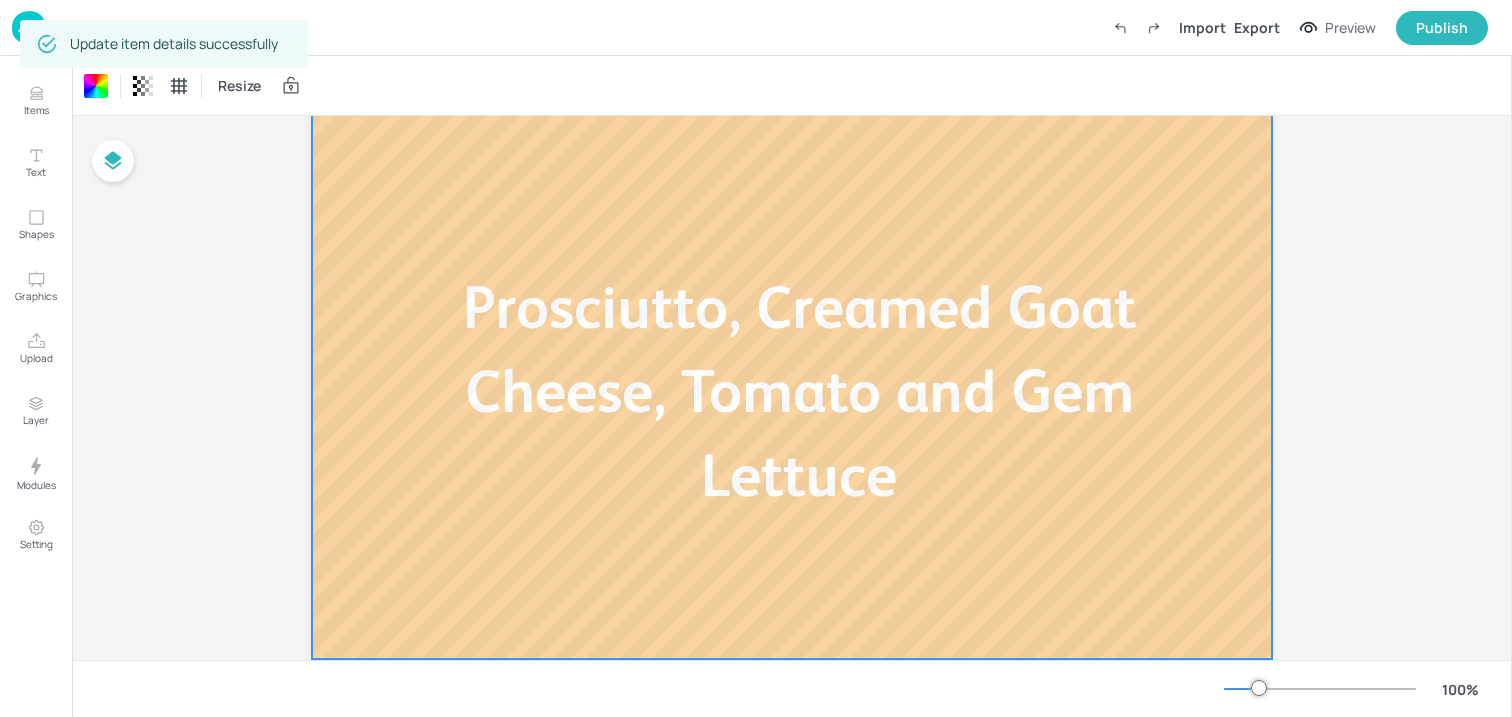 scroll, scrollTop: 0, scrollLeft: 0, axis: both 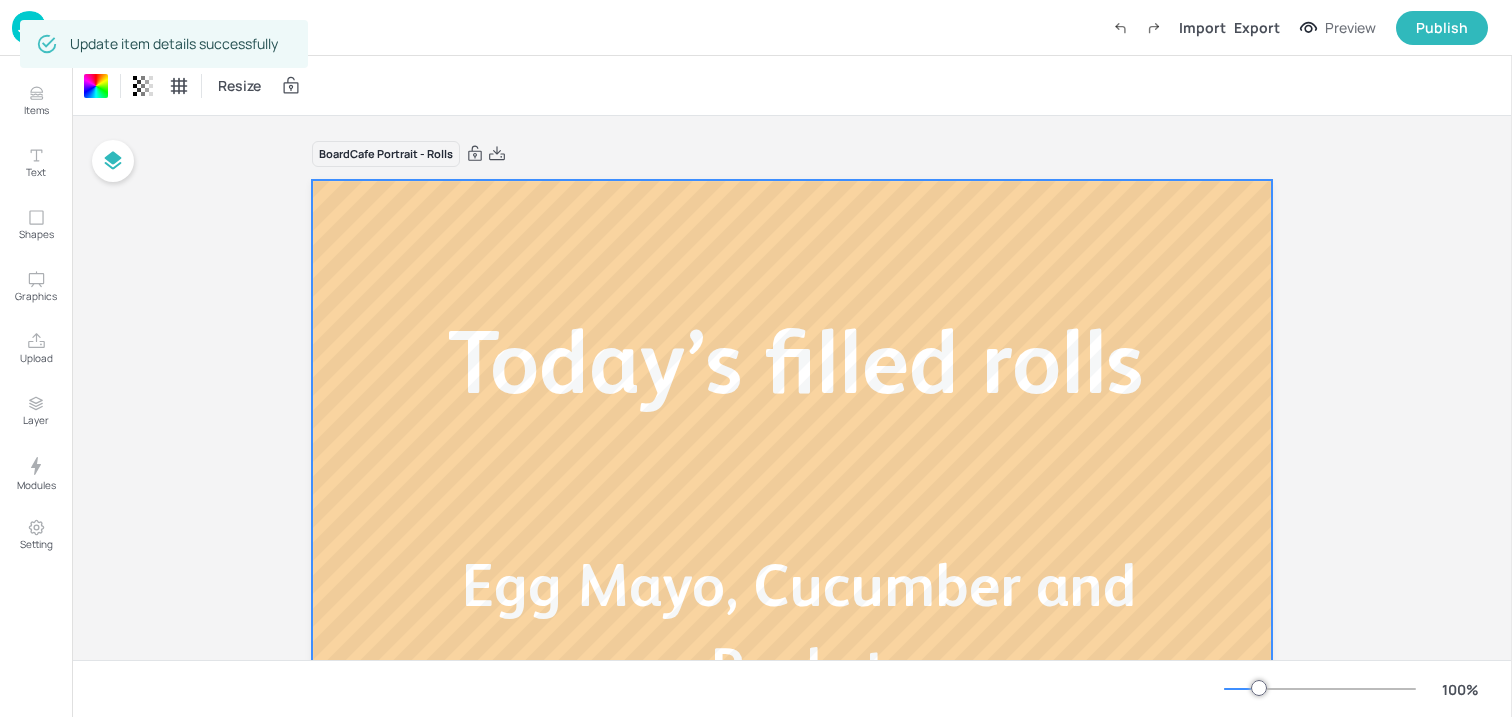 click at bounding box center (29, 27) 